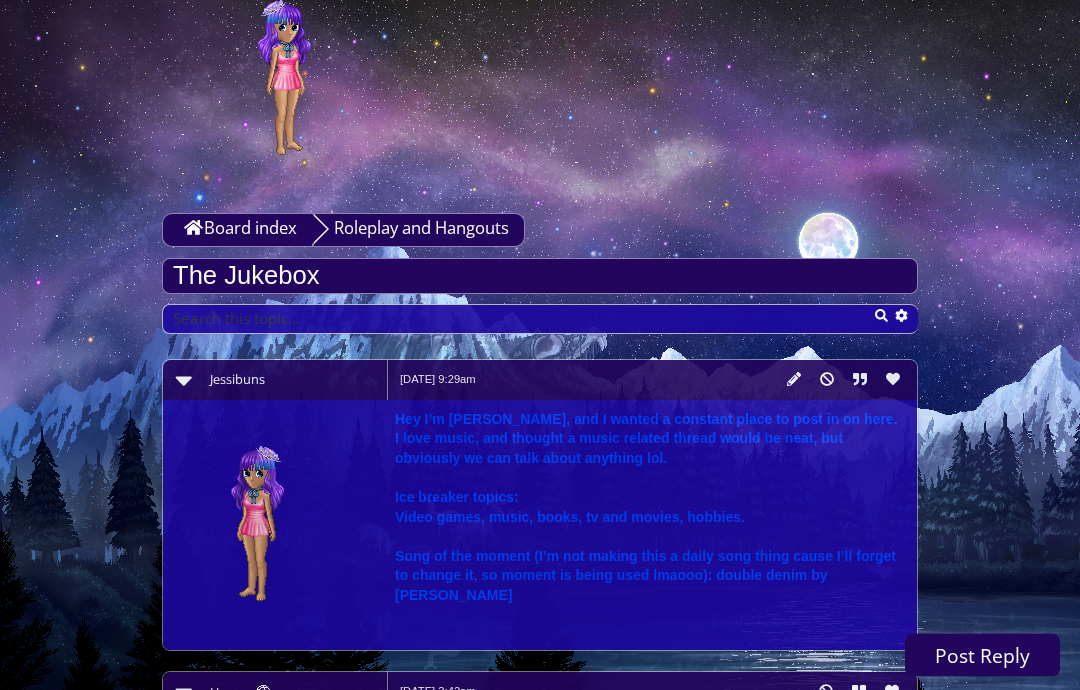 scroll, scrollTop: 0, scrollLeft: 0, axis: both 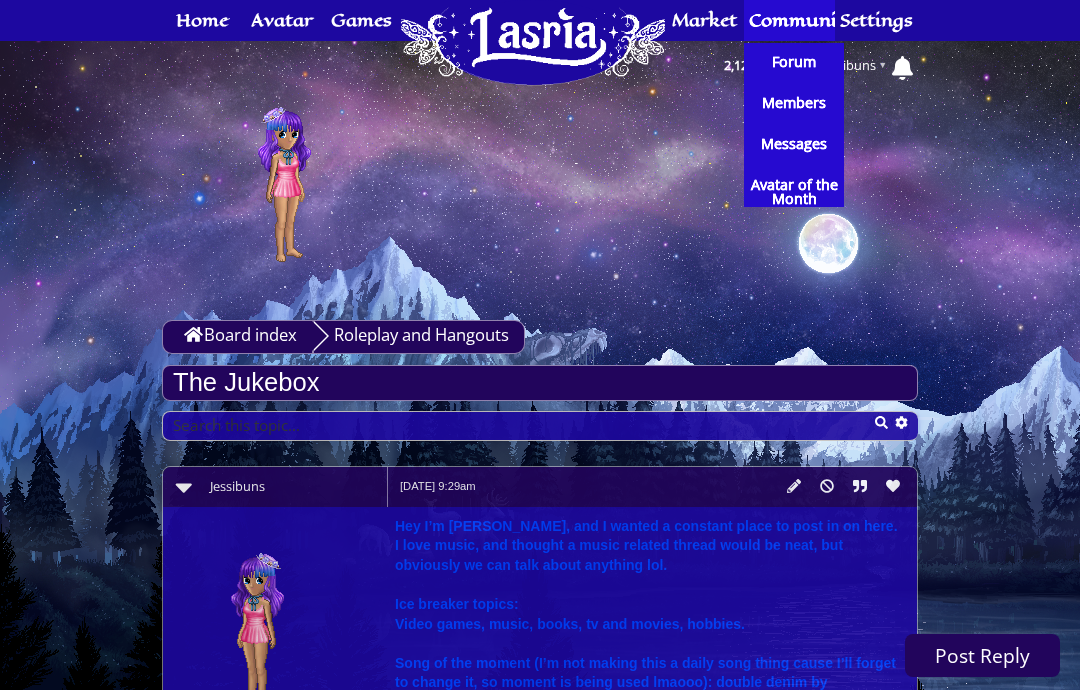 click on "Forum" at bounding box center [794, 62] 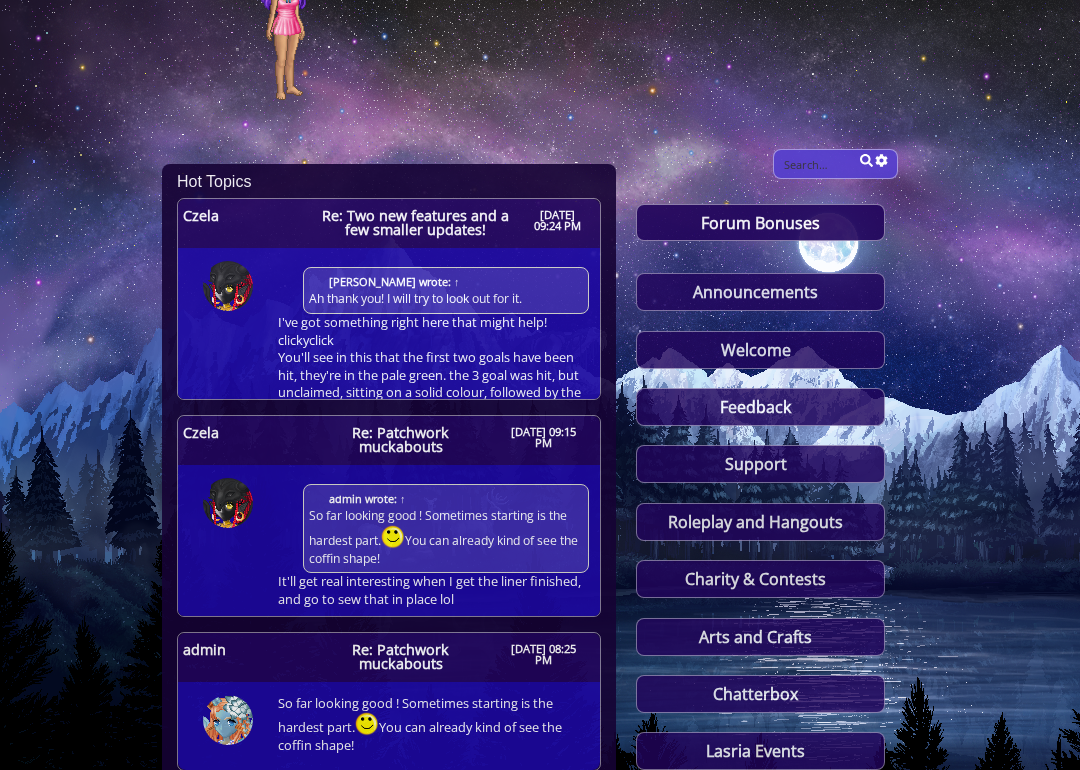 scroll, scrollTop: 162, scrollLeft: 0, axis: vertical 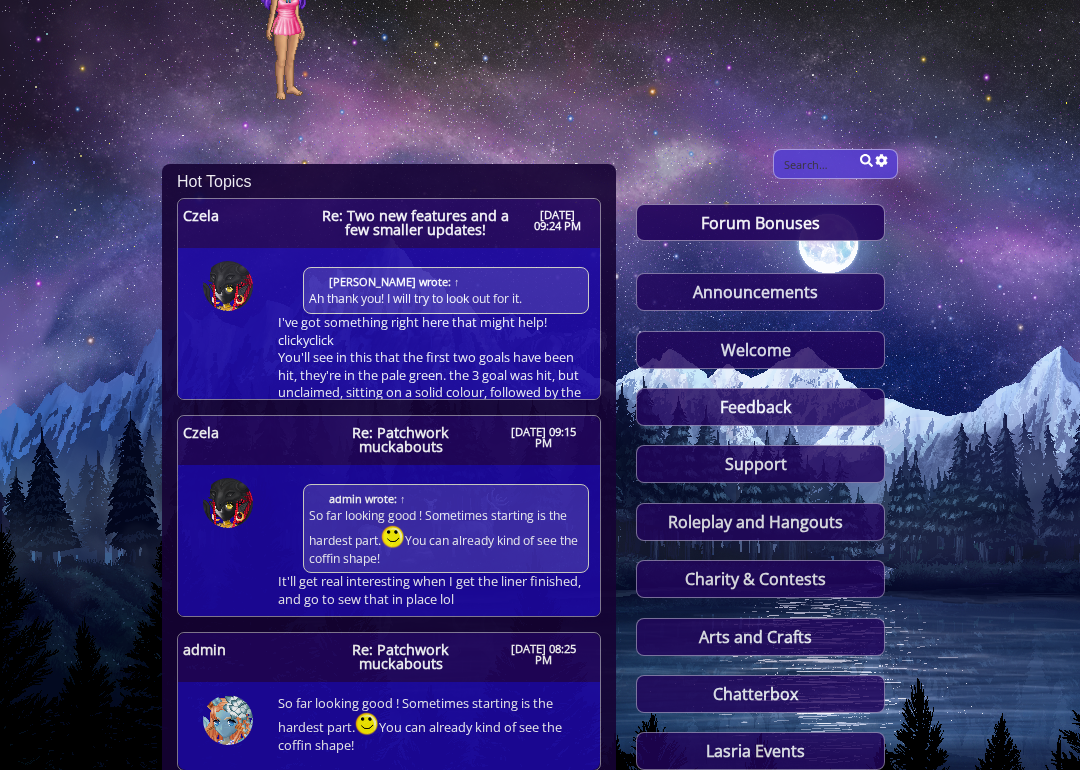 click on "Saeyra wrote: ↑
Ah thank you! I will try to look out for it.
I've got something right here that might help!
clickyclick
You'll see in this that the first two goals have been hit, they're in the pale green. the 3 goal was hit, but unclaimed, sitting on a solid colour, followed by the rest being greyed out. Pale = claimed, Solid = claimable, Greyed = unclaimed." at bounding box center (429, 349) 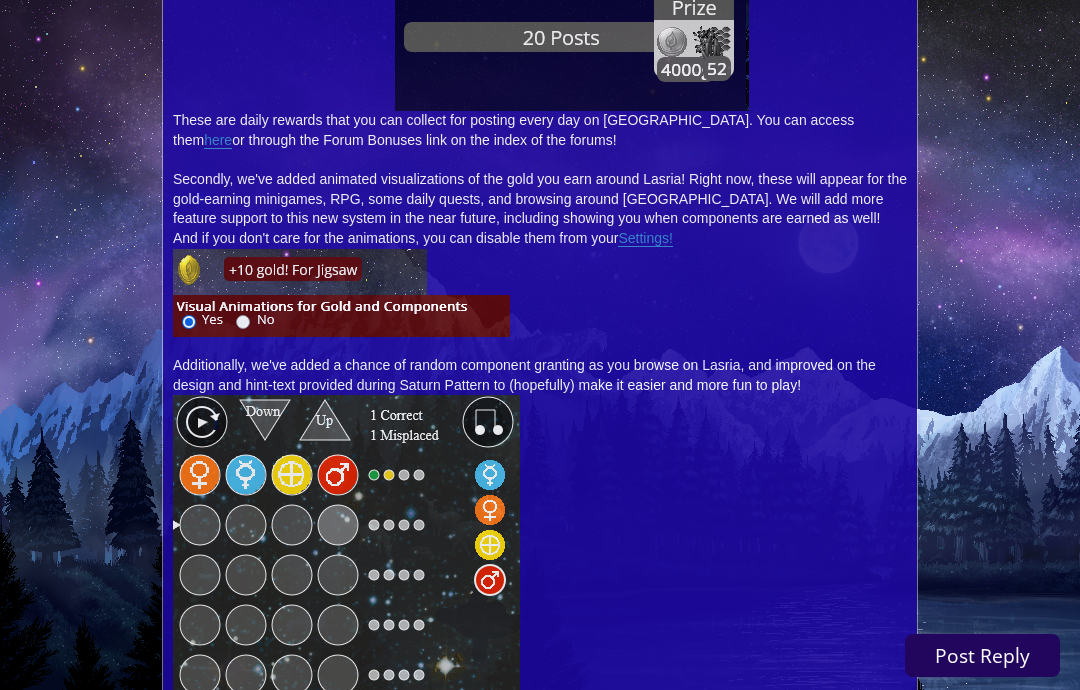scroll, scrollTop: 1079, scrollLeft: 0, axis: vertical 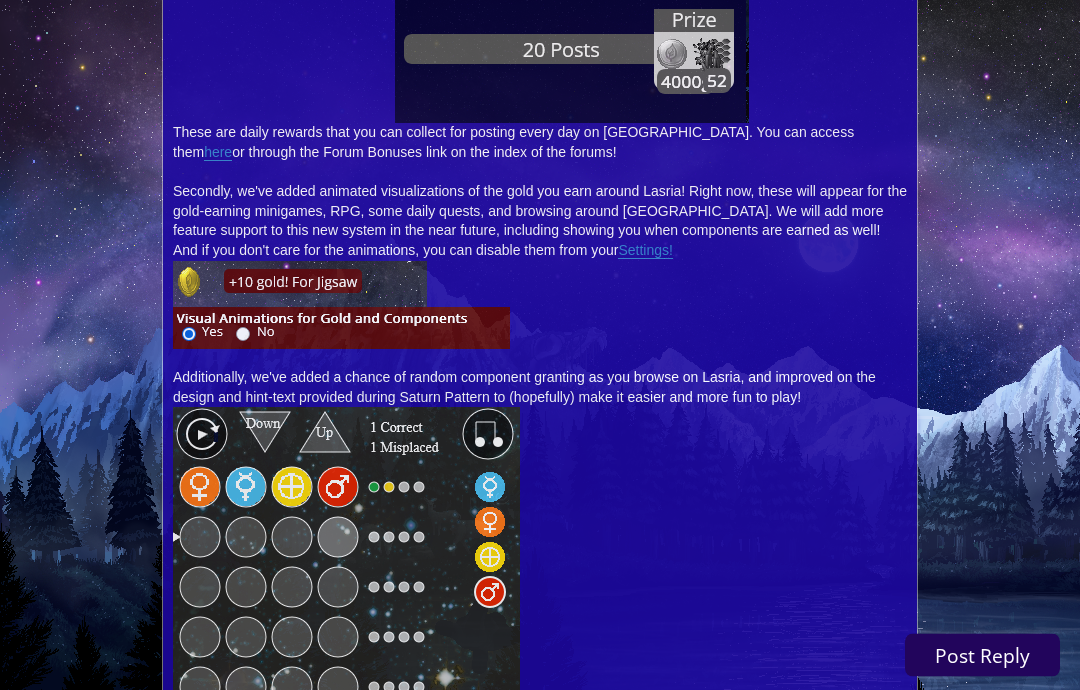 click on "here" at bounding box center [218, 153] 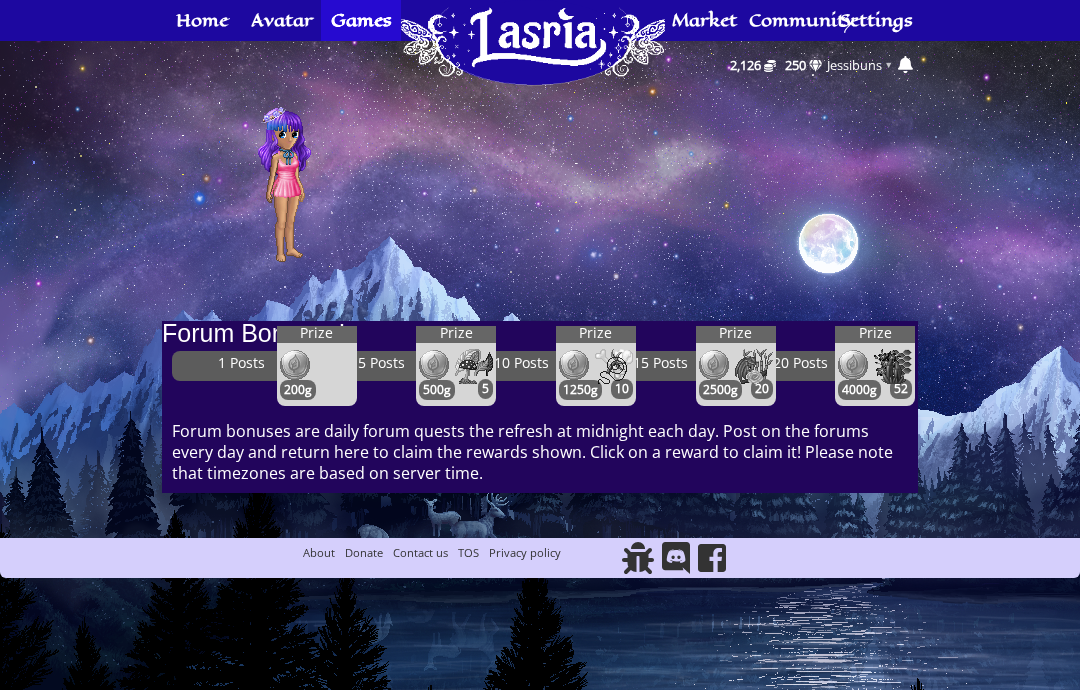scroll, scrollTop: 0, scrollLeft: 0, axis: both 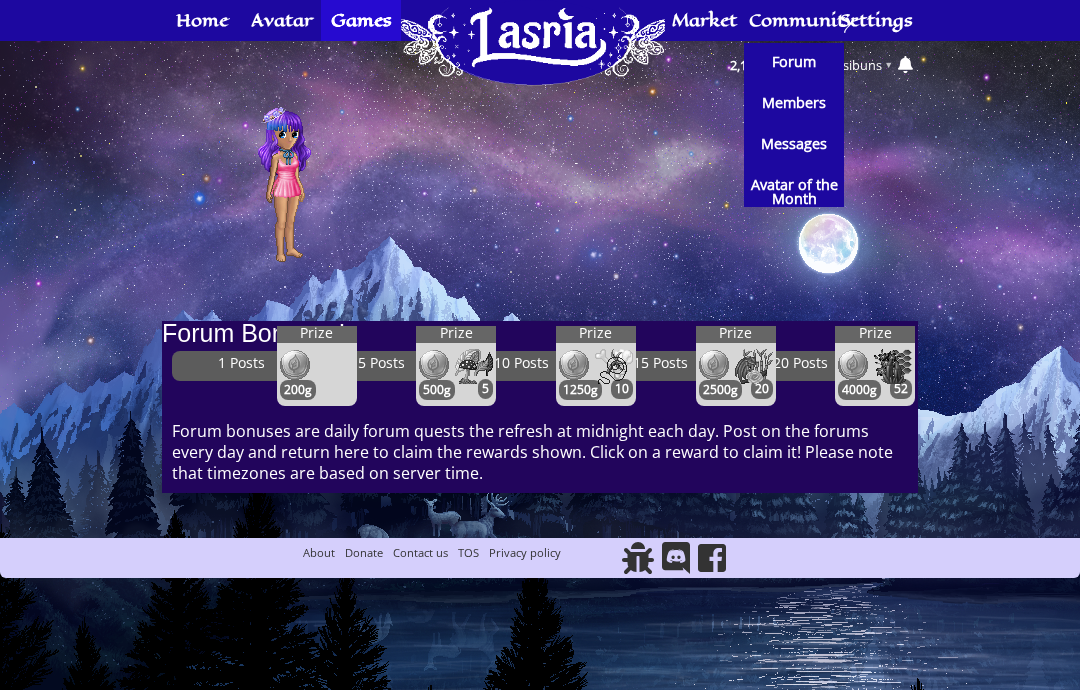click on "Forum" at bounding box center [794, 62] 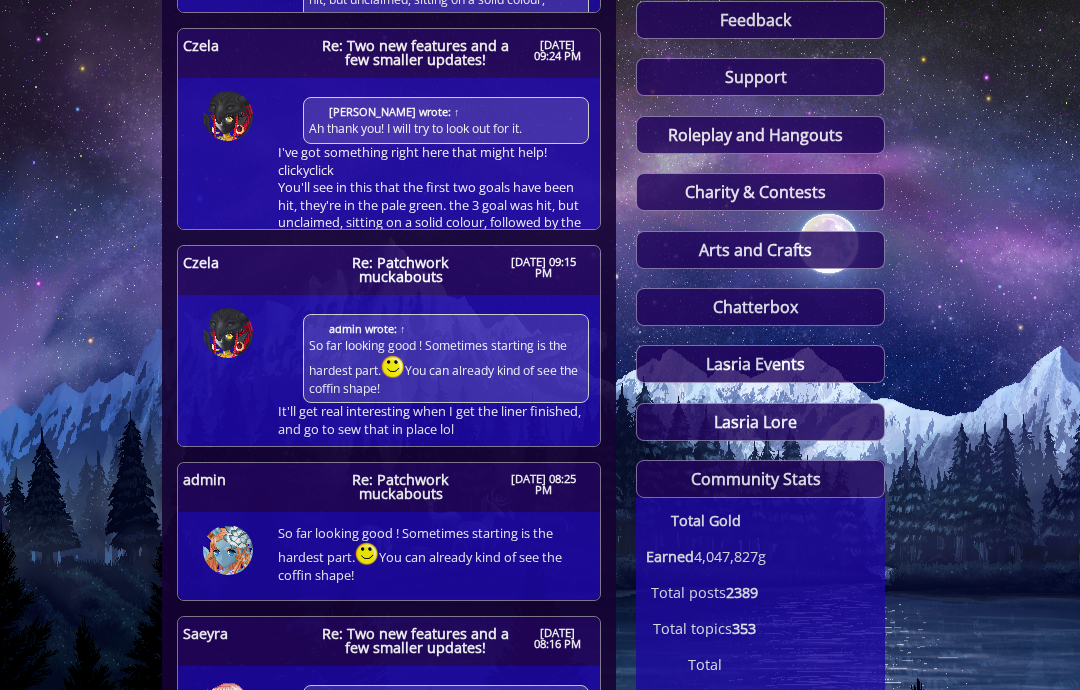 scroll, scrollTop: 507, scrollLeft: 0, axis: vertical 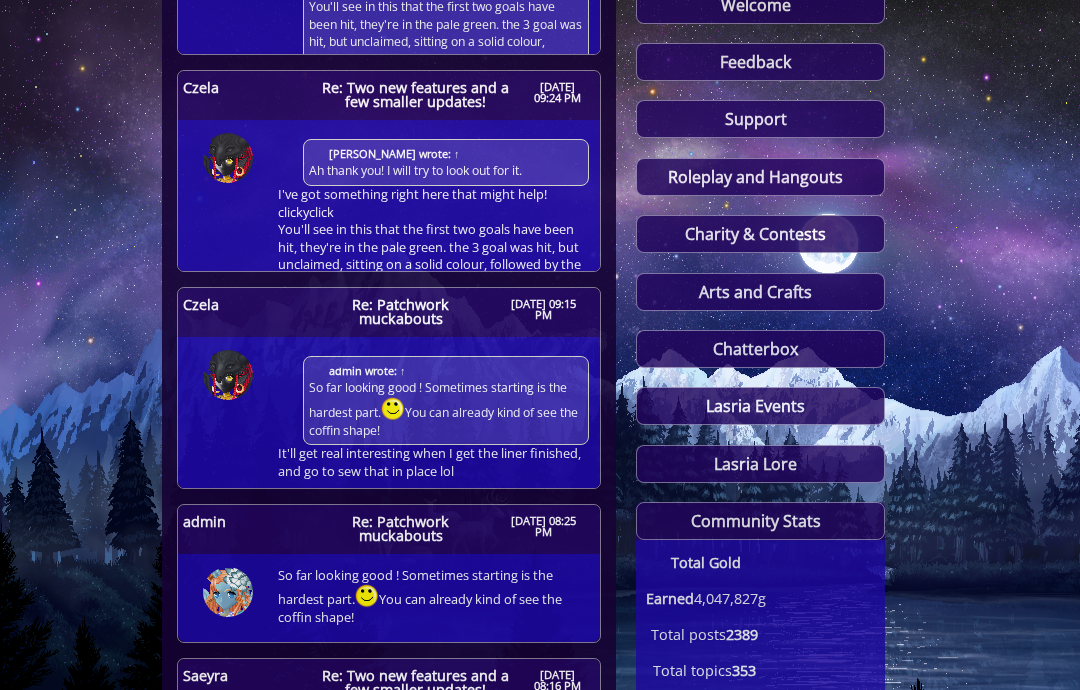 click on "Roleplay and Hangouts" at bounding box center [760, 177] 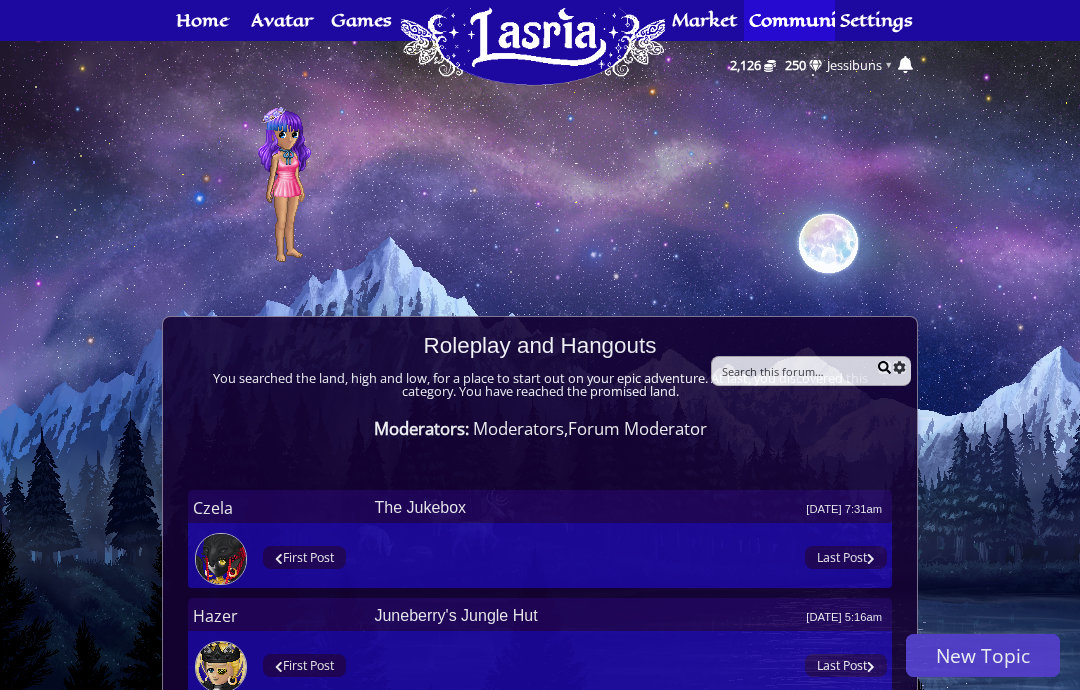 scroll, scrollTop: 0, scrollLeft: 0, axis: both 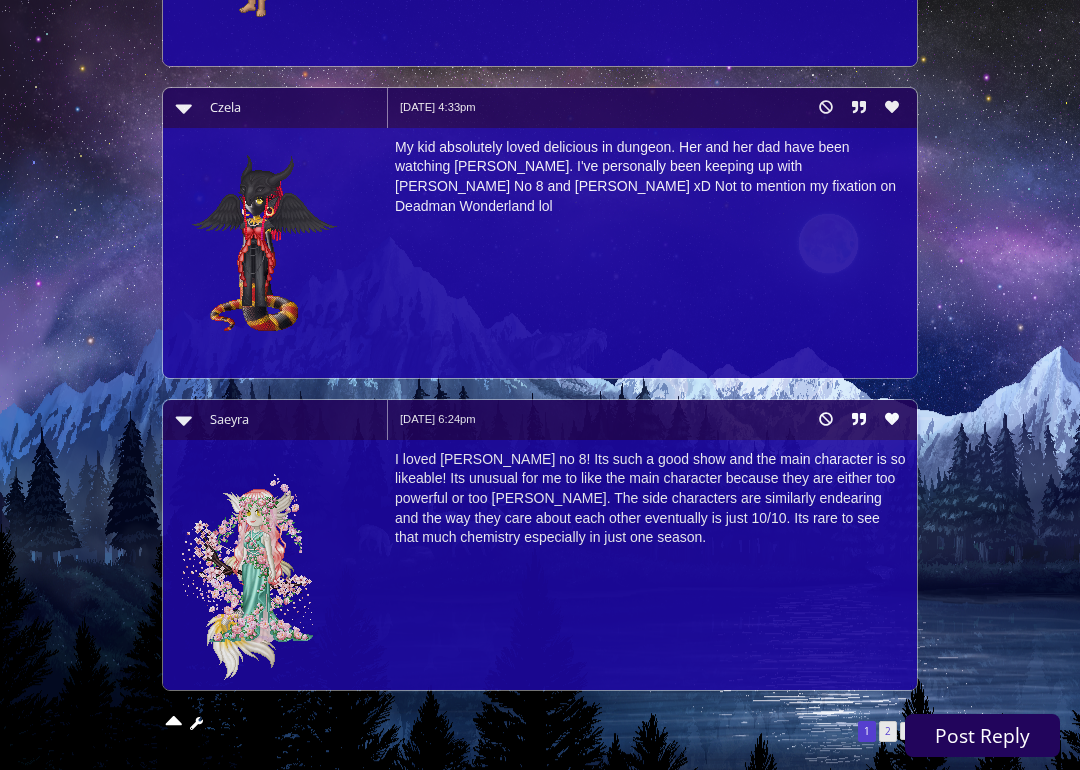 click 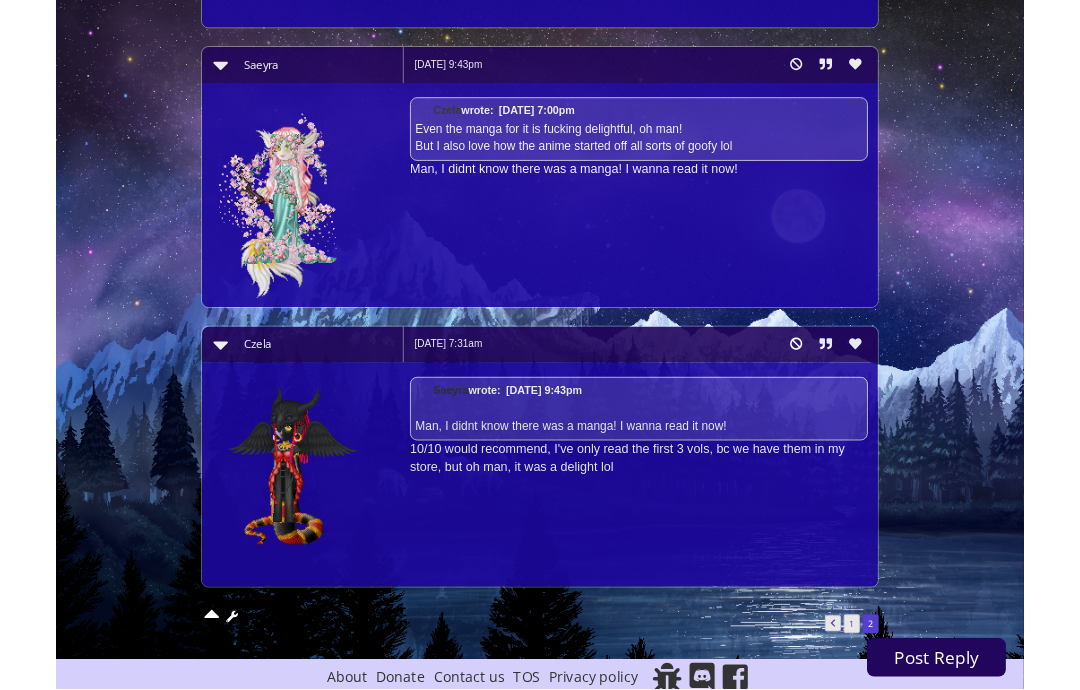 scroll, scrollTop: 804, scrollLeft: 0, axis: vertical 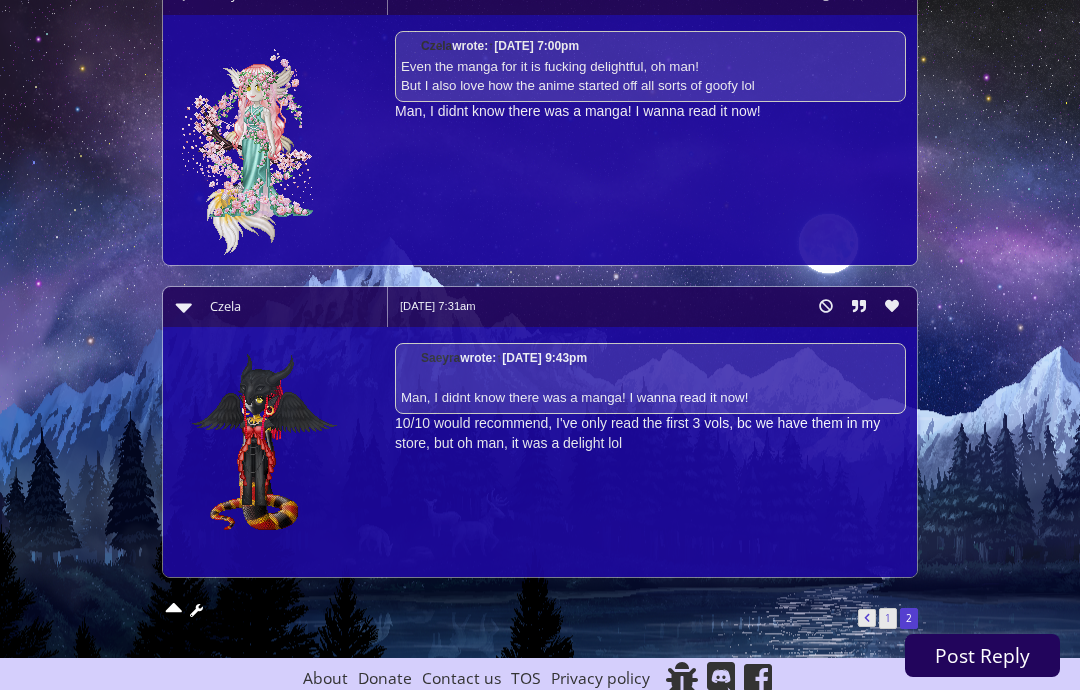 click on "1" at bounding box center [888, 618] 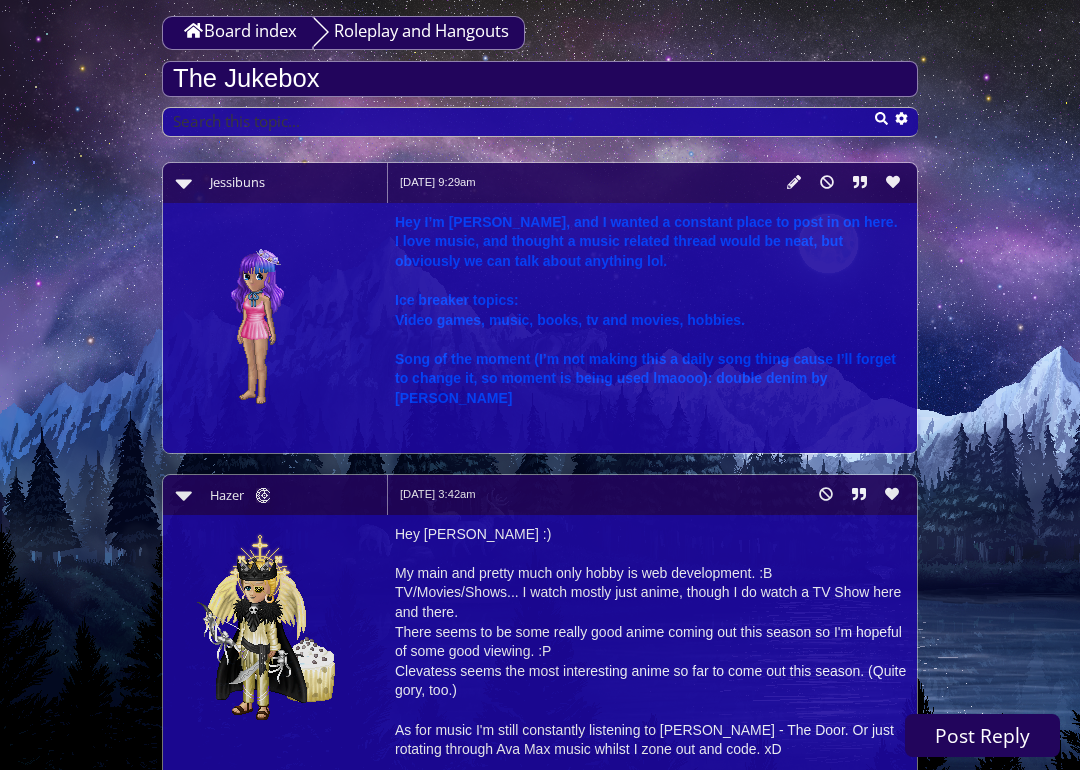 scroll, scrollTop: 306, scrollLeft: 0, axis: vertical 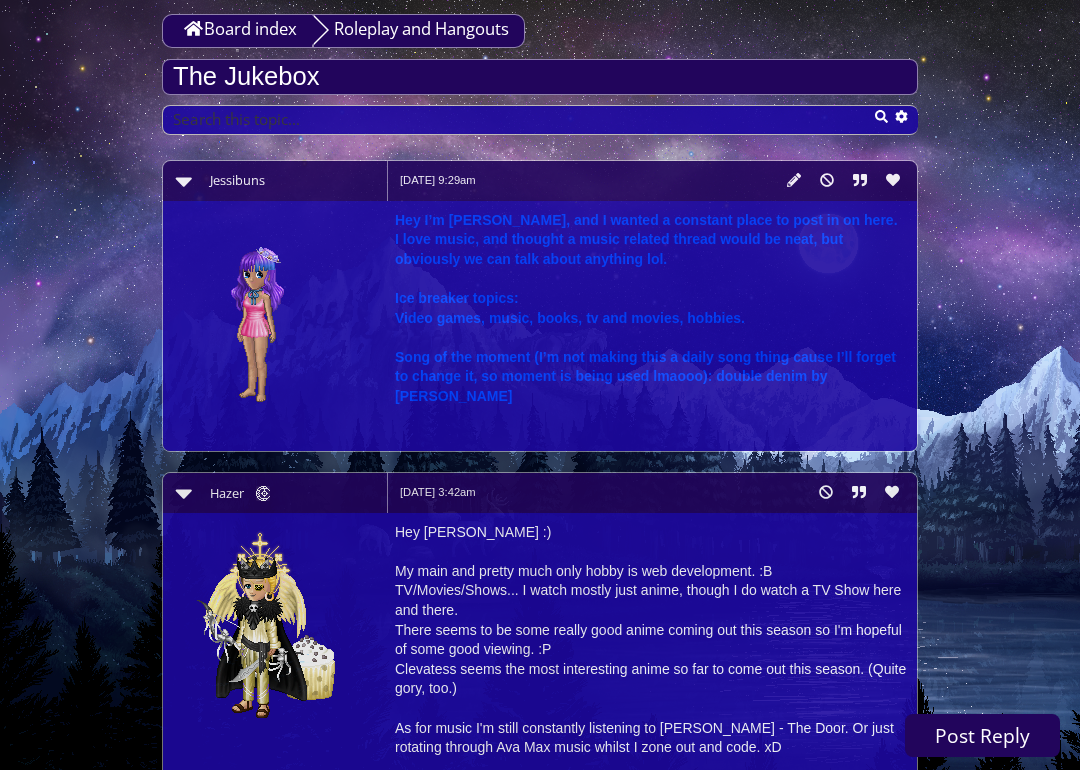 click at bounding box center [794, 179] 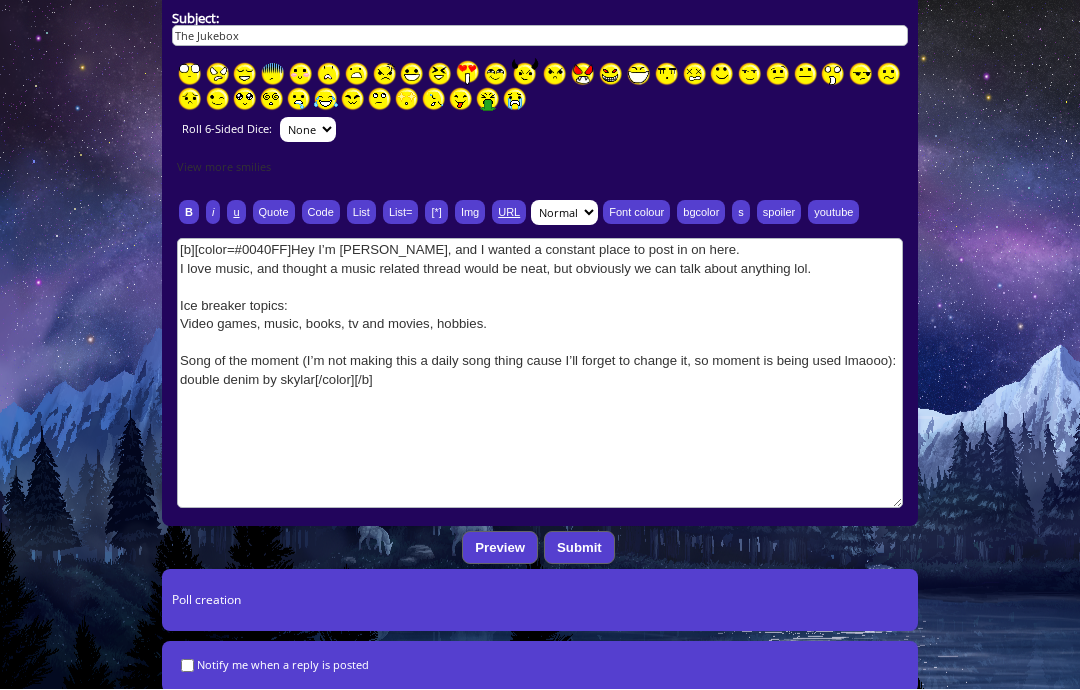 scroll, scrollTop: 452, scrollLeft: 0, axis: vertical 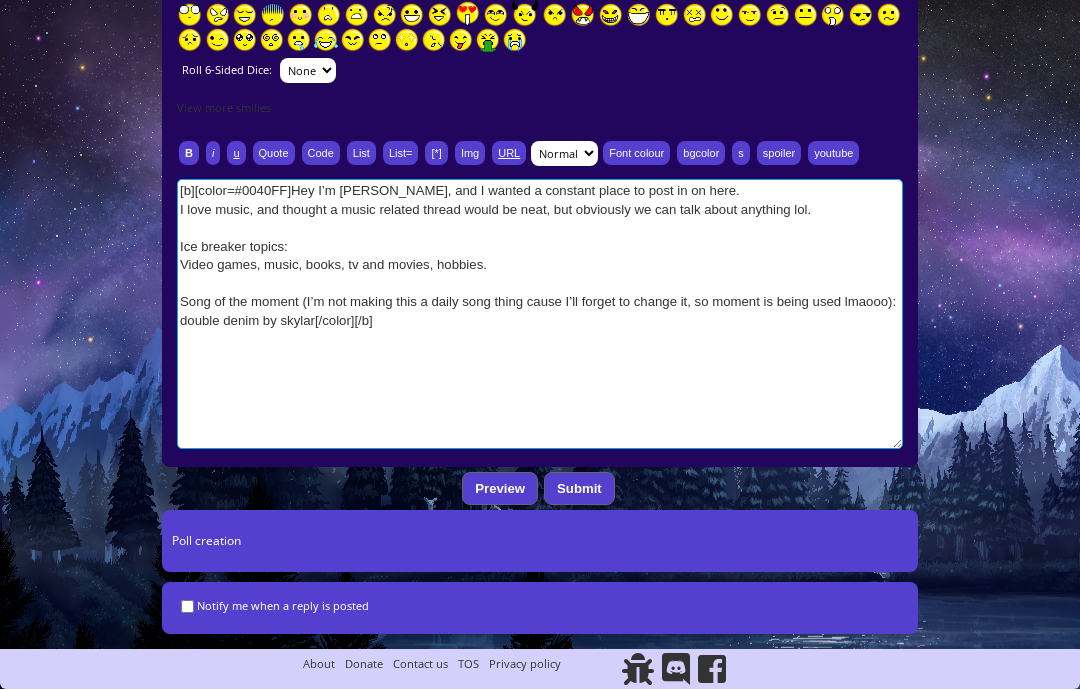 click on "[b][color=#0040FF]Hey I’m Jessi, and I wanted a constant place to post in on here.
I love music, and thought a music related thread would be neat, but obviously we can talk about anything lol.
Ice breaker topics:
Video games, music, books, tv and movies, hobbies.
Song of the moment (I’m not making this a daily song thing cause I’ll forget to change it, so moment is being used lmaooo): double denim by skylar[/color][/b]" at bounding box center (540, 315) 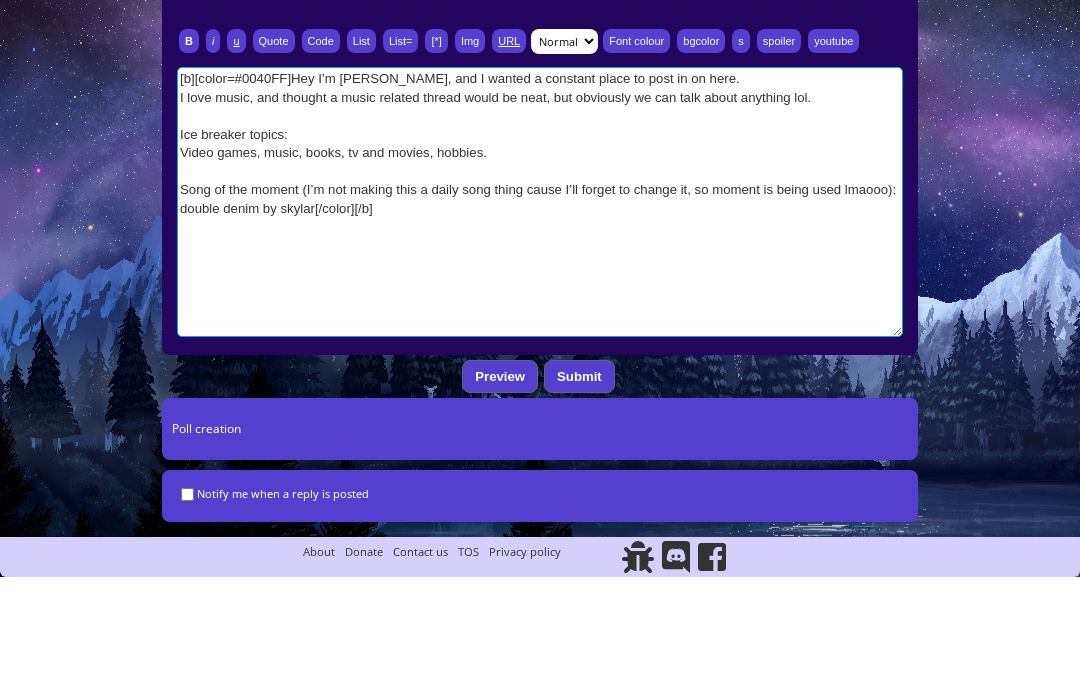 click on "[b][color=#0040FF]Hey I’m Jessi, and I wanted a constant place to post in on here.
I love music, and thought a music related thread would be neat, but obviously we can talk about anything lol.
Ice breaker topics:
Video games, music, books, tv and movies, hobbies.
Song of the moment (I’m not making this a daily song thing cause I’ll forget to change it, so moment is being used lmaooo): double denim by skylar[/color][/b]" at bounding box center [540, 315] 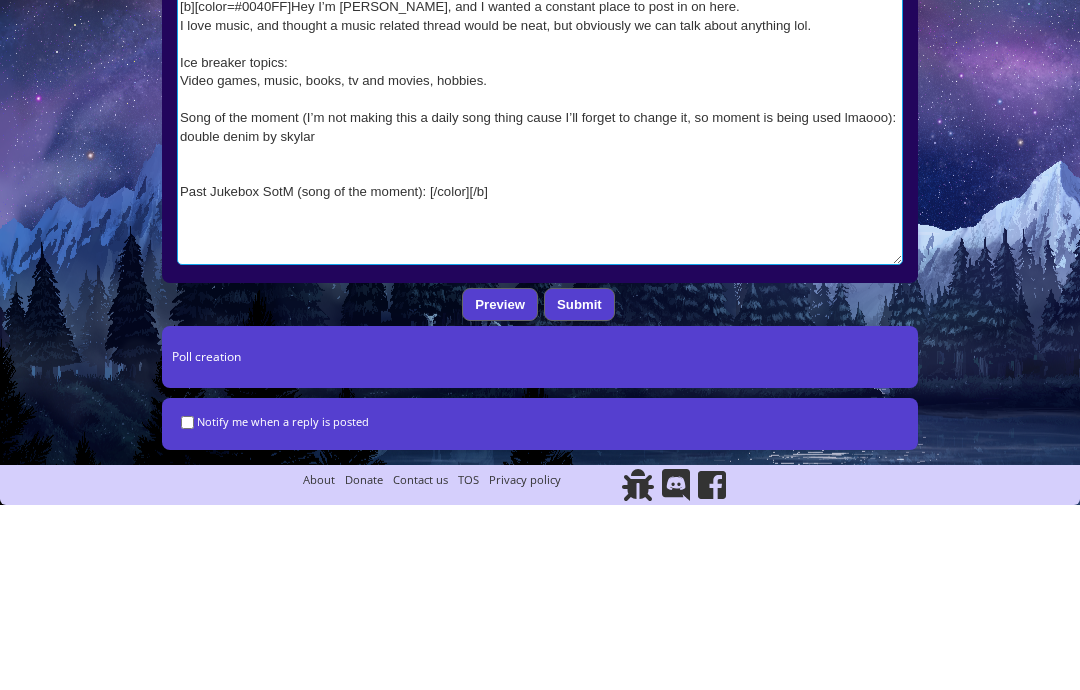 click on "[b][color=#0040FF]Hey I’m Jessi, and I wanted a constant place to post in on here.
I love music, and thought a music related thread would be neat, but obviously we can talk about anything lol.
Ice breaker topics:
Video games, music, books, tv and movies, hobbies.
Song of the moment (I’m not making this a daily song thing cause I’ll forget to change it, so moment is being used lmaooo): double denim by skylar[/color][/b]" at bounding box center (540, 315) 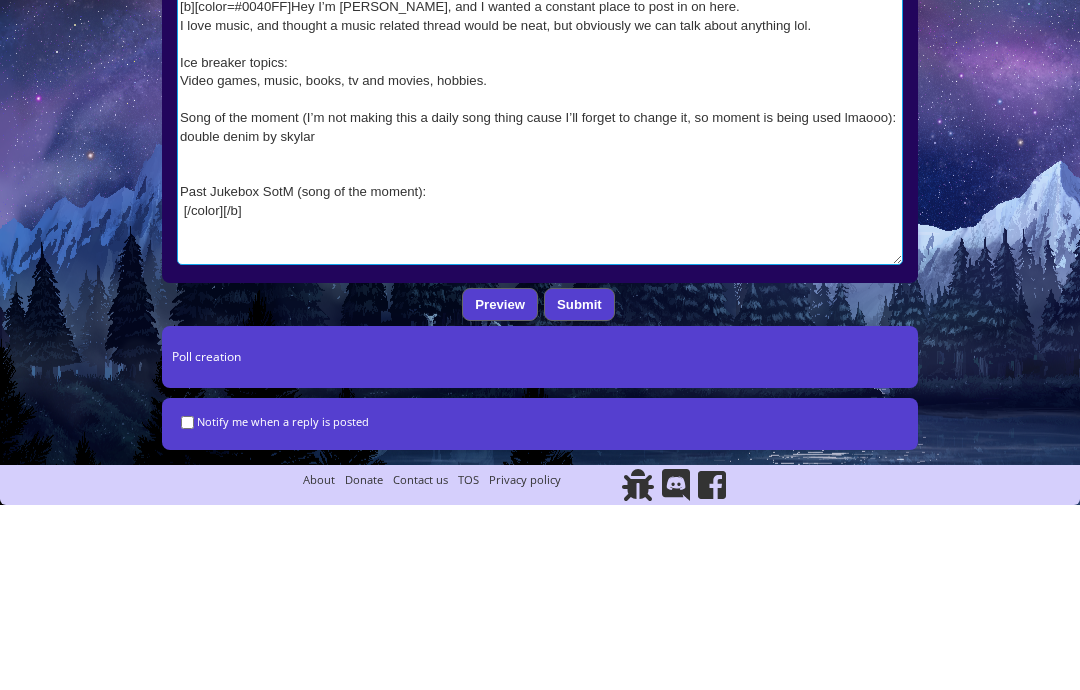 click on "[b][color=#0040FF]Hey I’m Jessi, and I wanted a constant place to post in on here.
I love music, and thought a music related thread would be neat, but obviously we can talk about anything lol.
Ice breaker topics:
Video games, music, books, tv and movies, hobbies.
Song of the moment (I’m not making this a daily song thing cause I’ll forget to change it, so moment is being used lmaooo): double denim by skylar[/color][/b]" at bounding box center [540, 315] 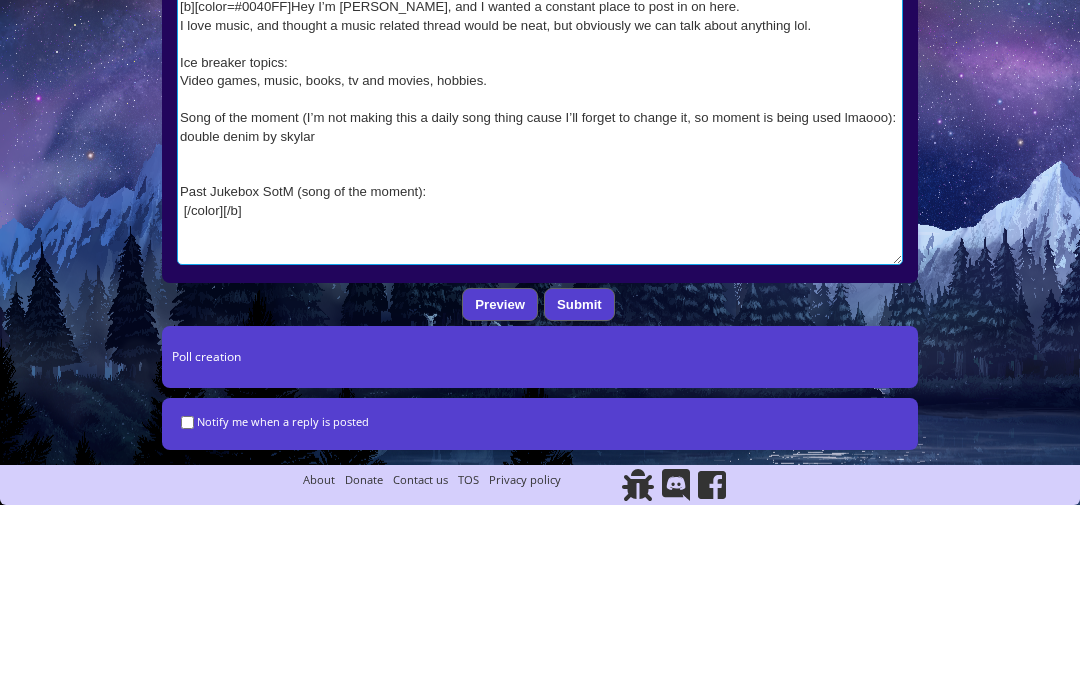 paste on "double denim by skylar" 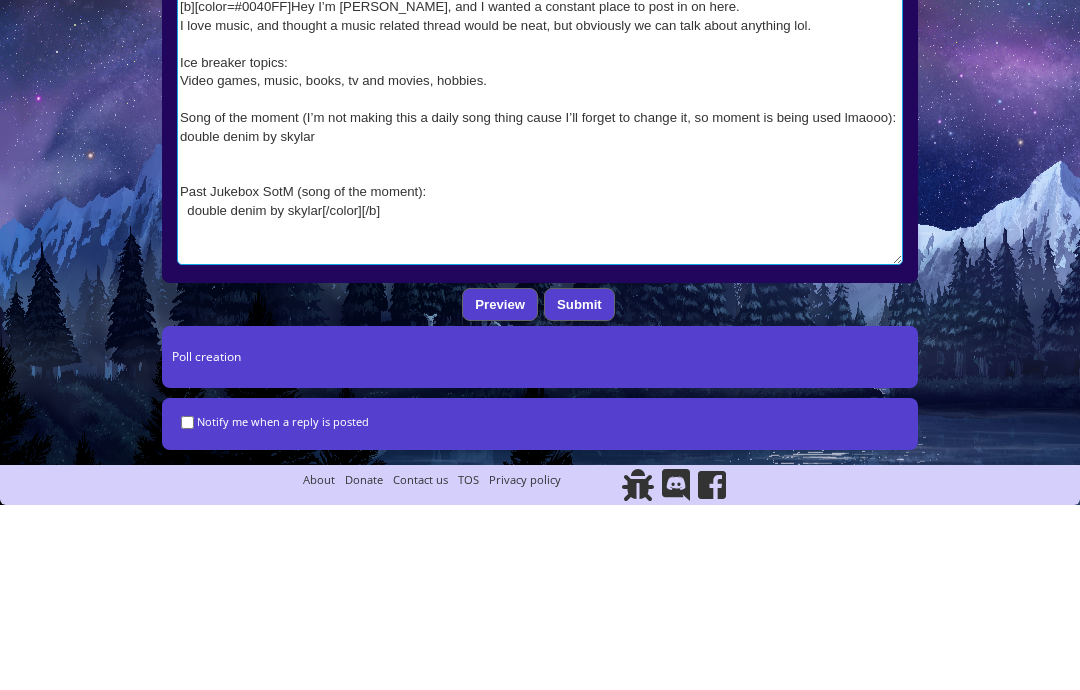 click on "[b][color=#0040FF]Hey I’m Jessi, and I wanted a constant place to post in on here.
I love music, and thought a music related thread would be neat, but obviously we can talk about anything lol.
Ice breaker topics:
Video games, music, books, tv and movies, hobbies.
Song of the moment (I’m not making this a daily song thing cause I’ll forget to change it, so moment is being used lmaooo): double denim by skylar[/color][/b]" at bounding box center (540, 315) 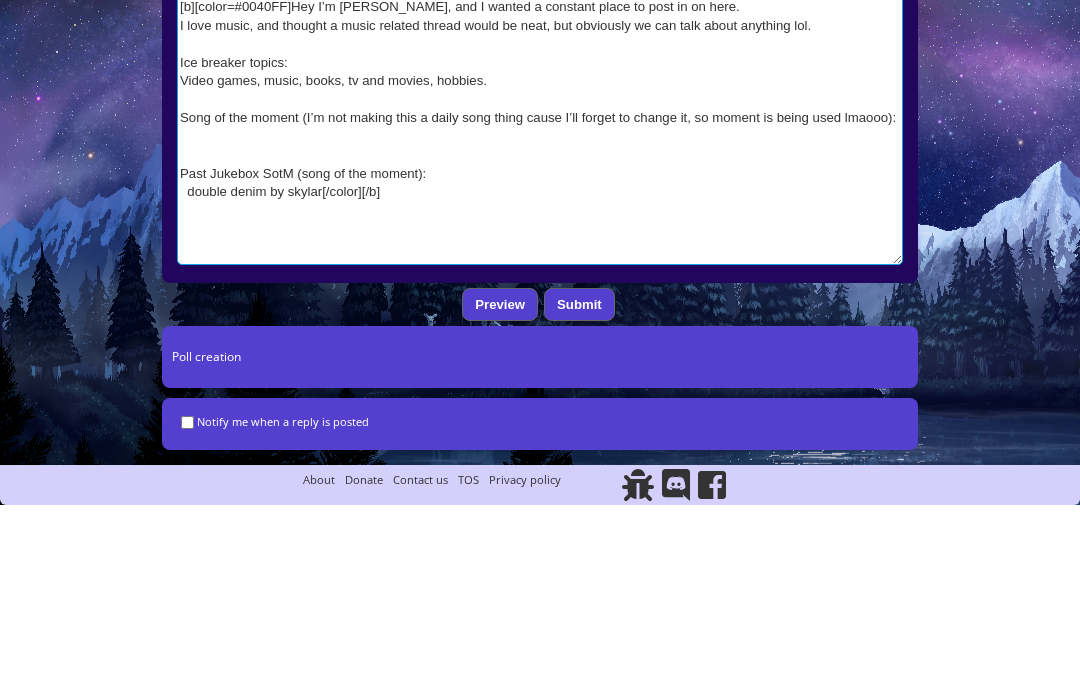 scroll, scrollTop: 474, scrollLeft: 0, axis: vertical 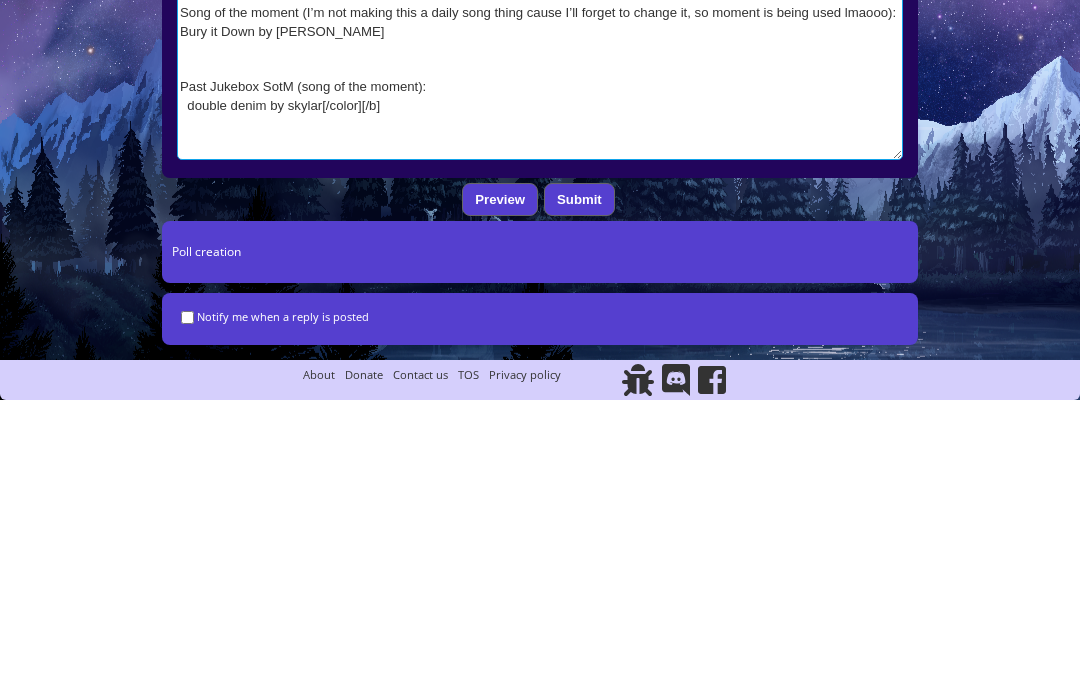 type on "[b][color=#0040FF]Hey I’m Jessi, and I wanted a constant place to post in on here.
I love music, and thought a music related thread would be neat, but obviously we can talk about anything lol.
Ice breaker topics:
Video games, music, books, tv and movies, hobbies.
Song of the moment (I’m not making this a daily song thing cause I’ll forget to change it, so moment is being used lmaooo): Bury it Down by Violet Dusk
Past Jukebox SotM (song of the moment):
double denim by skylar[/color][/b]" 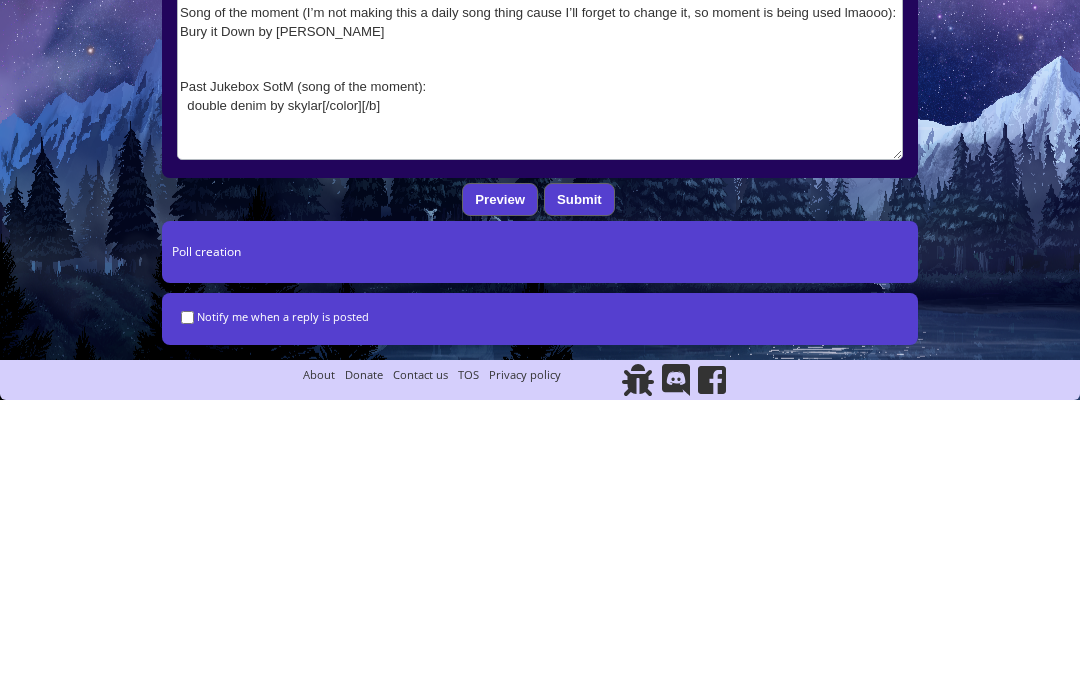 click on "Submit" at bounding box center [579, 489] 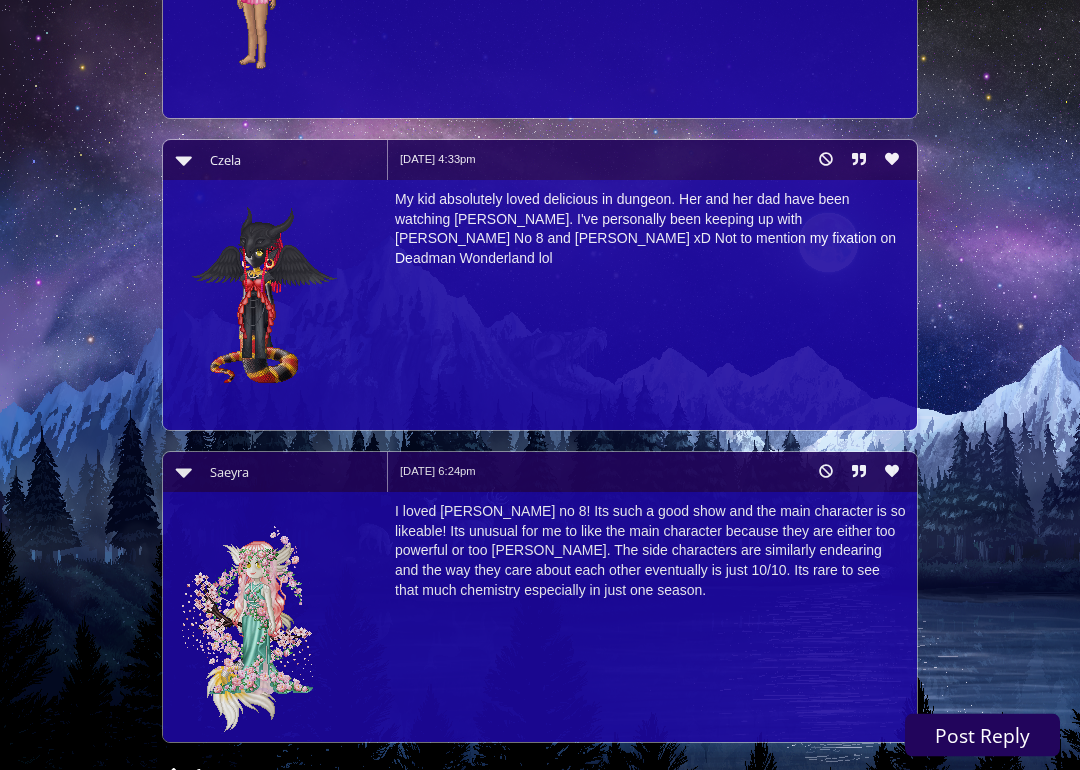 scroll, scrollTop: 3274, scrollLeft: 0, axis: vertical 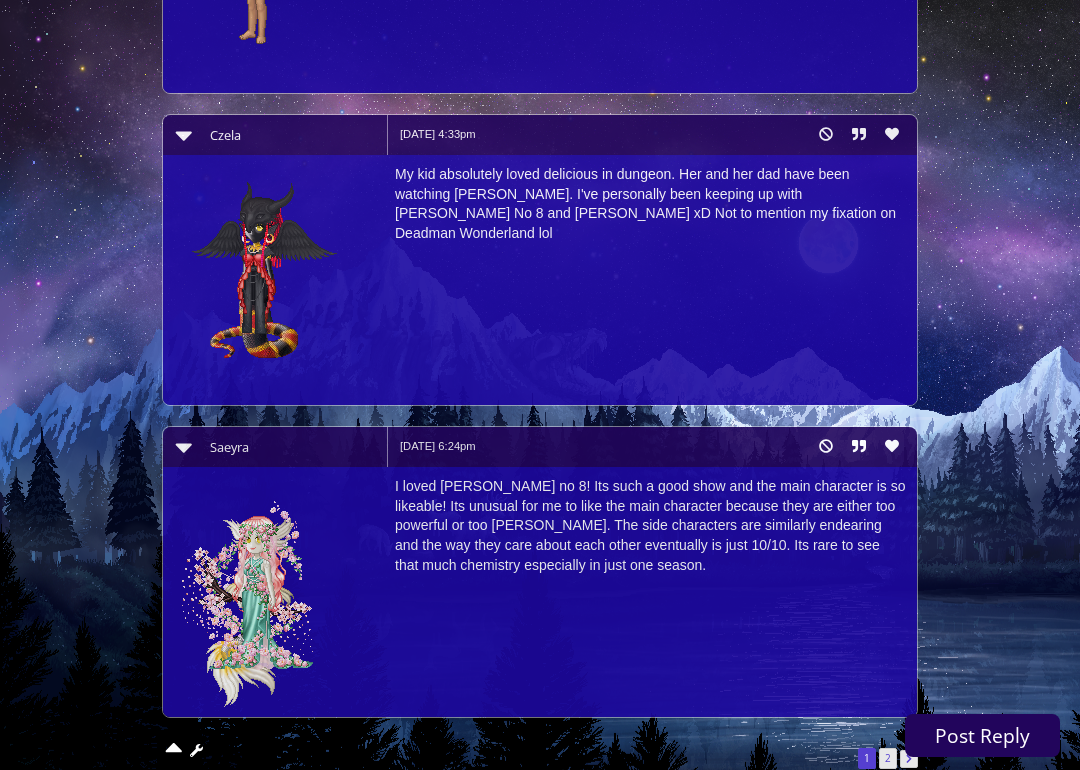 click 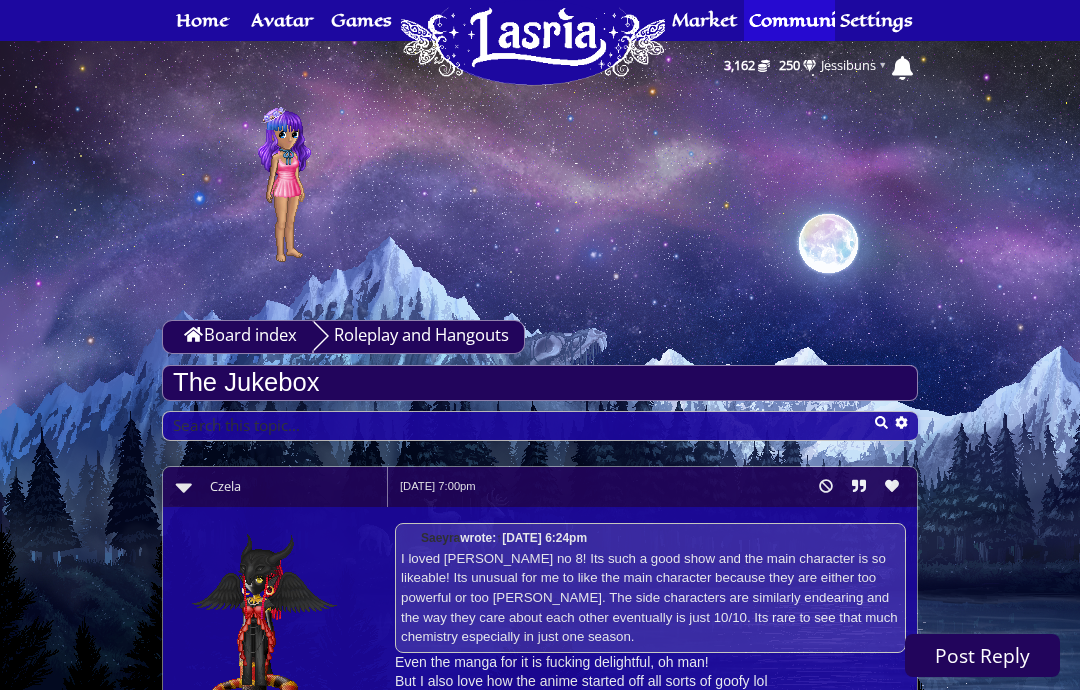 scroll, scrollTop: 0, scrollLeft: 0, axis: both 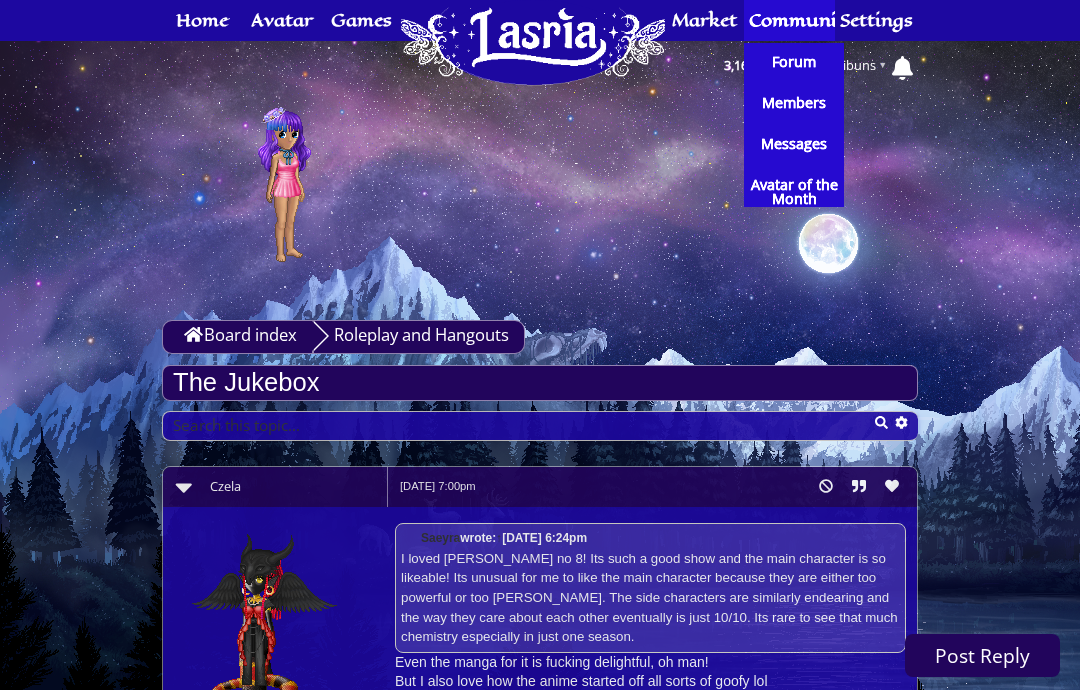 click at bounding box center [540, 186] 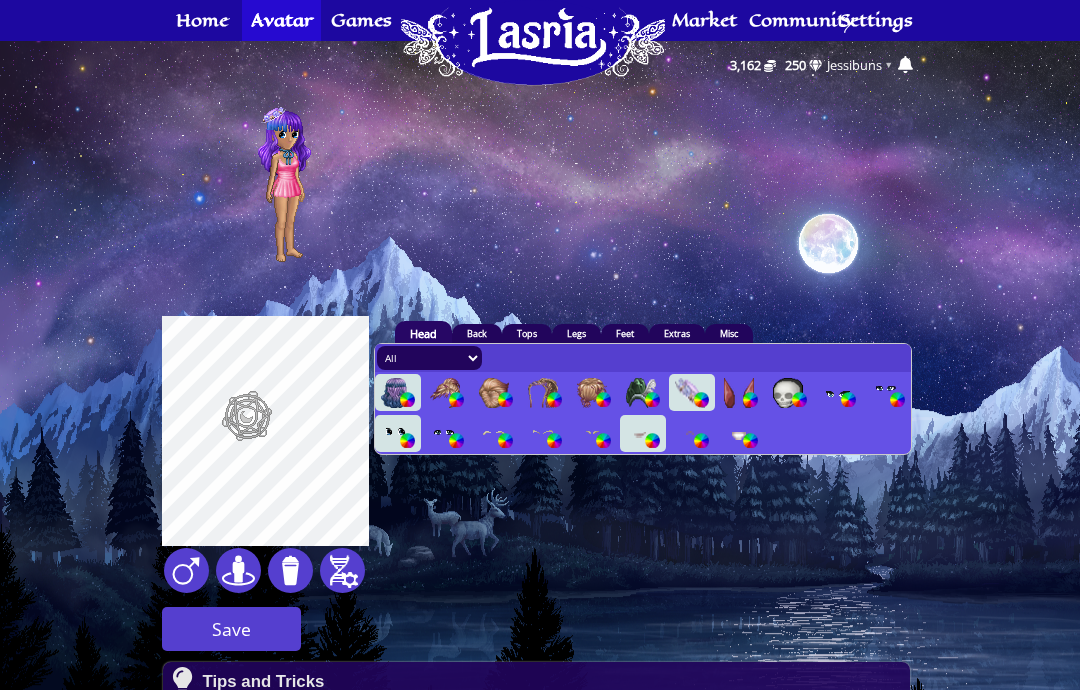 scroll, scrollTop: 0, scrollLeft: 0, axis: both 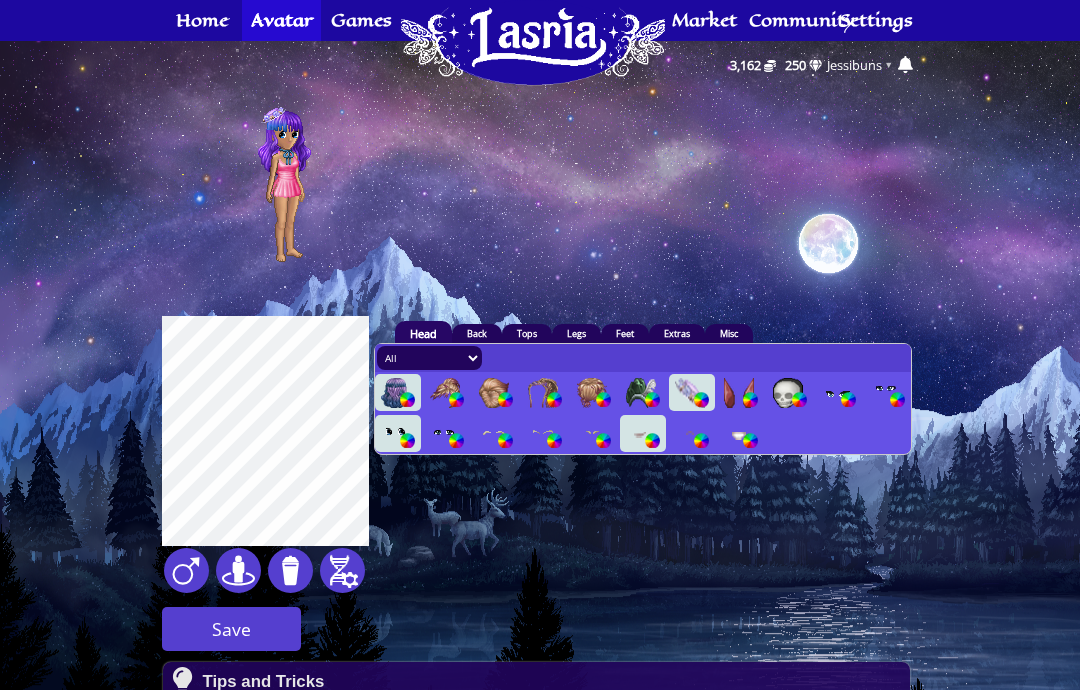 click at bounding box center [701, 399] 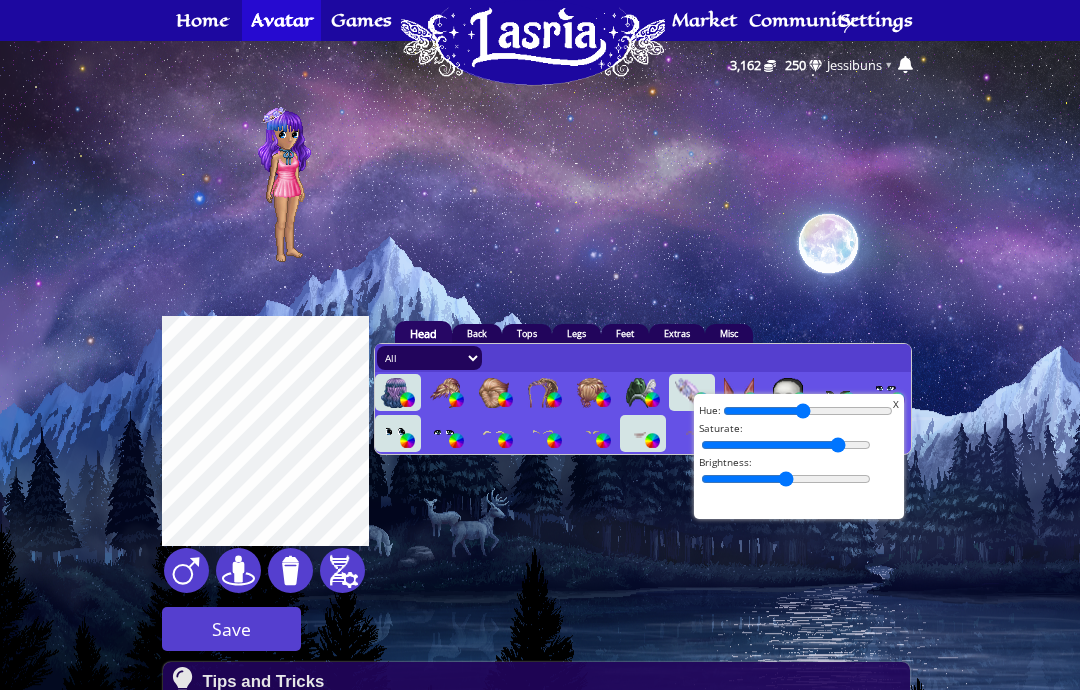 click at bounding box center [808, 411] 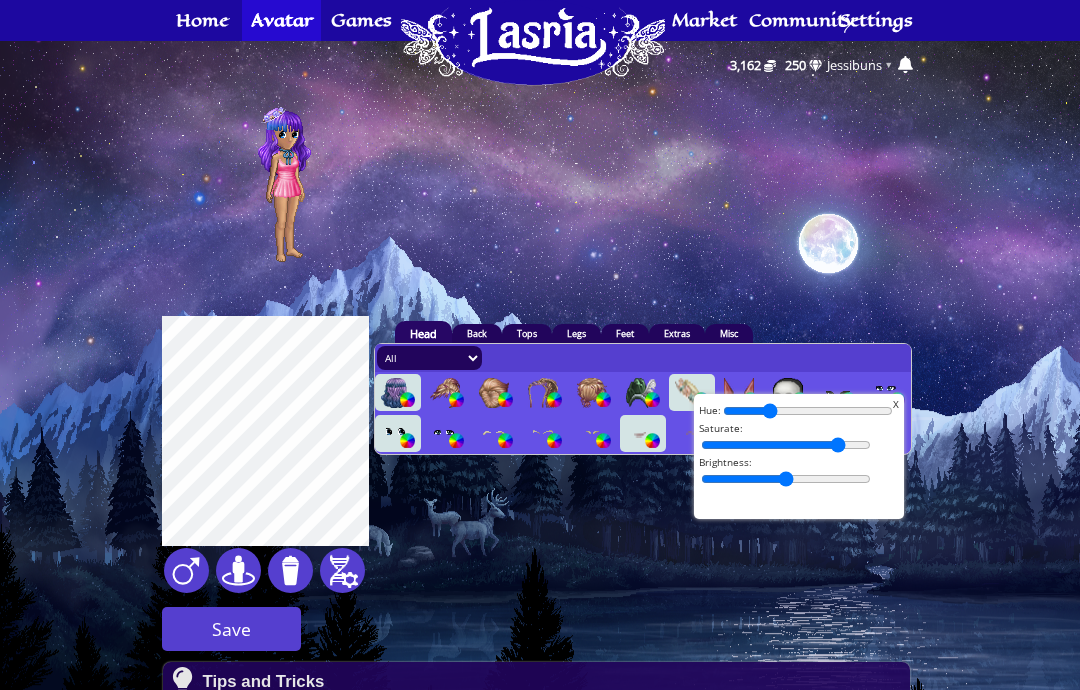 click at bounding box center (808, 411) 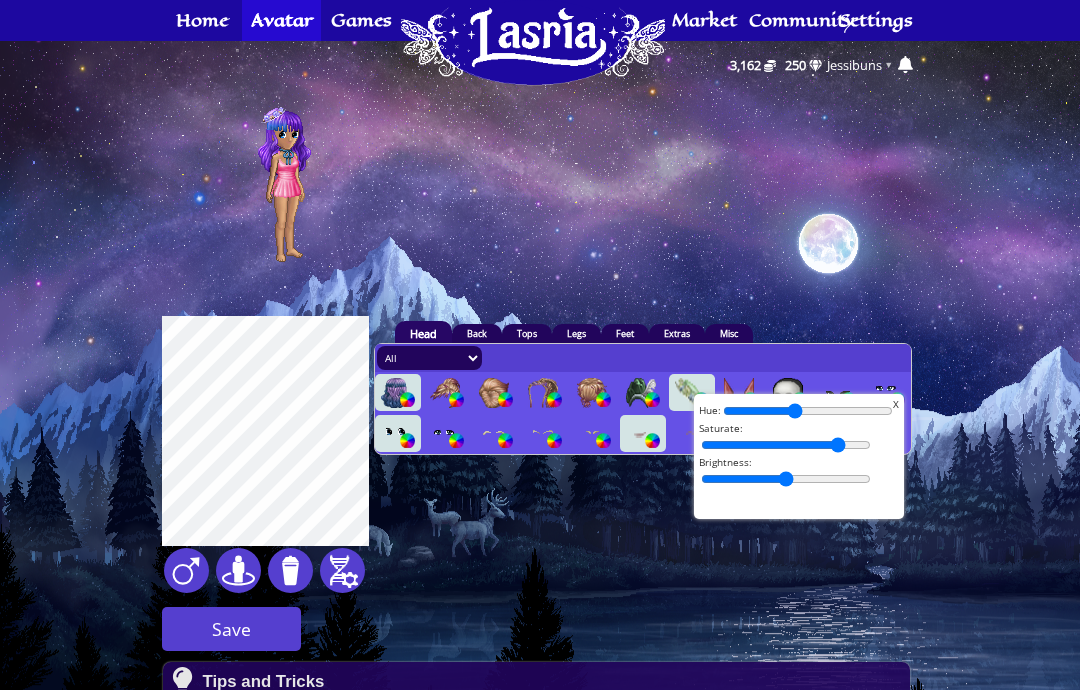 click at bounding box center (808, 411) 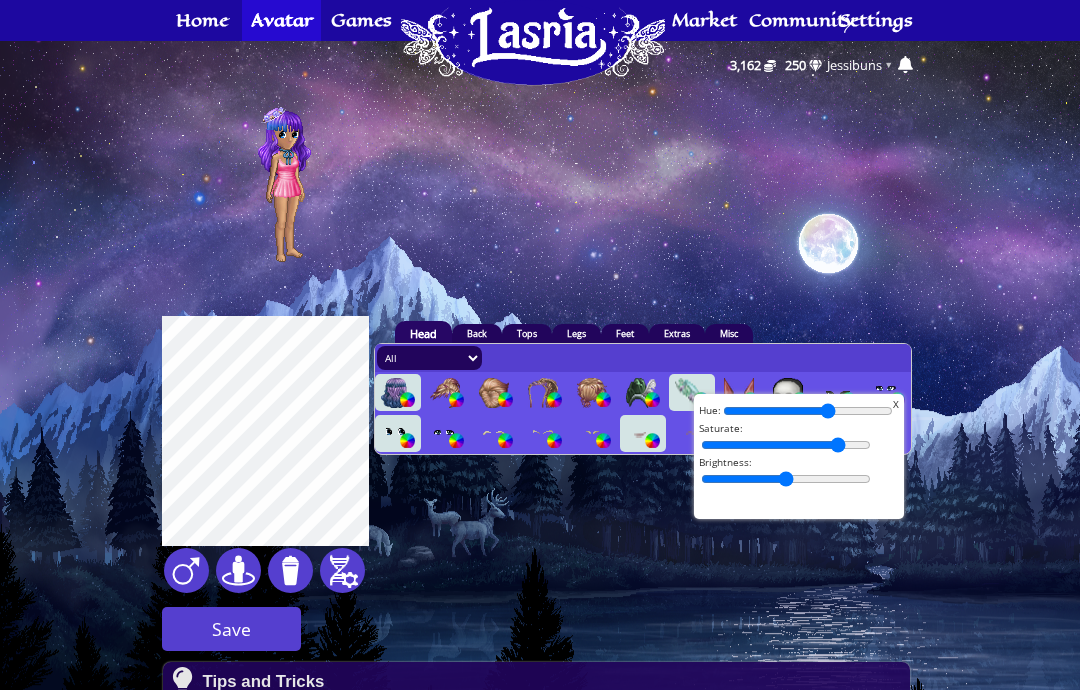 click at bounding box center [808, 411] 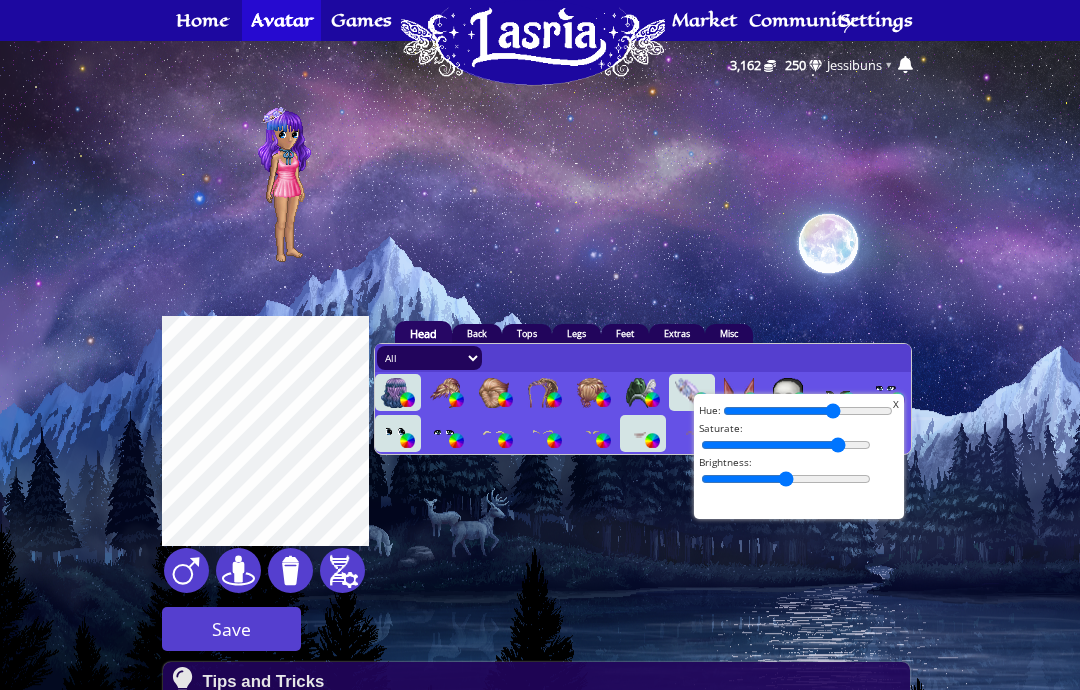 click at bounding box center [808, 411] 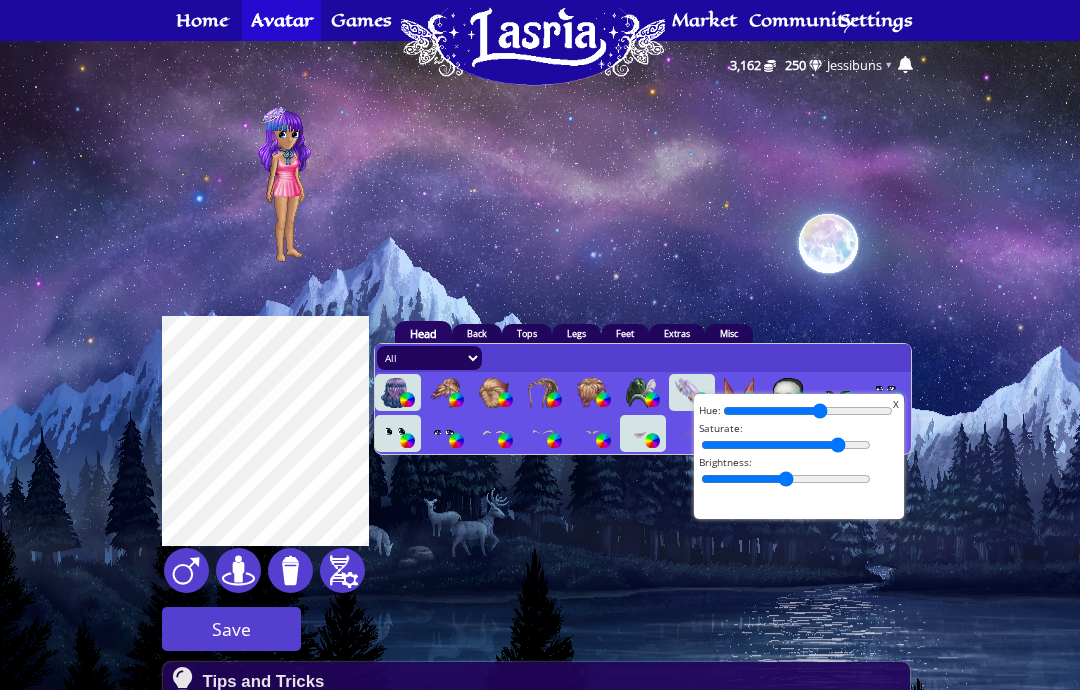 click at bounding box center [808, 411] 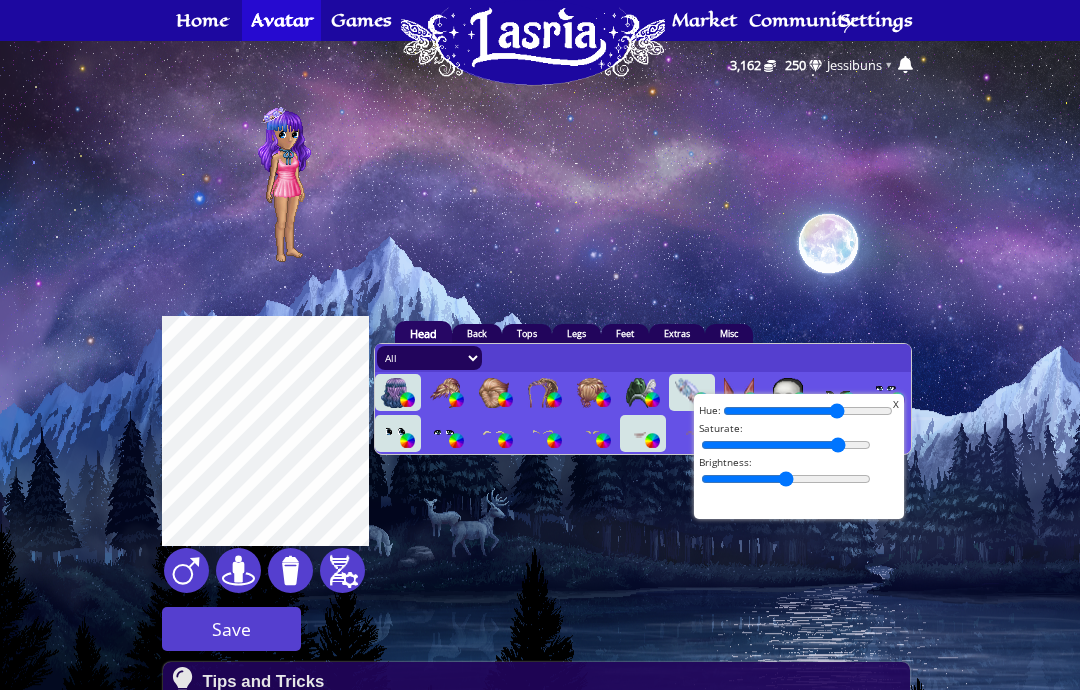 click at bounding box center [808, 411] 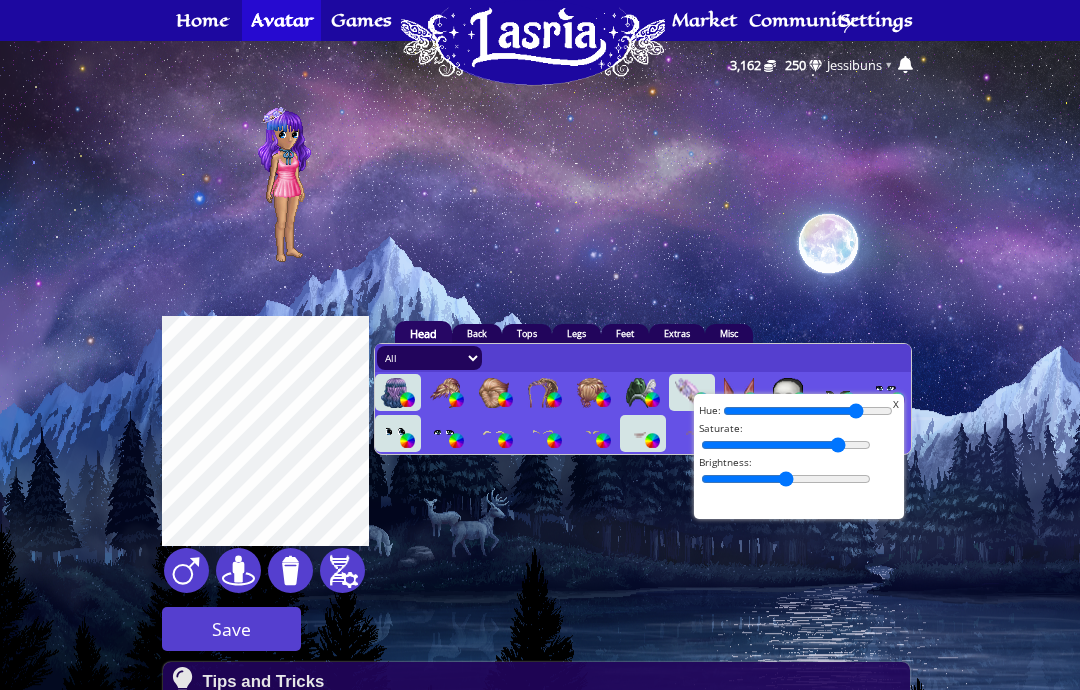 click at bounding box center [808, 411] 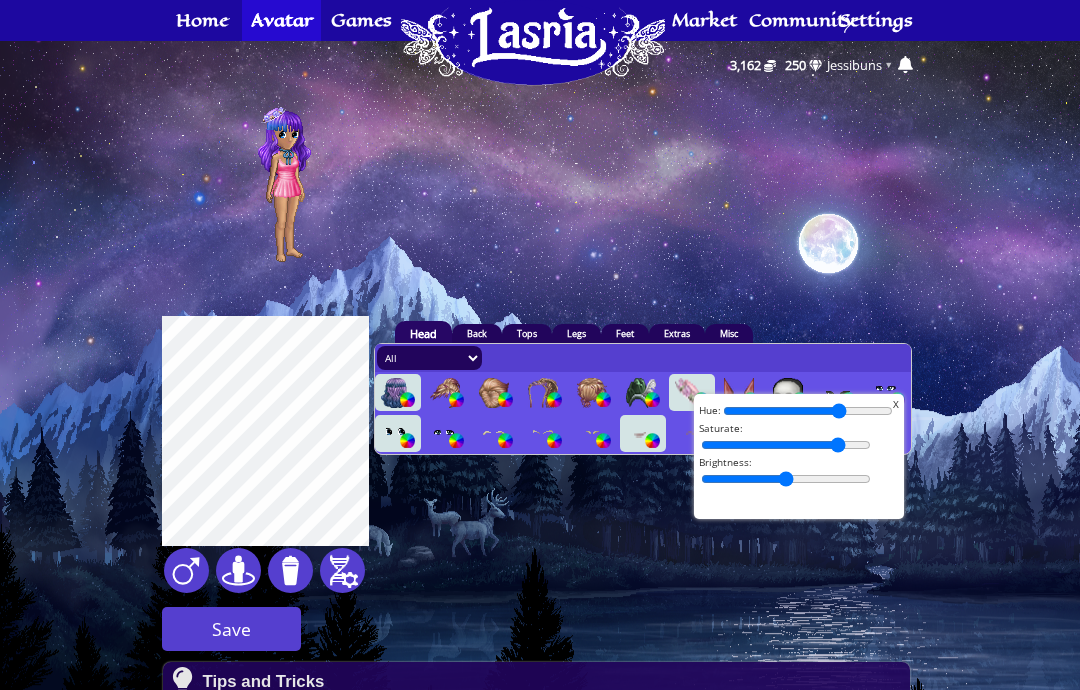 click at bounding box center (808, 411) 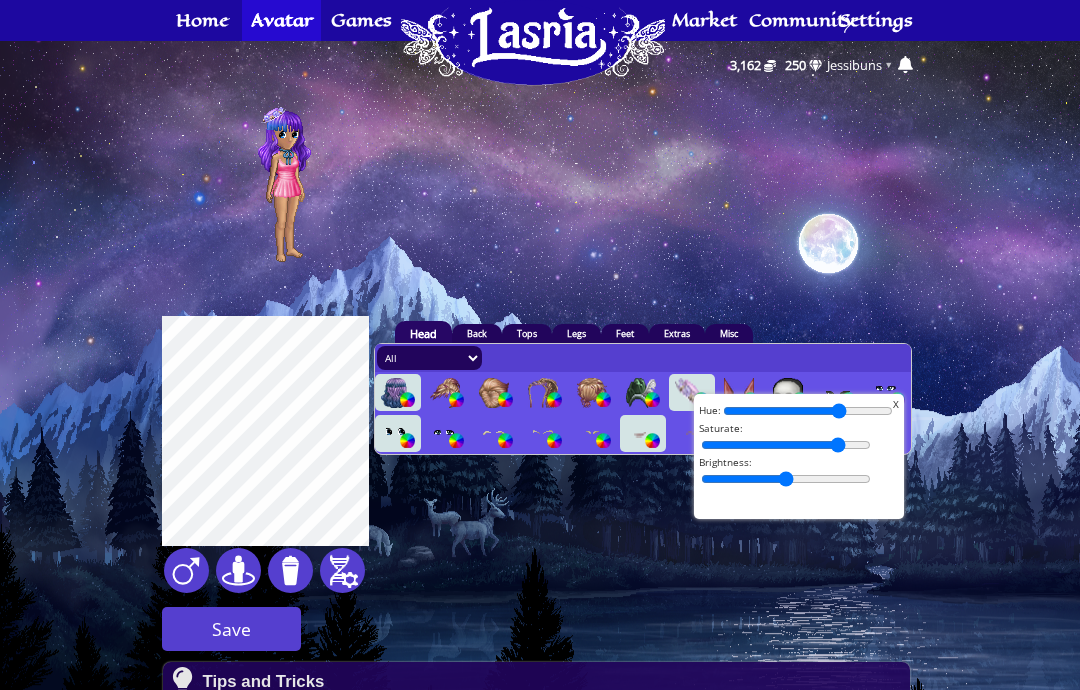 type on "63" 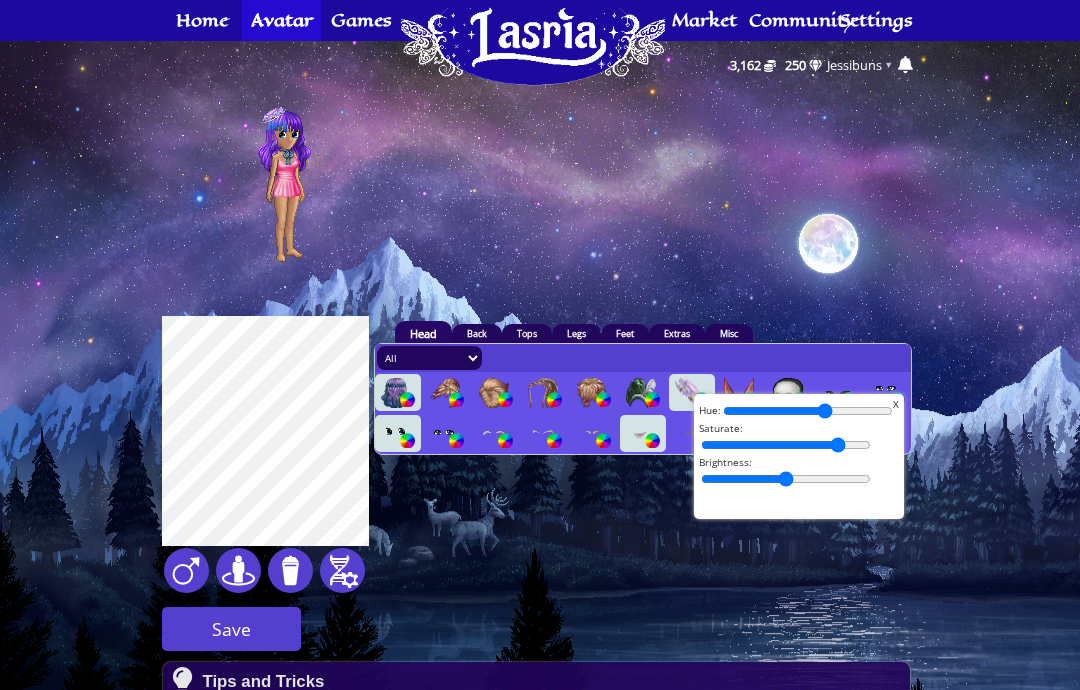 click at bounding box center (808, 411) 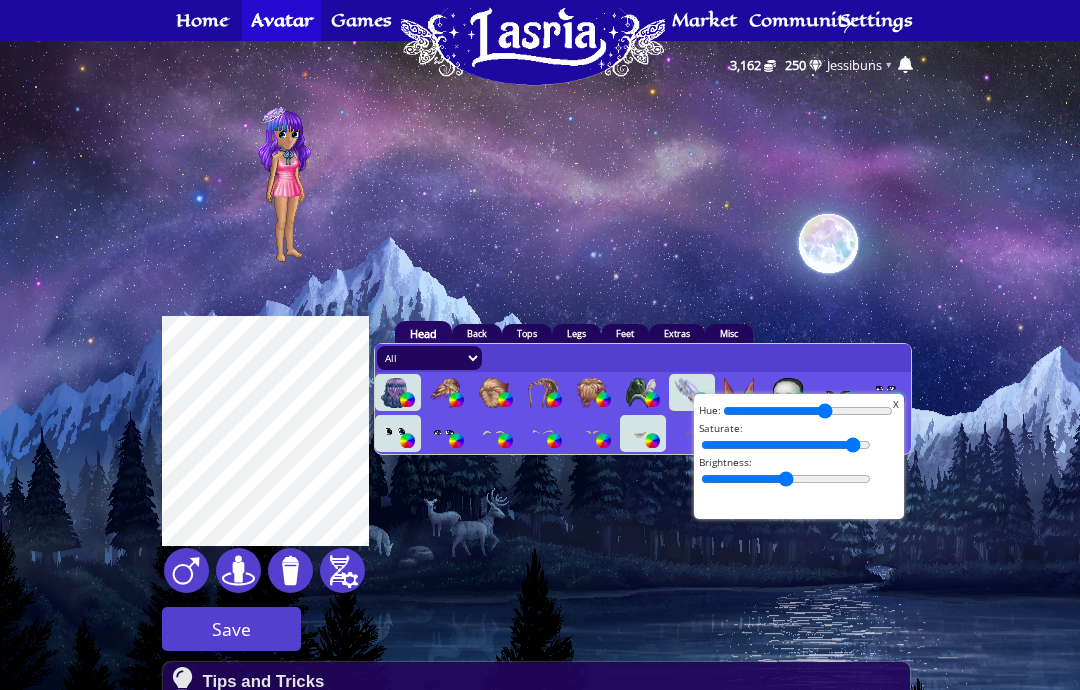 type on "100" 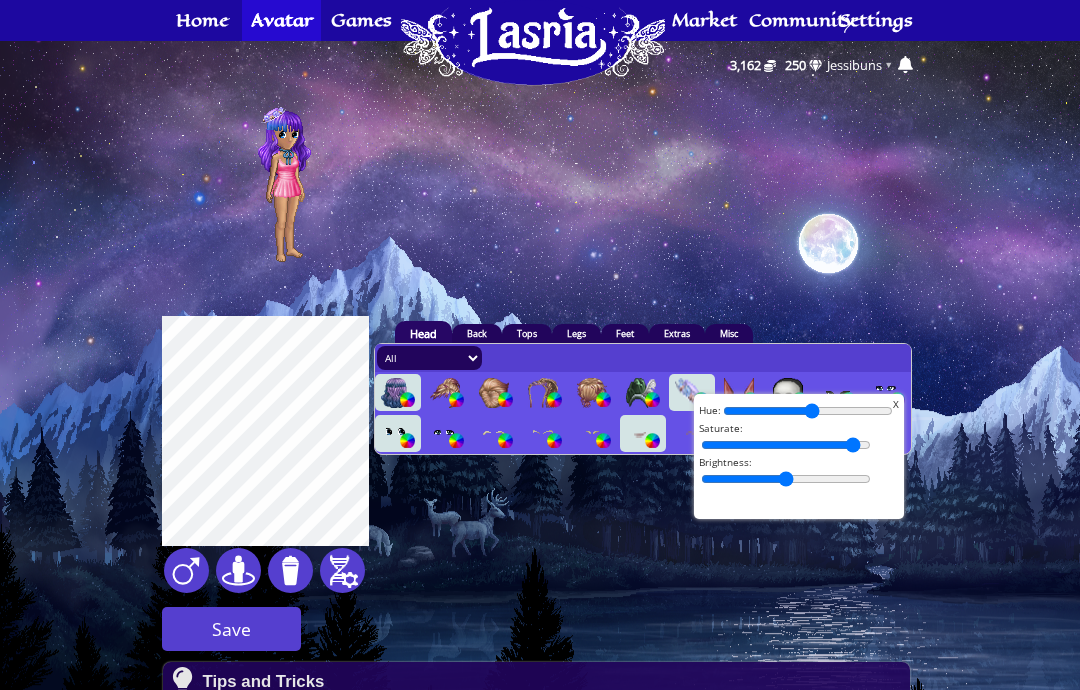 click at bounding box center [808, 411] 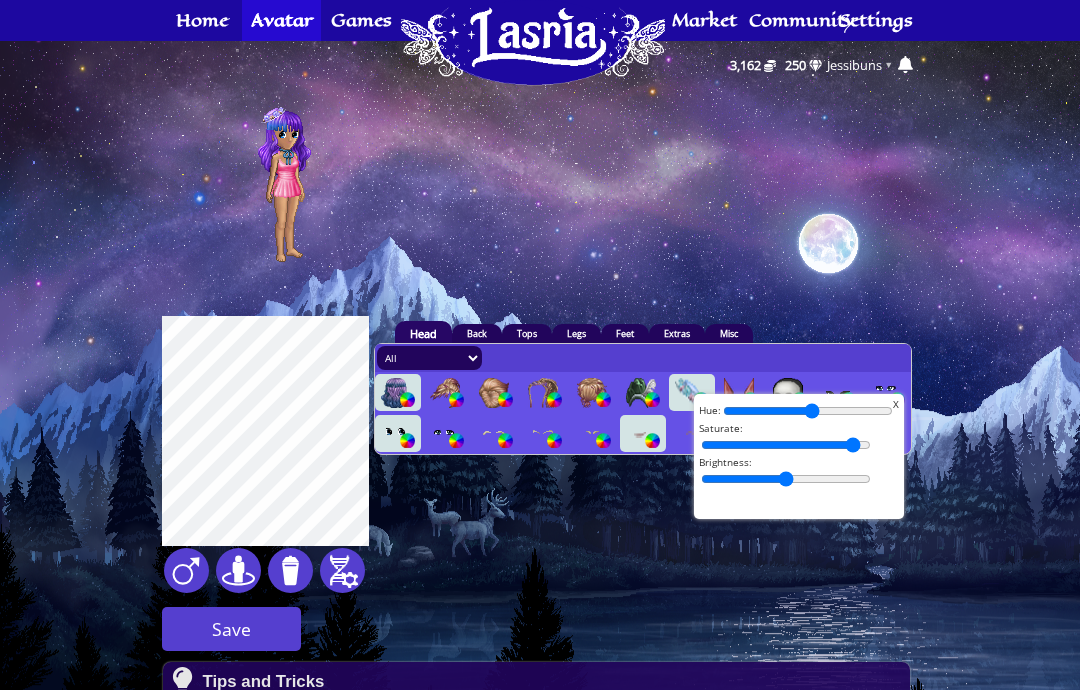 type on "62" 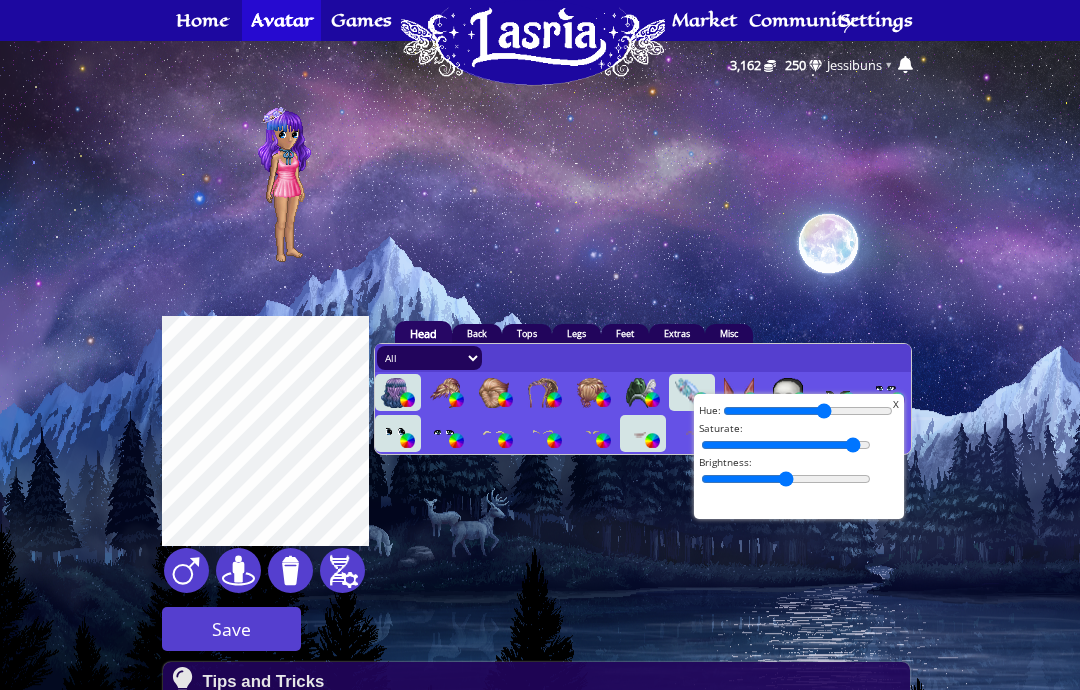 click at bounding box center (808, 411) 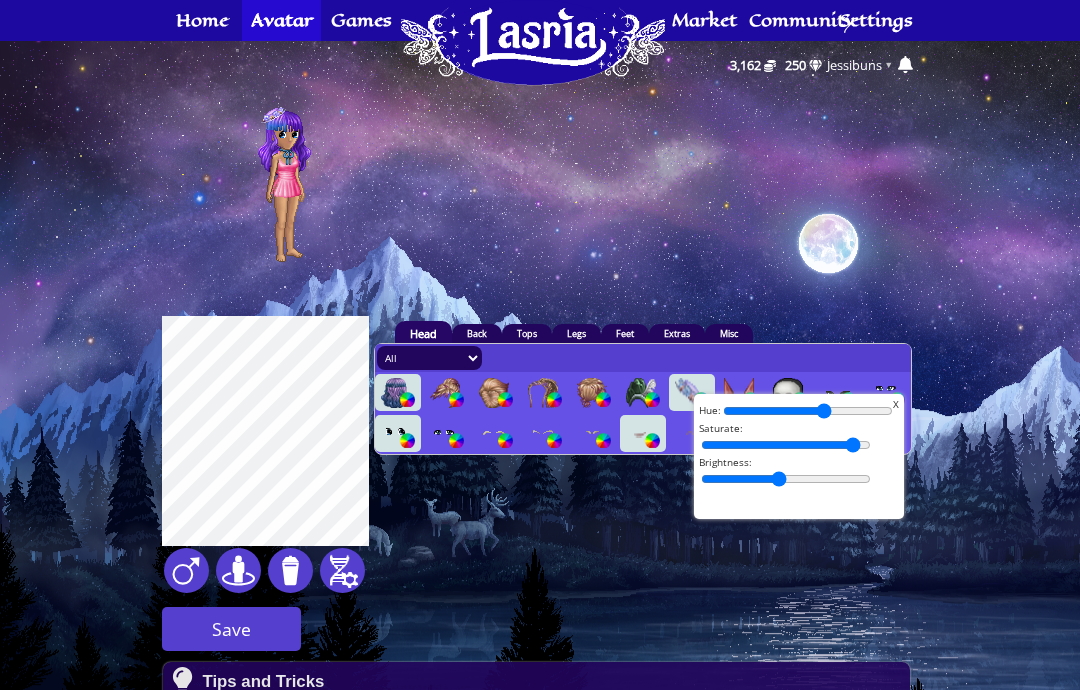 type on "45" 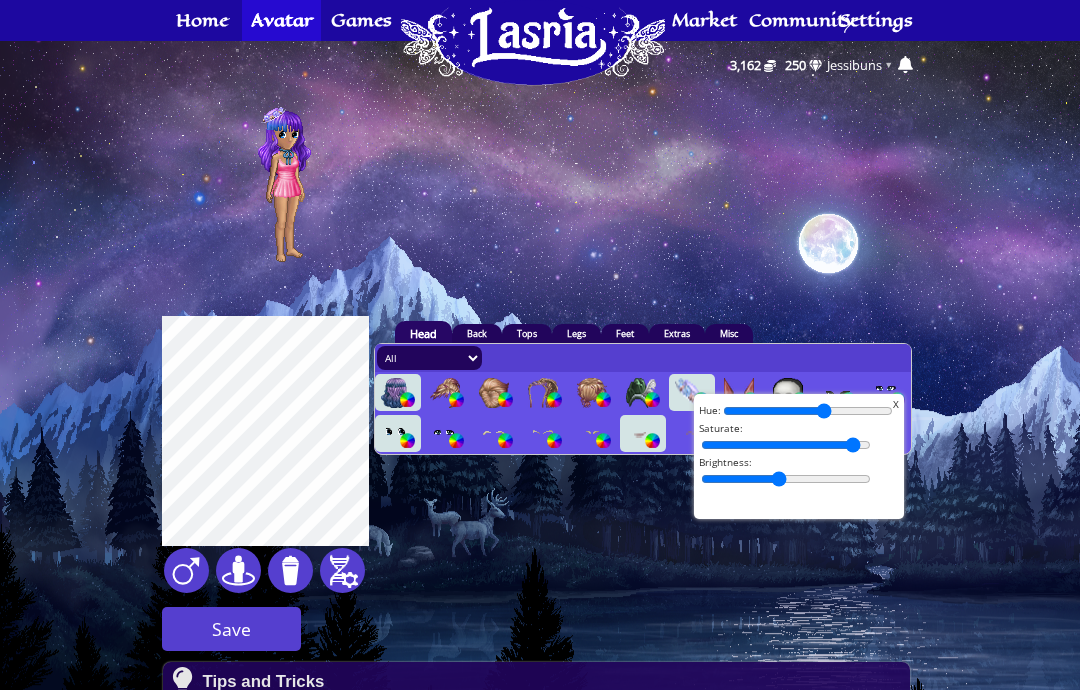 click on "human
2
1
1" at bounding box center [540, 597] 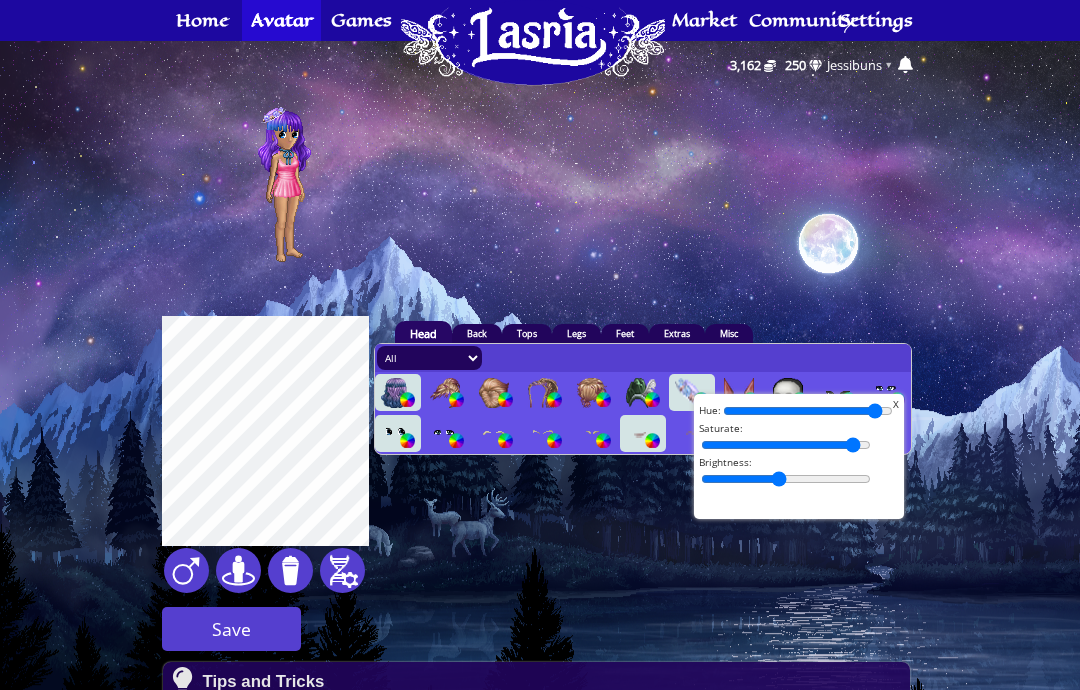click at bounding box center (808, 411) 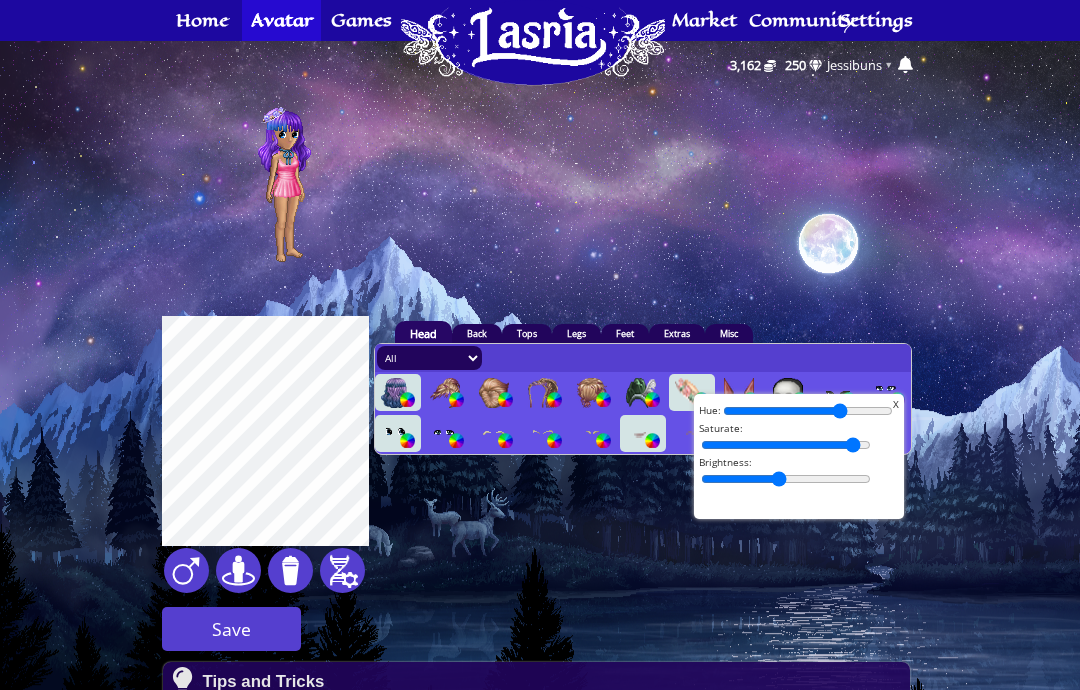 click at bounding box center [808, 411] 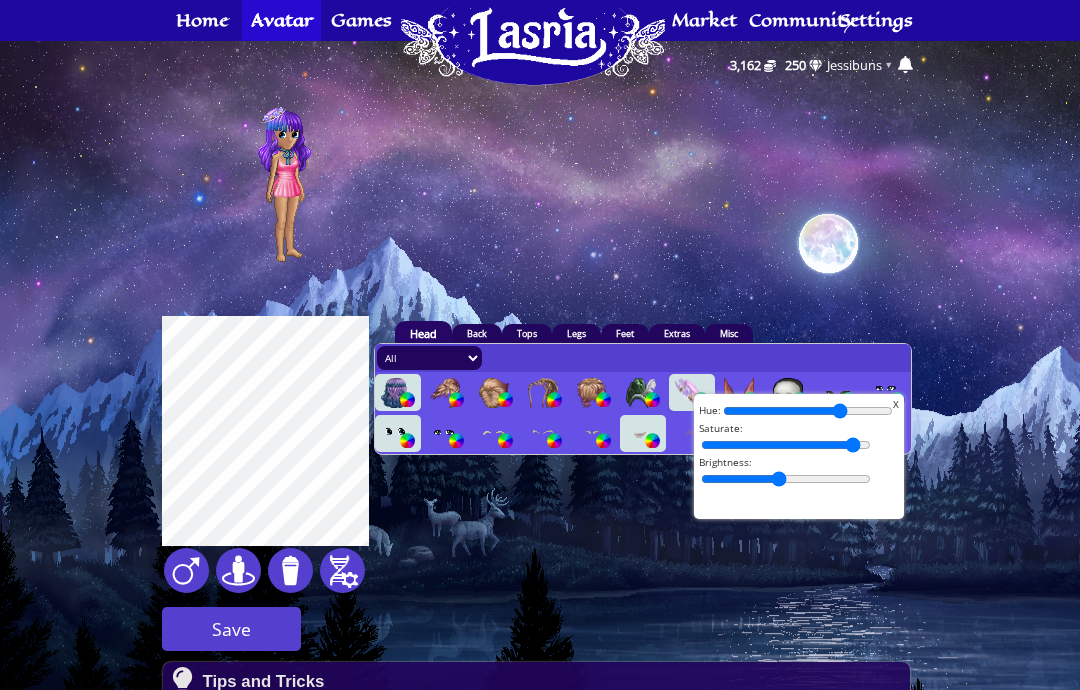 type on "66" 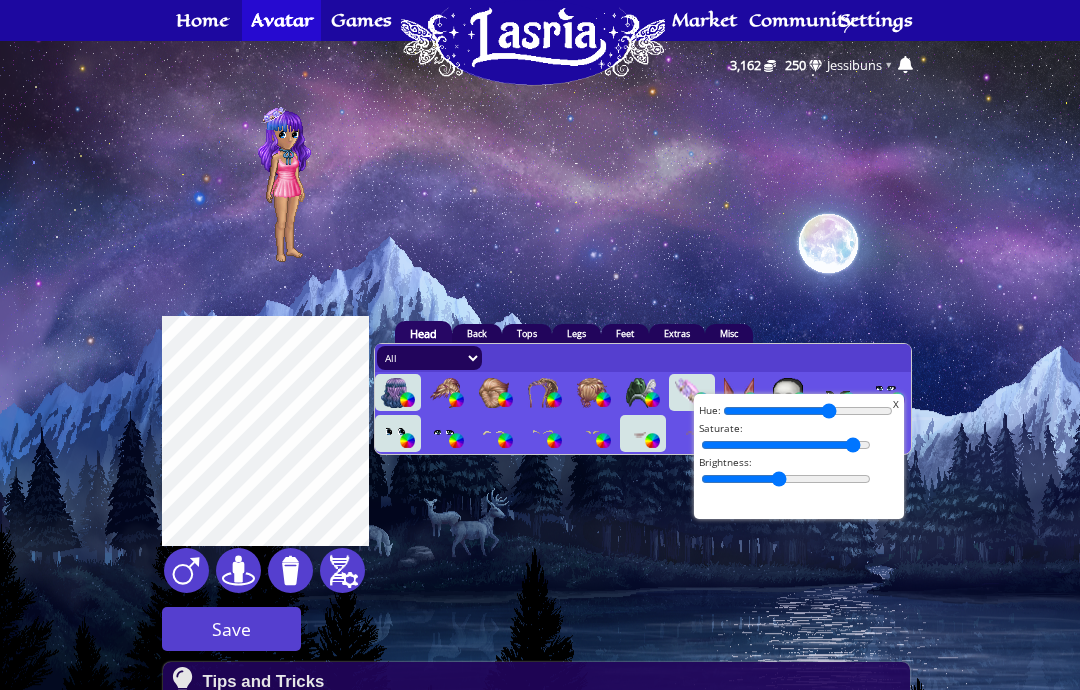 click at bounding box center (808, 411) 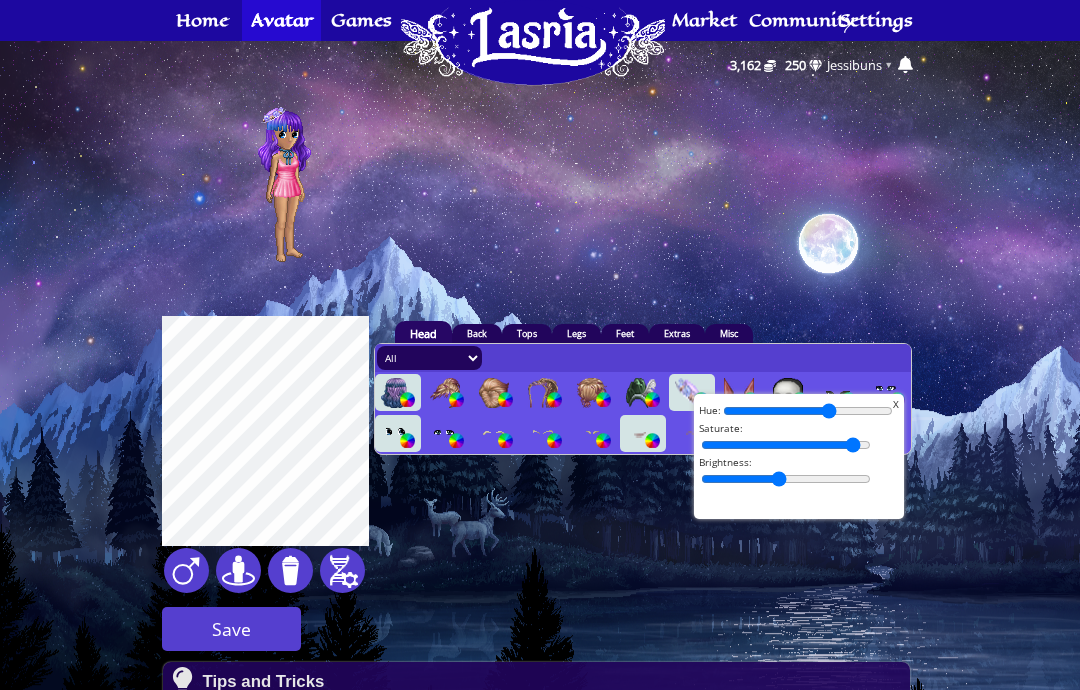 click on "X" at bounding box center [896, 404] 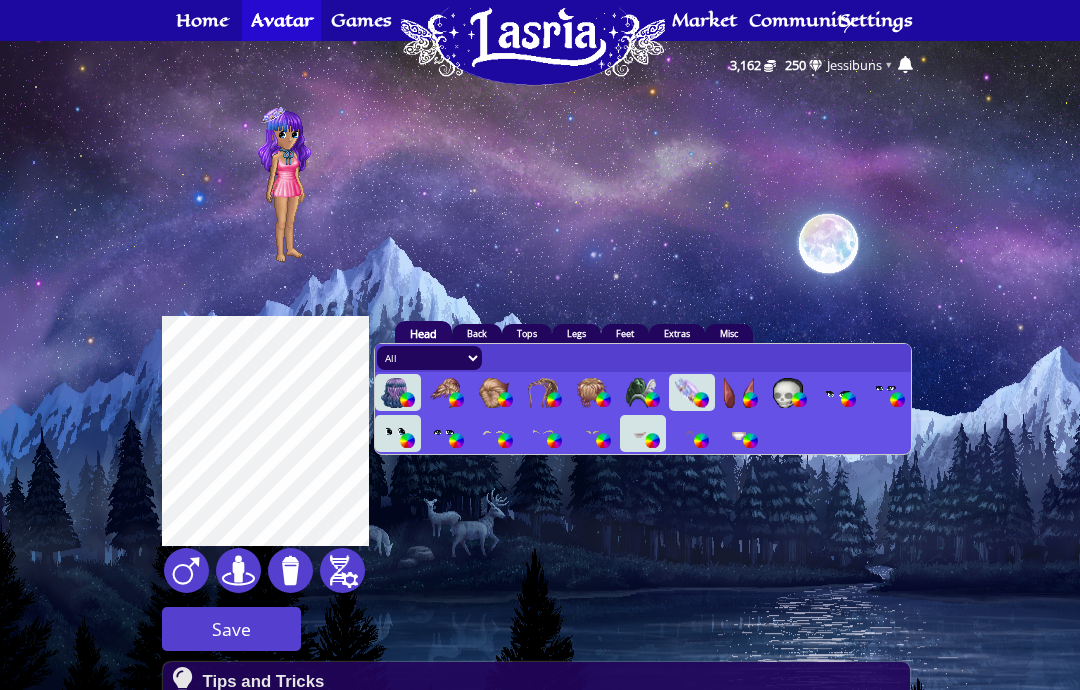 click at bounding box center (641, 434) 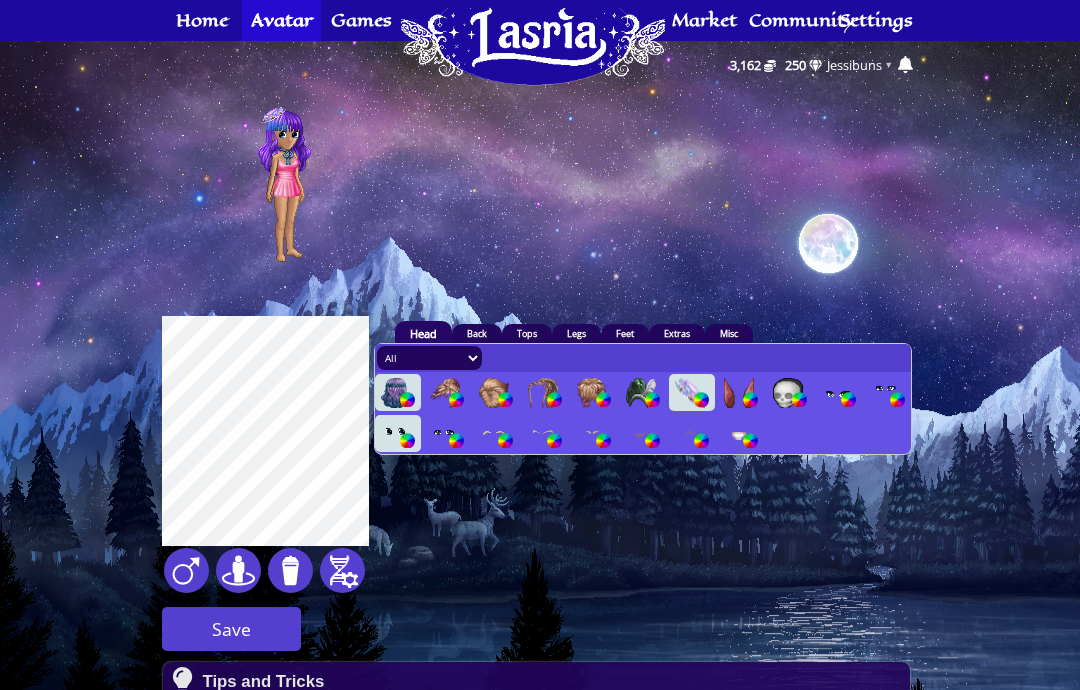 click at bounding box center [652, 440] 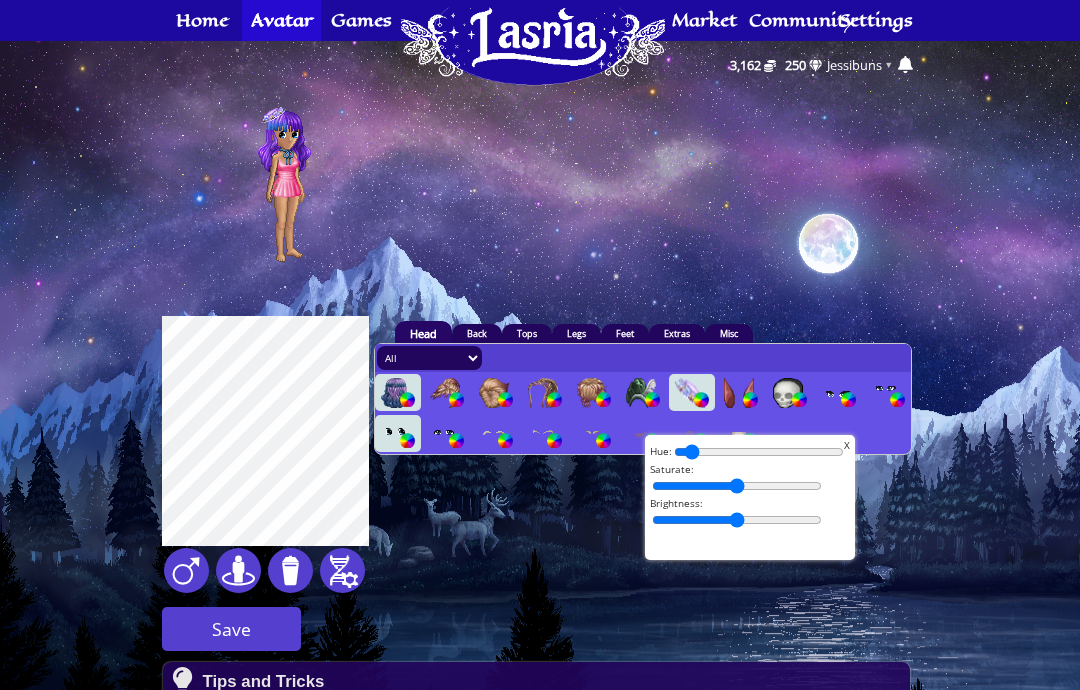 click on "human
2
1
1" at bounding box center [540, 597] 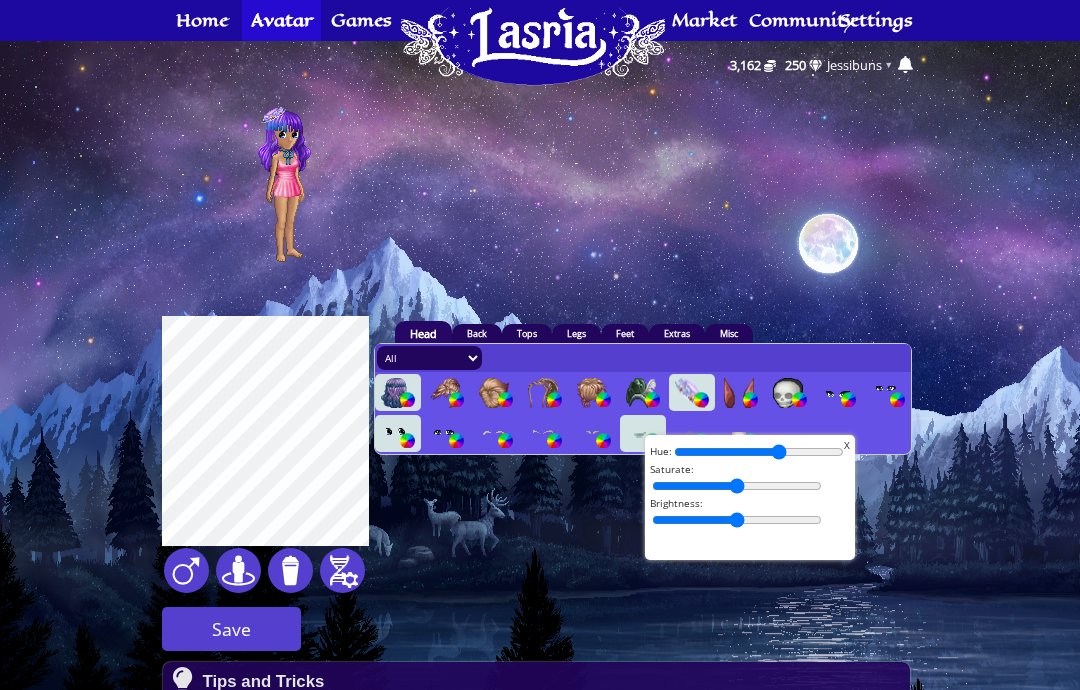 type on "65" 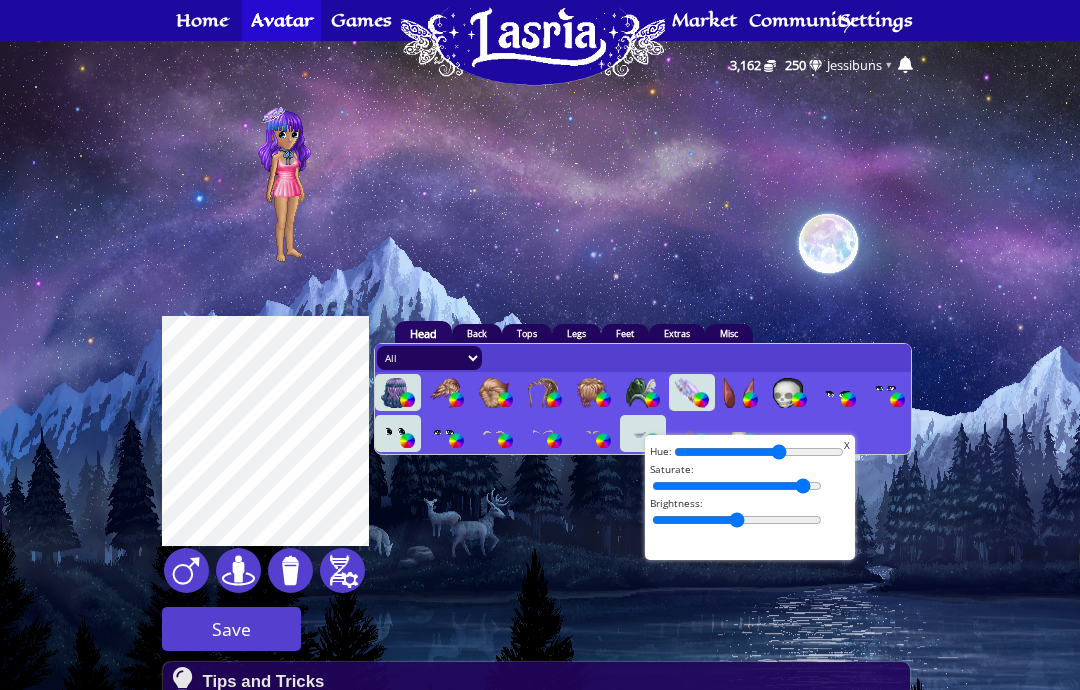 type on "99" 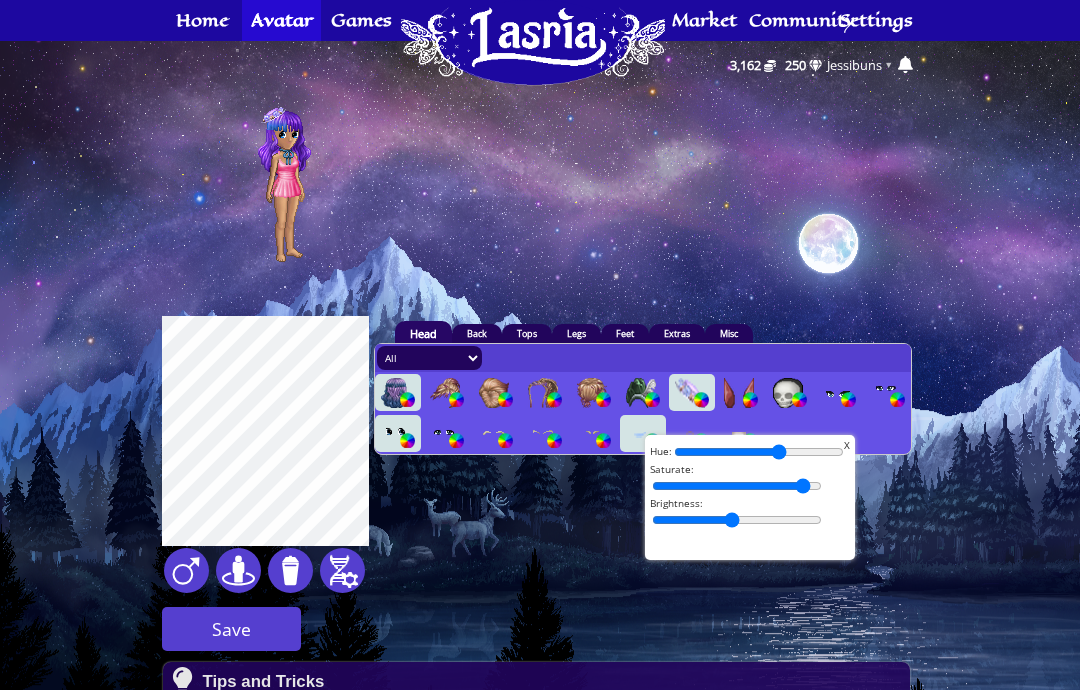 type on "46" 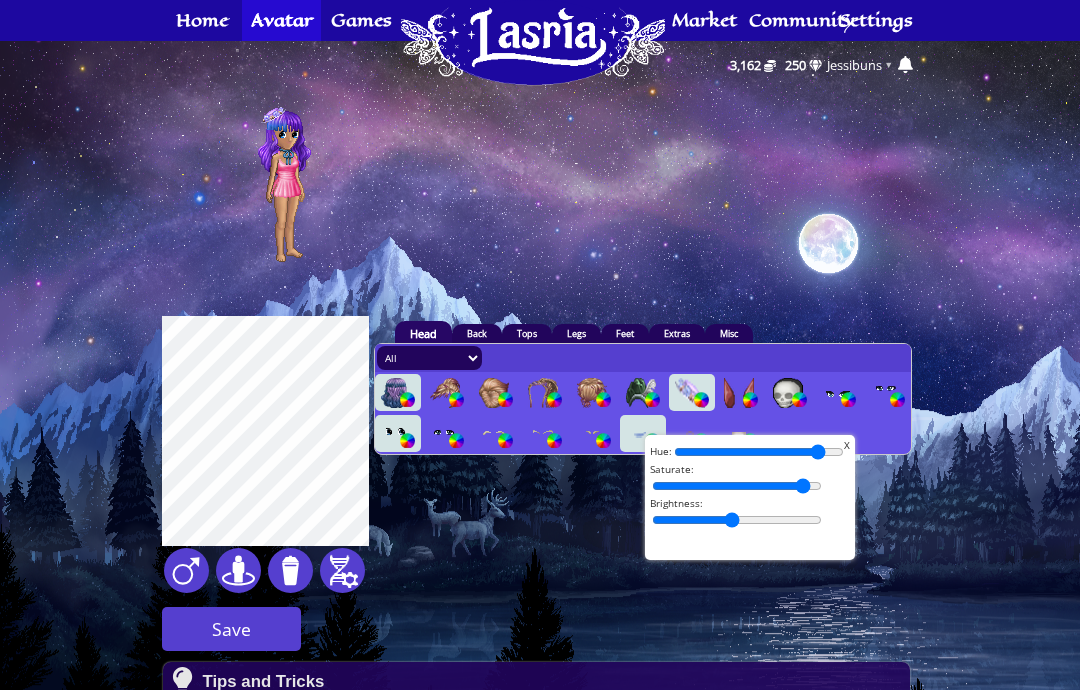 type on "94" 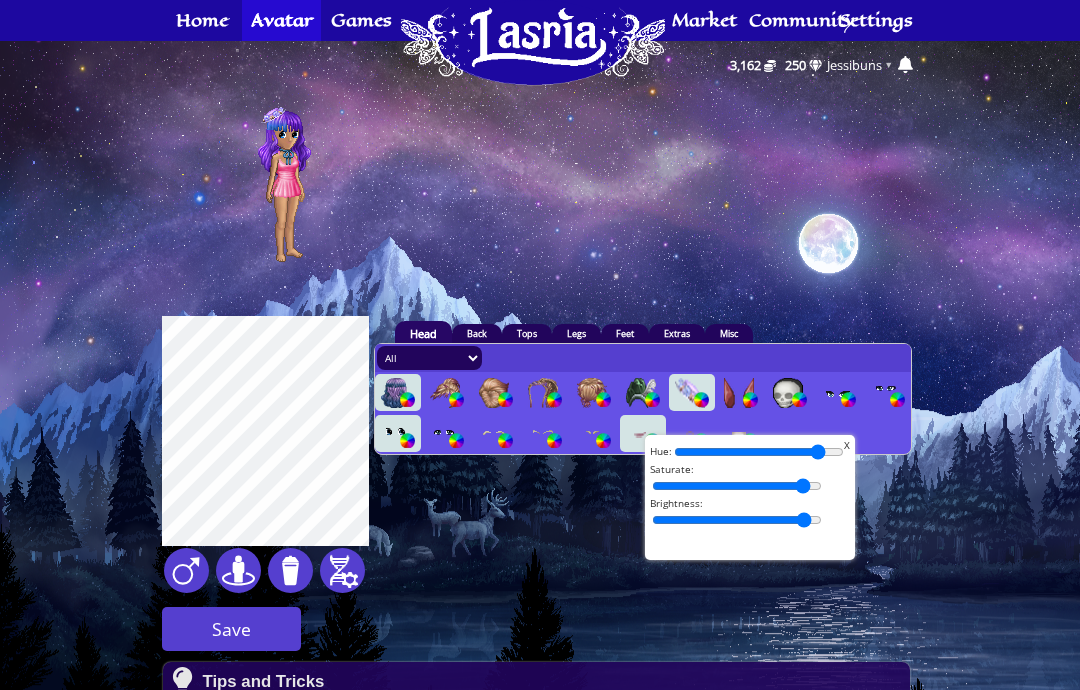 type on "100" 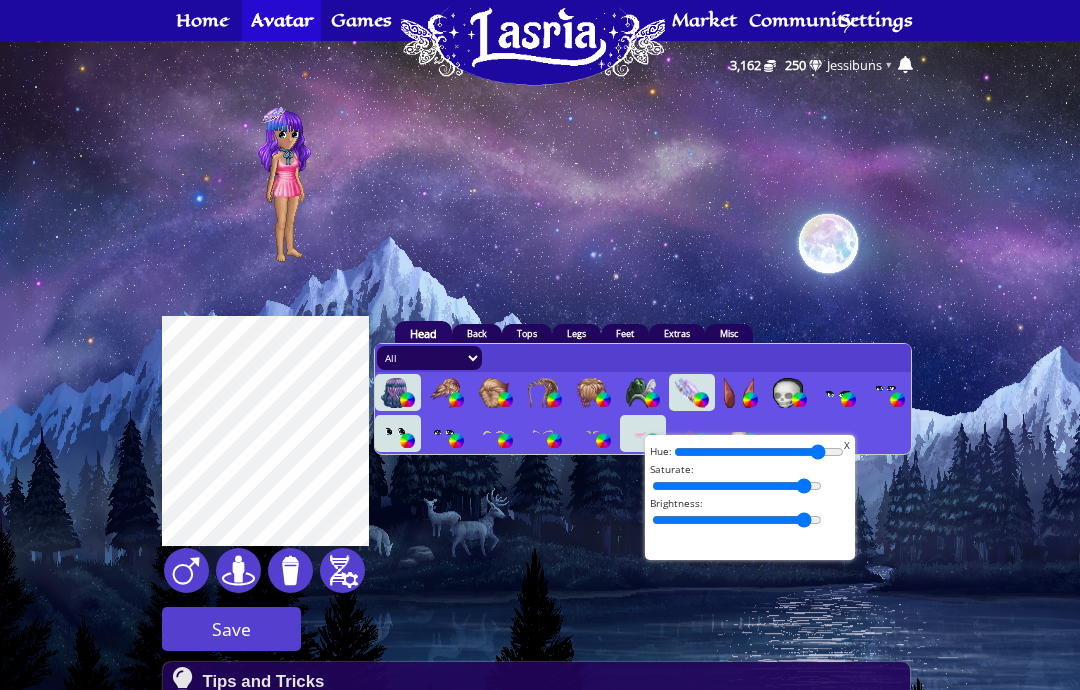 type on "100" 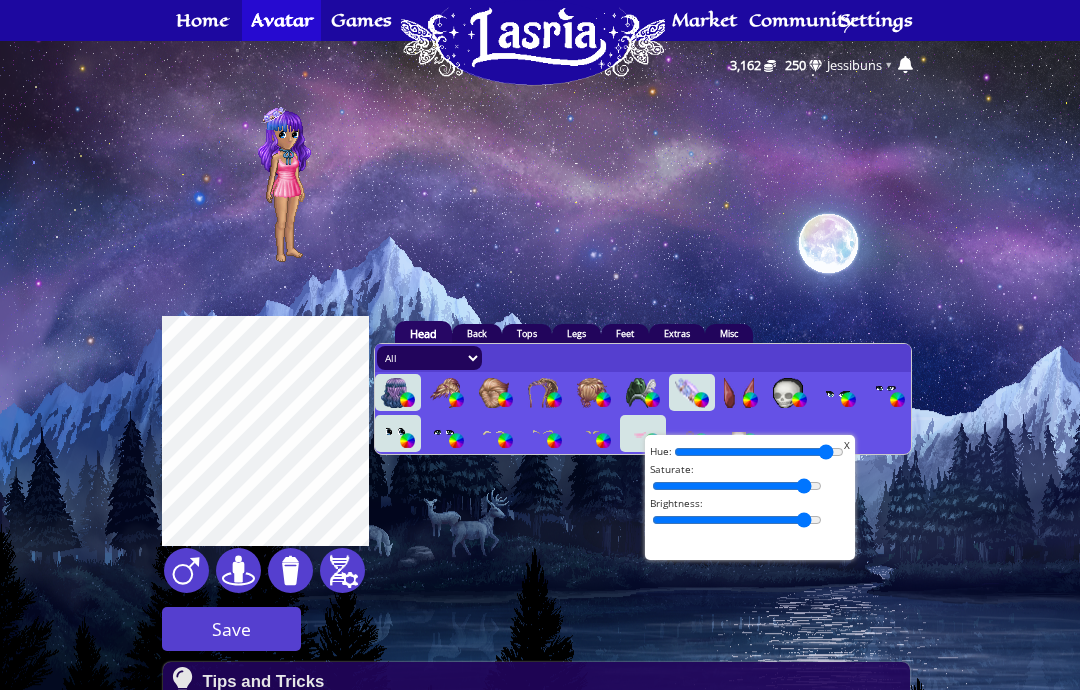 type on "100" 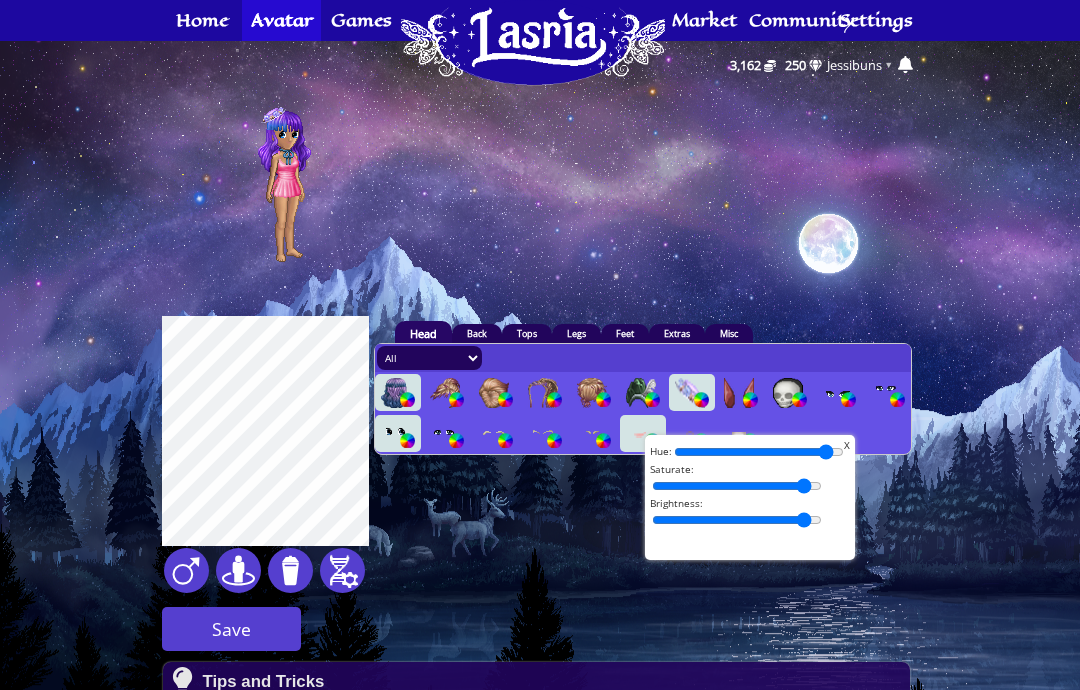 click on "X" at bounding box center (847, 445) 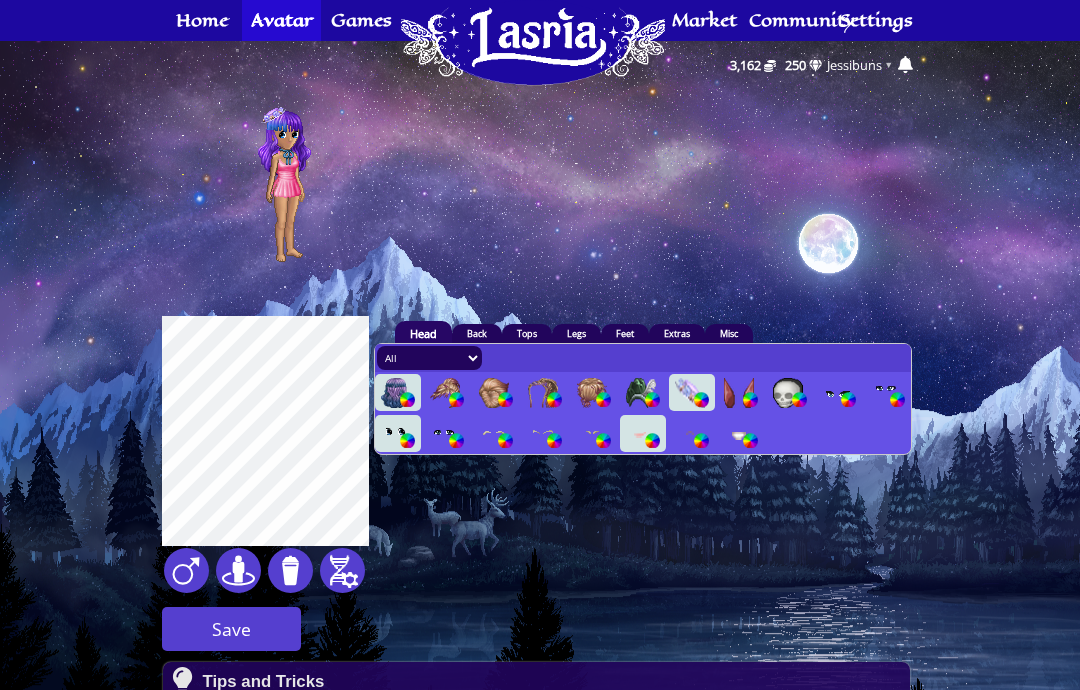 click at bounding box center (739, 393) 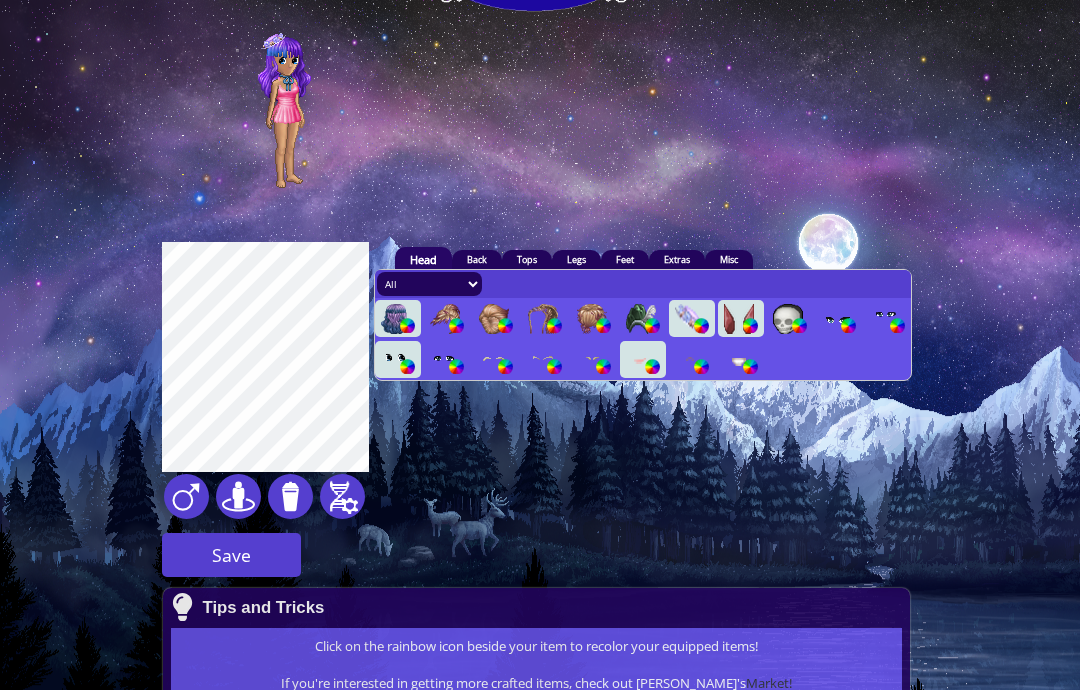 scroll, scrollTop: 69, scrollLeft: 0, axis: vertical 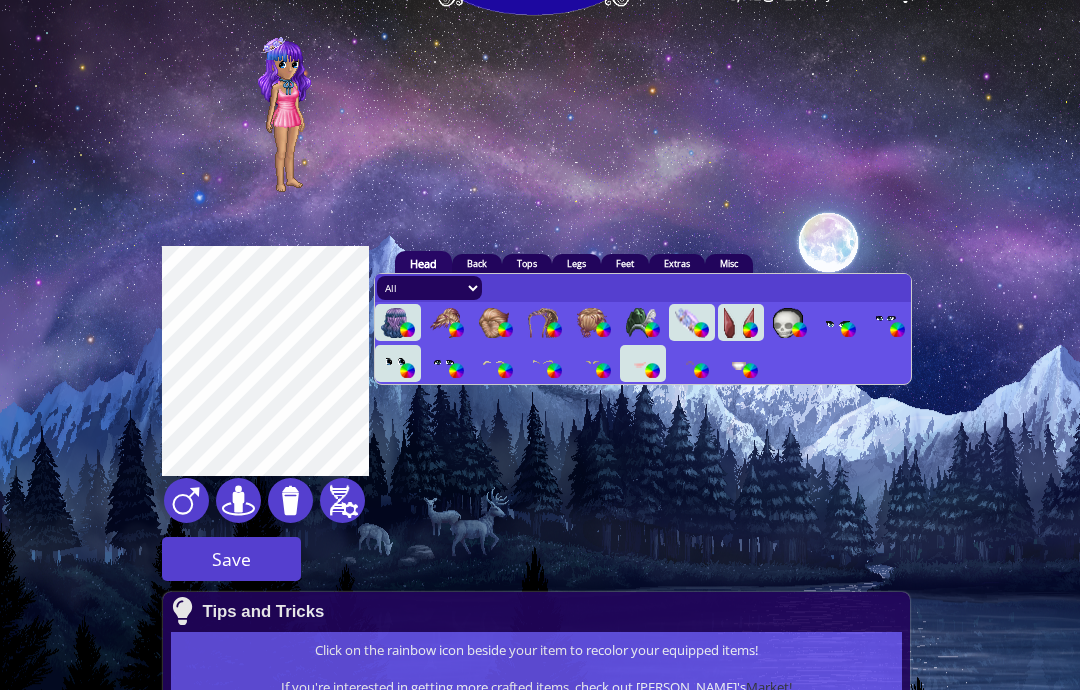 click at bounding box center (739, 324) 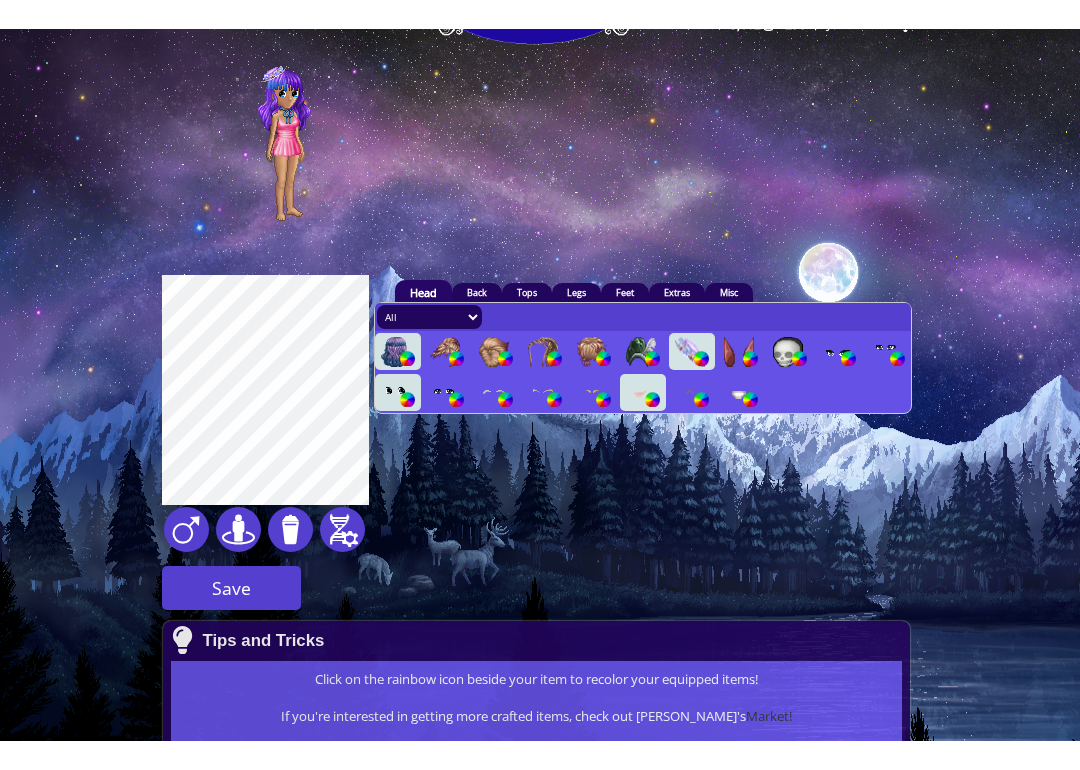 scroll, scrollTop: 0, scrollLeft: 0, axis: both 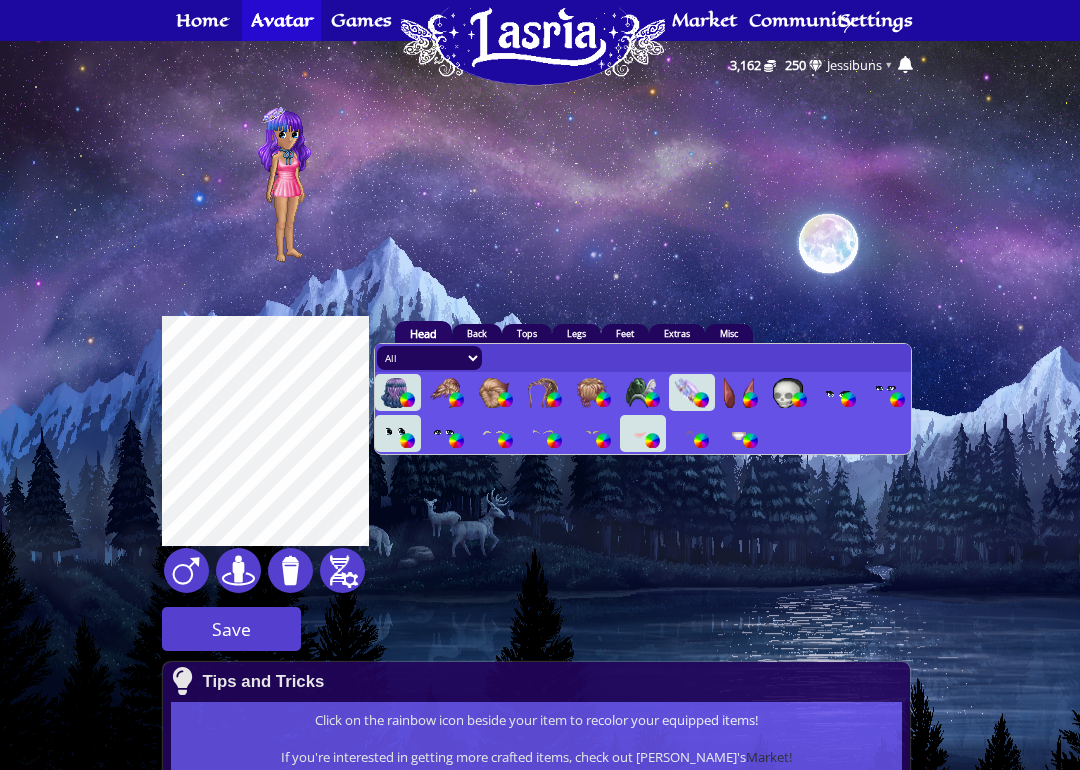 click on "Extras" at bounding box center (677, 333) 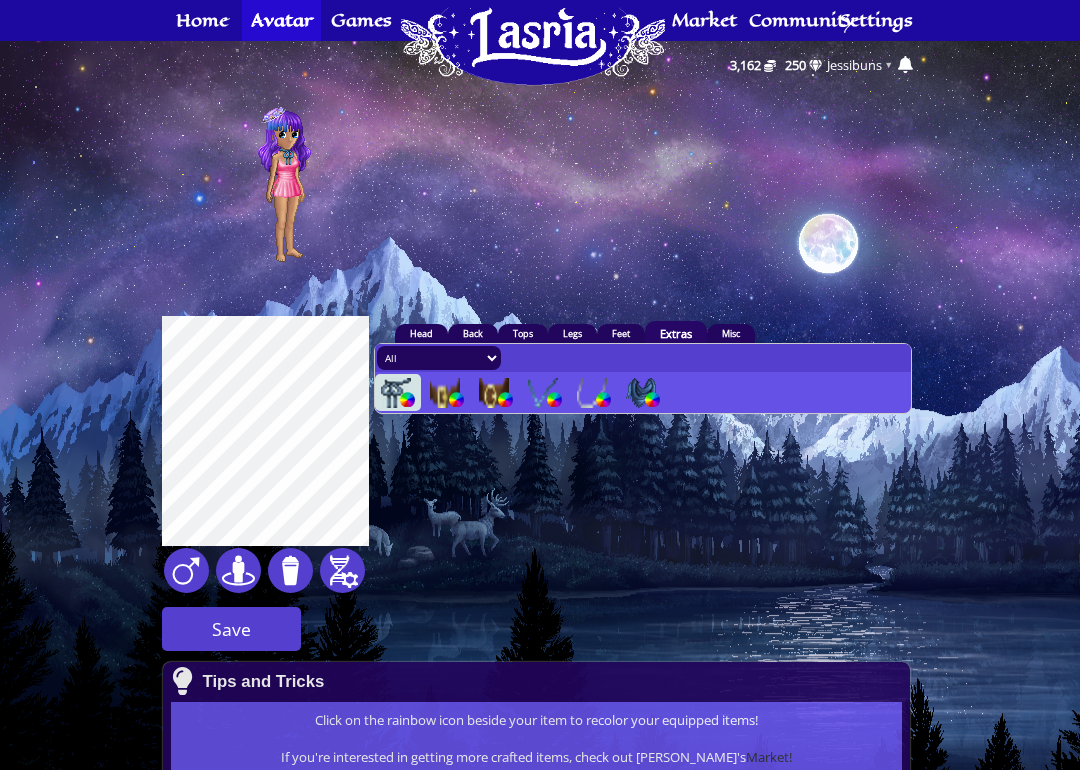 click on "Feet" at bounding box center (621, 333) 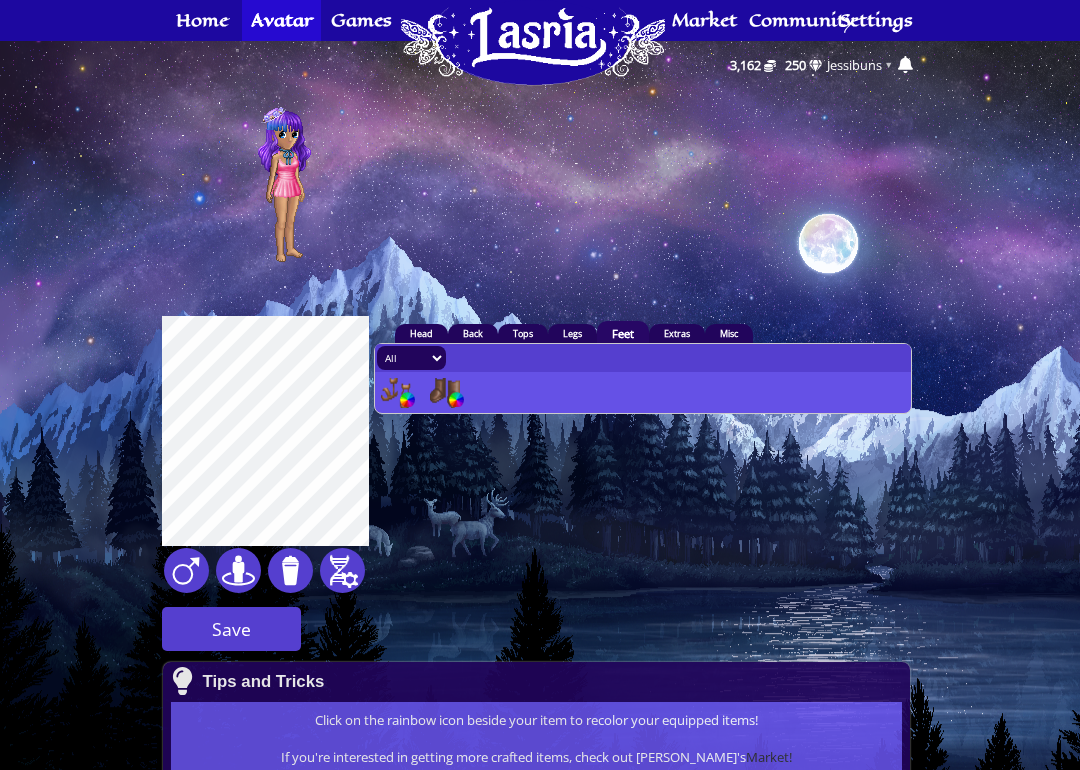 click on "Legs" at bounding box center (572, 333) 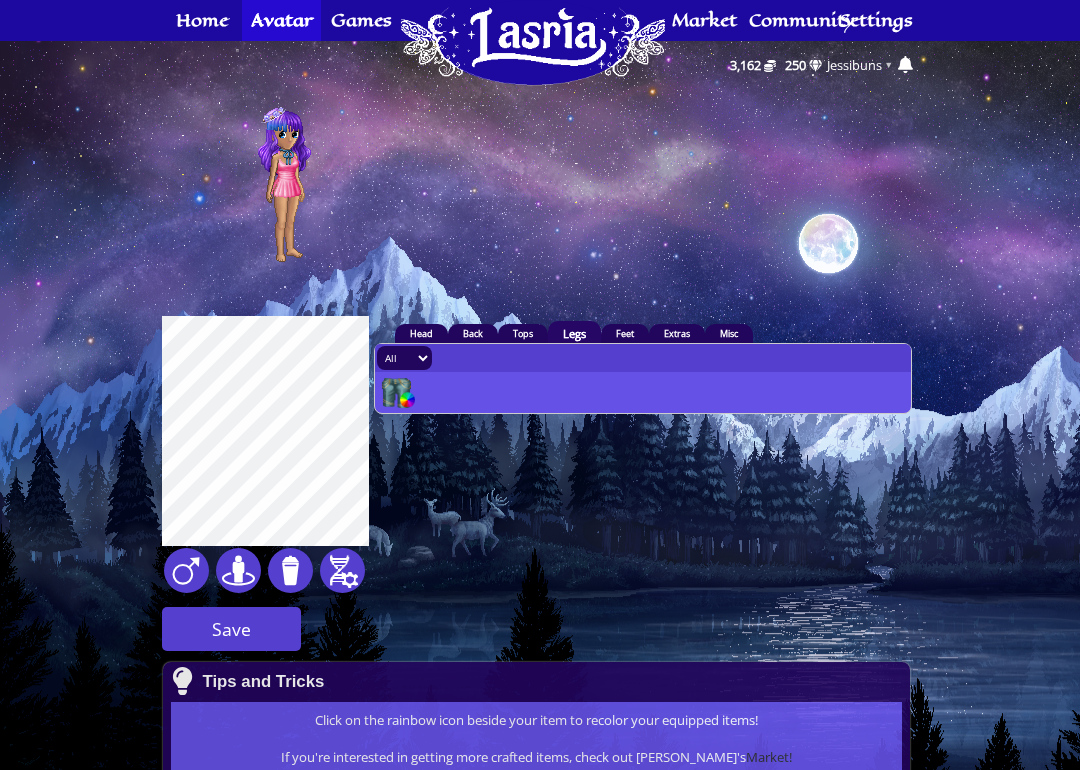 click on "Tops" at bounding box center [523, 333] 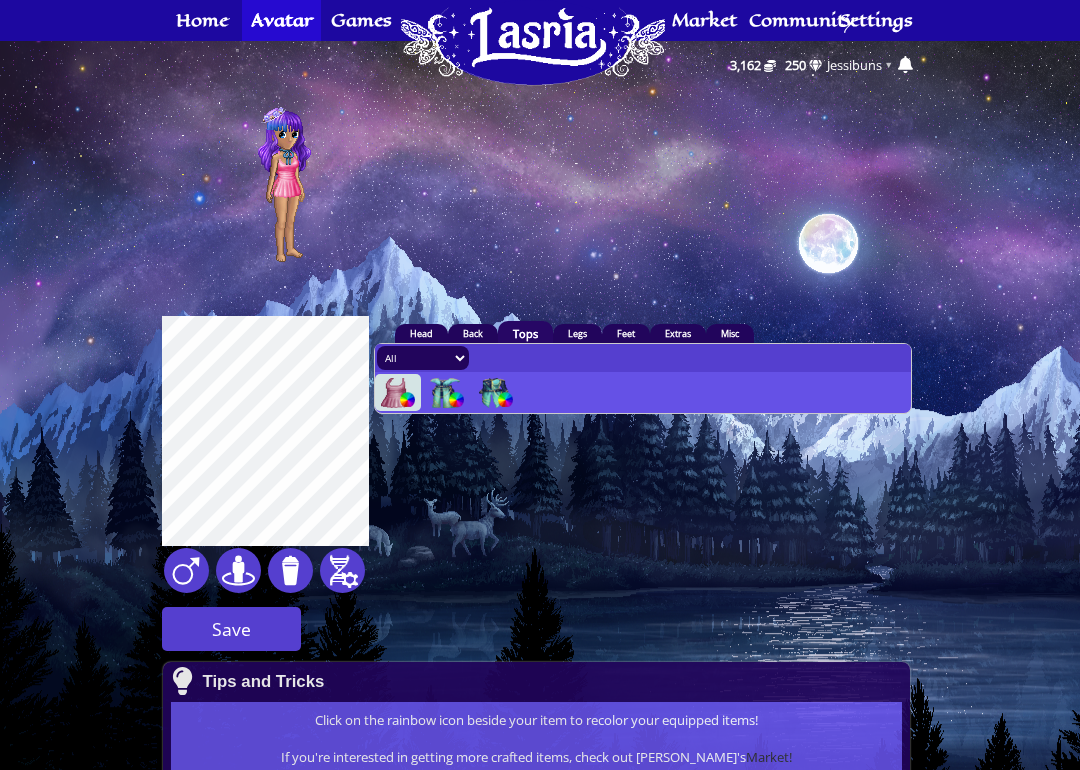 click on "Misc" at bounding box center (730, 333) 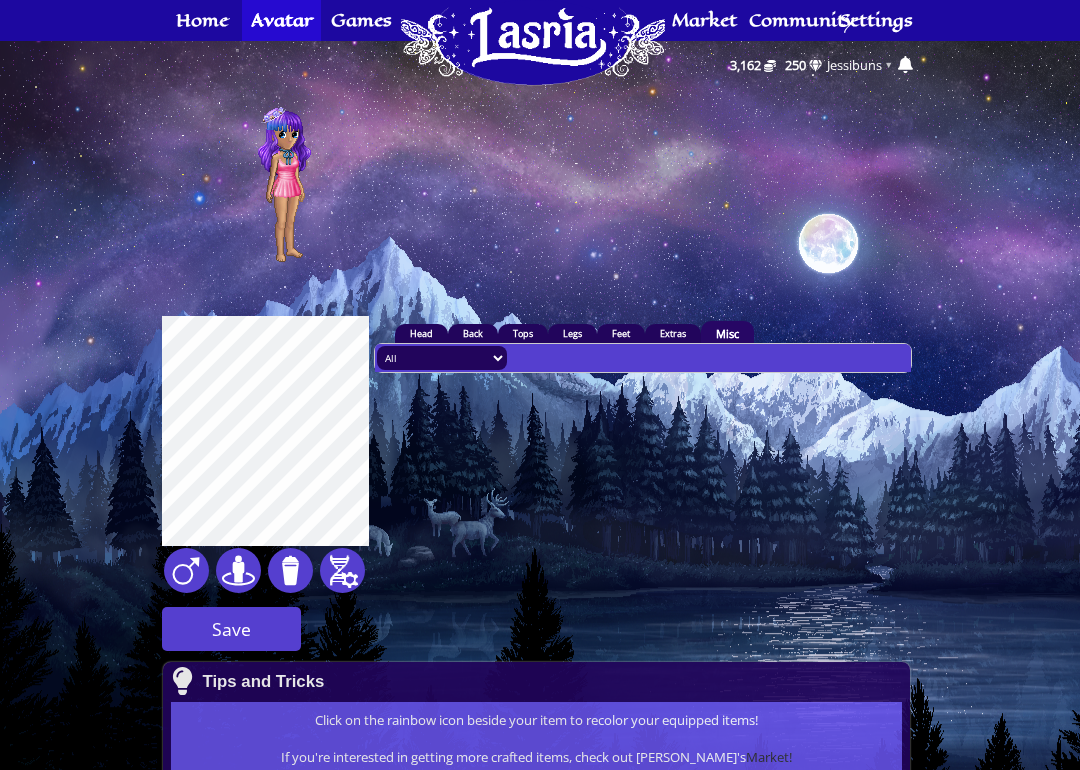 click on "Save" at bounding box center [231, 629] 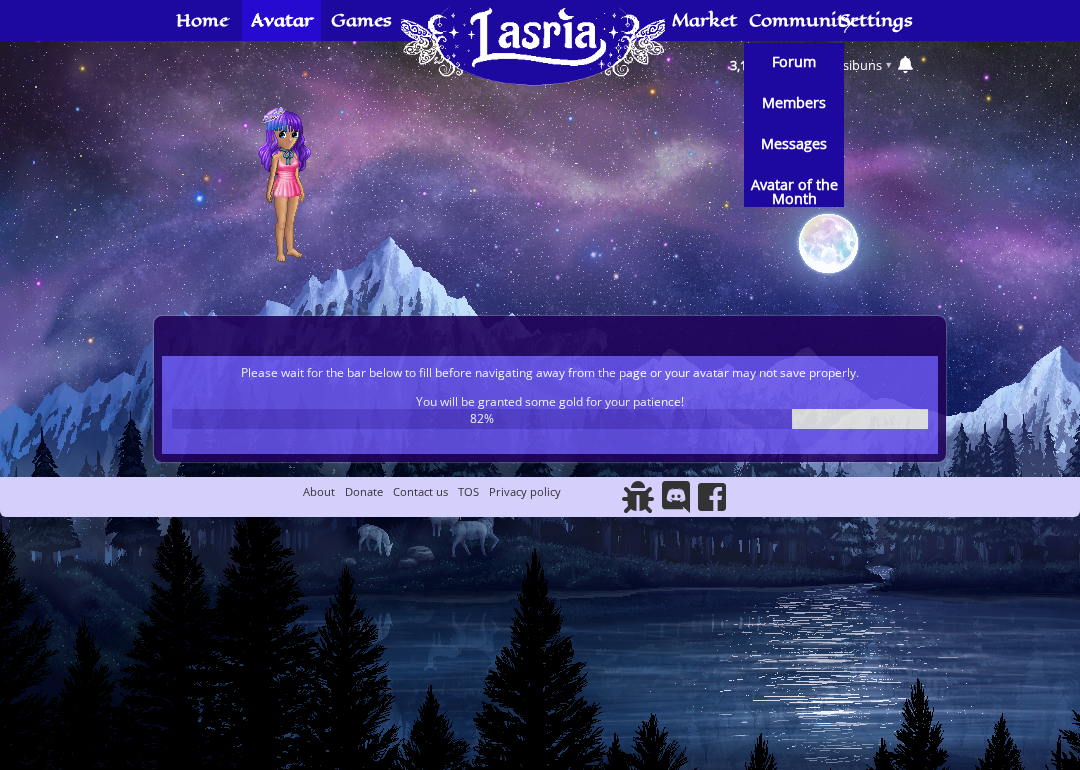 click on "Community" at bounding box center [802, 20] 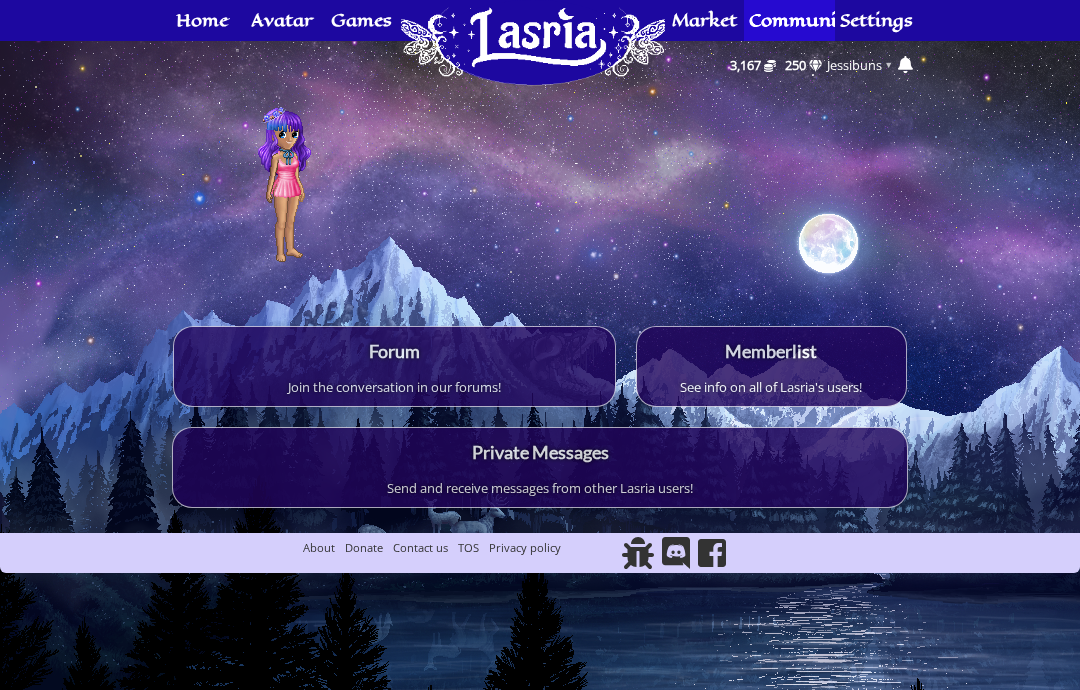 scroll, scrollTop: 0, scrollLeft: 0, axis: both 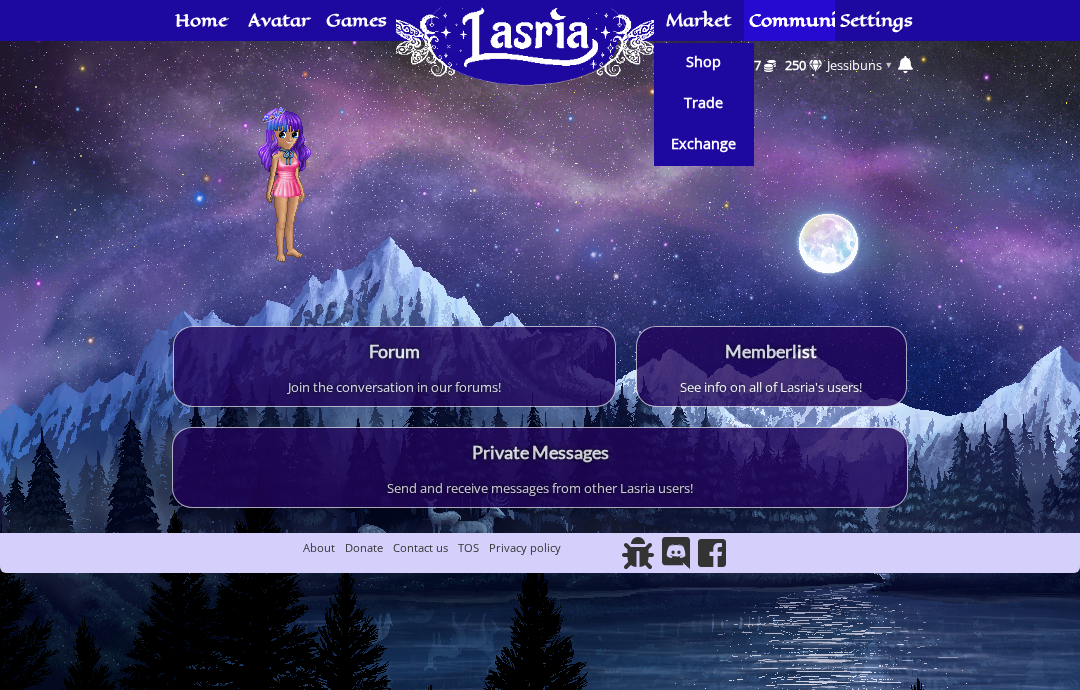 click on "Shop" at bounding box center (703, 62) 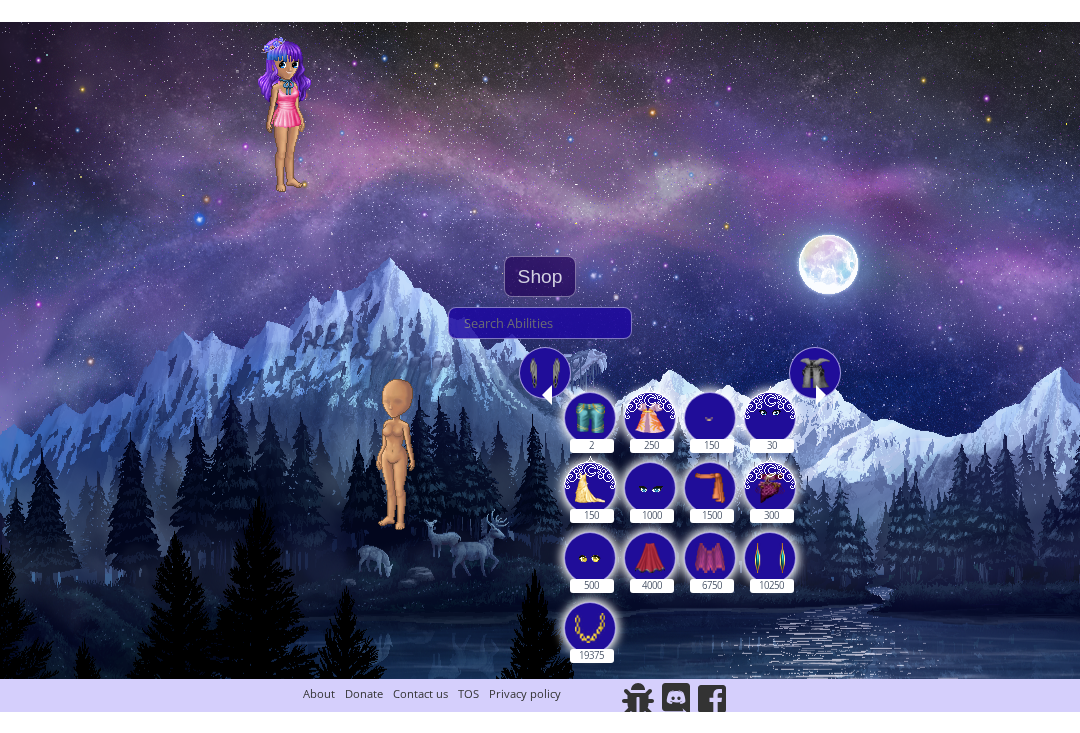 scroll, scrollTop: 92, scrollLeft: 0, axis: vertical 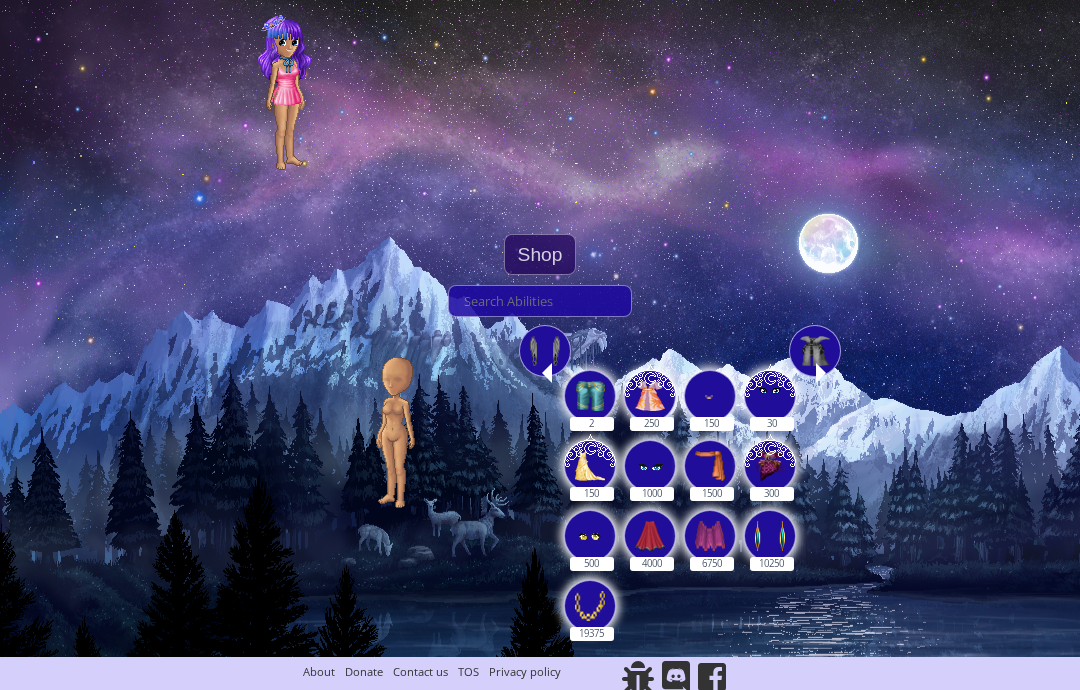 click at bounding box center (770, 463) 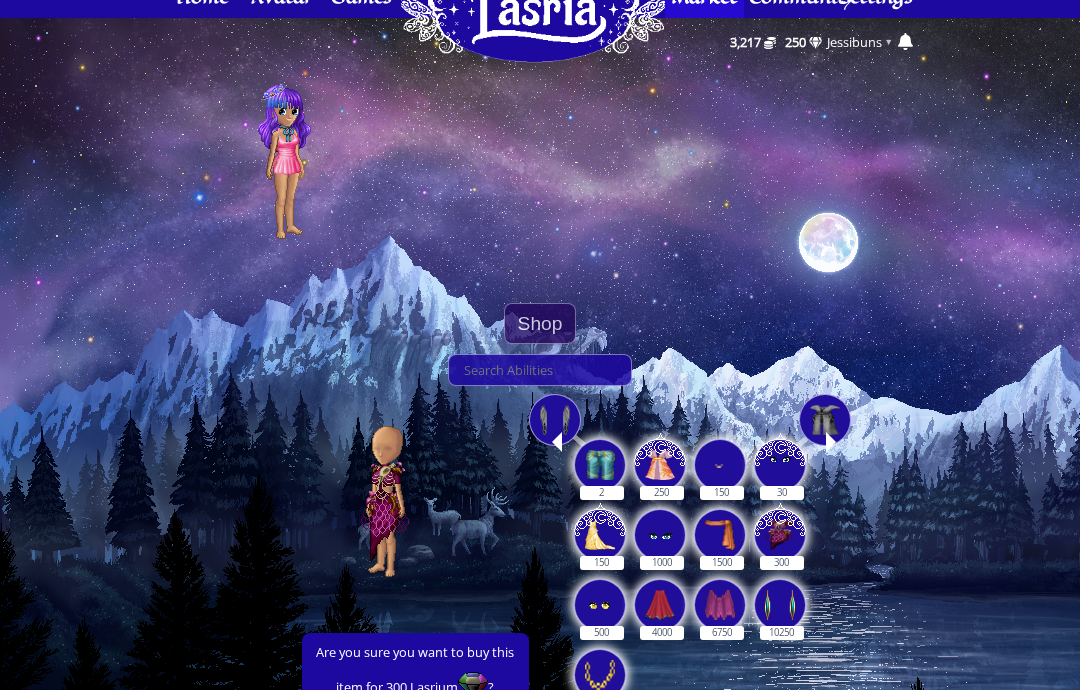 scroll, scrollTop: 0, scrollLeft: 0, axis: both 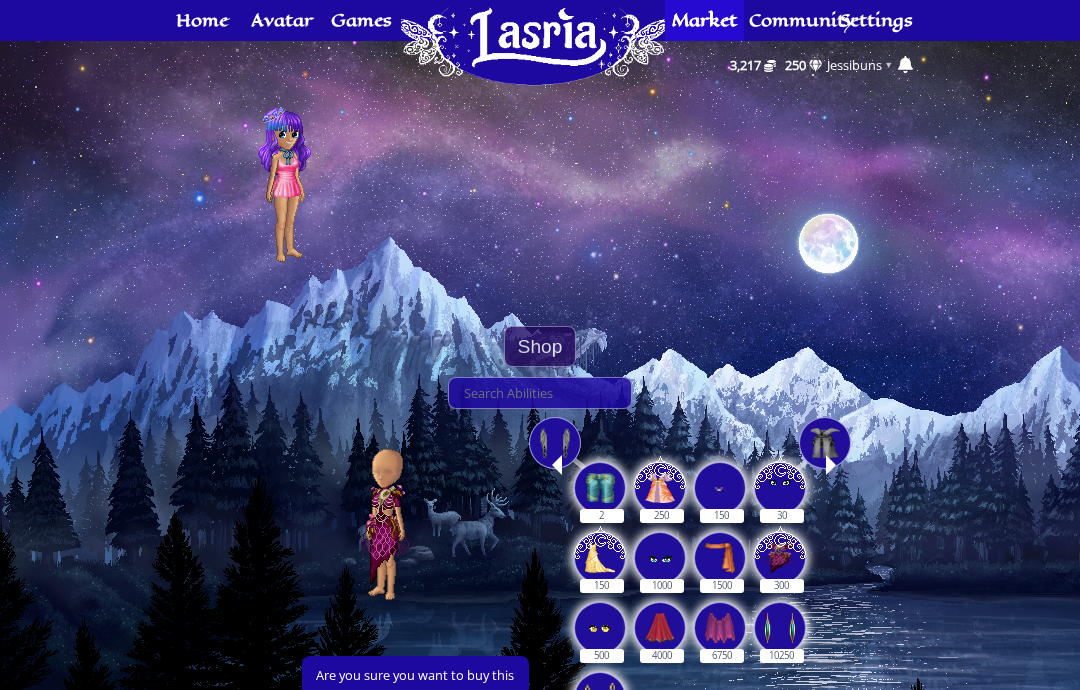 click on "250" at bounding box center (795, 65) 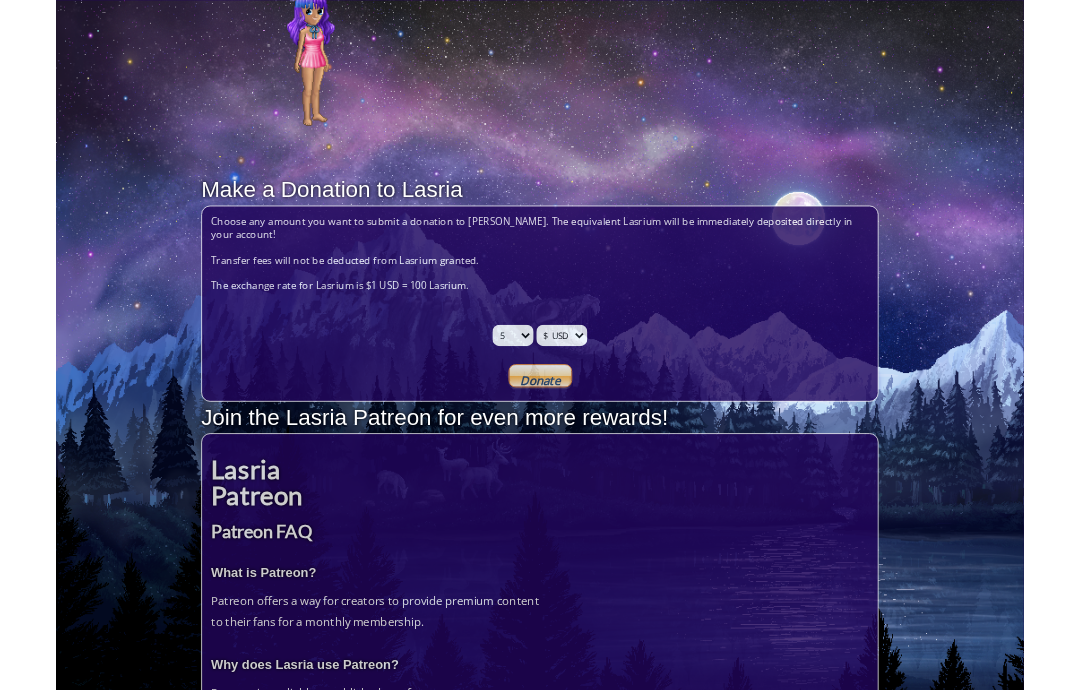 scroll, scrollTop: 0, scrollLeft: 0, axis: both 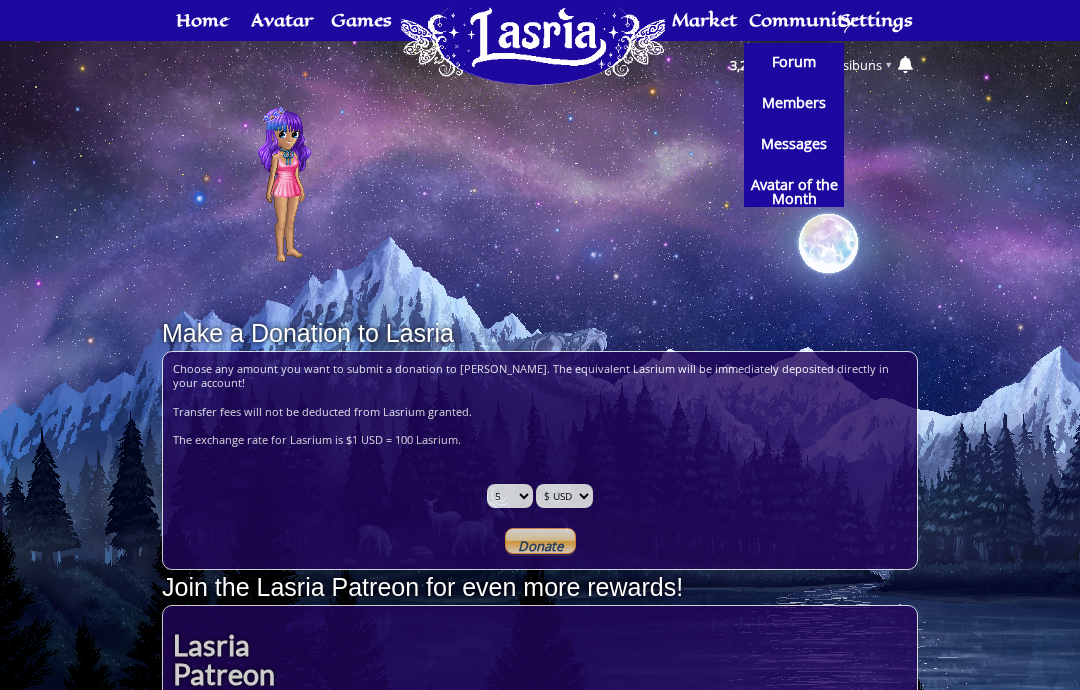 click on "Forum" at bounding box center [794, 62] 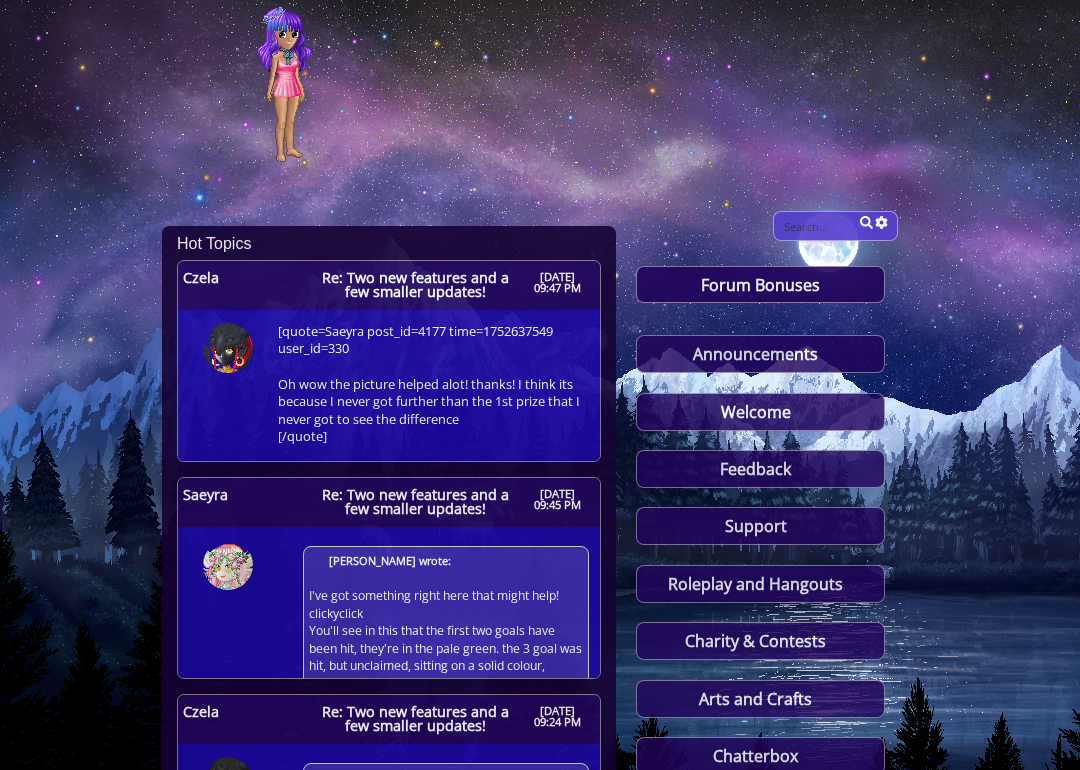 scroll, scrollTop: 104, scrollLeft: 0, axis: vertical 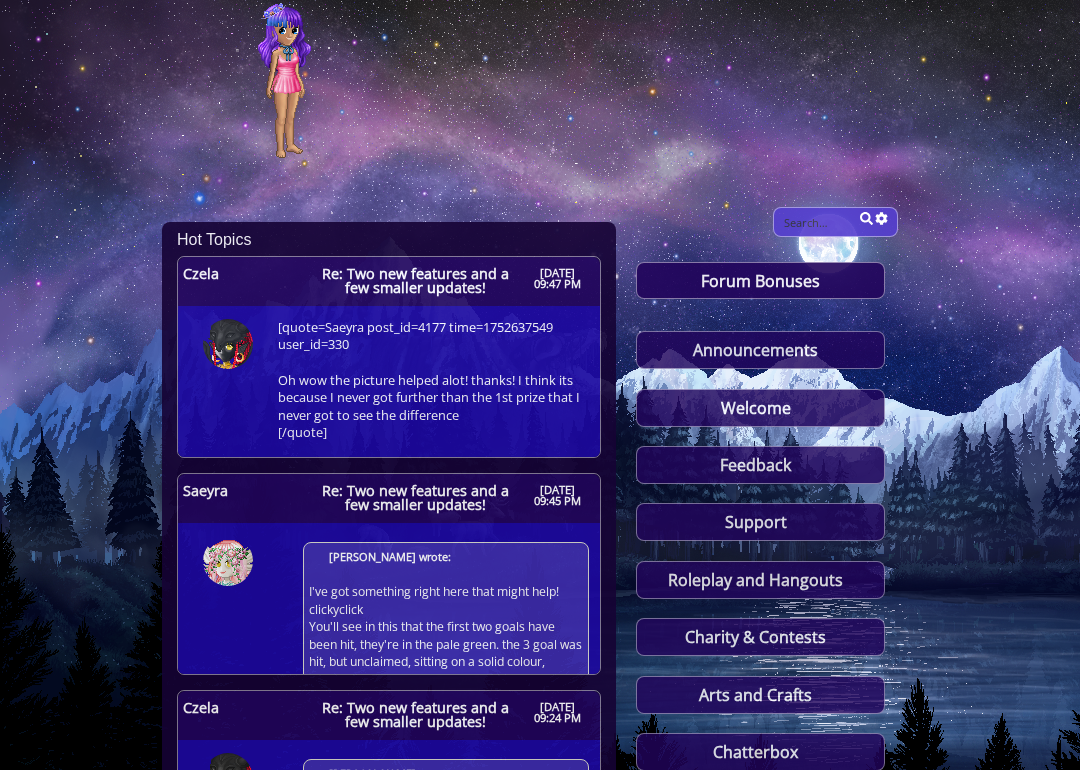 click on "Charity & Contests" at bounding box center (760, 637) 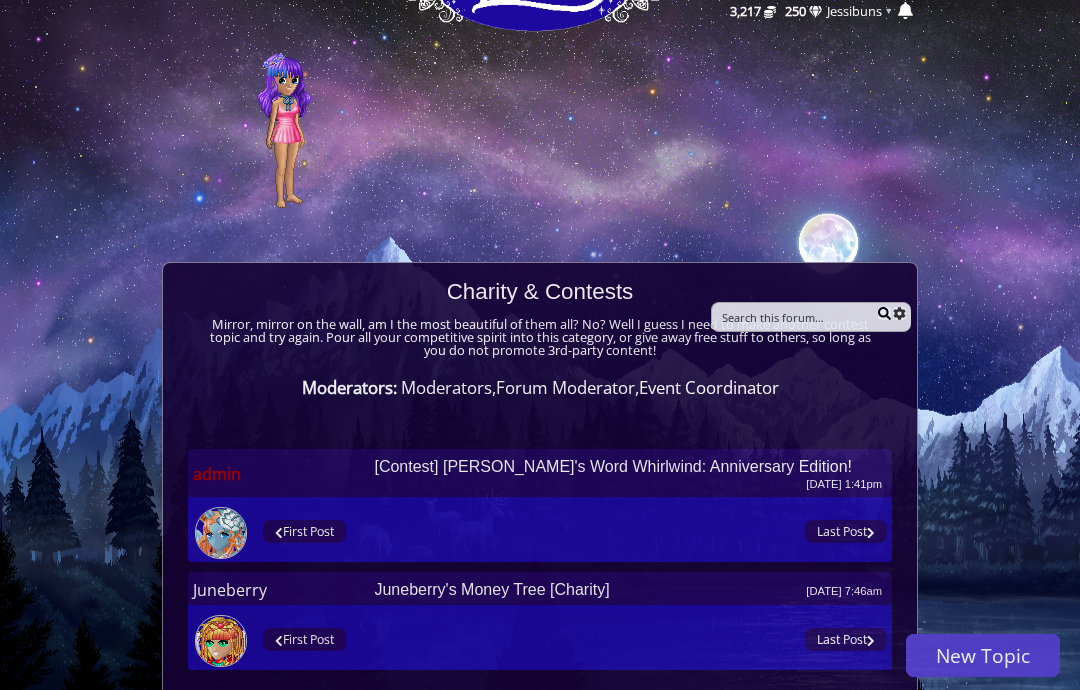 scroll, scrollTop: 0, scrollLeft: 0, axis: both 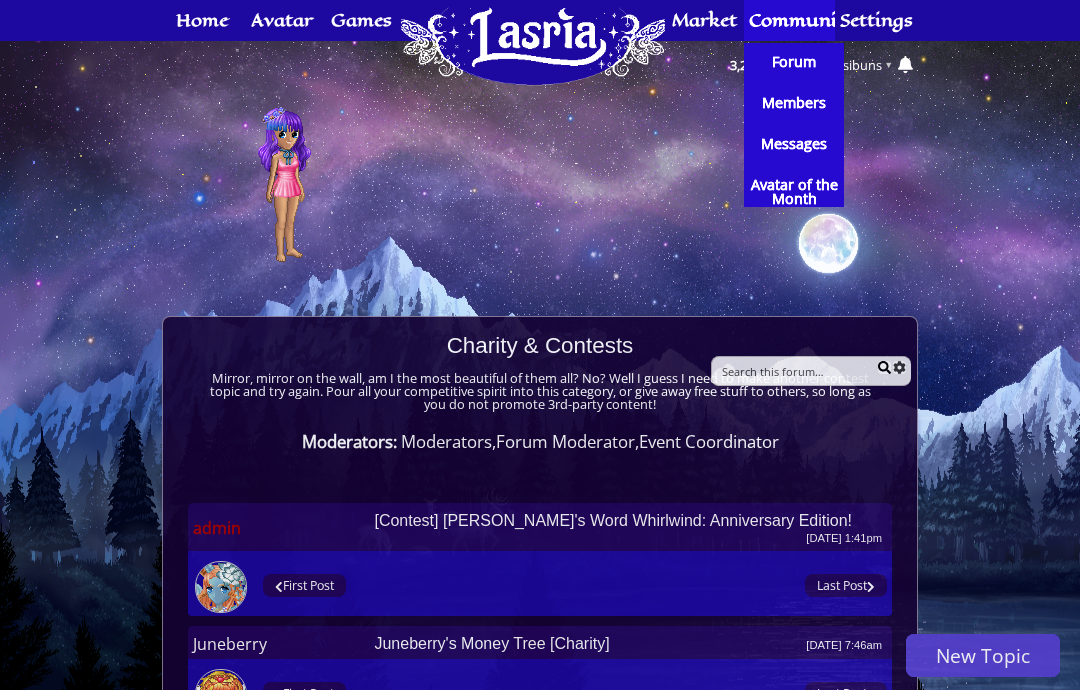 click on "Forum" at bounding box center [794, 63] 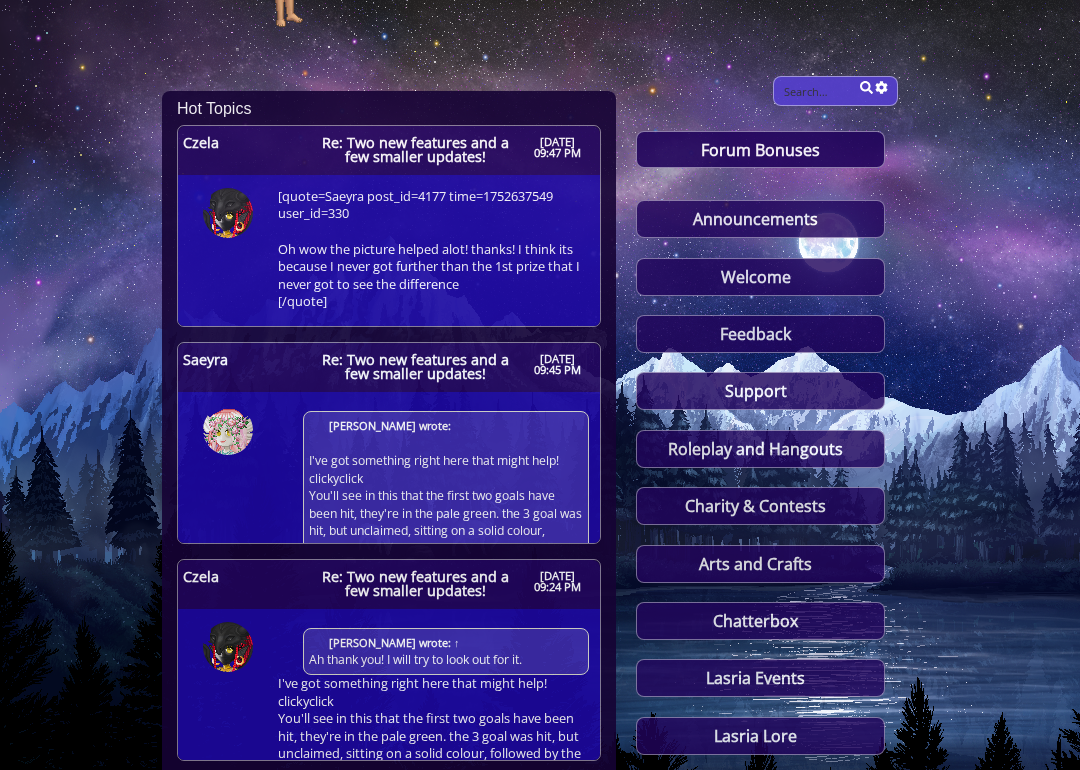 scroll, scrollTop: 235, scrollLeft: 0, axis: vertical 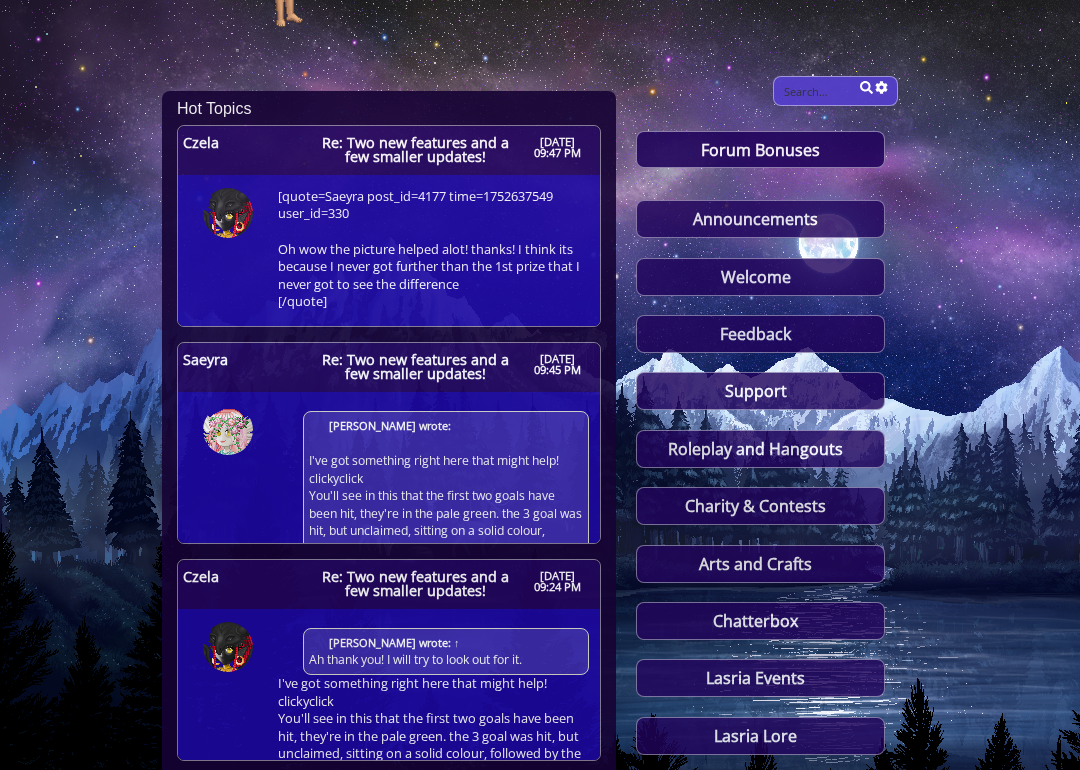 click on "Chatterbox" at bounding box center (760, 621) 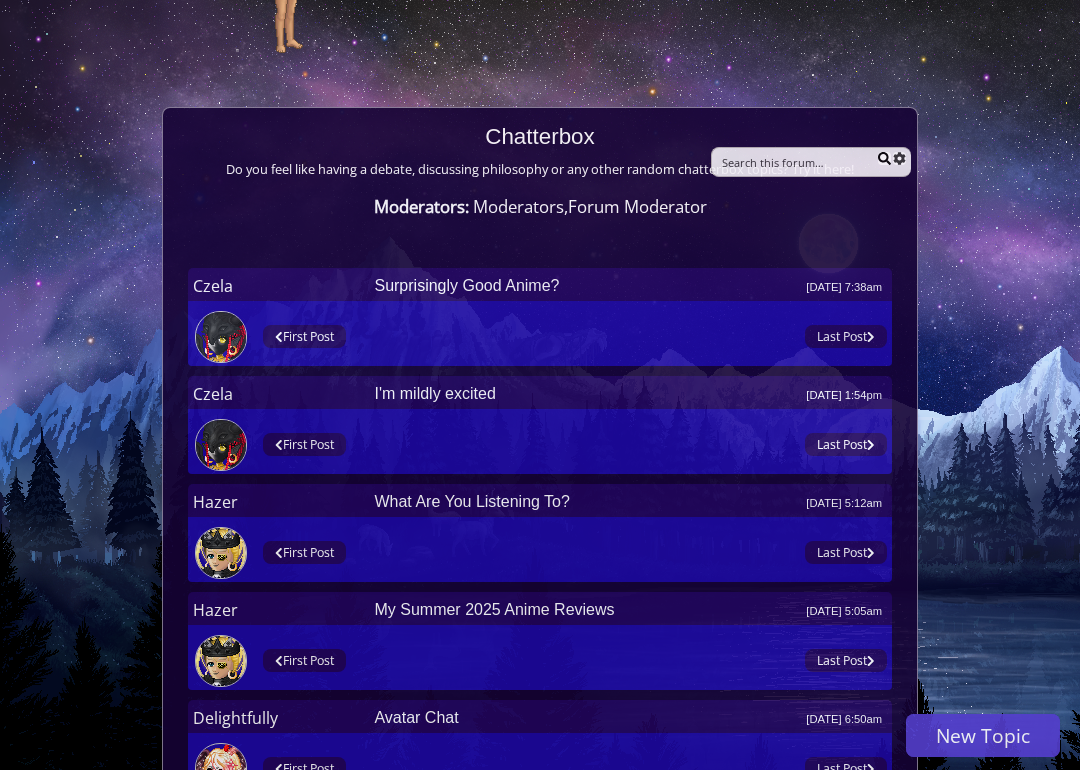 scroll, scrollTop: 221, scrollLeft: 0, axis: vertical 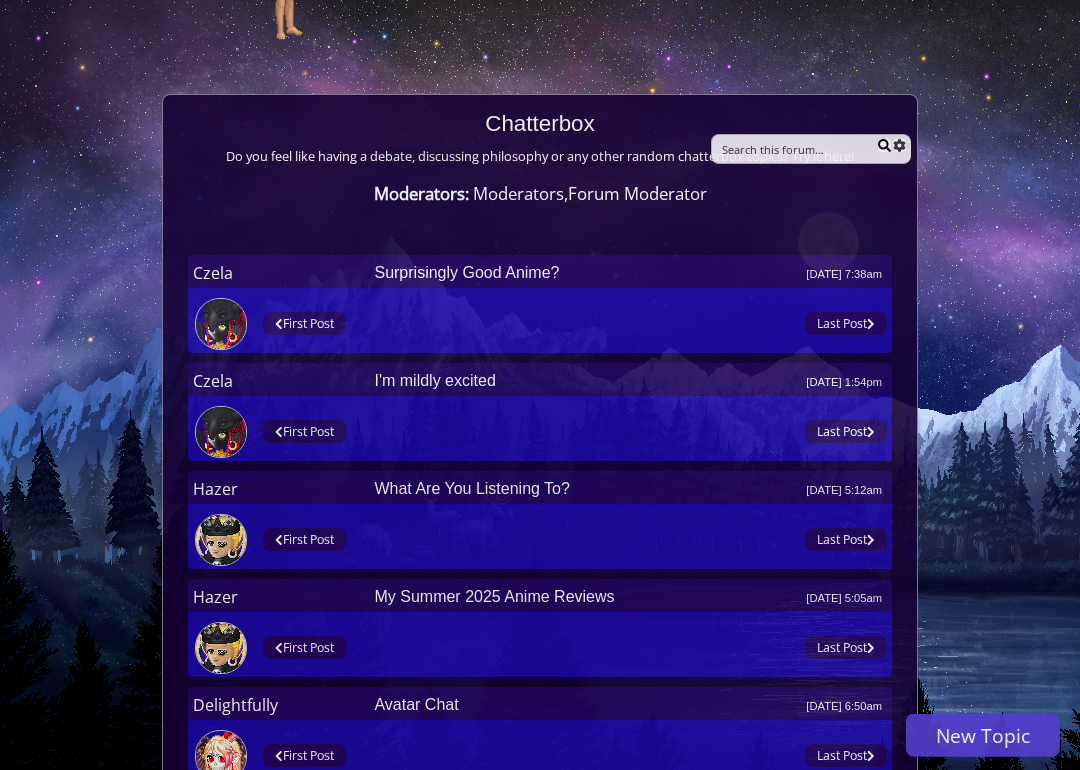 click on "Last Post" at bounding box center (846, 540) 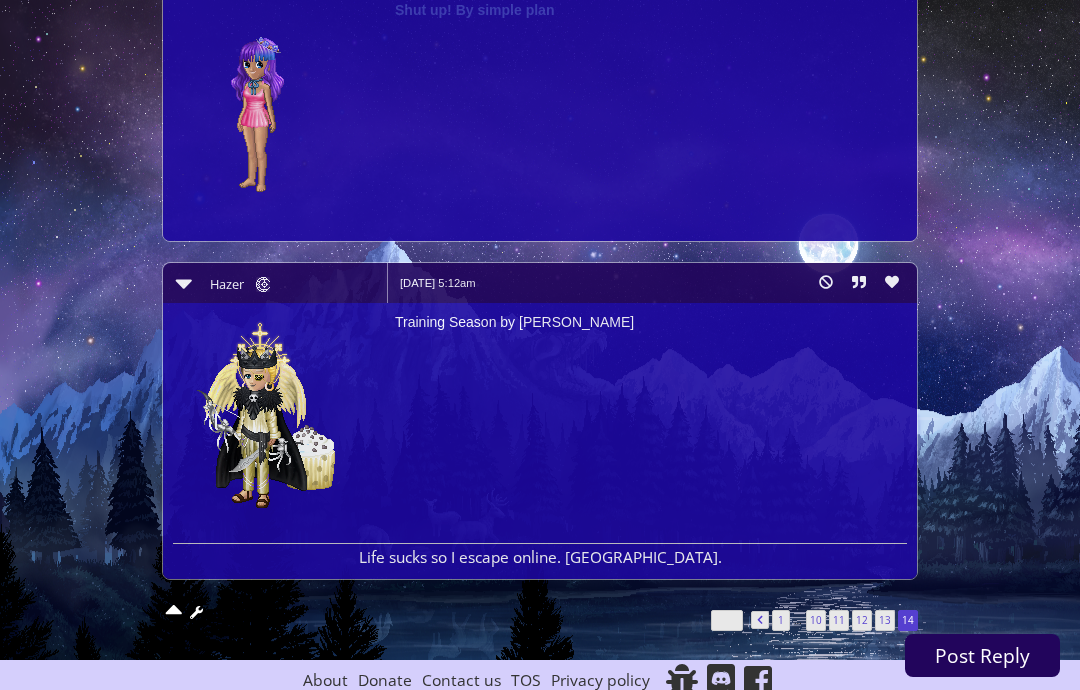 scroll, scrollTop: 1740, scrollLeft: 0, axis: vertical 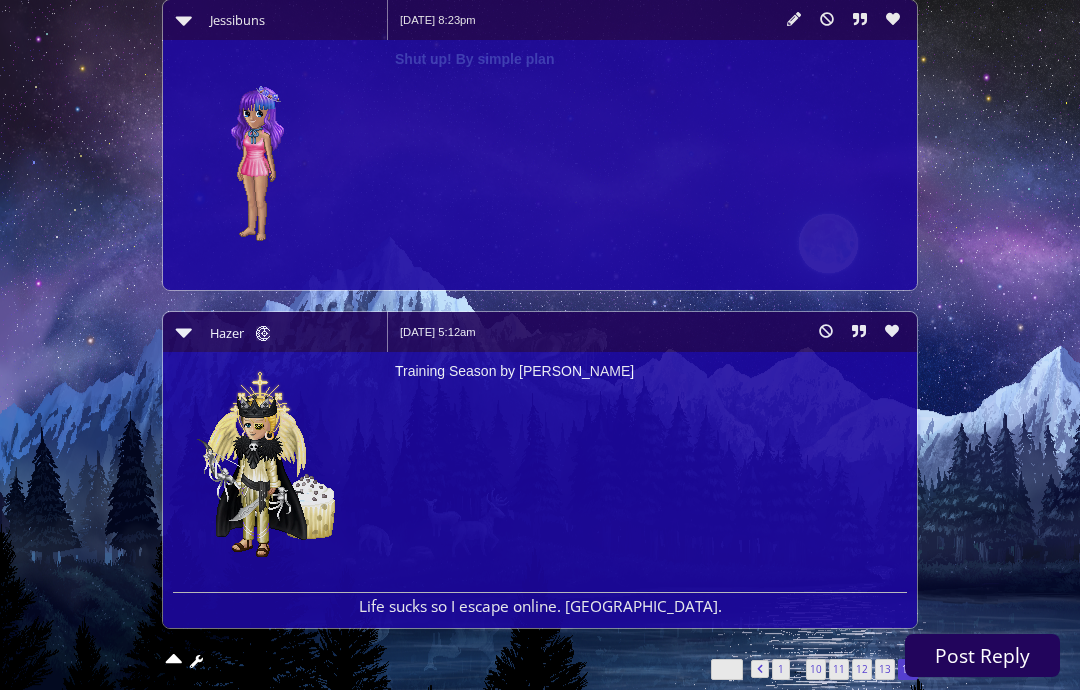 click on "Post Reply" at bounding box center [982, 655] 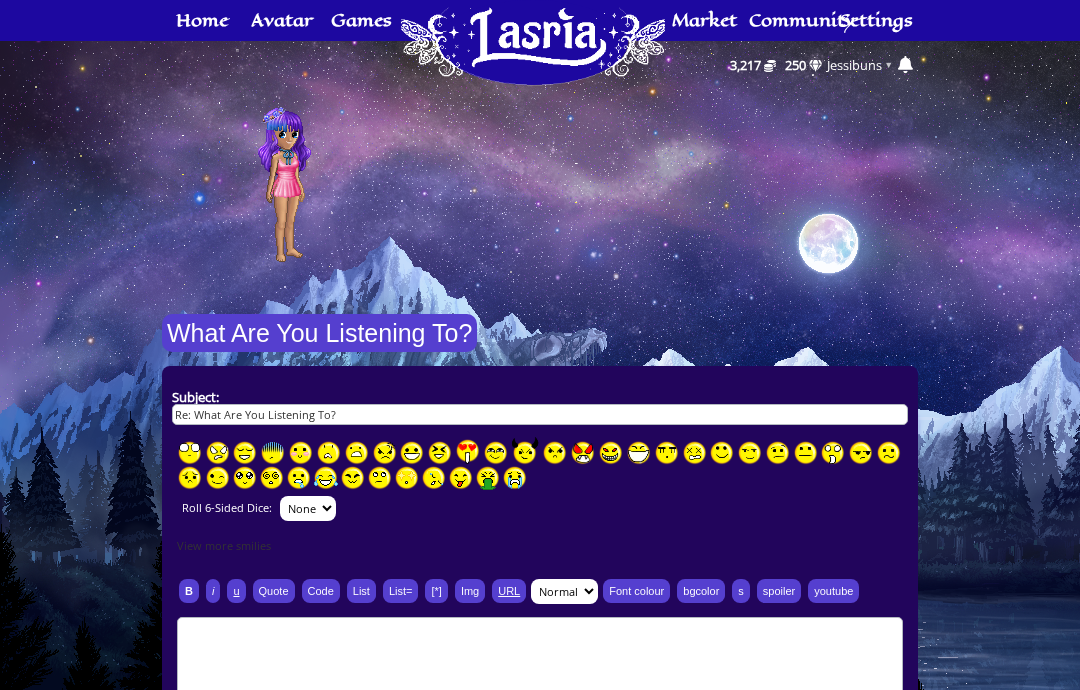 scroll, scrollTop: 0, scrollLeft: 0, axis: both 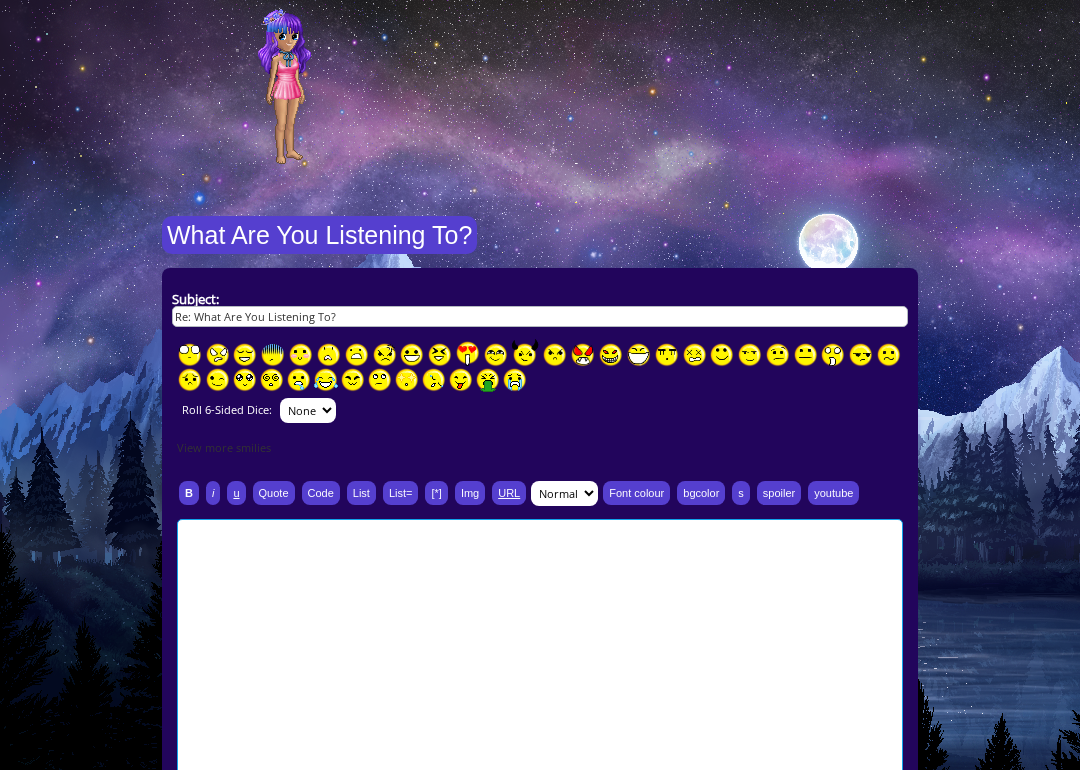 click at bounding box center [540, 654] 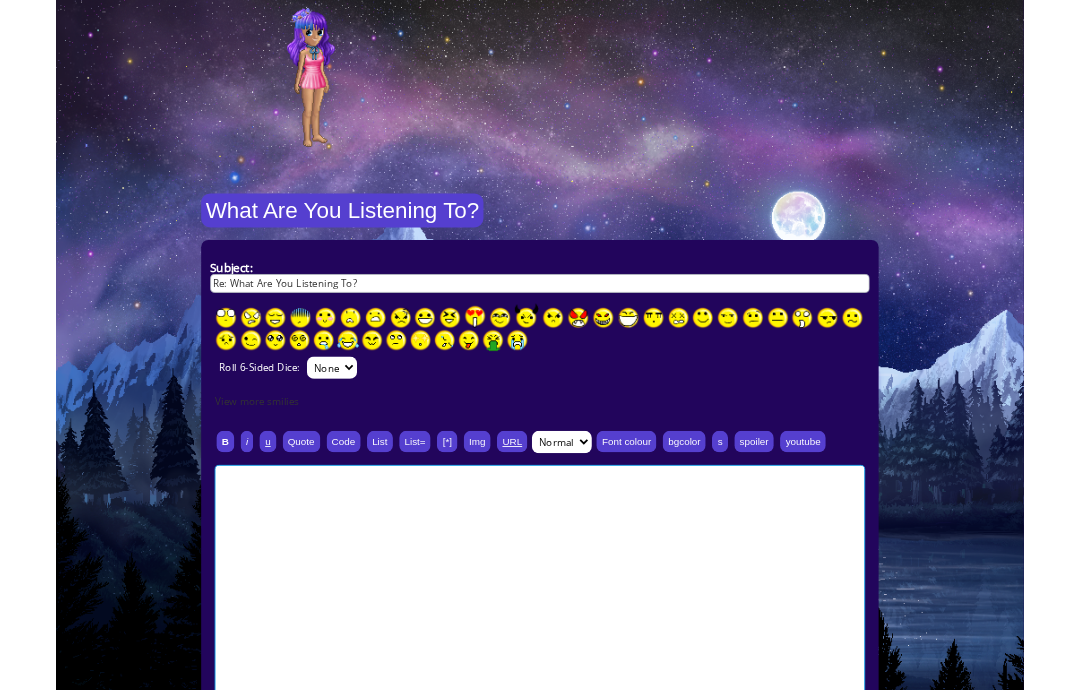 scroll, scrollTop: 173, scrollLeft: 0, axis: vertical 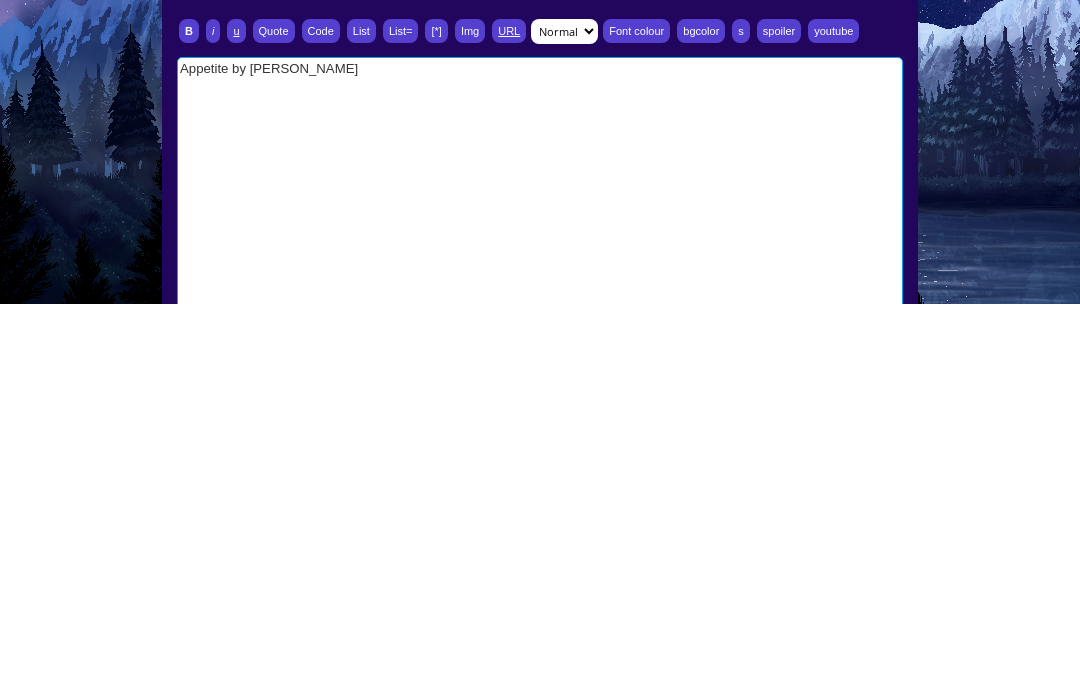 click on "Appetite by Nathen James" at bounding box center [540, 579] 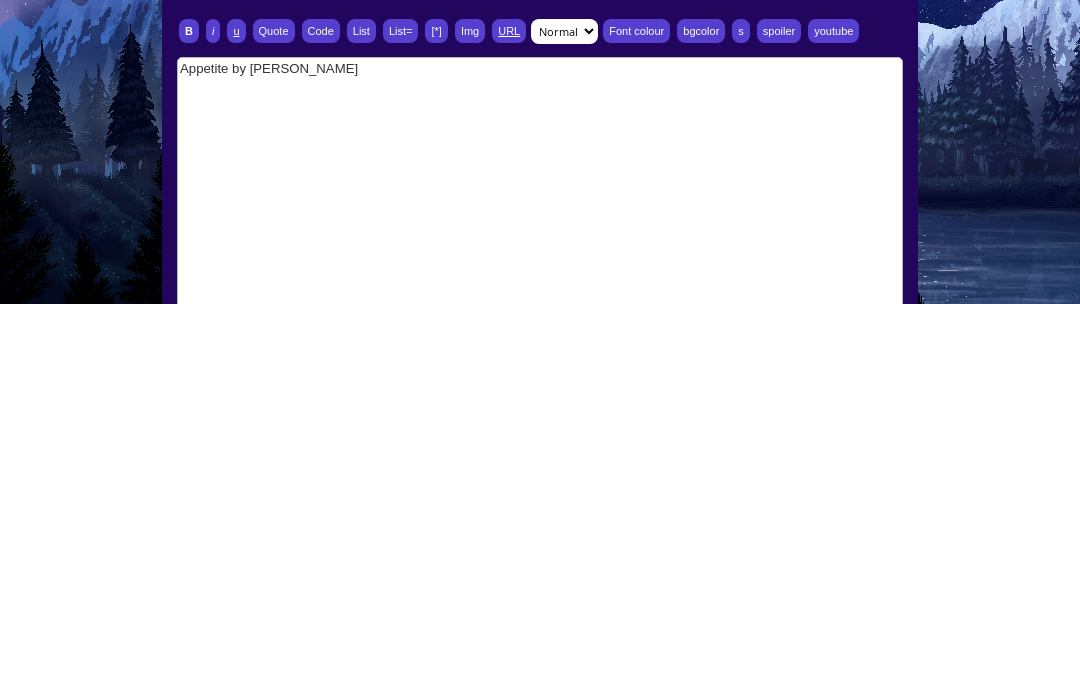 click on "B" at bounding box center (189, 418) 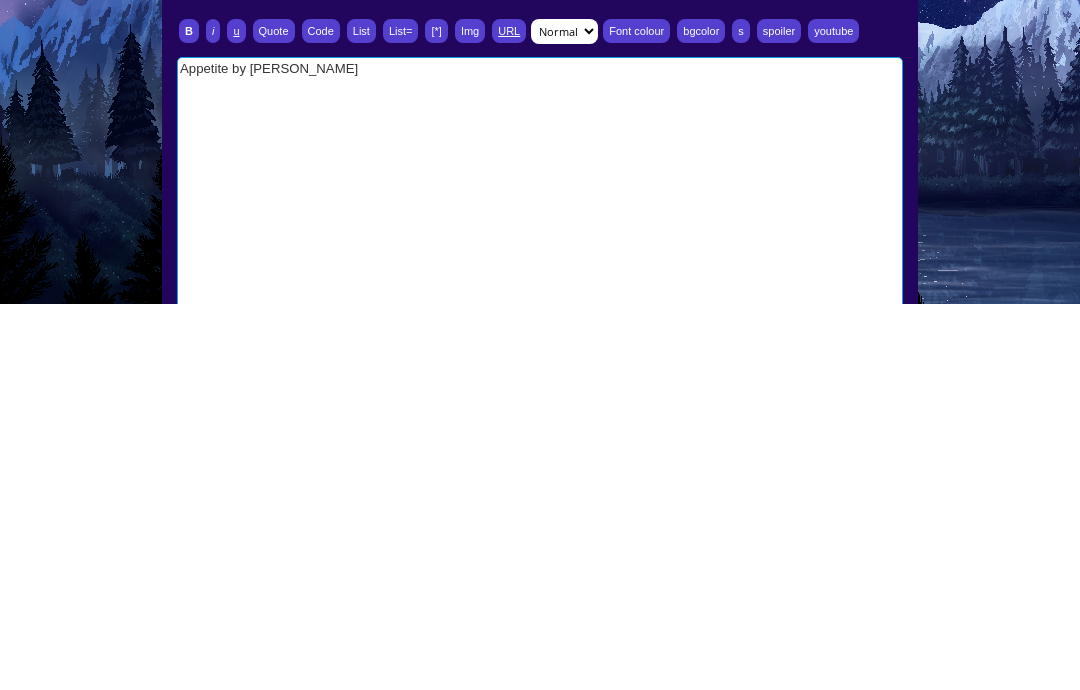 type on "[b]Appetite by Nathen James[/b]" 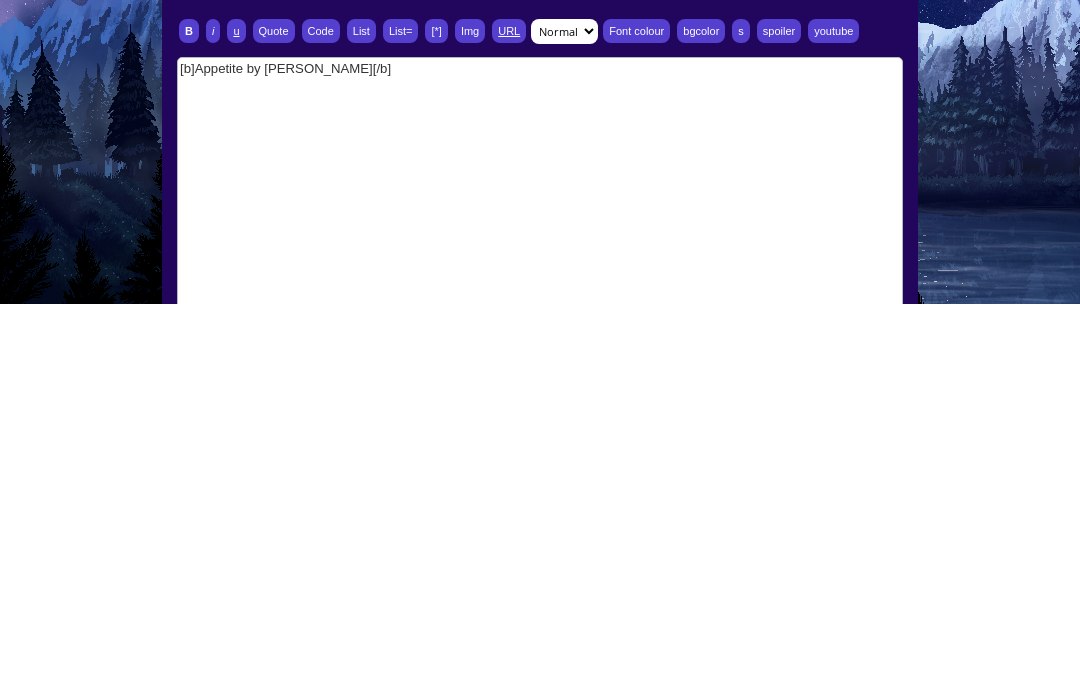 click on "Font colour" at bounding box center (636, 418) 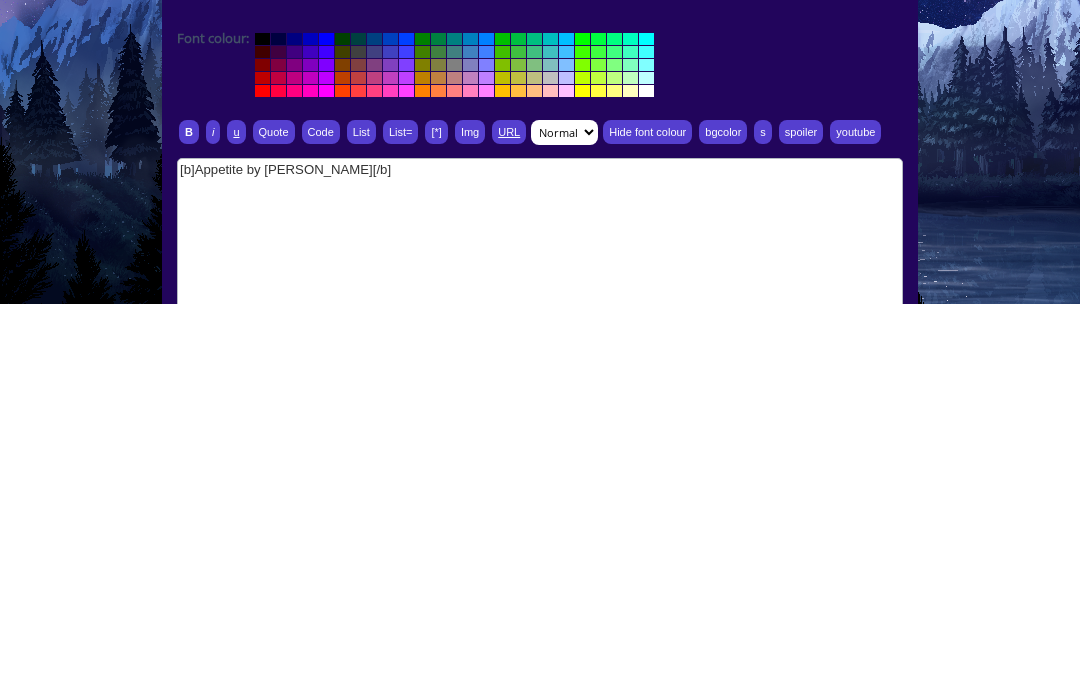 scroll, scrollTop: 559, scrollLeft: 0, axis: vertical 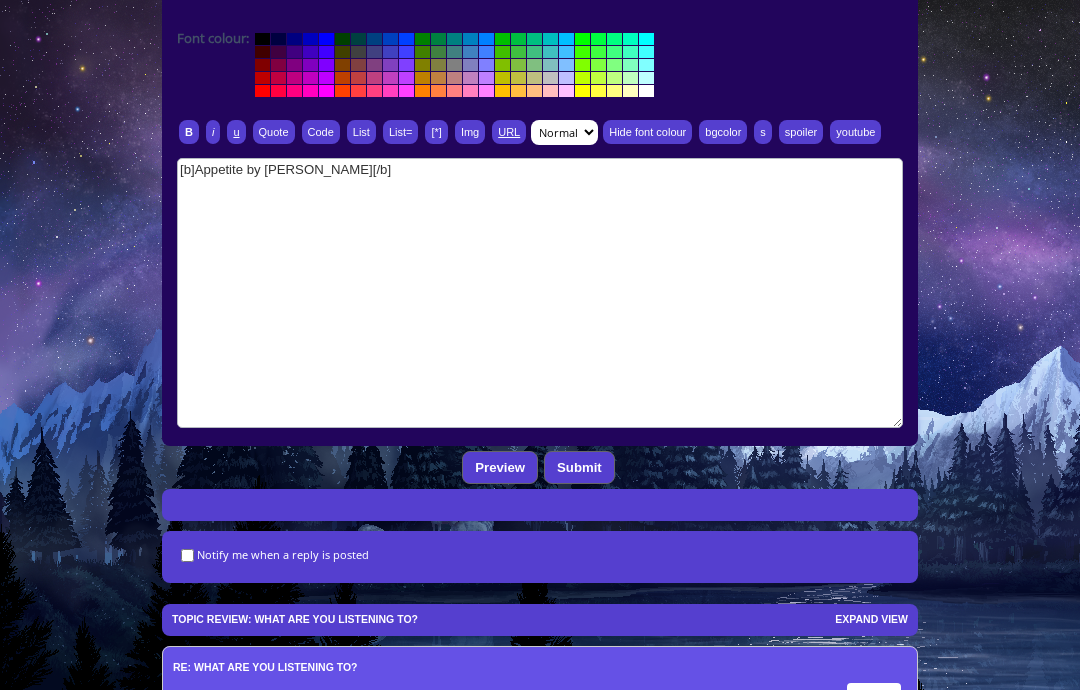 click at bounding box center [566, 91] 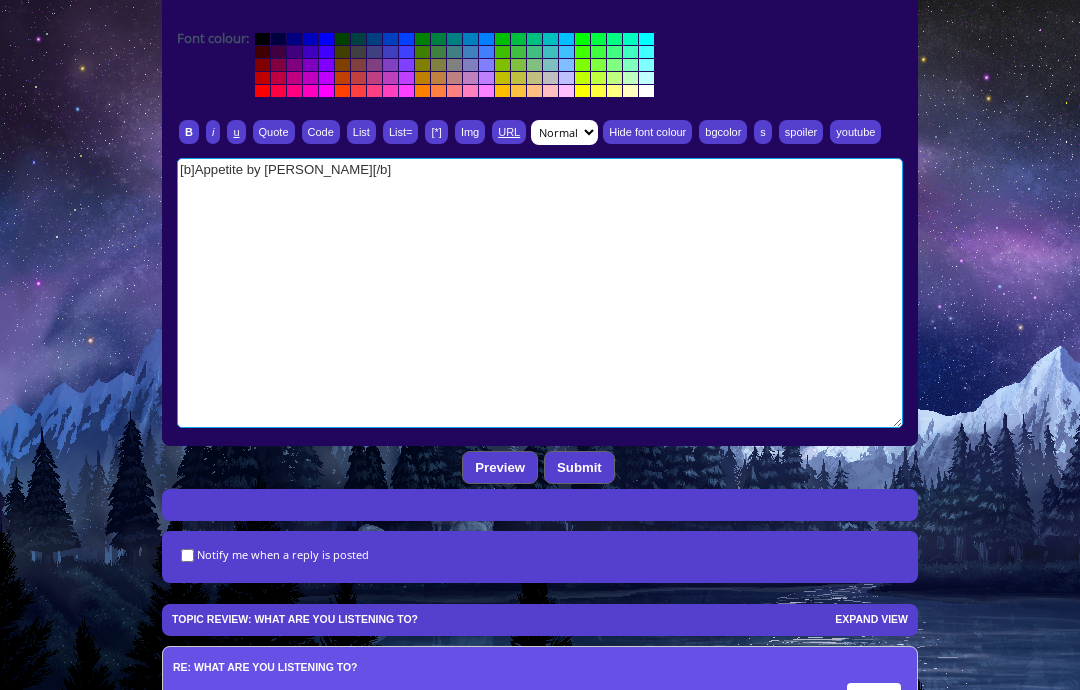 type on "[b][color=#FFBFFF]Appetite by Nathen James[/color][/b]" 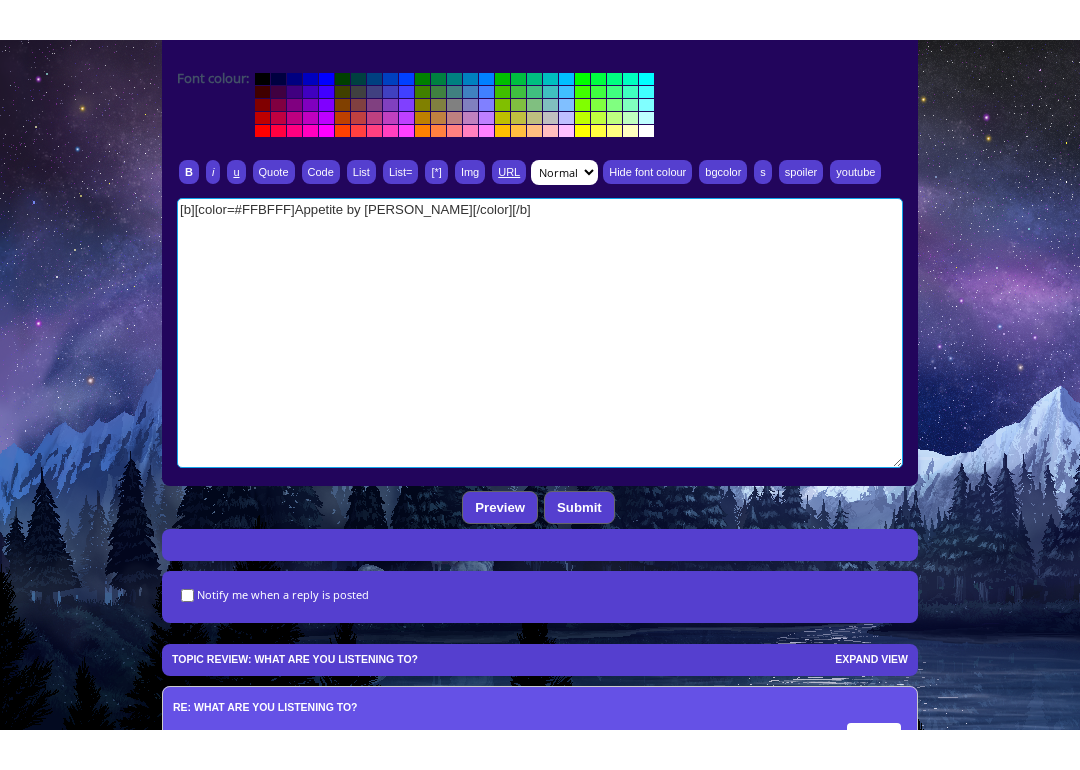 scroll, scrollTop: 559, scrollLeft: 0, axis: vertical 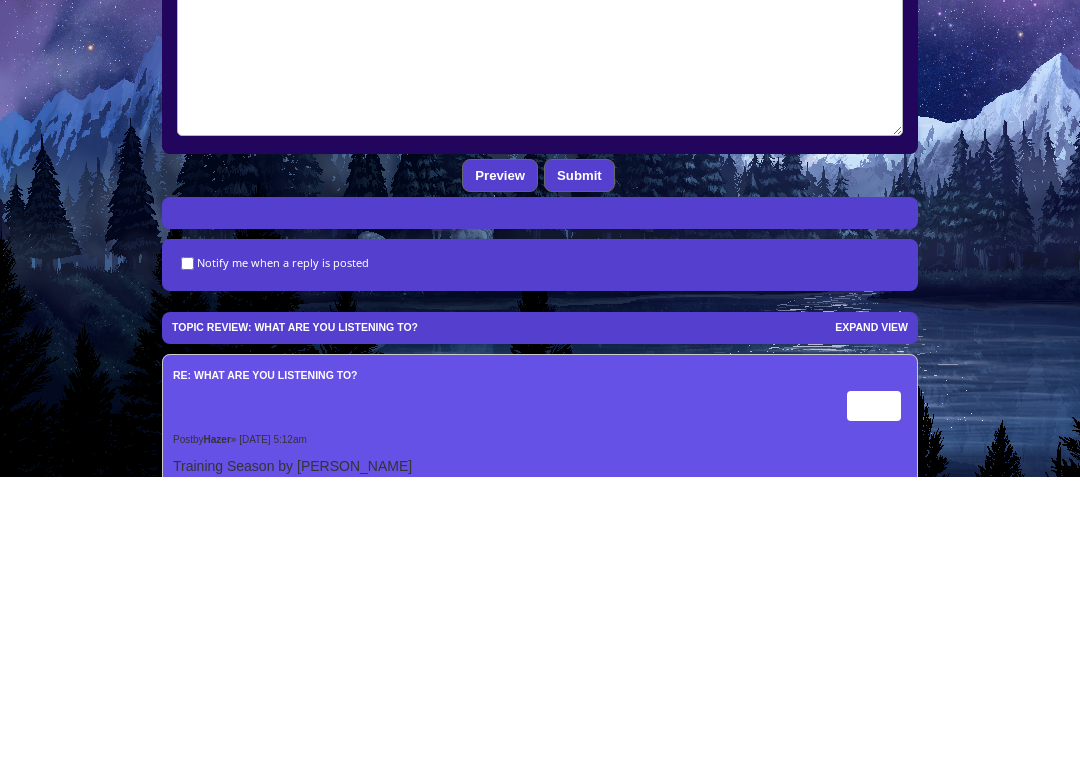 click on "Submit" at bounding box center [579, 468] 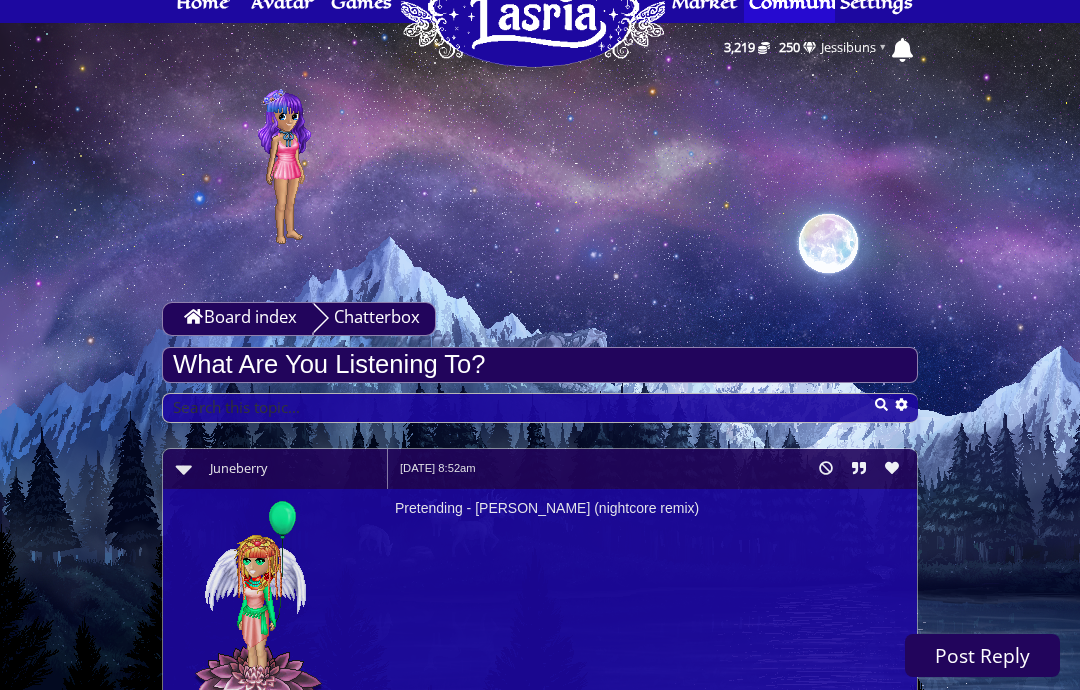 scroll, scrollTop: 0, scrollLeft: 0, axis: both 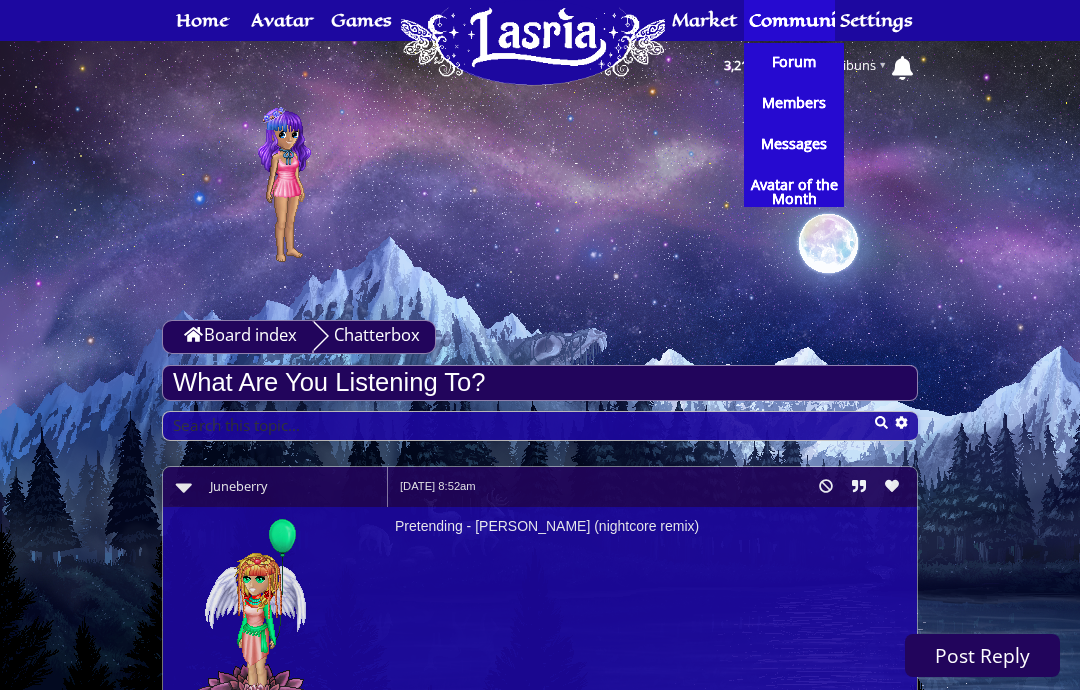 click on "Forum" at bounding box center [794, 62] 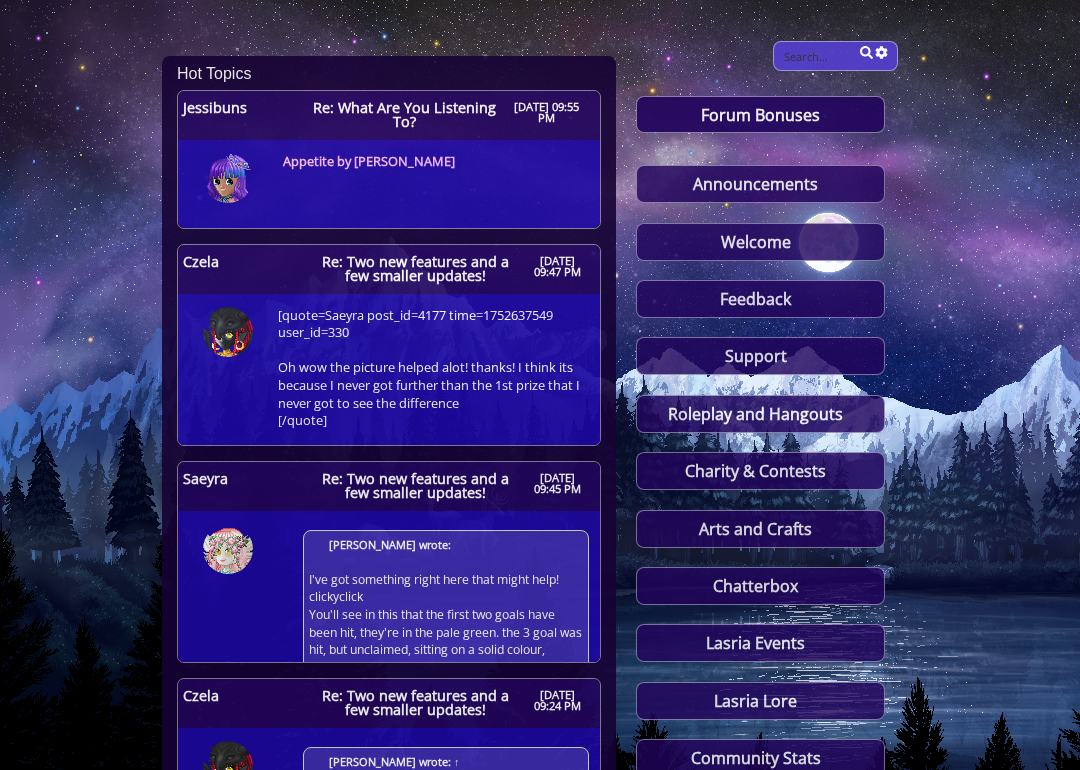 scroll, scrollTop: 270, scrollLeft: 0, axis: vertical 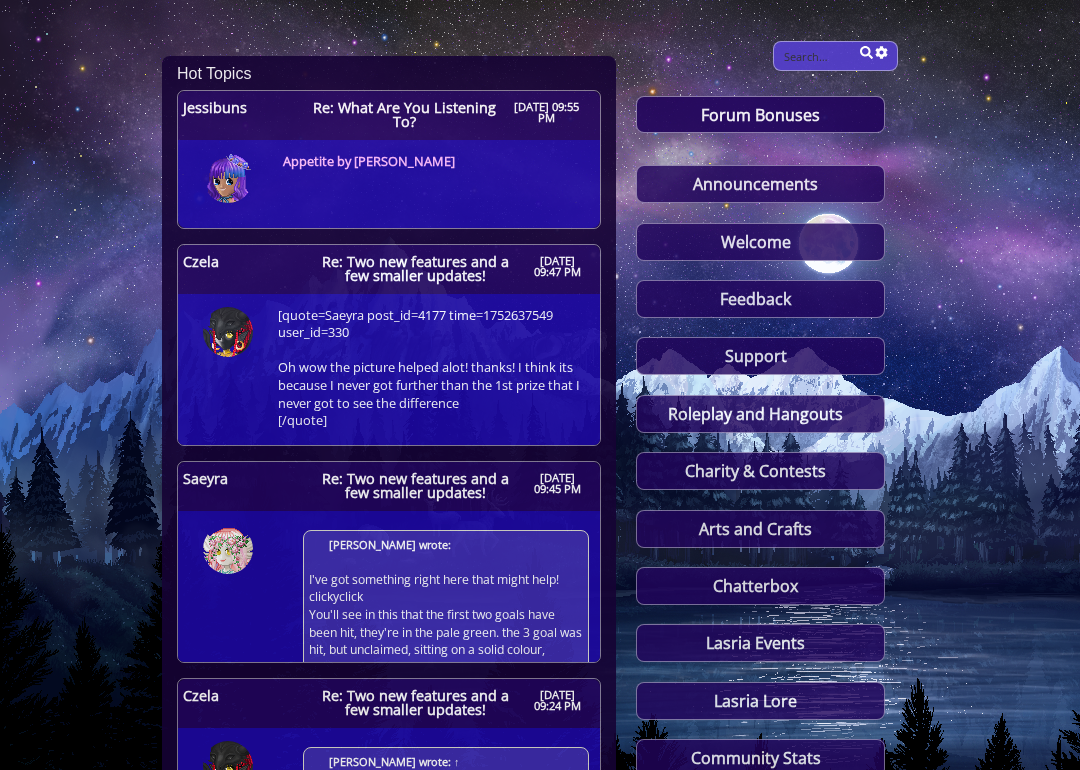 click on "Chatterbox" at bounding box center (760, 586) 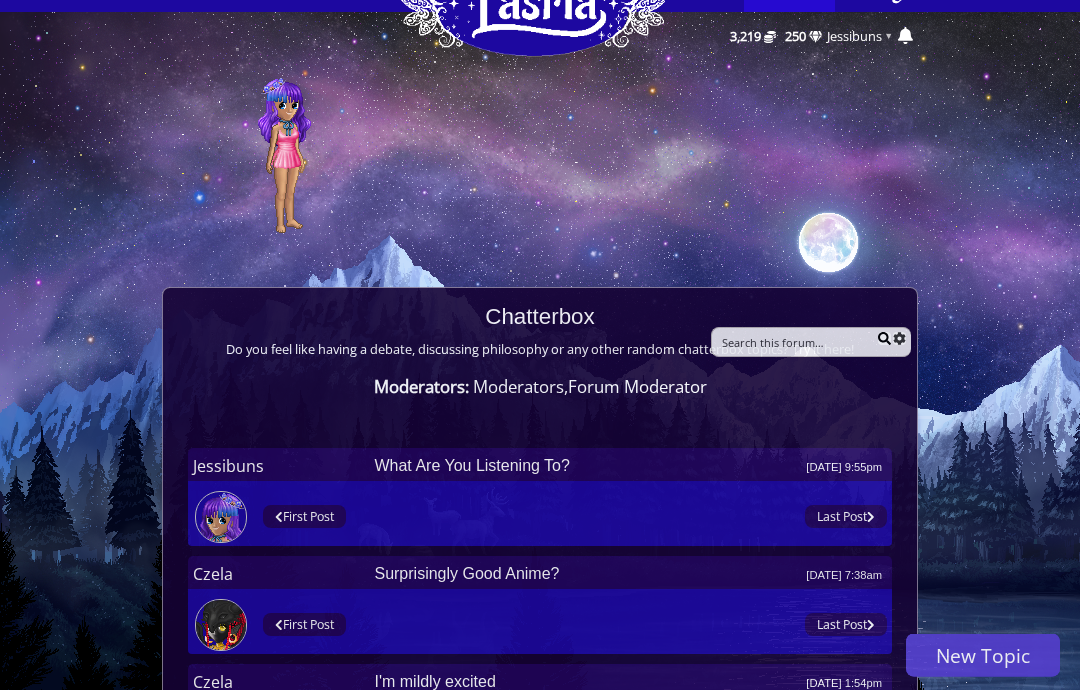 scroll, scrollTop: 0, scrollLeft: 0, axis: both 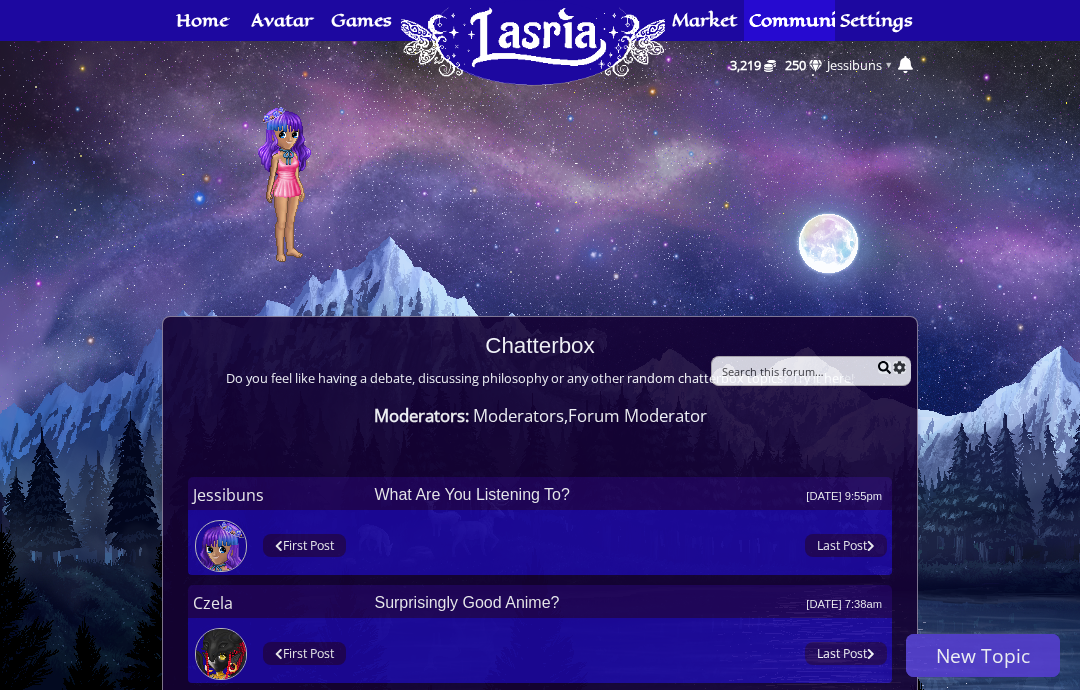 click on "New Topic" at bounding box center [983, 655] 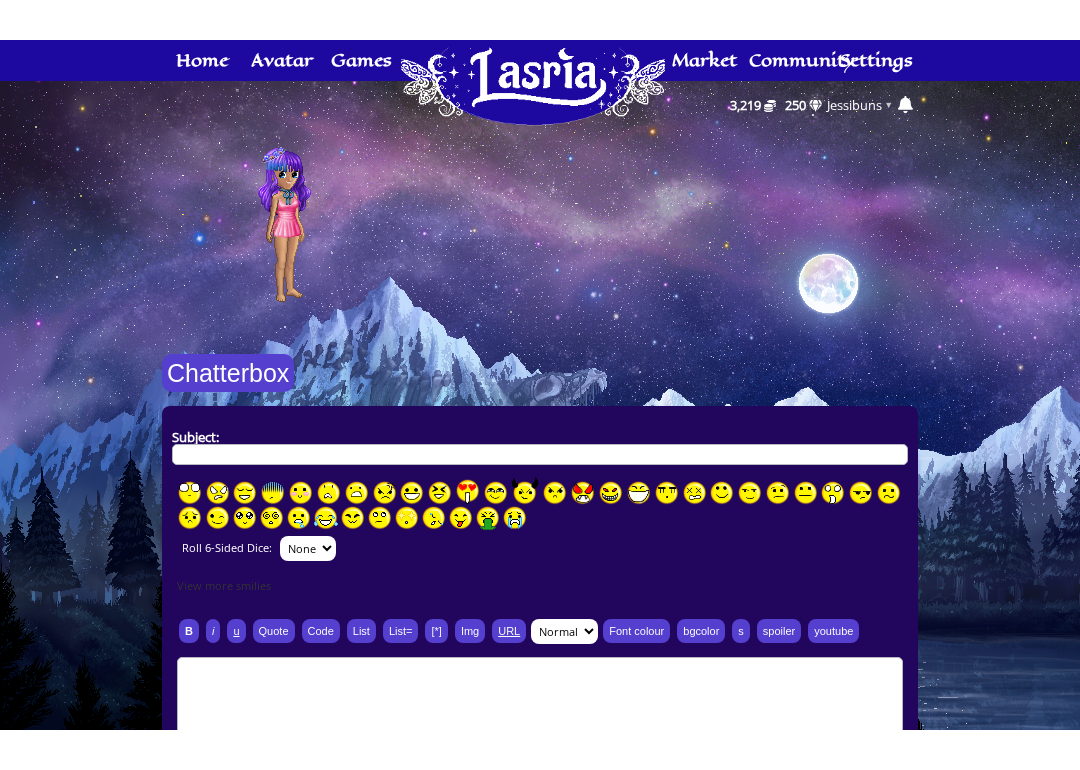scroll, scrollTop: 0, scrollLeft: 0, axis: both 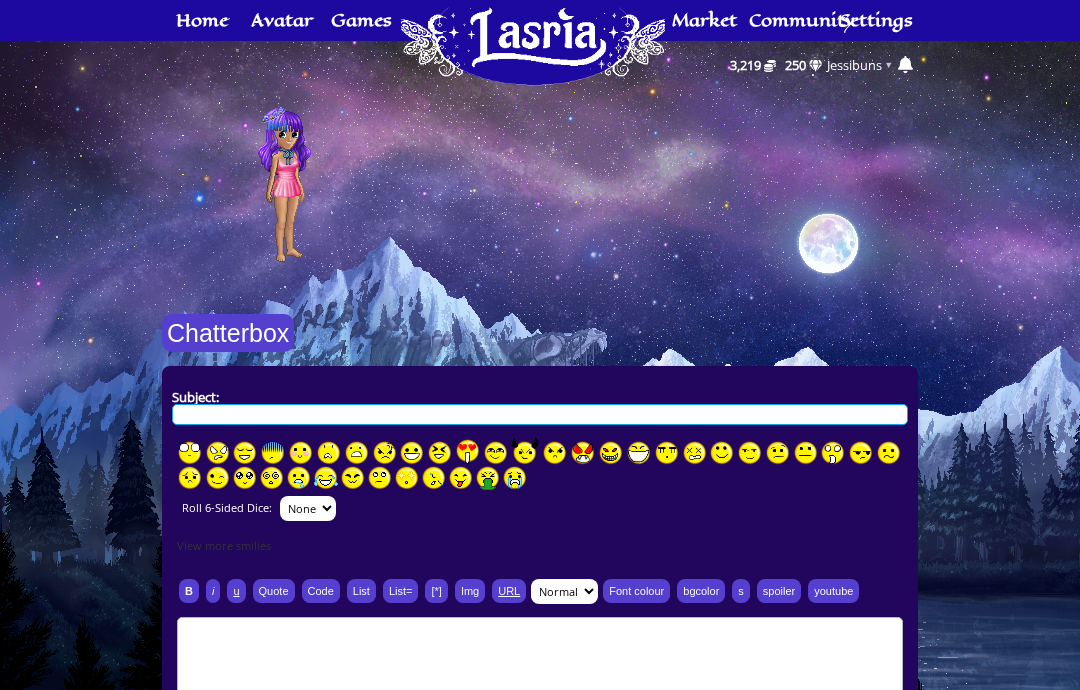 click on "Subject:" at bounding box center [540, 414] 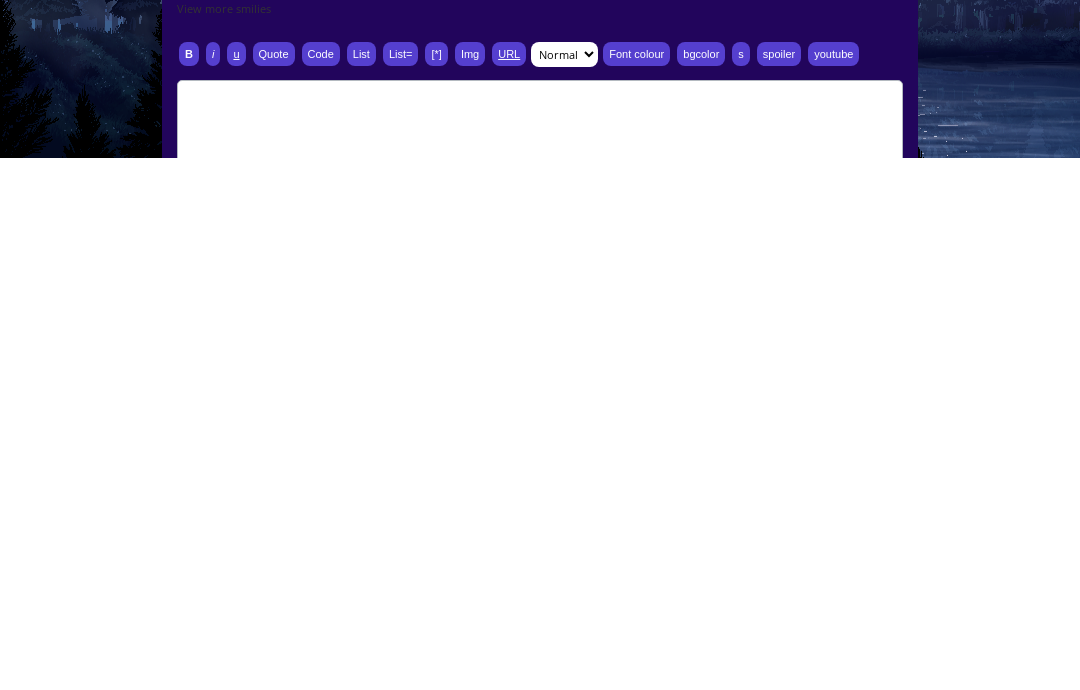 scroll, scrollTop: 85, scrollLeft: 0, axis: vertical 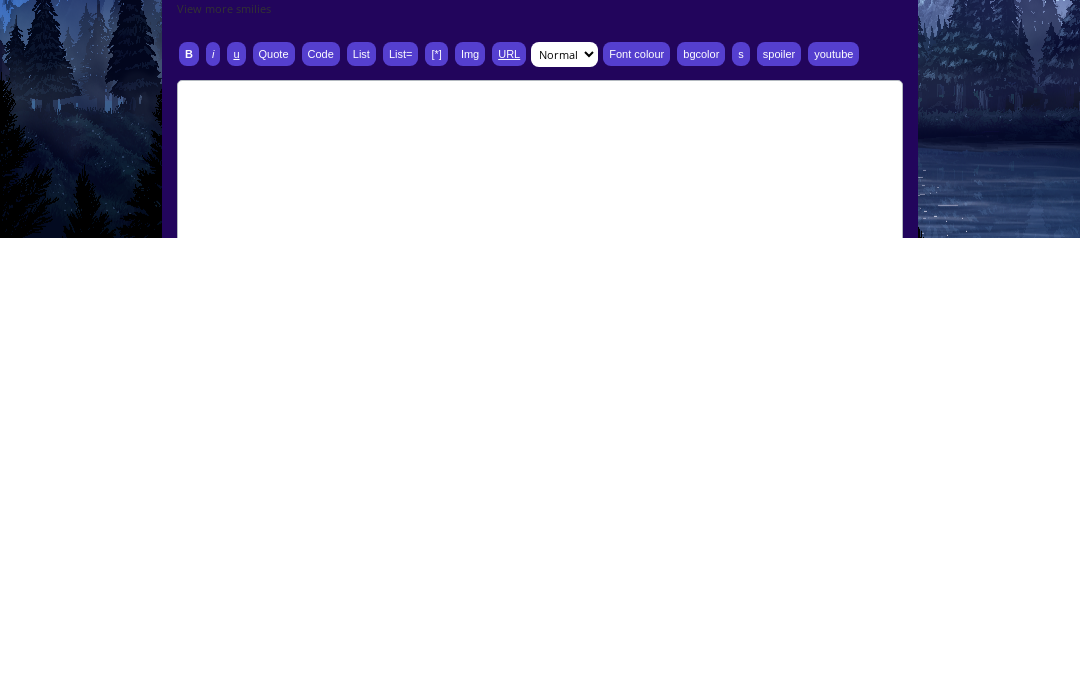 type on "Post ya Faces! (Selfie sharing thread)" 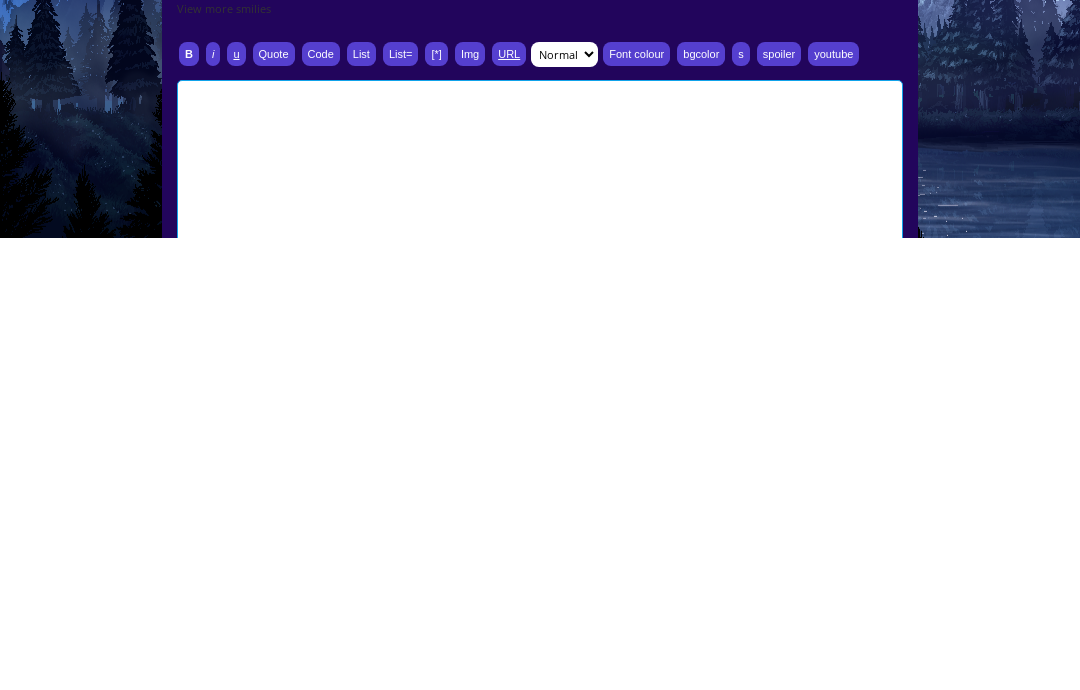 click at bounding box center (540, 667) 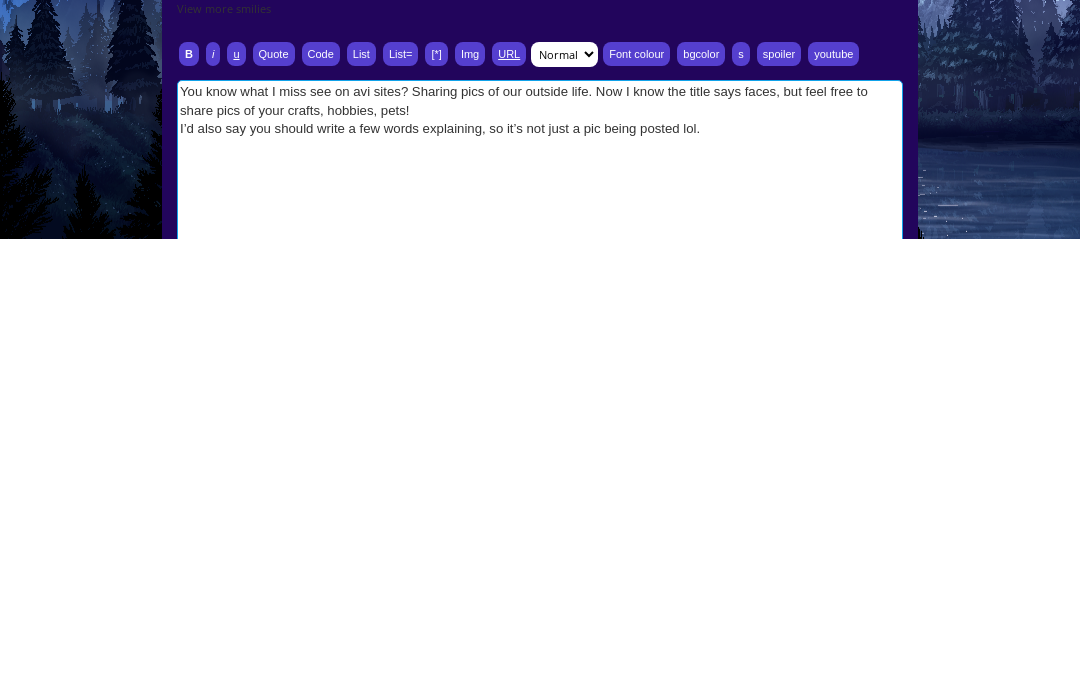 scroll, scrollTop: 474, scrollLeft: 0, axis: vertical 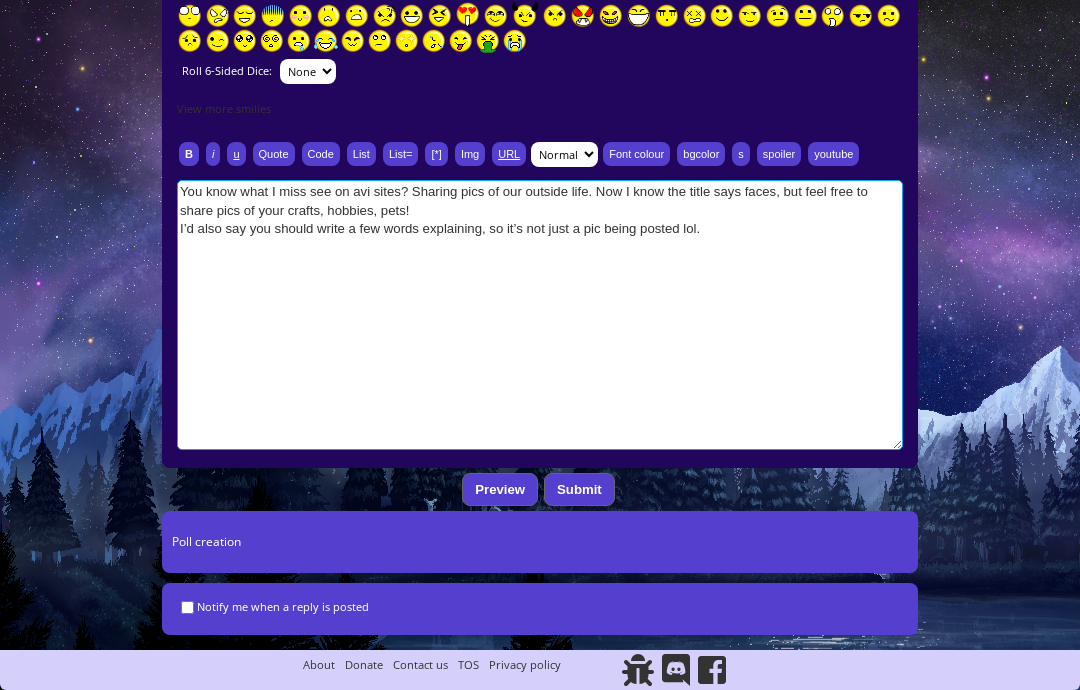 click on "You know what I miss see on avi sites? Sharing pics of our outside life. Now I know the title says faces, but feel free to share pics of your crafts, hobbies, pets!
I’d also say you should write a few words explaining, so it’s not just a pic being posted lol." at bounding box center [540, 315] 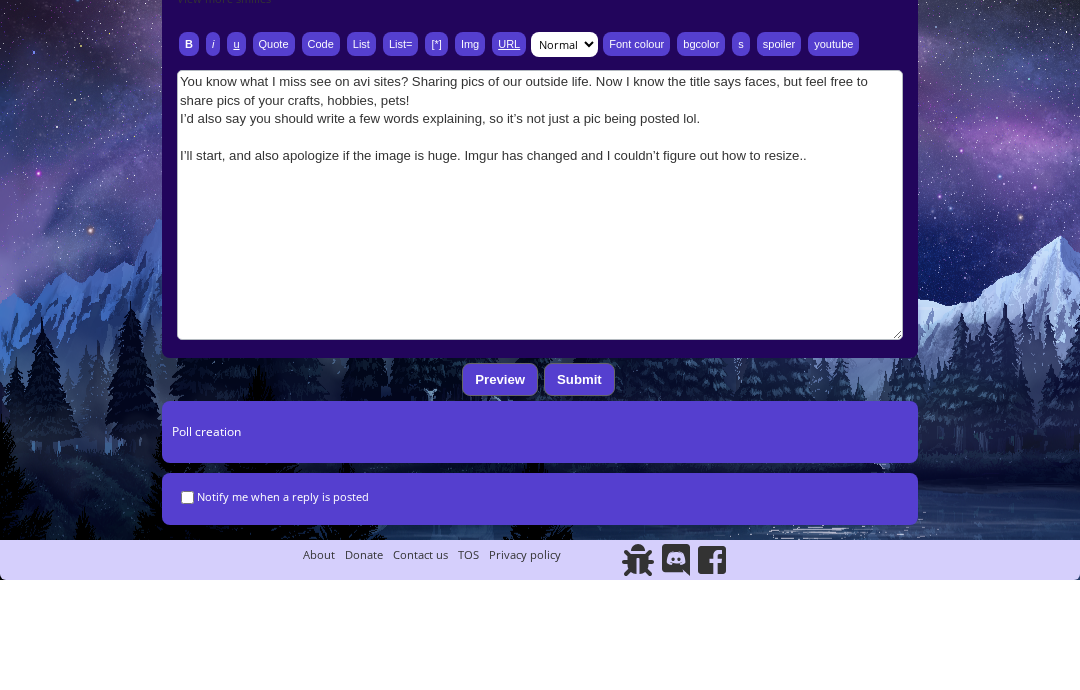 click on "spoiler" at bounding box center [779, 154] 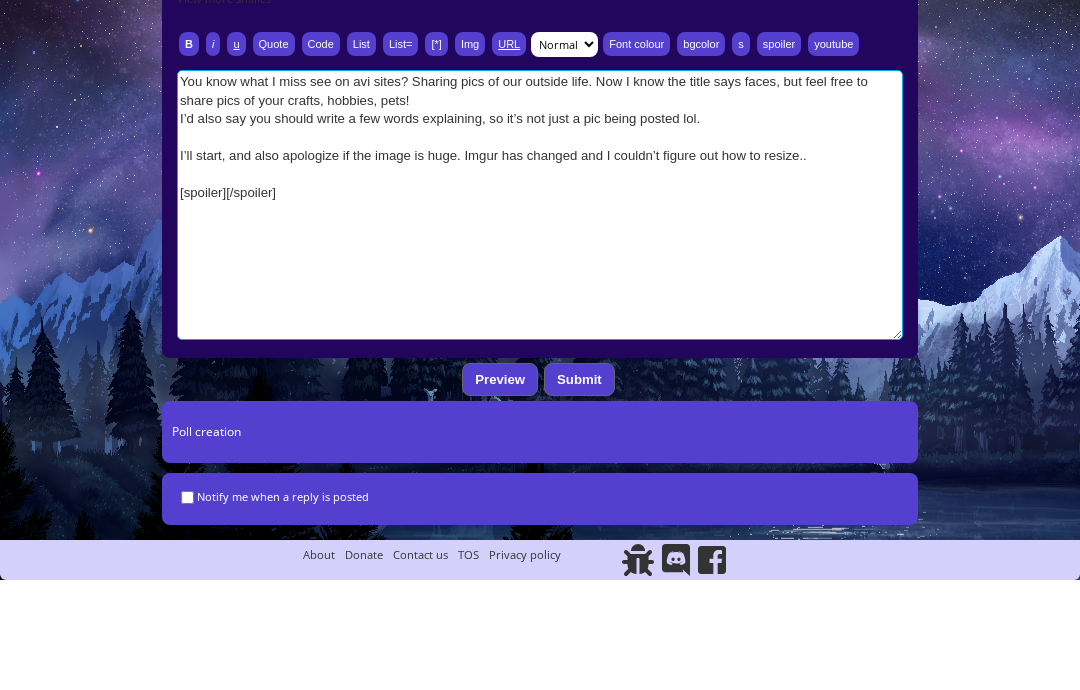 click on "You know what I miss see on avi sites? Sharing pics of our outside life. Now I know the title says faces, but feel free to share pics of your crafts, hobbies, pets!
I’d also say you should write a few words explaining, so it’s not just a pic being posted lol.
I’ll start, and also apologize if the image is huge. Imgur has changed and I couldn’t figure out how to resize..
[spoiler][/spoiler]" at bounding box center [540, 315] 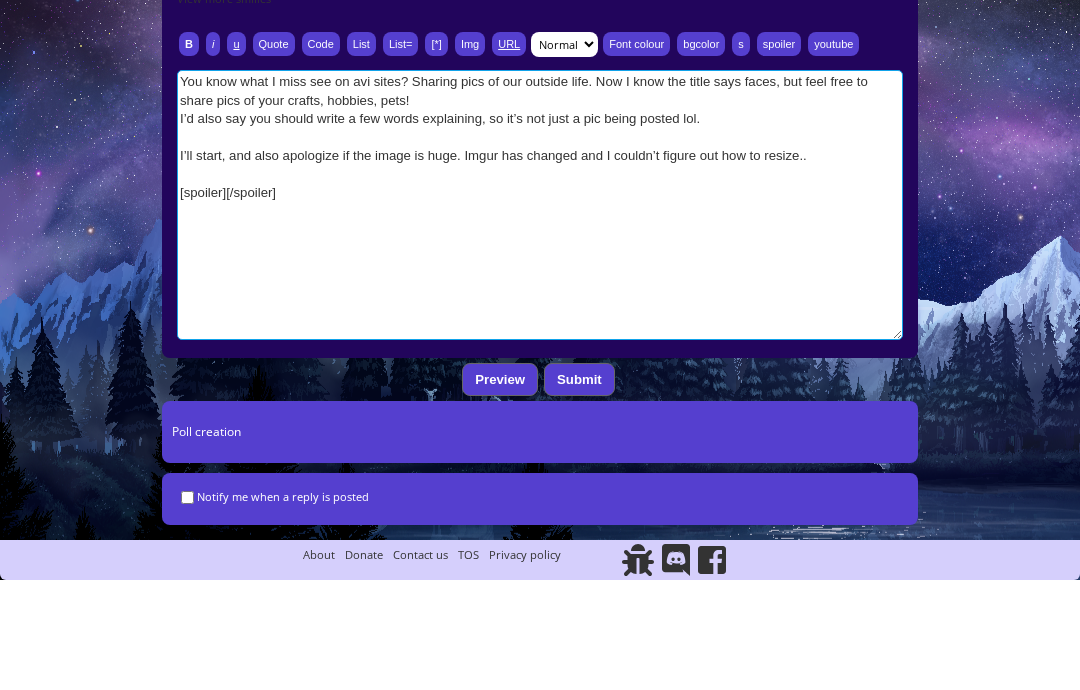 paste on "[img]https://i.imgur.com/oVCd8KS.jpeg[/img]" 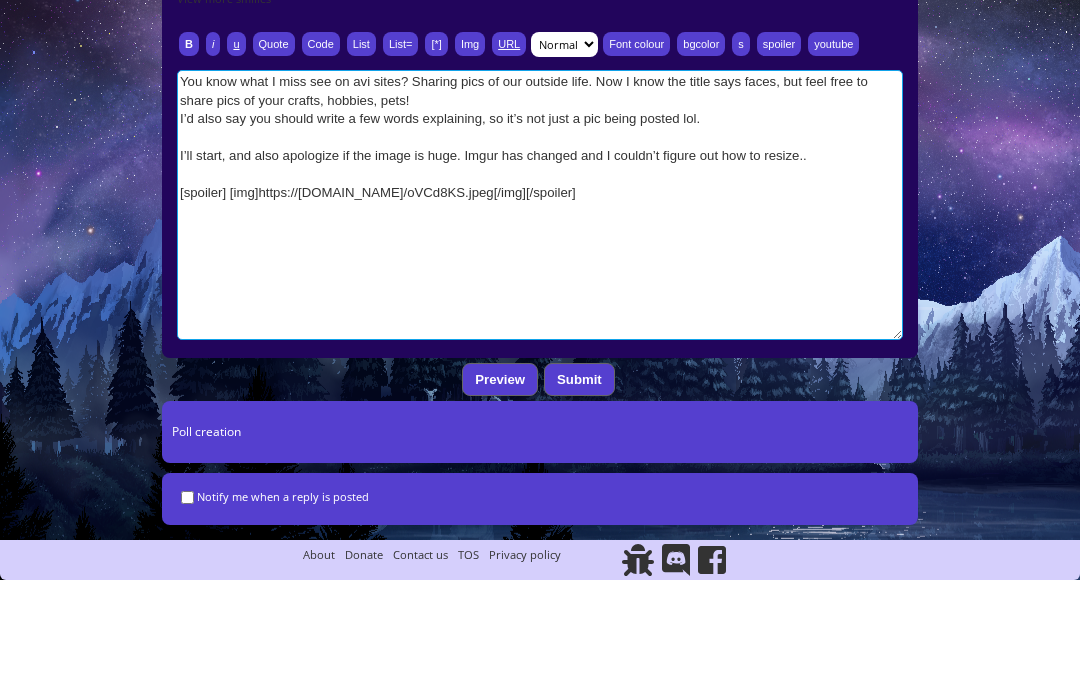 click on "You know what I miss see on avi sites? Sharing pics of our outside life. Now I know the title says faces, but feel free to share pics of your crafts, hobbies, pets!
I’d also say you should write a few words explaining, so it’s not just a pic being posted lol.
I’ll start, and also apologize if the image is huge. Imgur has changed and I couldn’t figure out how to resize..
[spoiler] [img]https://i.imgur.com/oVCd8KS.jpeg[/img][/spoiler]" at bounding box center (540, 315) 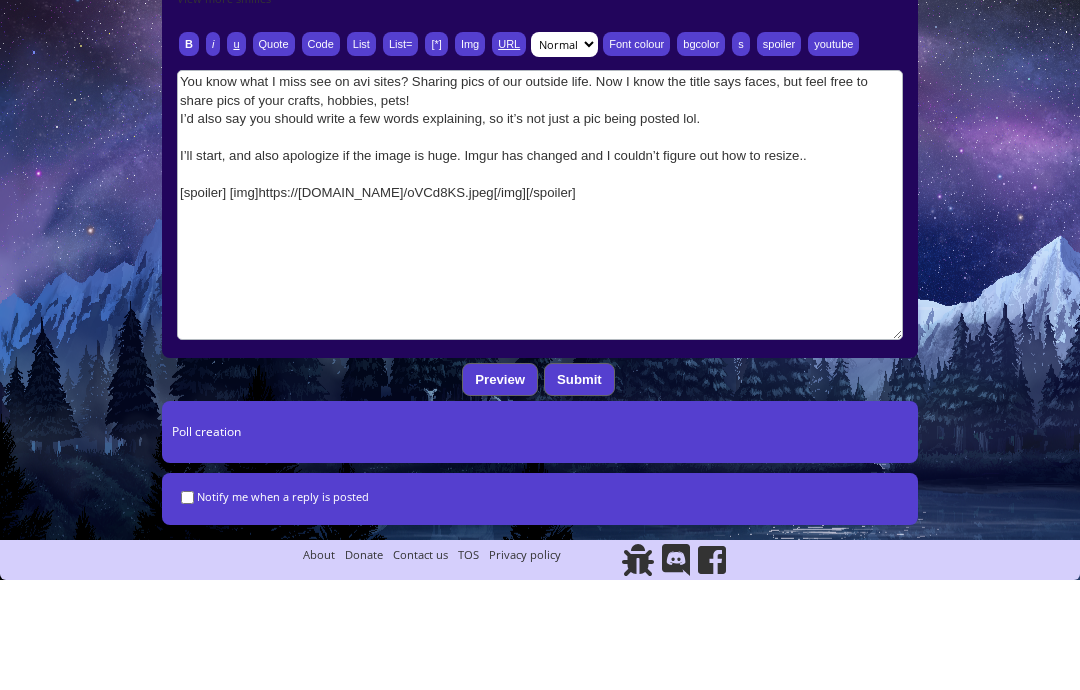 click on "B" at bounding box center [189, 154] 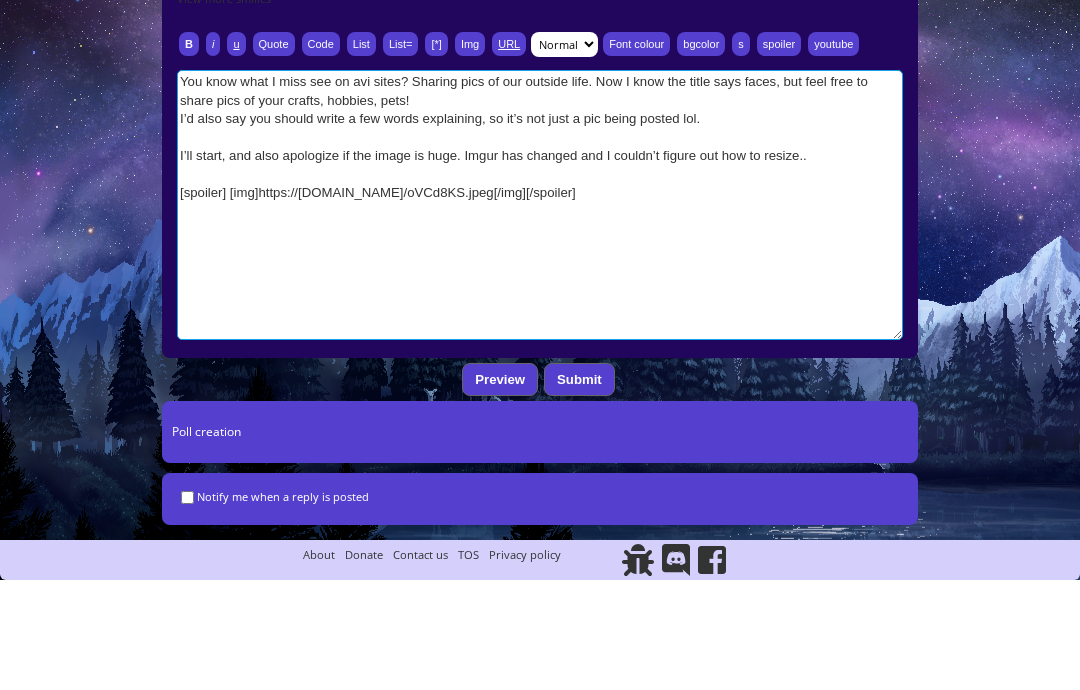 type on "[b]You know what I miss see on avi sites? Sharing pics of our outside life. Now I know the title says faces, but feel free to share pics of your crafts, hobbies, pets!
I’d also say you should write a few words explaining, so it’s not just a pic being posted lol.
I’ll start, and also apologize if the image is huge. Imgur has changed and I couldn’t figure out how to resize..[/b]
[spoiler] [img]https://i.imgur.com/oVCd8KS.jpeg[/img][/spoiler]" 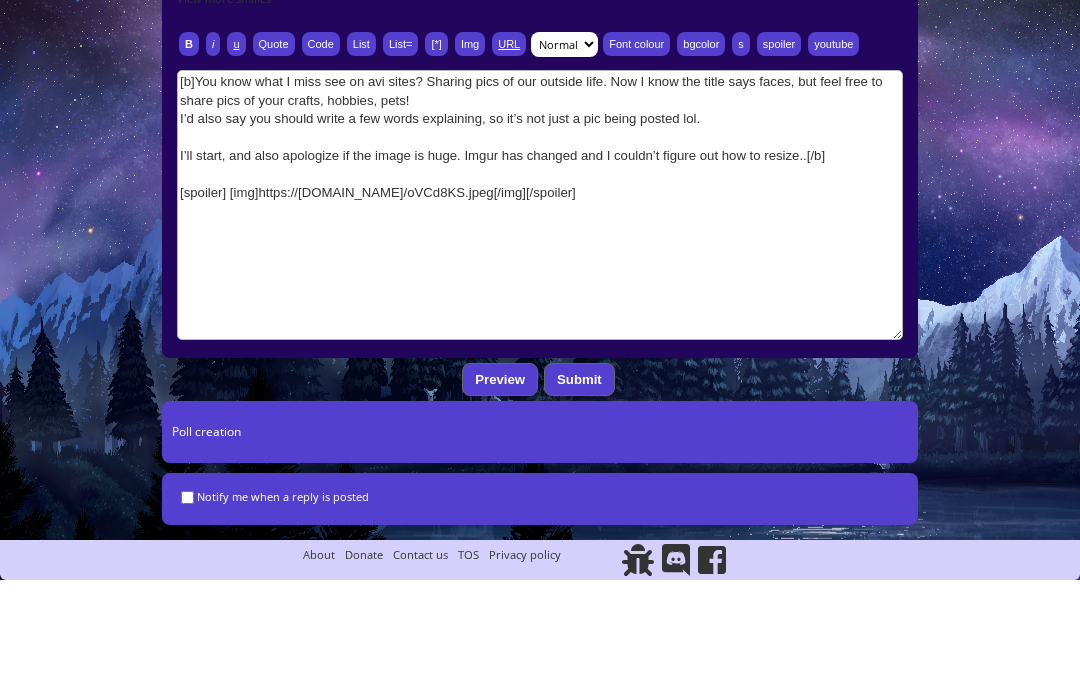 click on "Font colour" at bounding box center [636, 154] 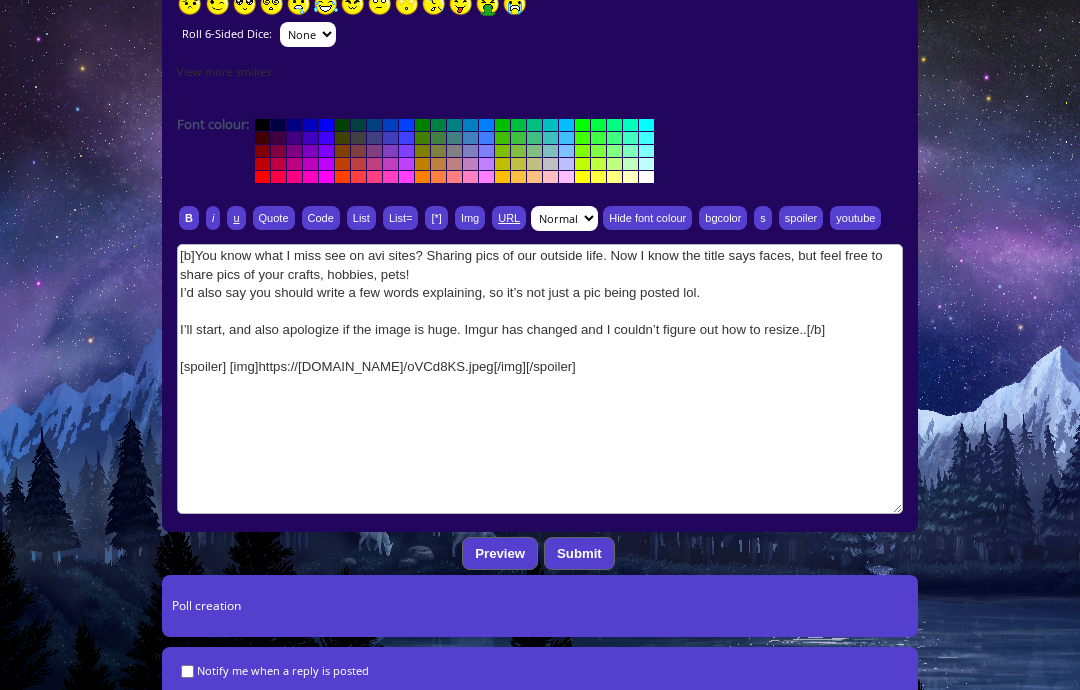 click at bounding box center (566, 125) 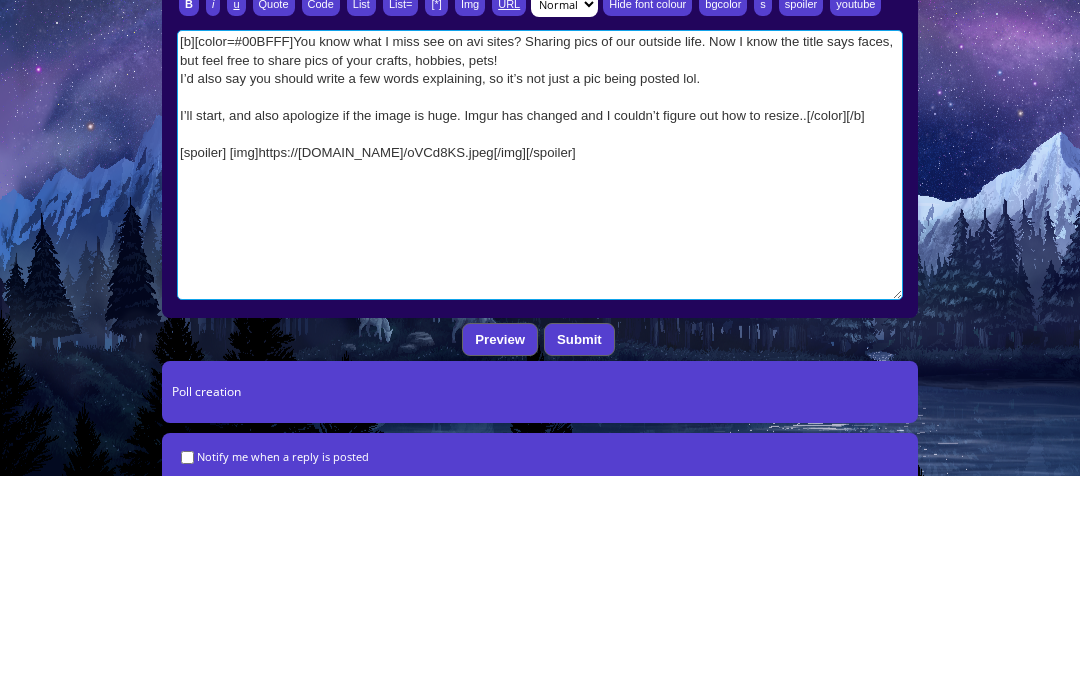 click on "[b][color=#00BFFF]You know what I miss see on avi sites? Sharing pics of our outside life. Now I know the title says faces, but feel free to share pics of your crafts, hobbies, pets!
I’d also say you should write a few words explaining, so it’s not just a pic being posted lol.
I’ll start, and also apologize if the image is huge. Imgur has changed and I couldn’t figure out how to resize..[/color][/b]
[spoiler] [img]https://i.imgur.com/oVCd8KS.jpeg[/img][/spoiler]" at bounding box center [540, 379] 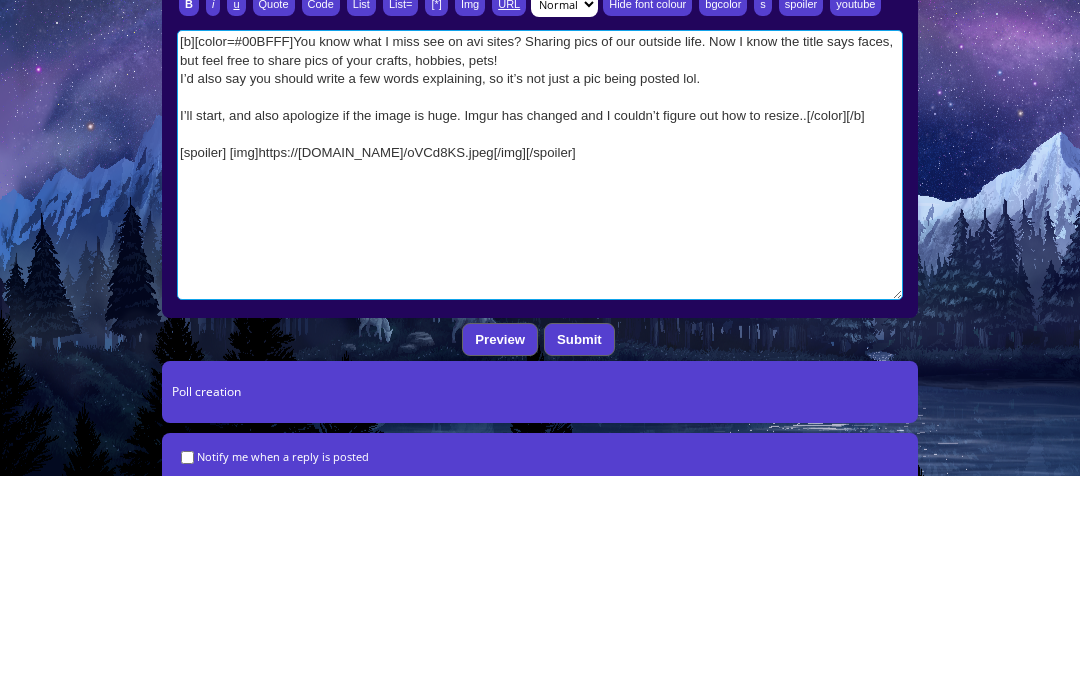 click on "[b][color=#00BFFF]You know what I miss see on avi sites? Sharing pics of our outside life. Now I know the title says faces, but feel free to share pics of your crafts, hobbies, pets!
I’d also say you should write a few words explaining, so it’s not just a pic being posted lol.
I’ll start, and also apologize if the image is huge. Imgur has changed and I couldn’t figure out how to resize..[/color][/b]
[spoiler] [img]https://i.imgur.com/oVCd8KS.jpeg[/img][/spoiler]" at bounding box center [540, 379] 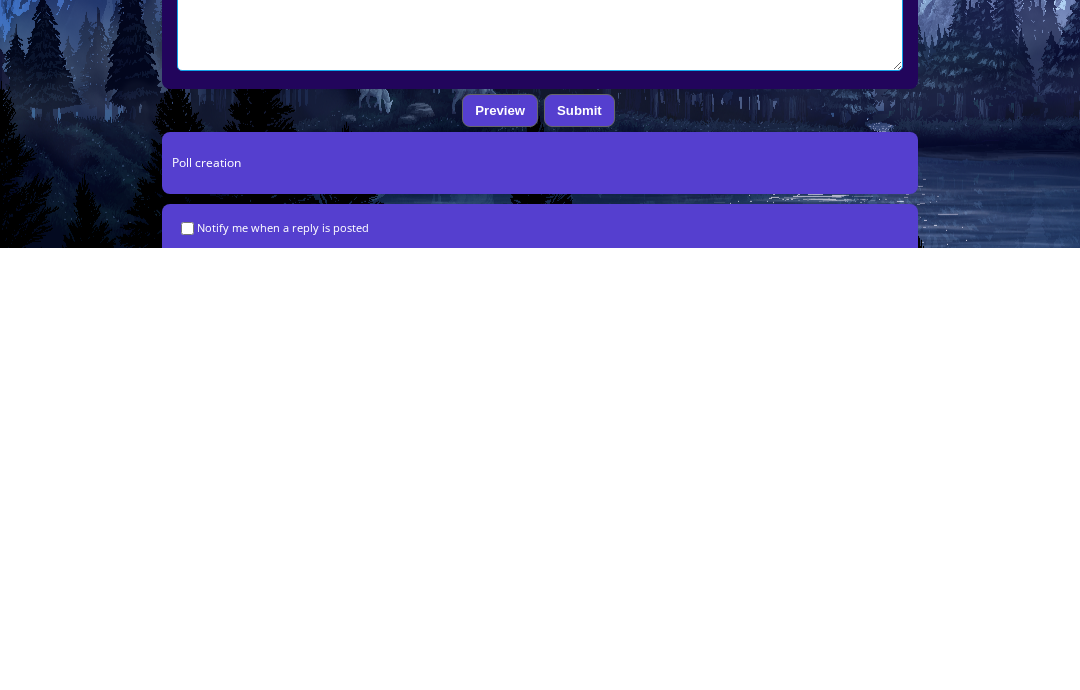 type on "[b][color=#00BFFF]You know what I miss see on avi sites? Sharing pics of our outside life. Now I know the title says faces, but feel free to share pics of your crafts, hobbies, pets!
I’d also say you should write a few words explaining, so it’s not just a pic being posted lol.
I’ll start, and also apologize if the image is huge. Imgur has changed and I couldn’t figure out how to resize..
But this is me, before my shift started at work, I really like that my eye makeup matched my lips[/color][/b]
[spoiler] [img]https://i.imgur.com/oVCd8KS.jpeg[/img][/spoiler]" 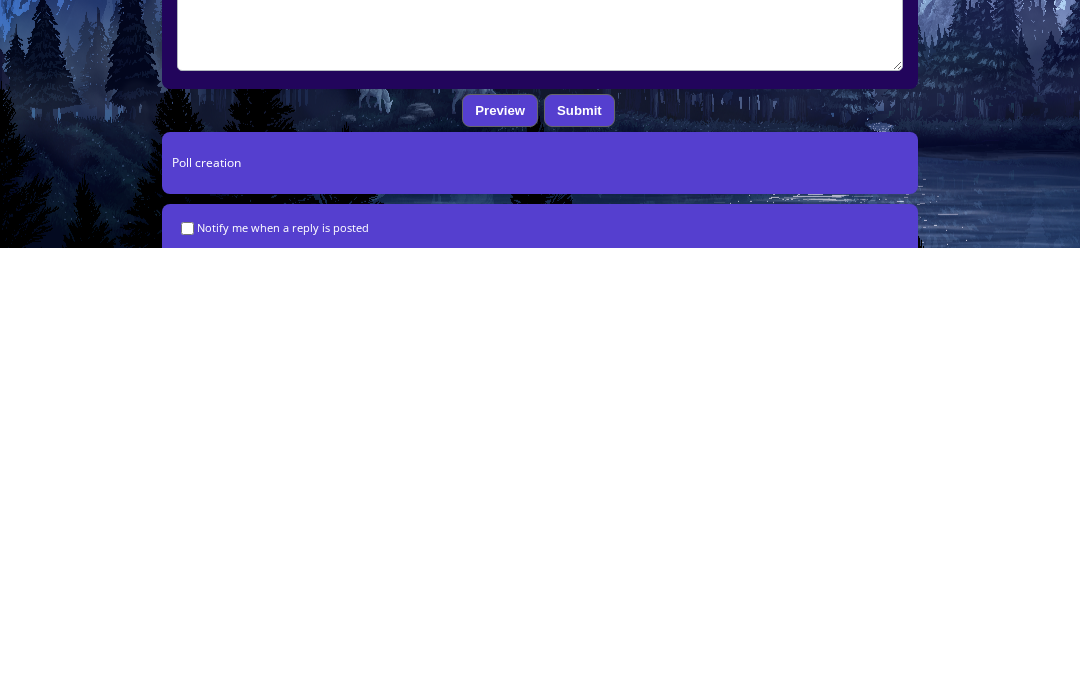 click on "Submit" at bounding box center (579, 553) 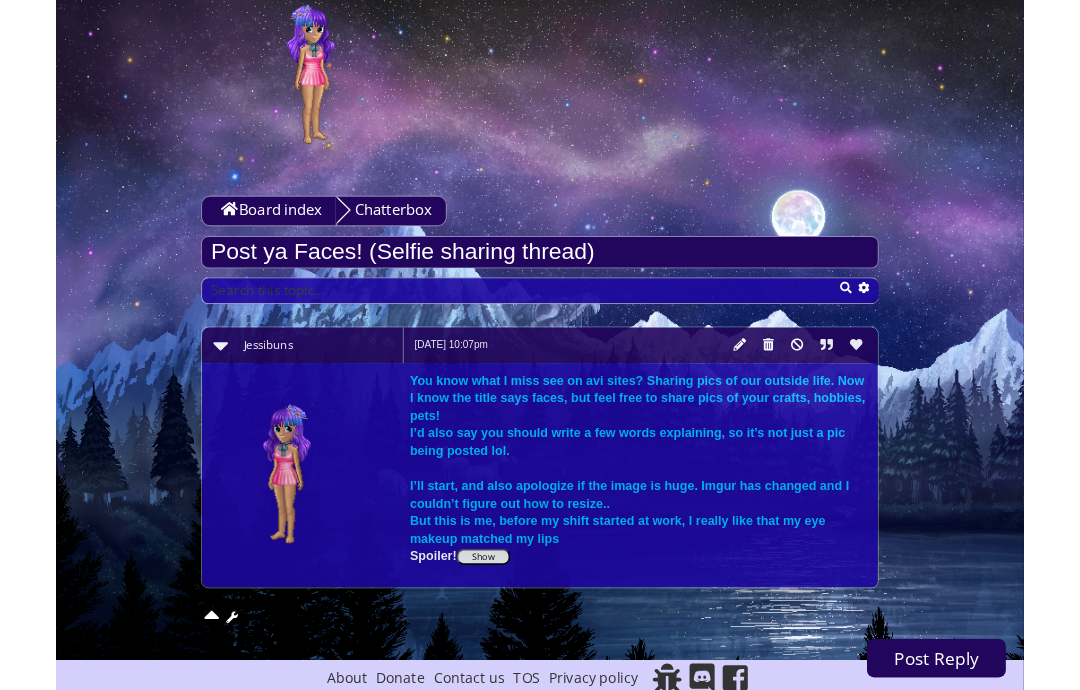 scroll, scrollTop: 180, scrollLeft: 0, axis: vertical 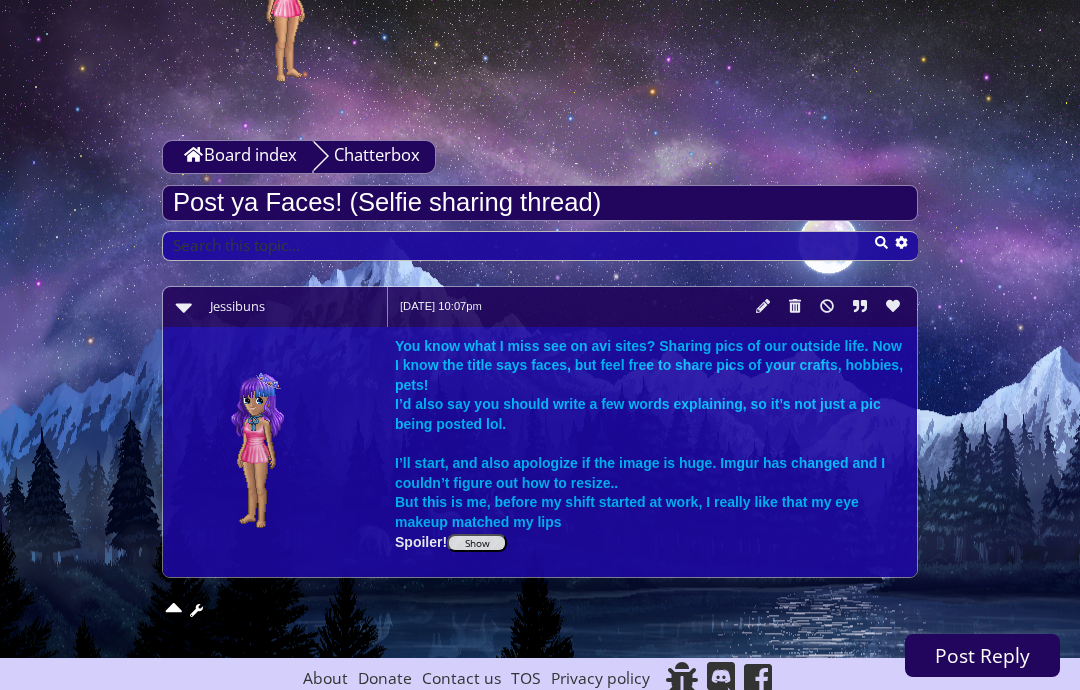 click on "Show" at bounding box center [477, 543] 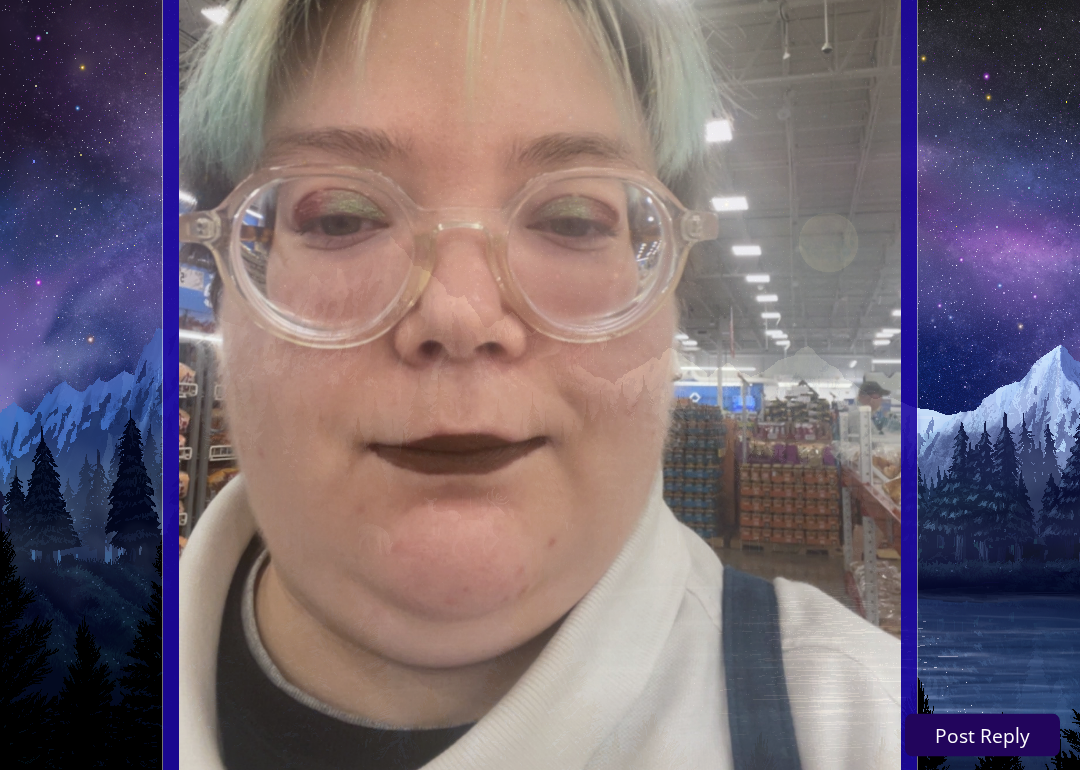 scroll, scrollTop: 1095, scrollLeft: 0, axis: vertical 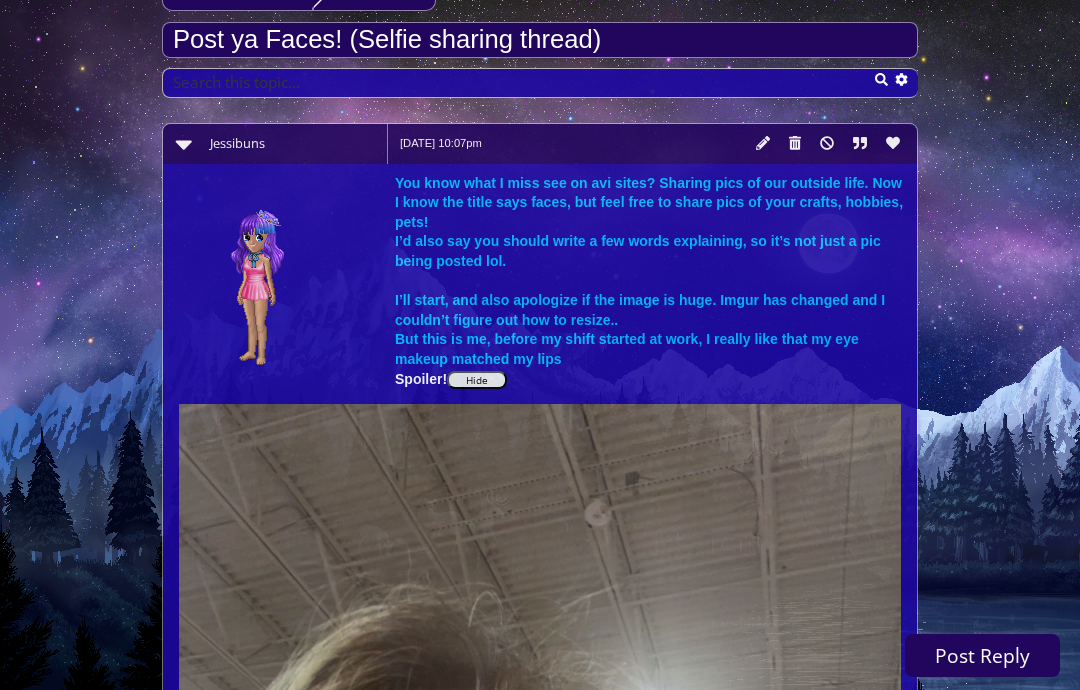 click on "Hide" at bounding box center [477, 380] 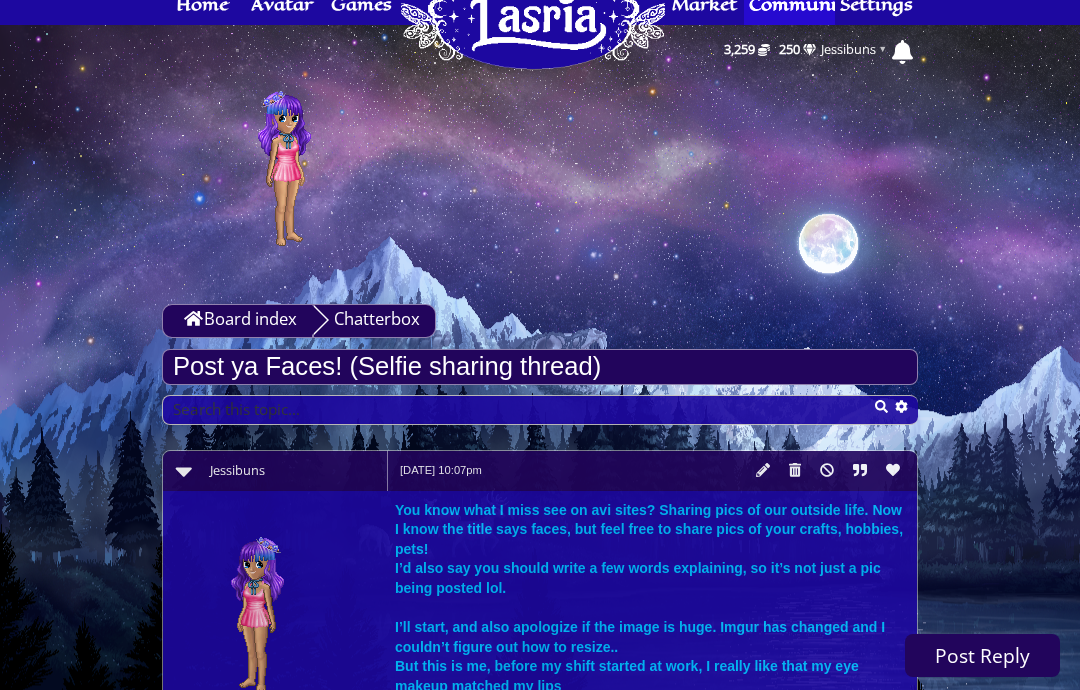 scroll, scrollTop: 0, scrollLeft: 0, axis: both 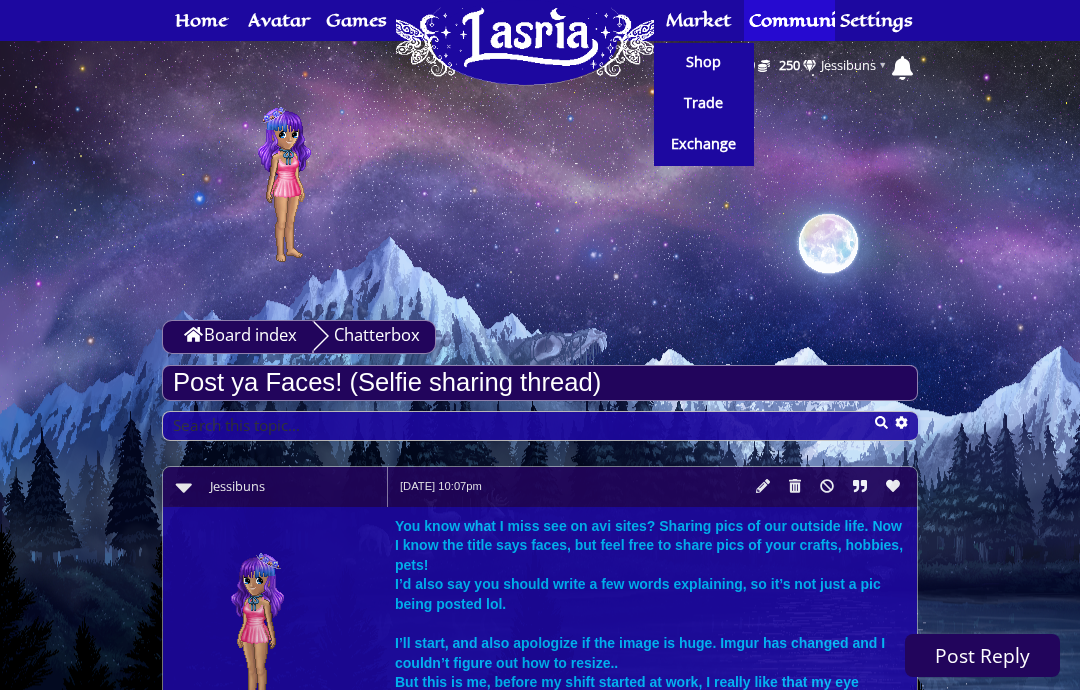 click on "Shop" at bounding box center [703, 62] 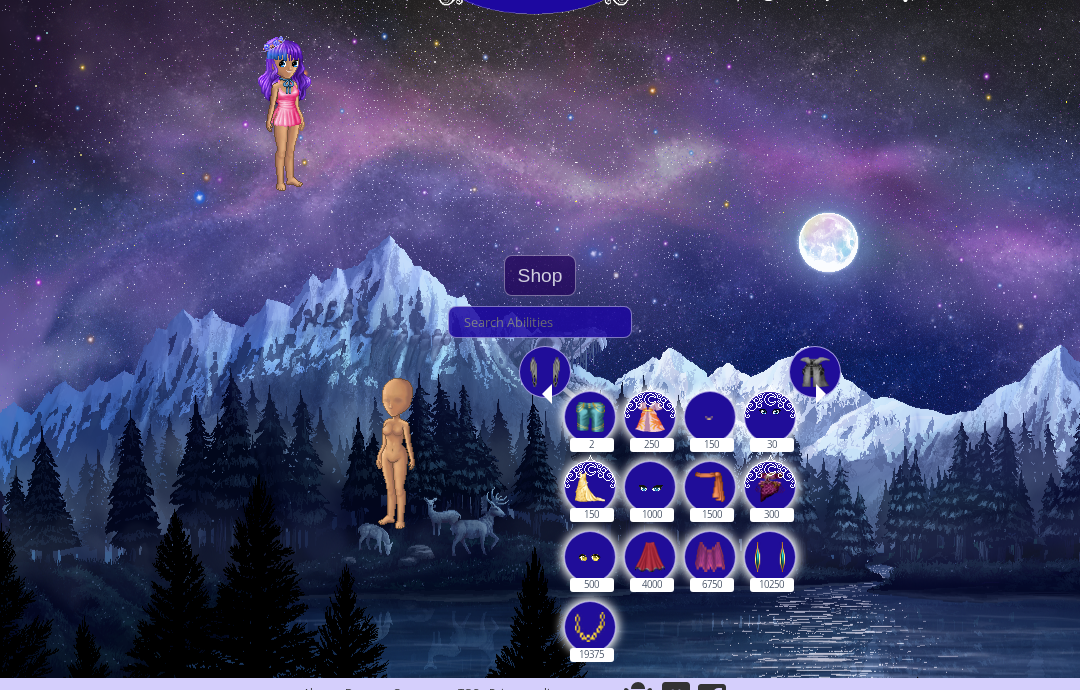 scroll, scrollTop: 99, scrollLeft: 0, axis: vertical 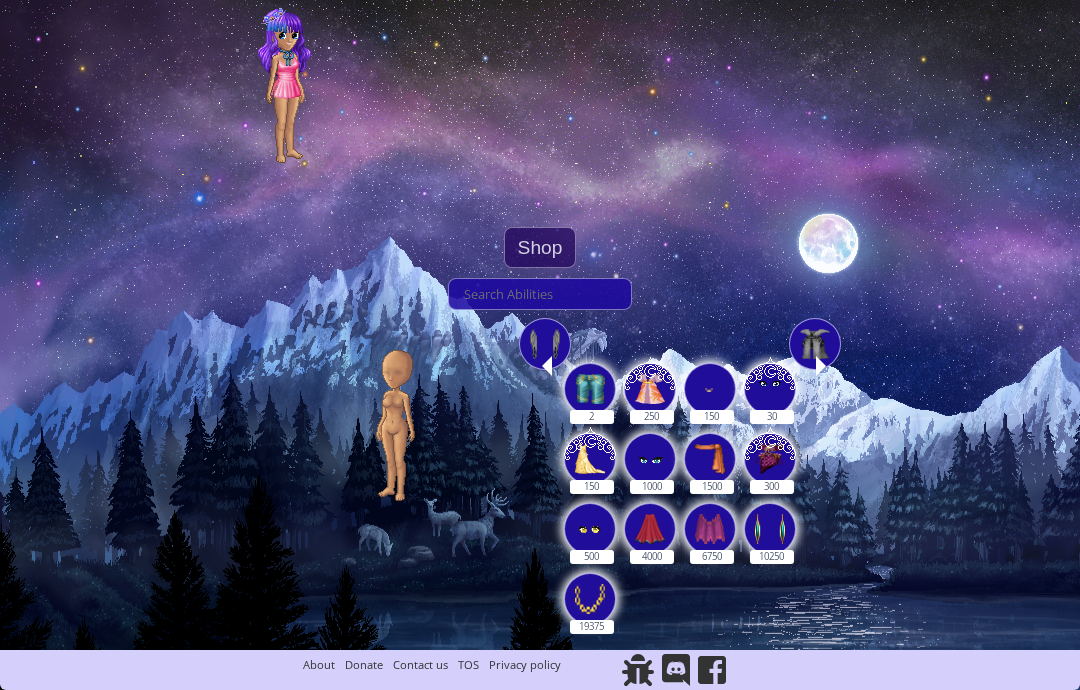 click at bounding box center (815, 344) 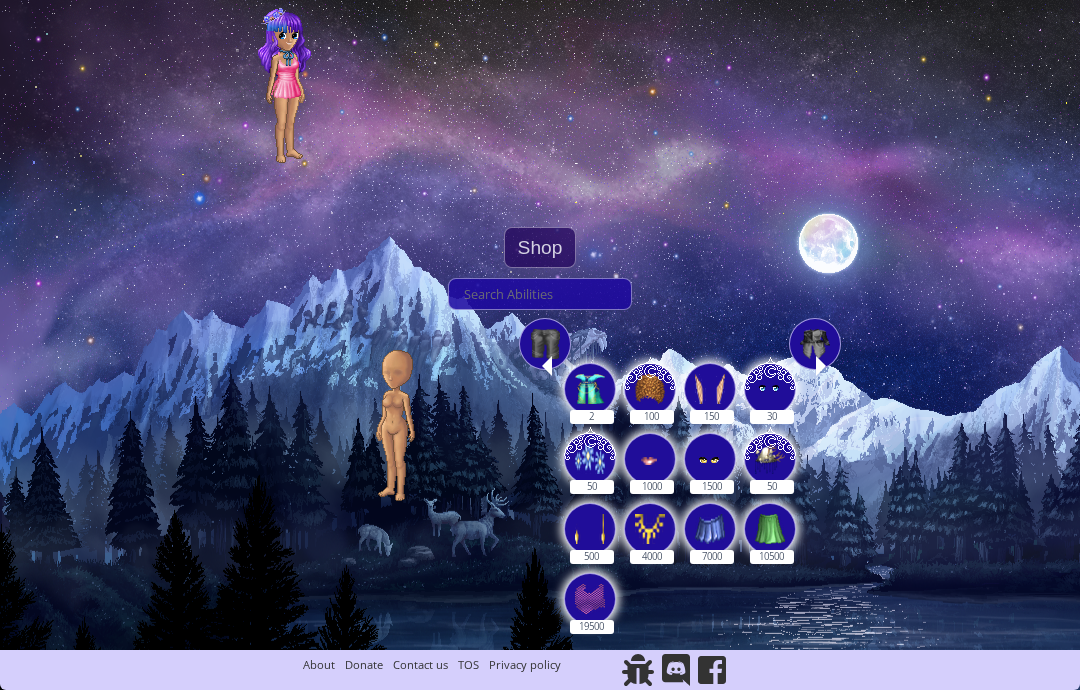 click at bounding box center [815, 344] 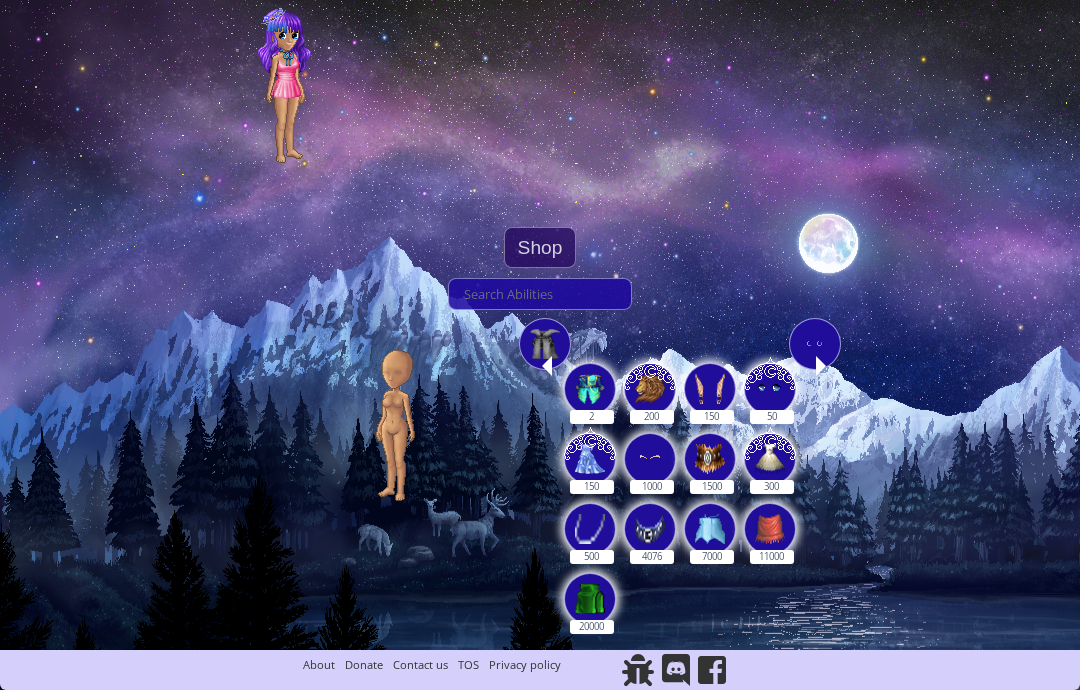 click at bounding box center (815, 344) 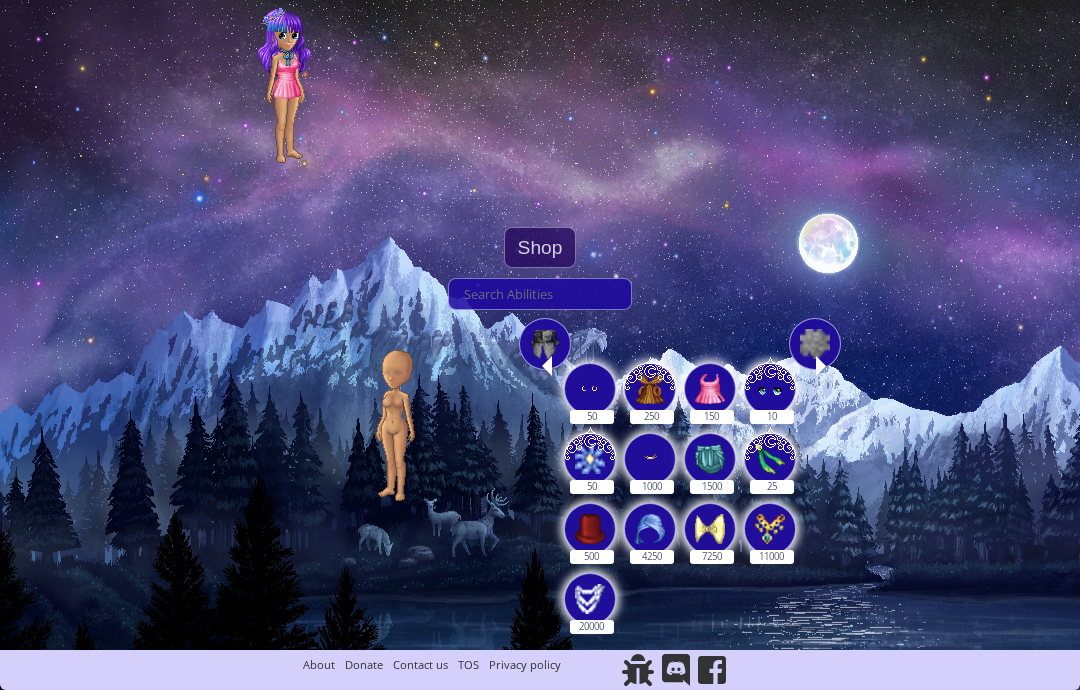 click at bounding box center [815, 344] 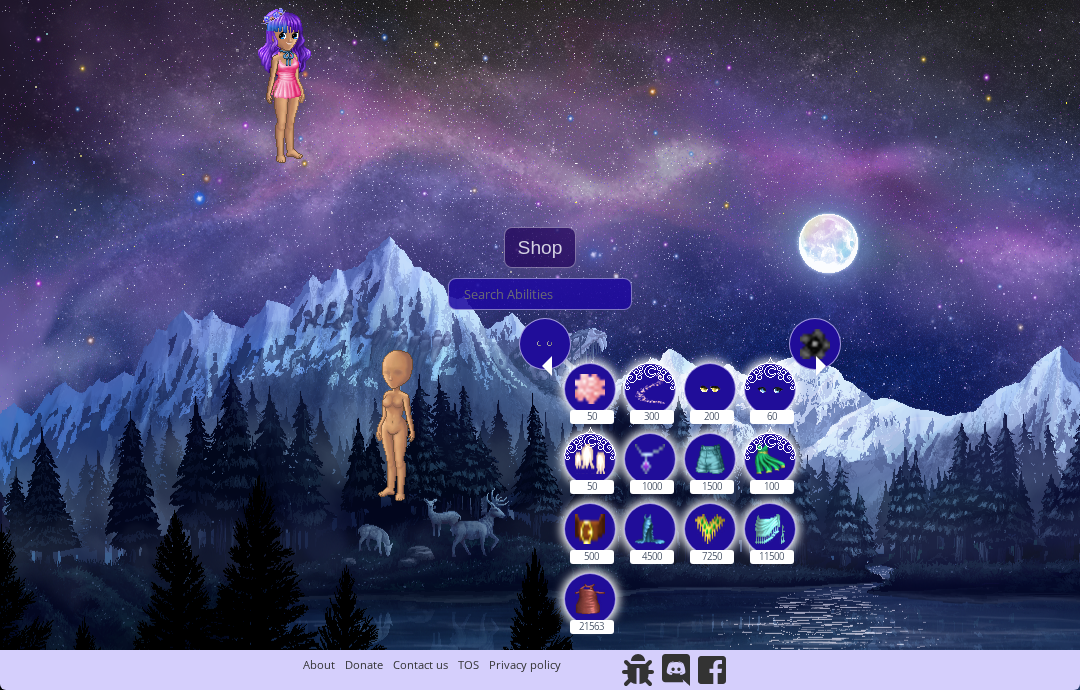 click at bounding box center [815, 344] 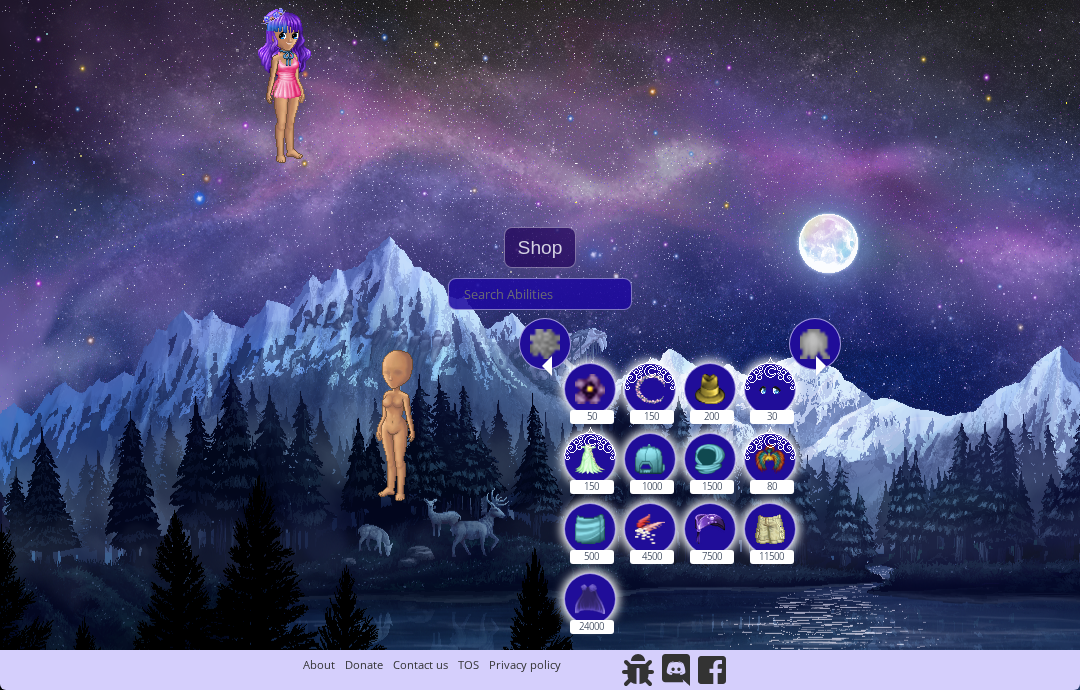 click on "4500" at bounding box center [651, 518] 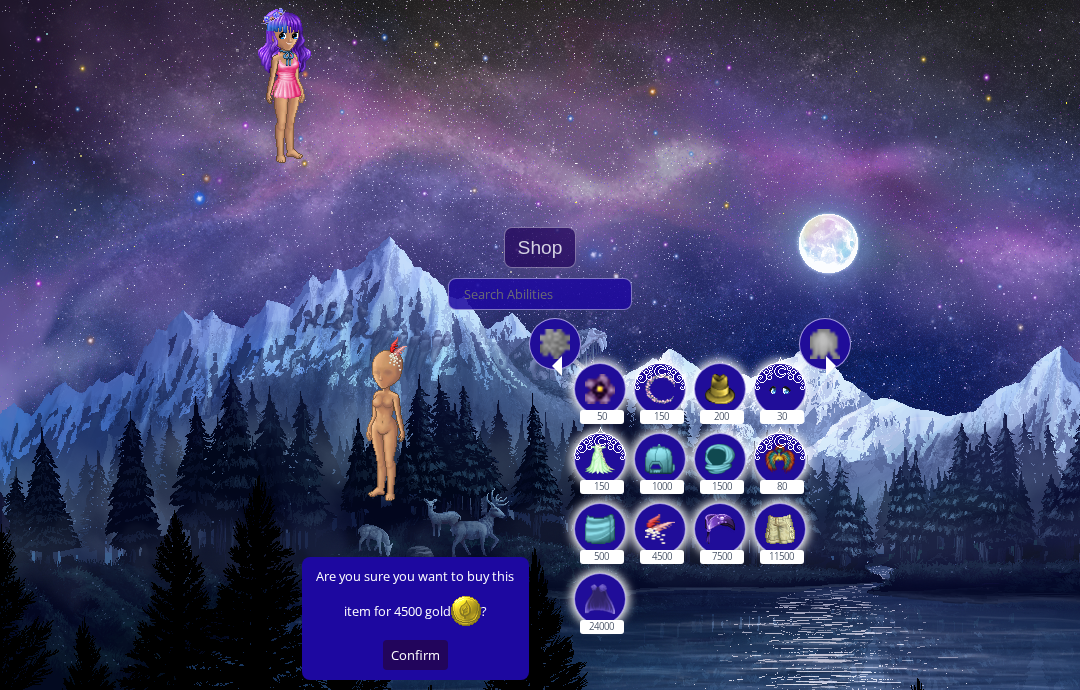 click at bounding box center (825, 344) 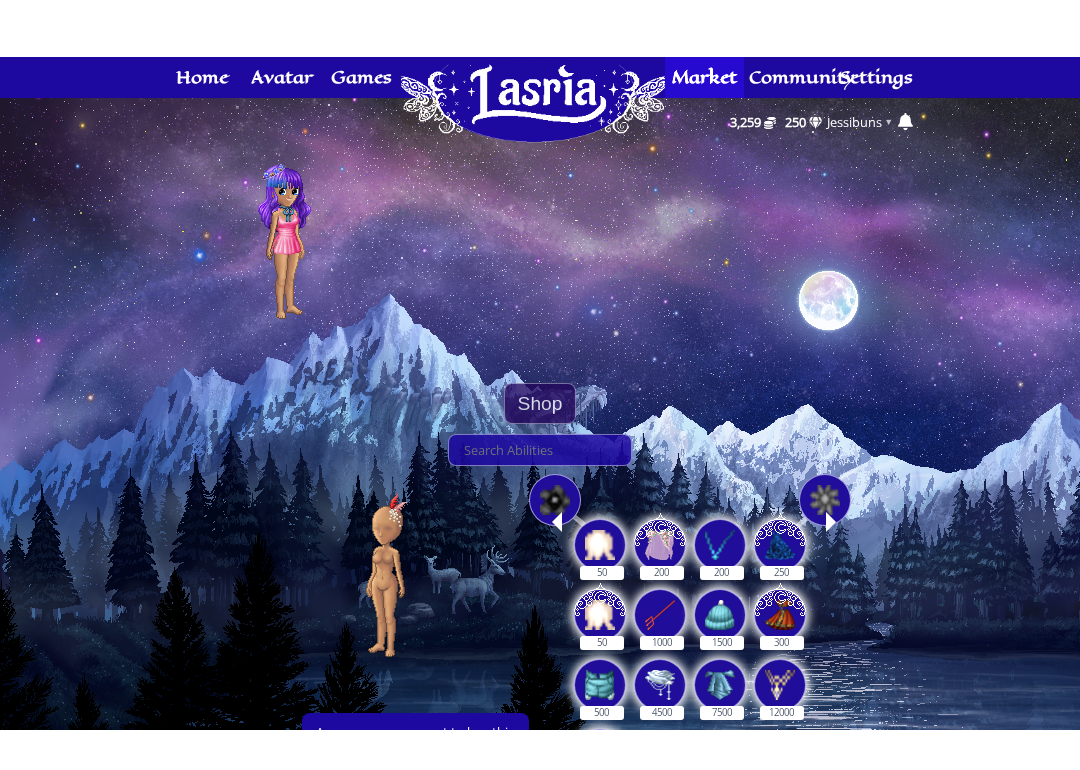 scroll, scrollTop: 11, scrollLeft: 0, axis: vertical 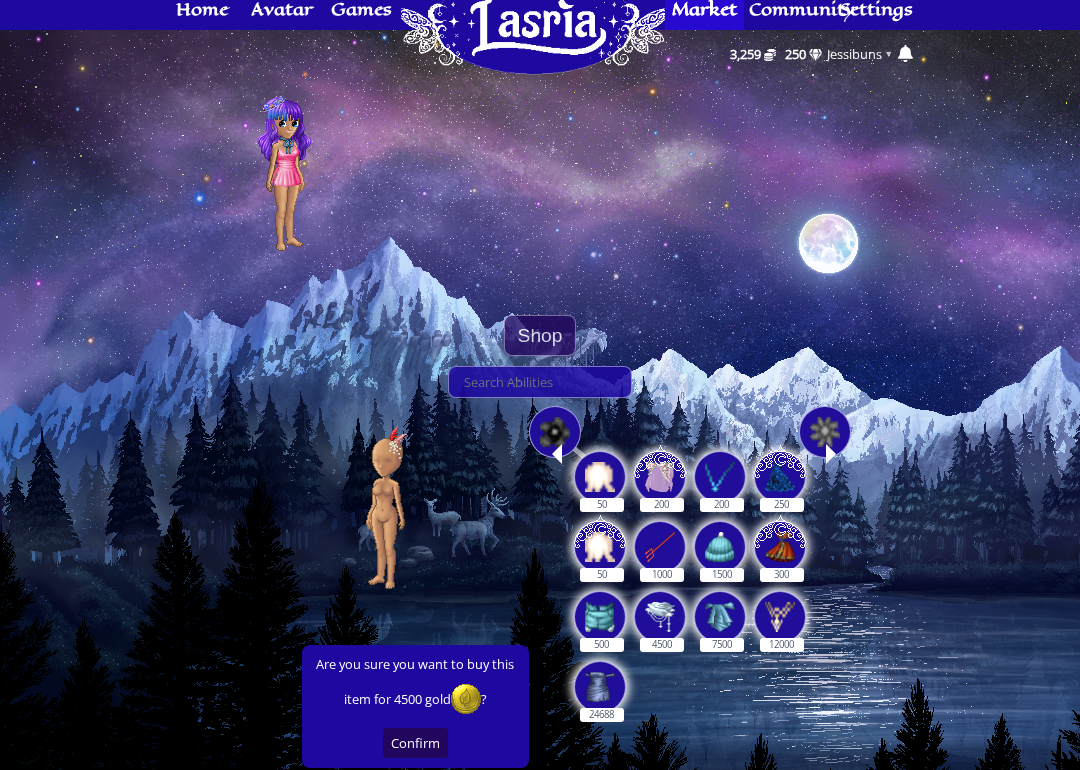 click at bounding box center [660, 474] 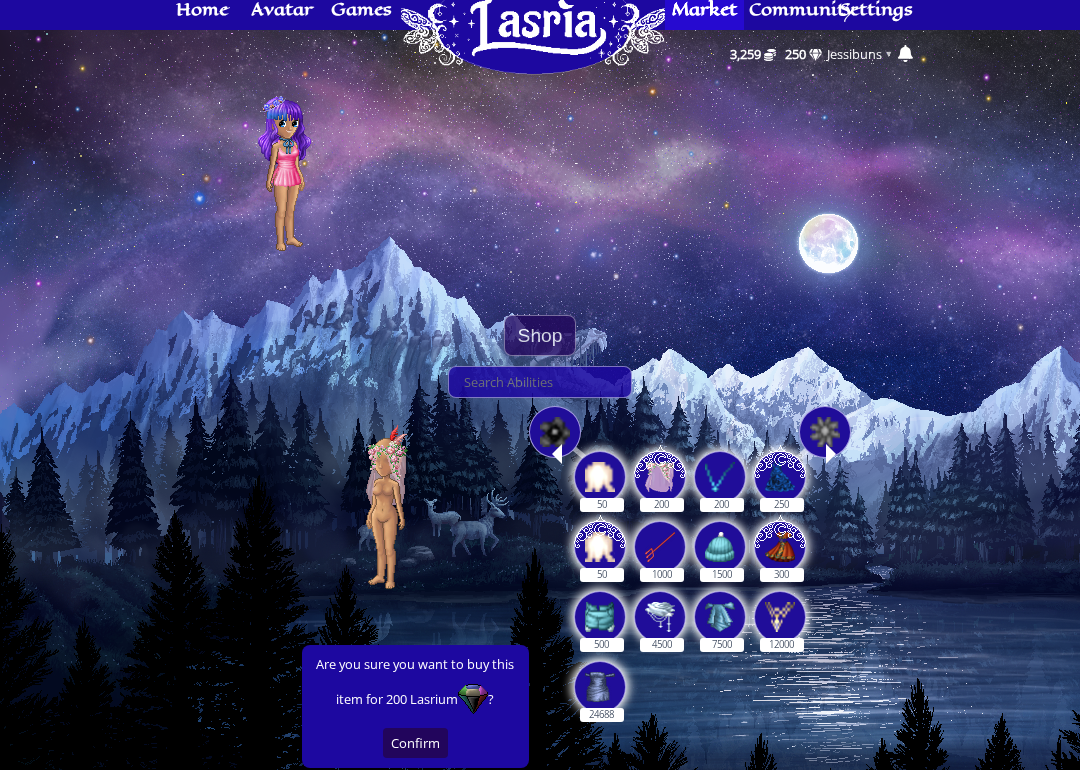 click at bounding box center (660, 617) 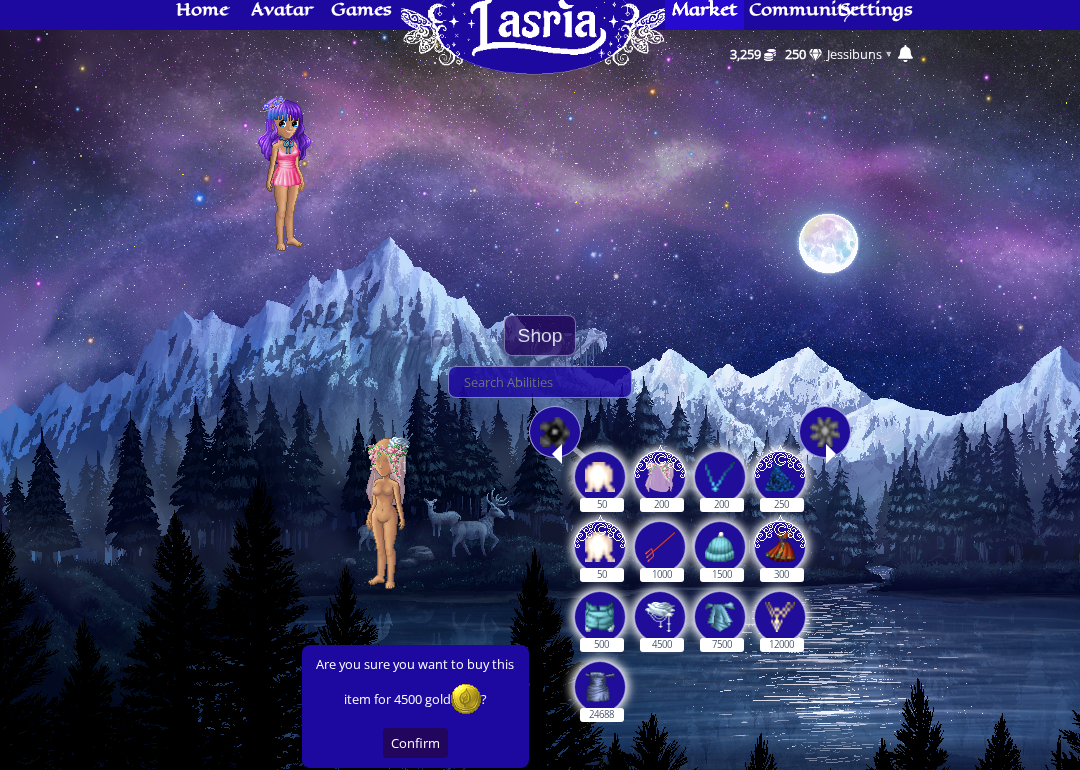 click at bounding box center [780, 474] 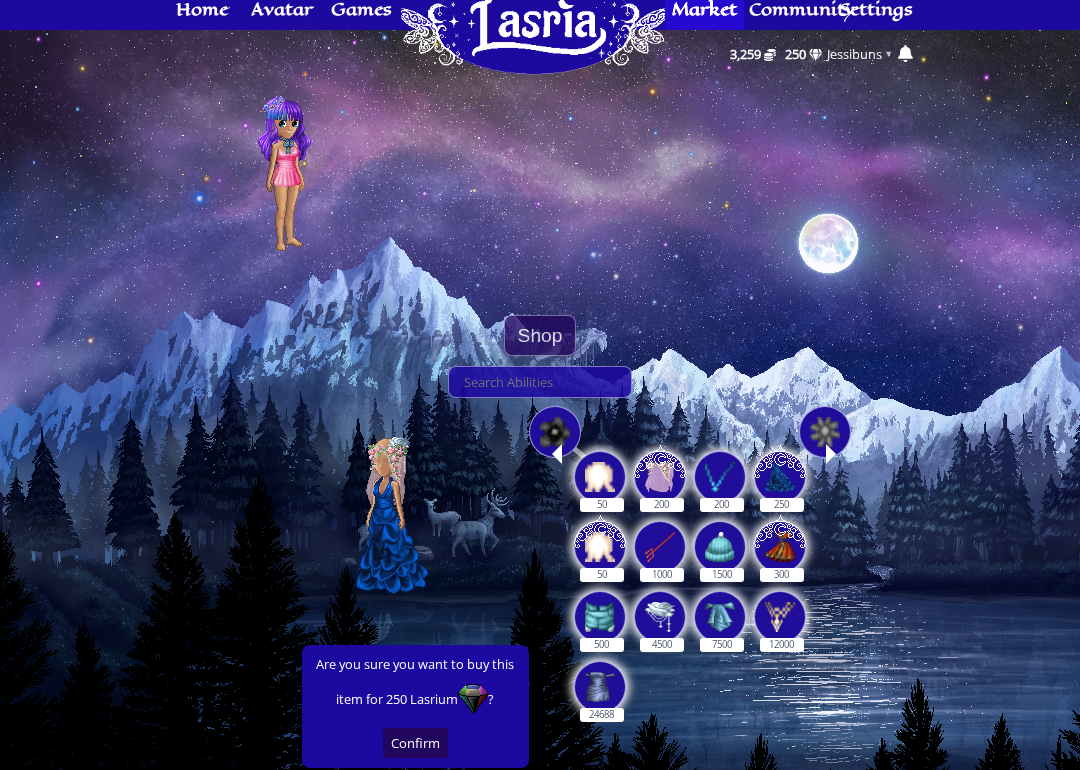 click at bounding box center [825, 432] 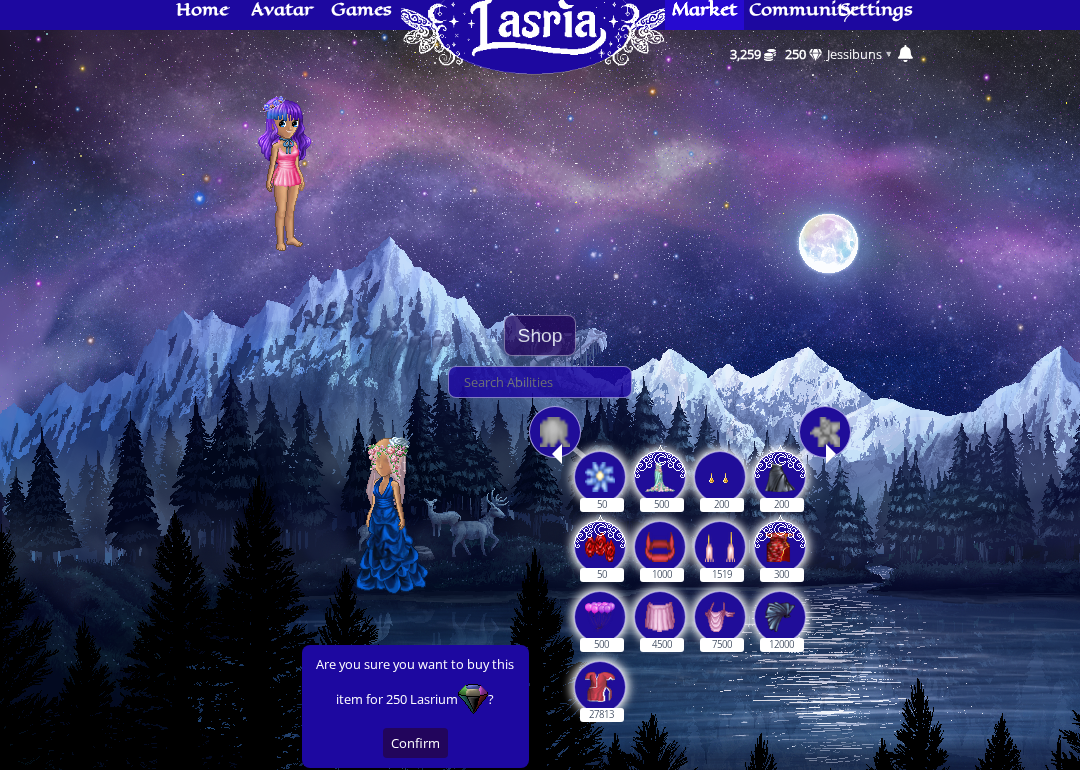 click at bounding box center [600, 617] 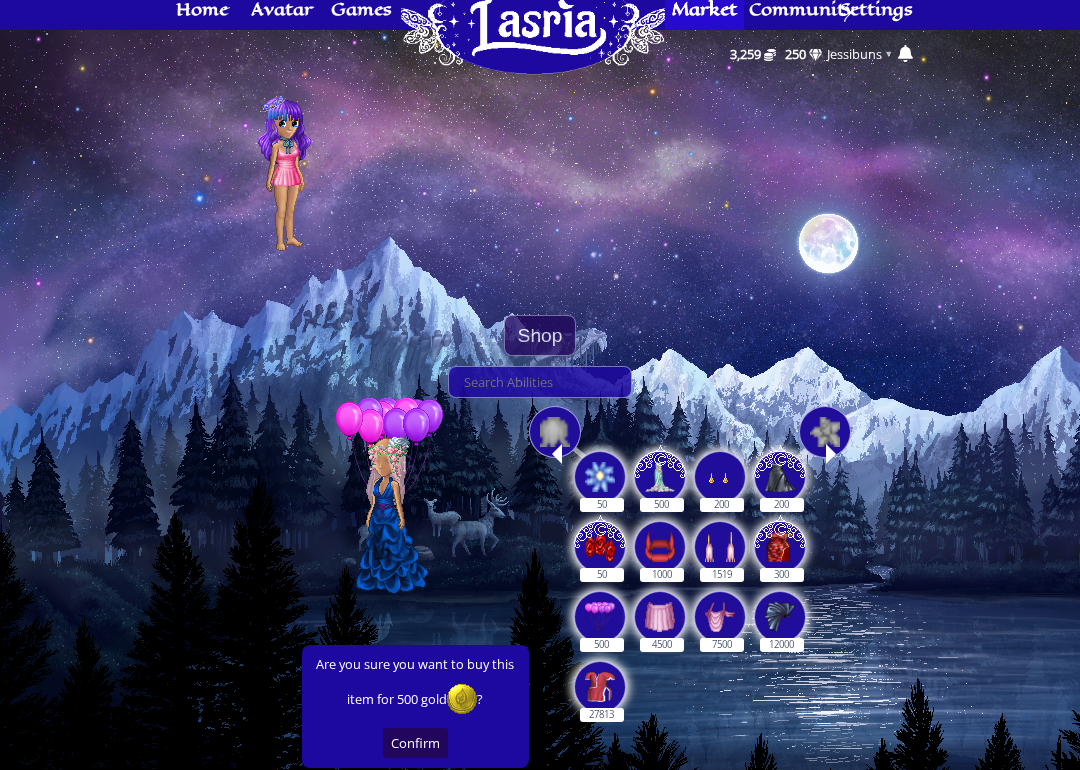 click on "Confirm" at bounding box center [415, 743] 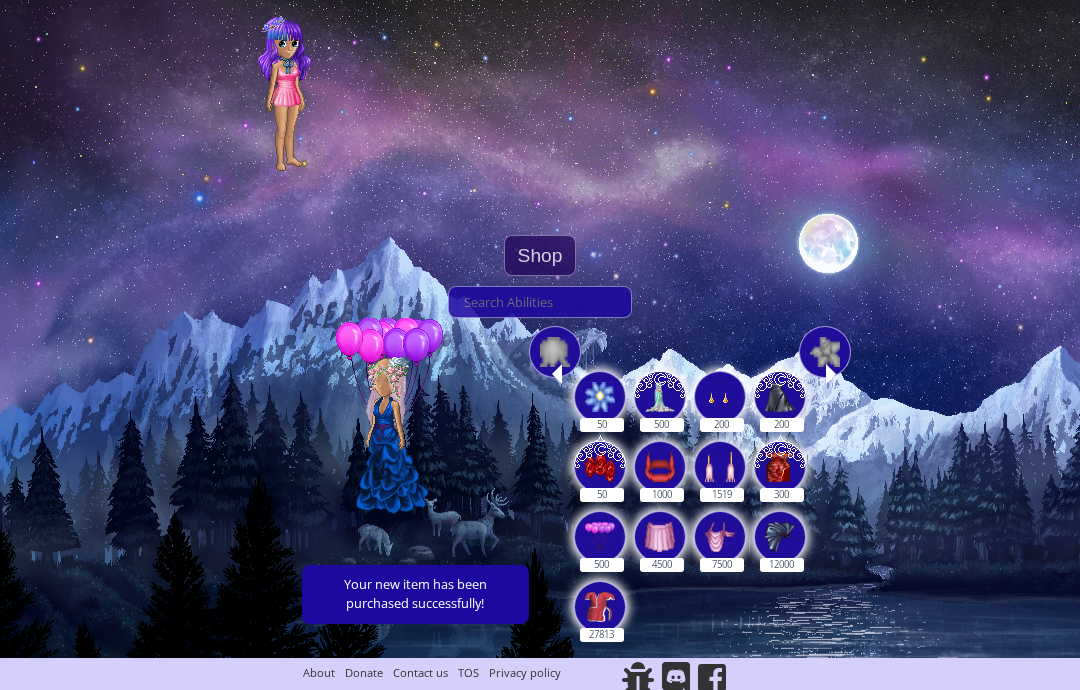 scroll, scrollTop: 0, scrollLeft: 0, axis: both 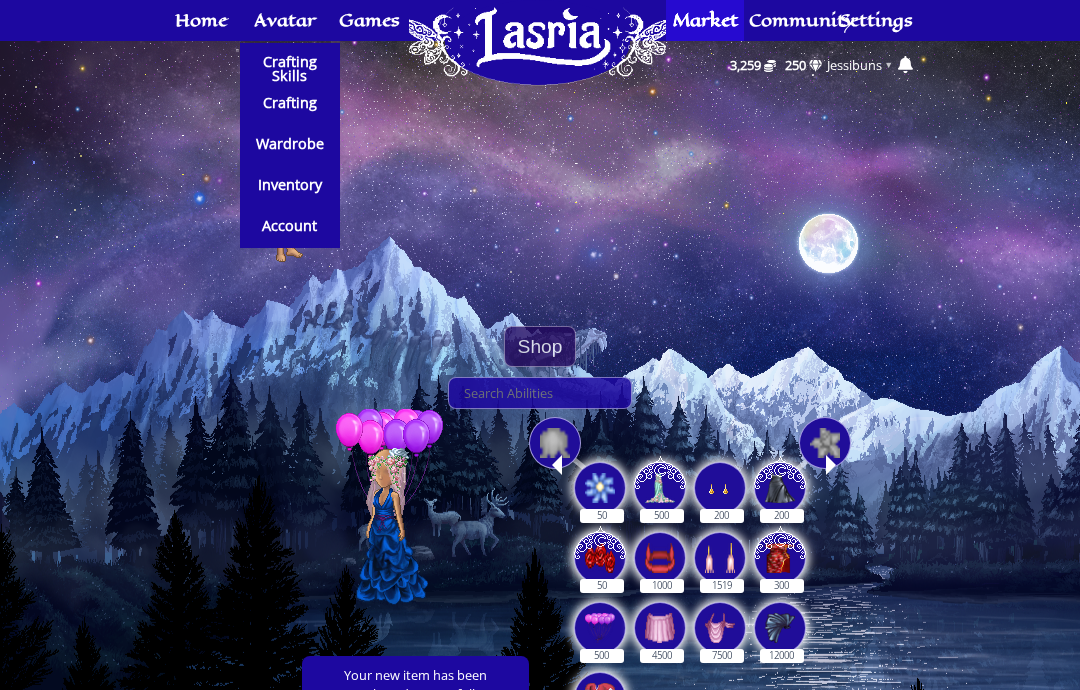 click on "Wardrobe" at bounding box center [290, 144] 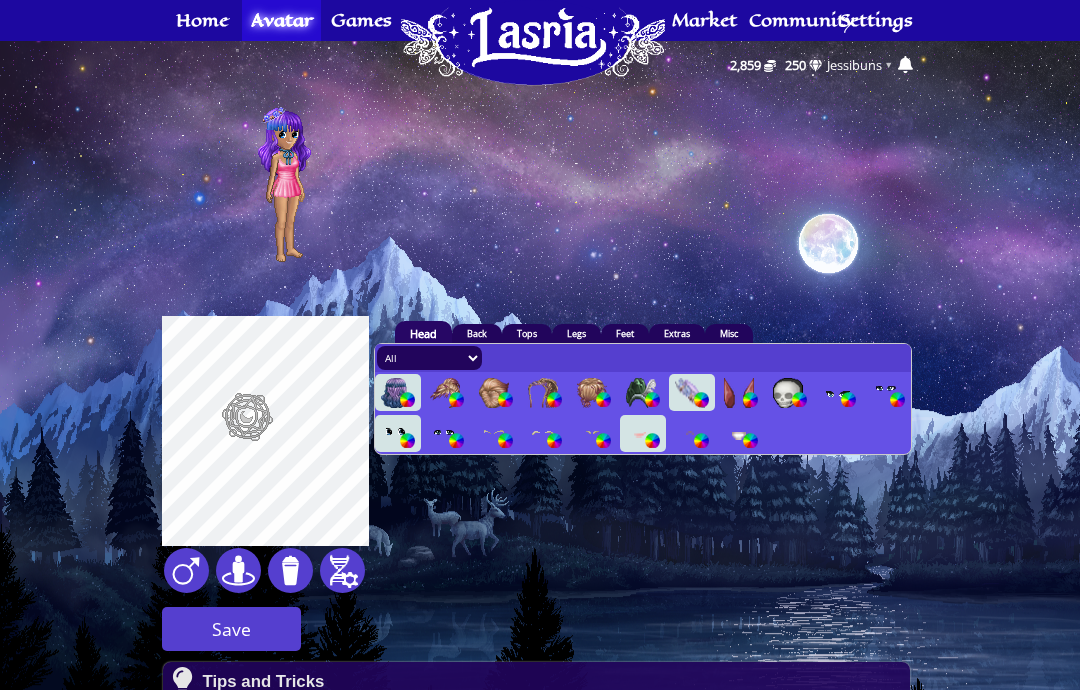 scroll, scrollTop: 0, scrollLeft: 0, axis: both 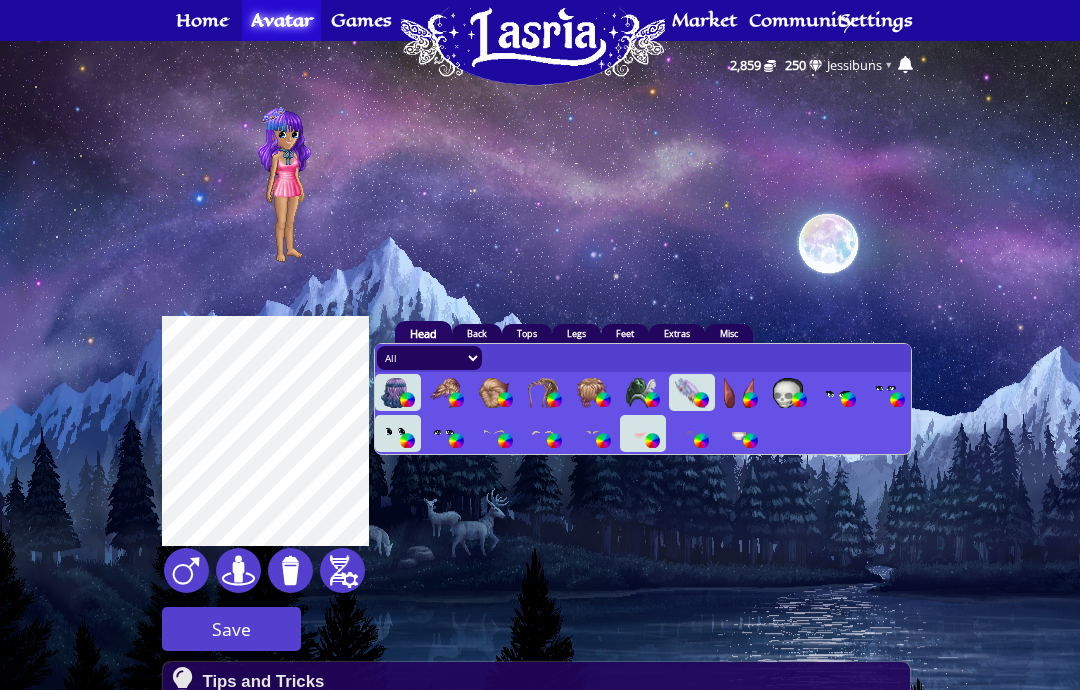 click on "Misc" at bounding box center (729, 333) 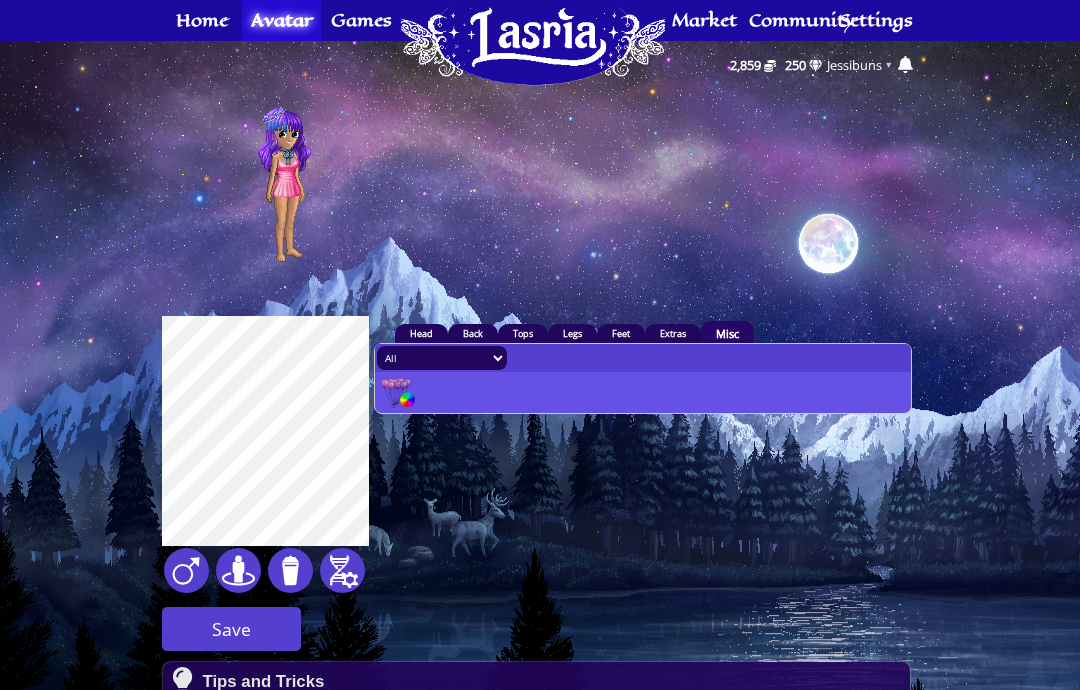 click at bounding box center (396, 393) 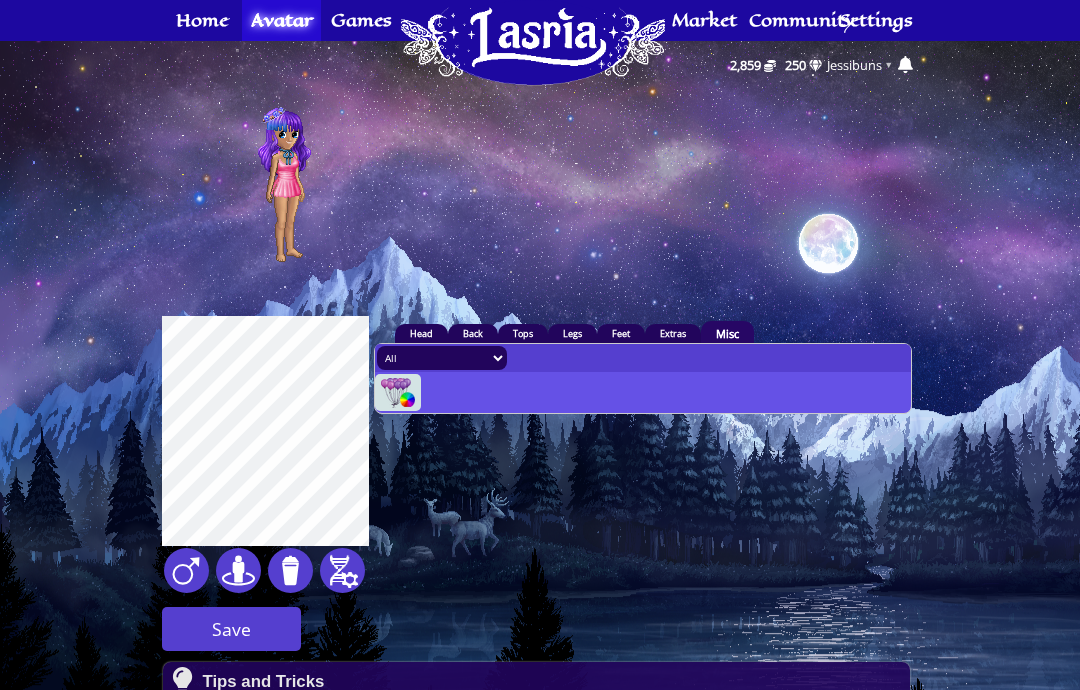 click at bounding box center [407, 399] 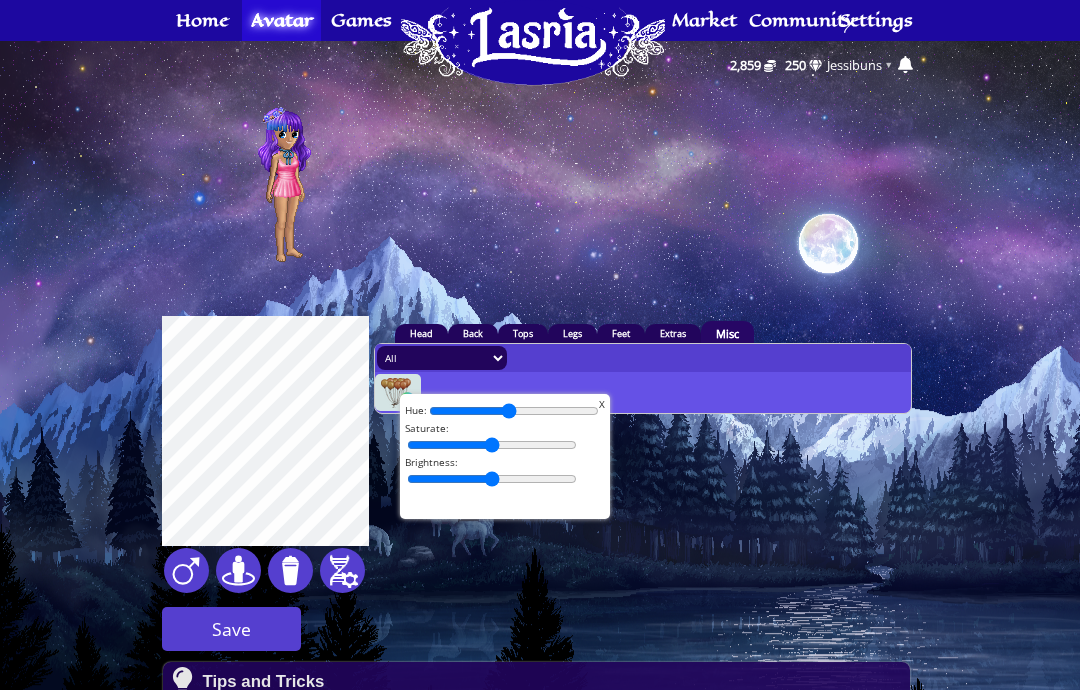 click at bounding box center (514, 411) 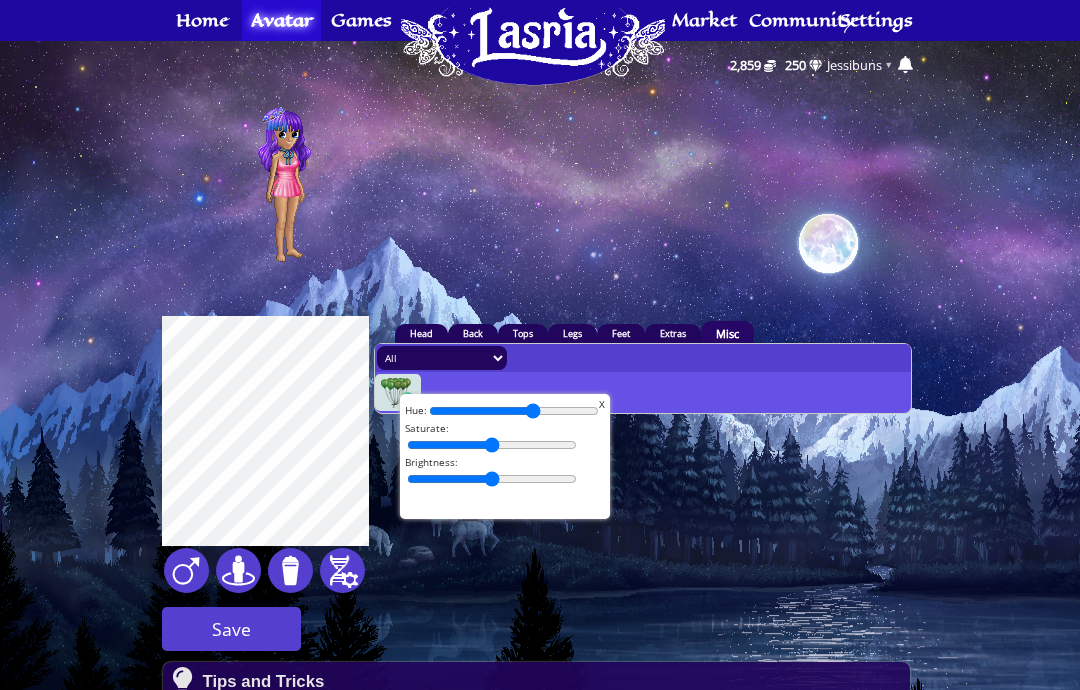 click at bounding box center (514, 411) 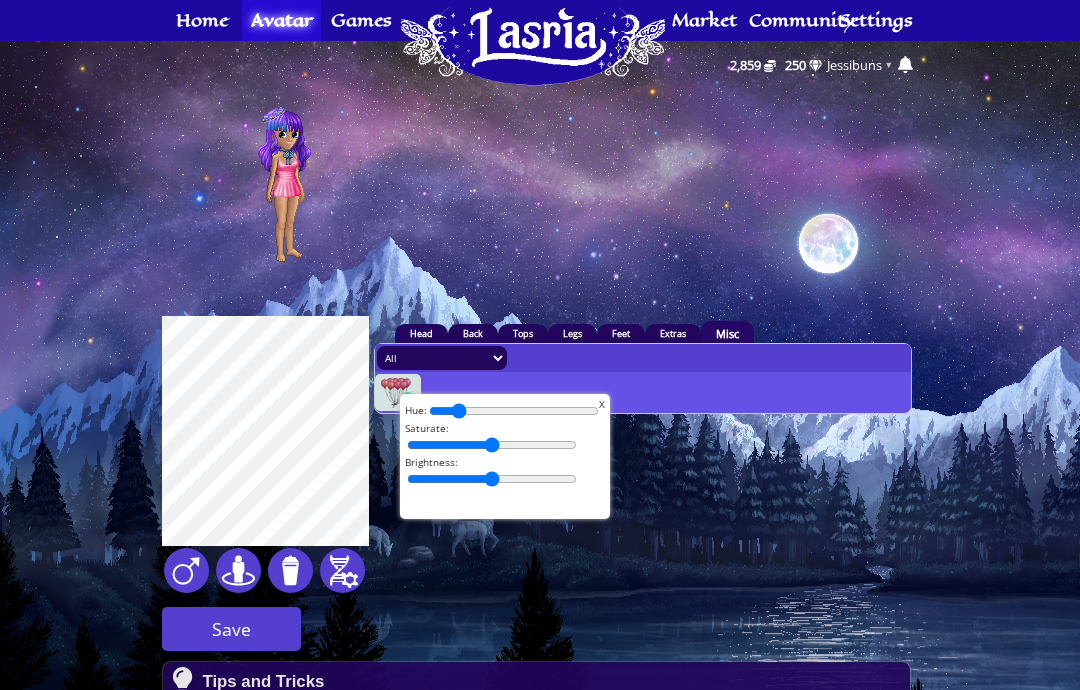 type on "9" 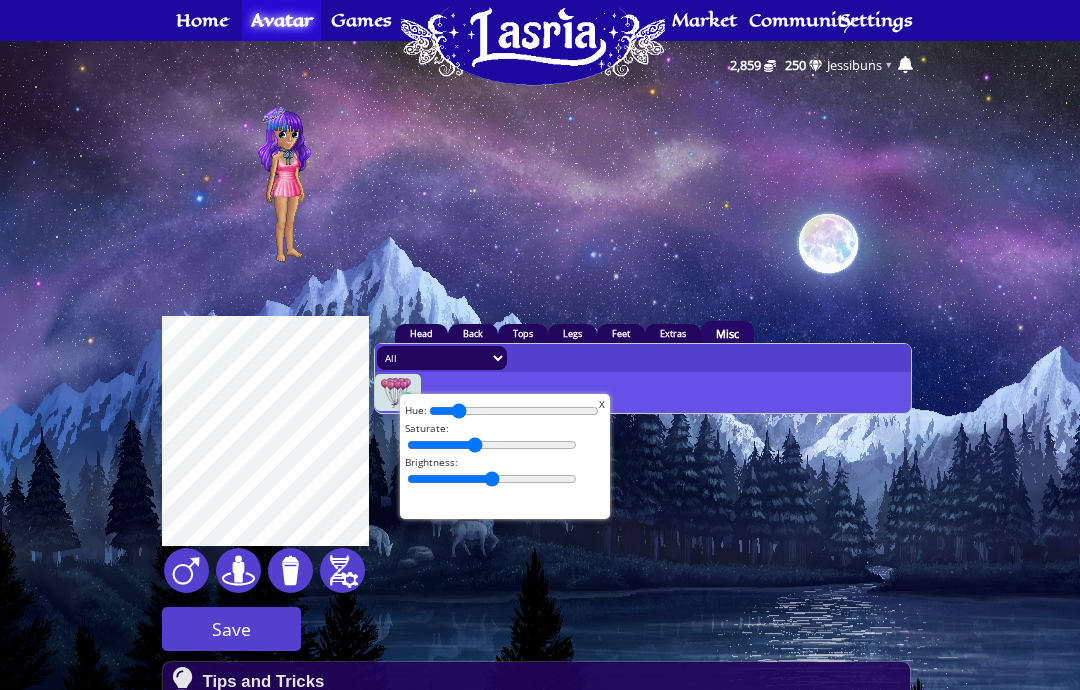 type on "37" 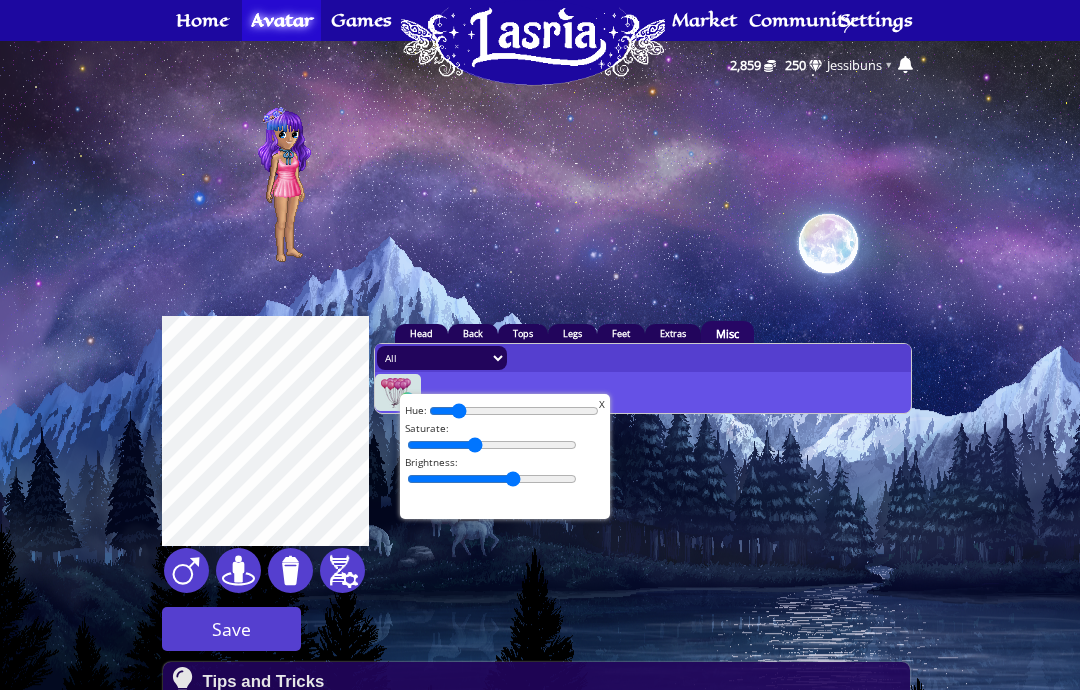 type on "66" 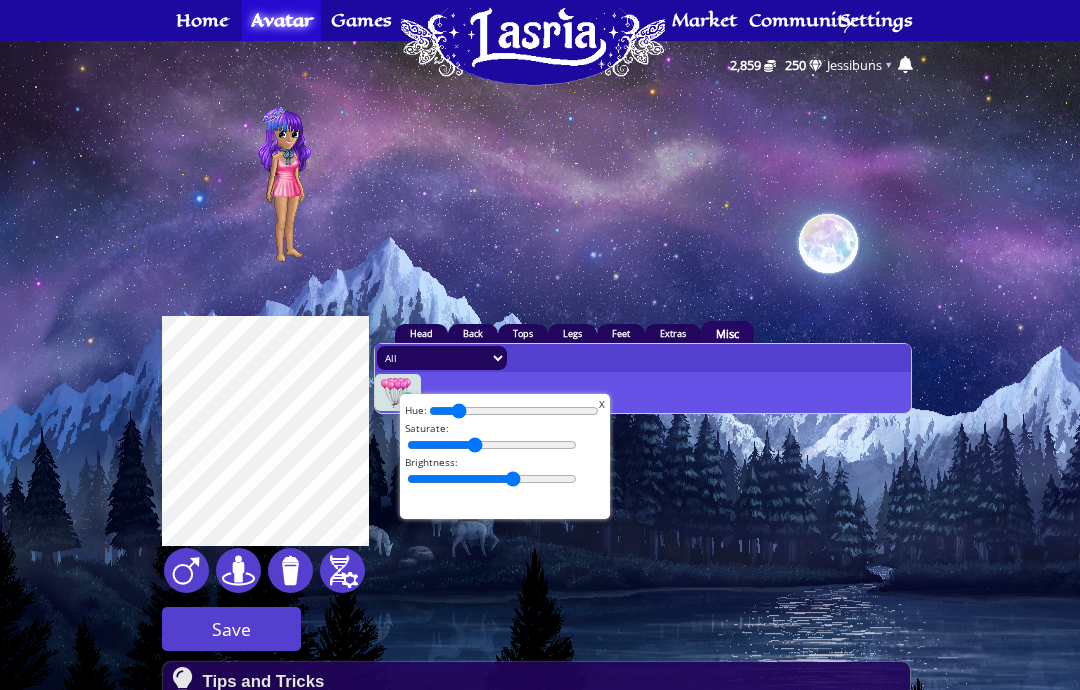 click on "Save" at bounding box center [231, 629] 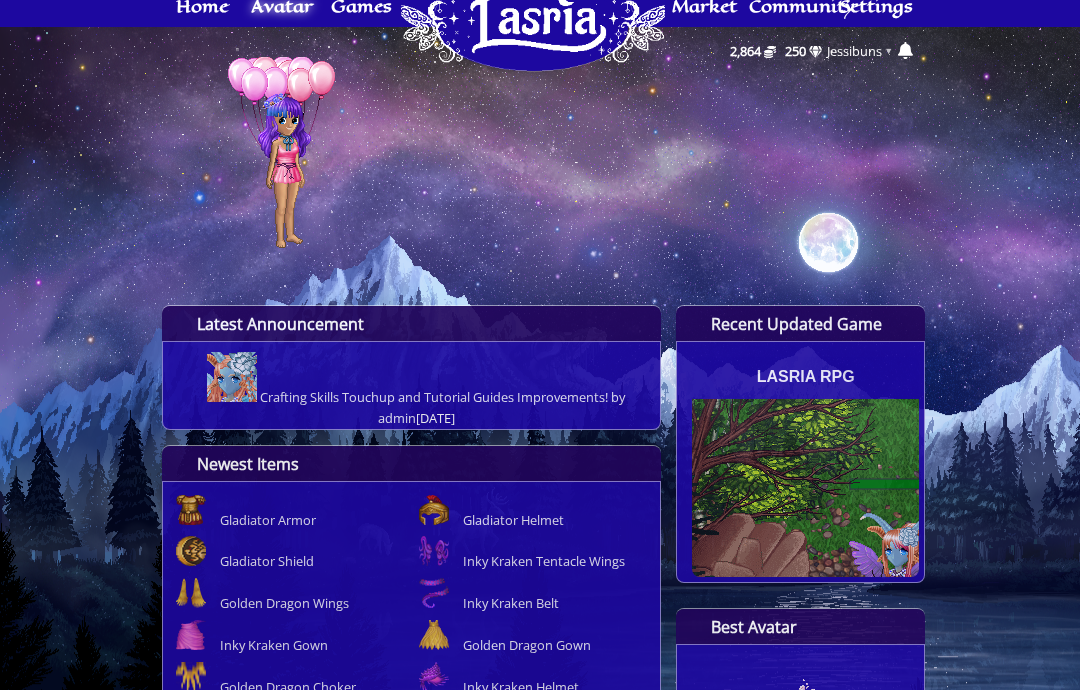 scroll, scrollTop: 0, scrollLeft: 0, axis: both 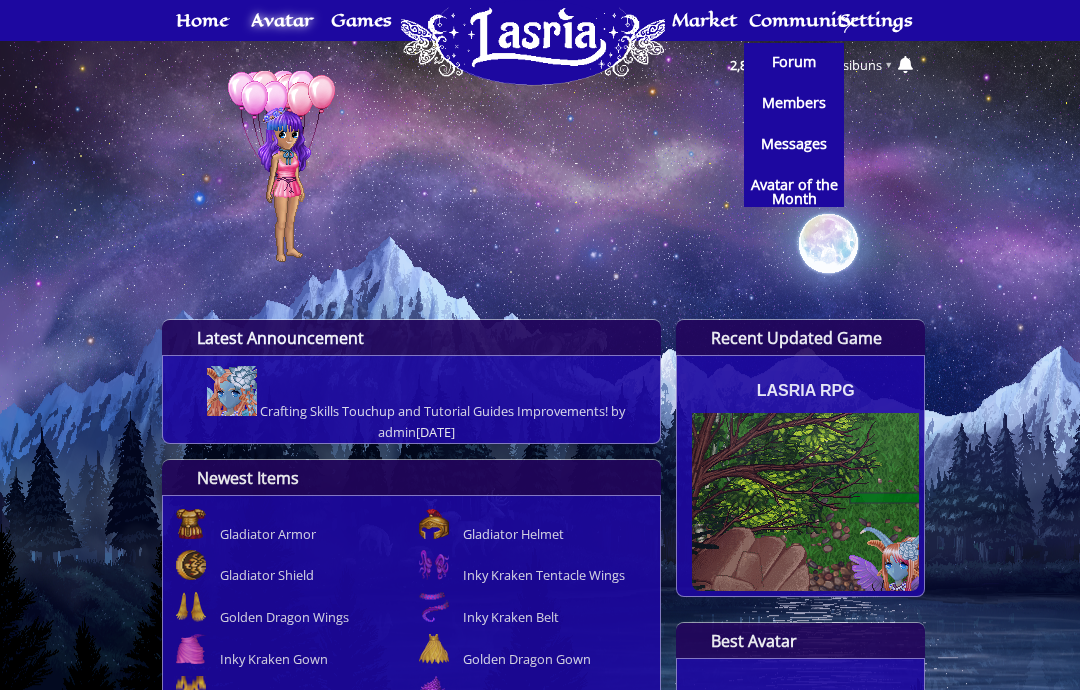 click on "Forum" at bounding box center [794, 62] 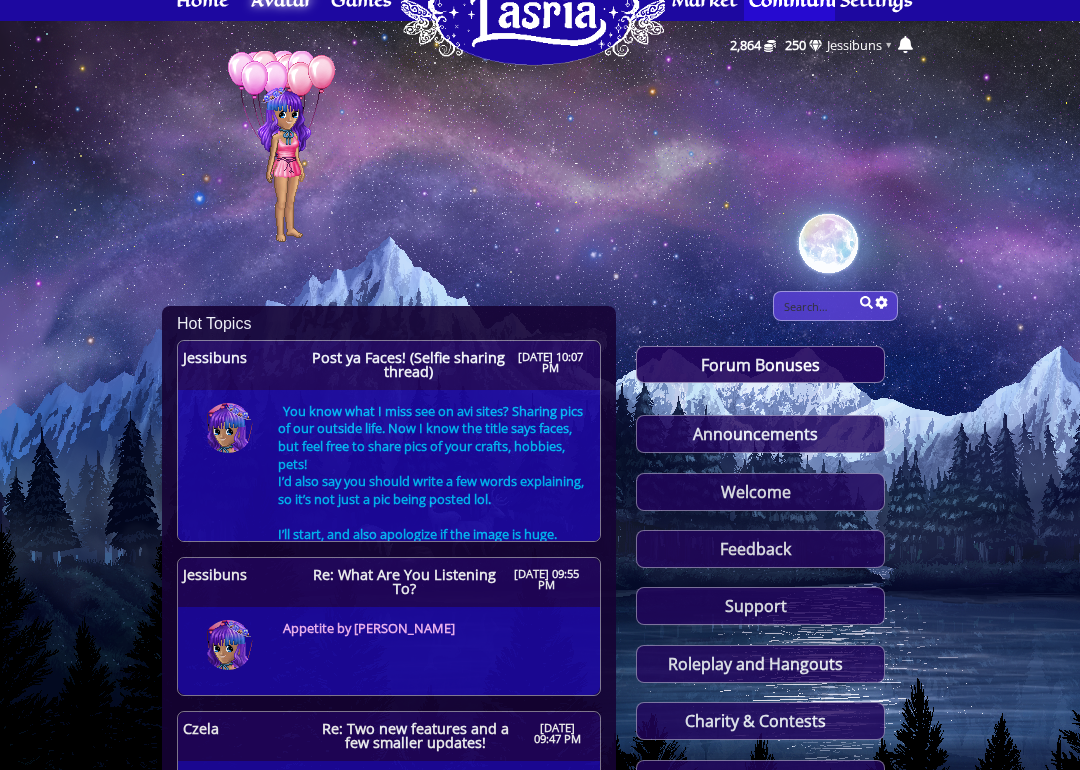 scroll, scrollTop: 26, scrollLeft: 0, axis: vertical 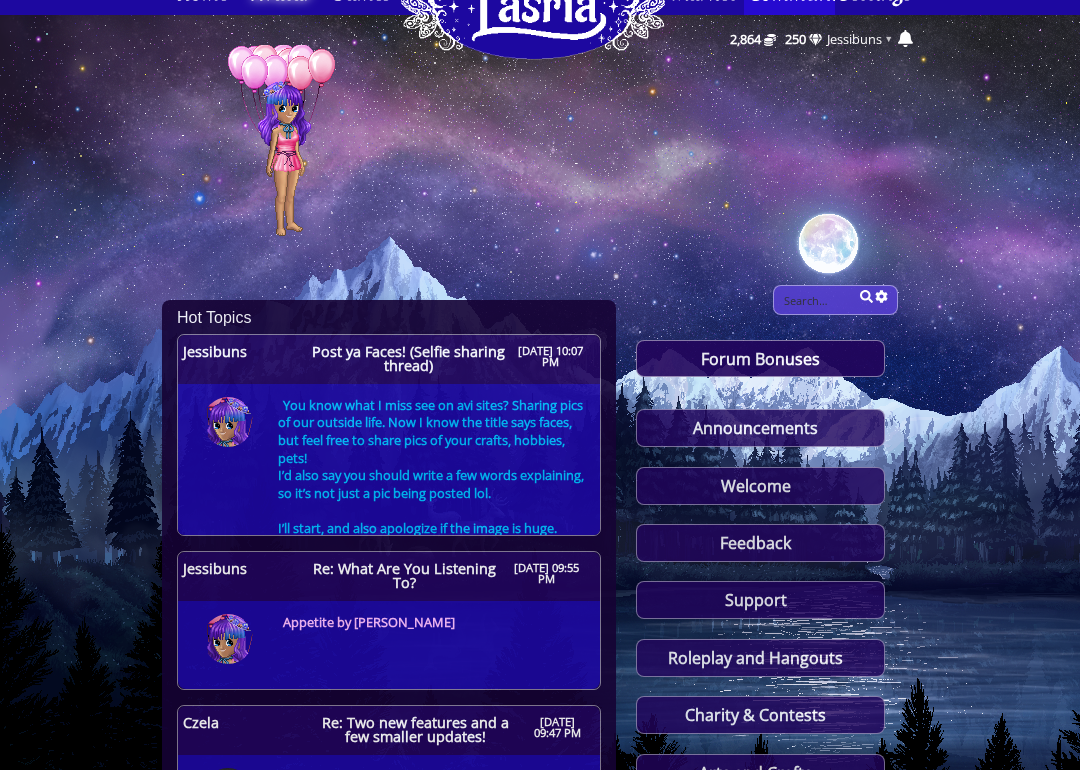 click on "Announcements" at bounding box center (760, 428) 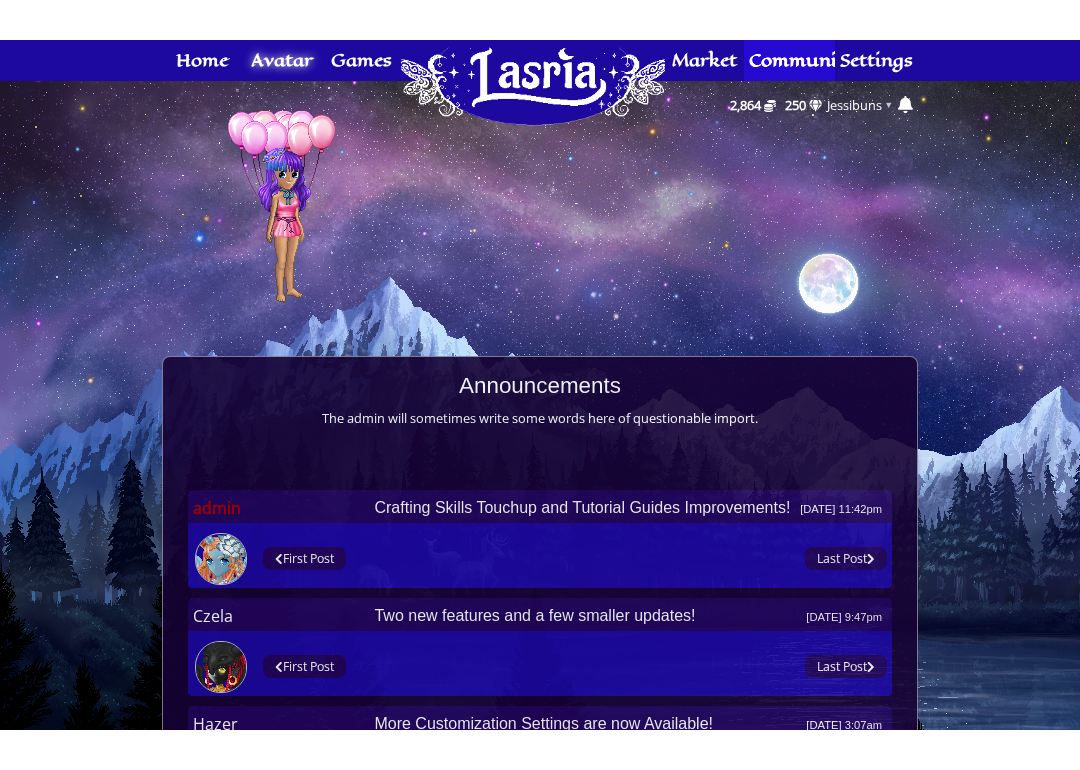 scroll, scrollTop: 0, scrollLeft: 0, axis: both 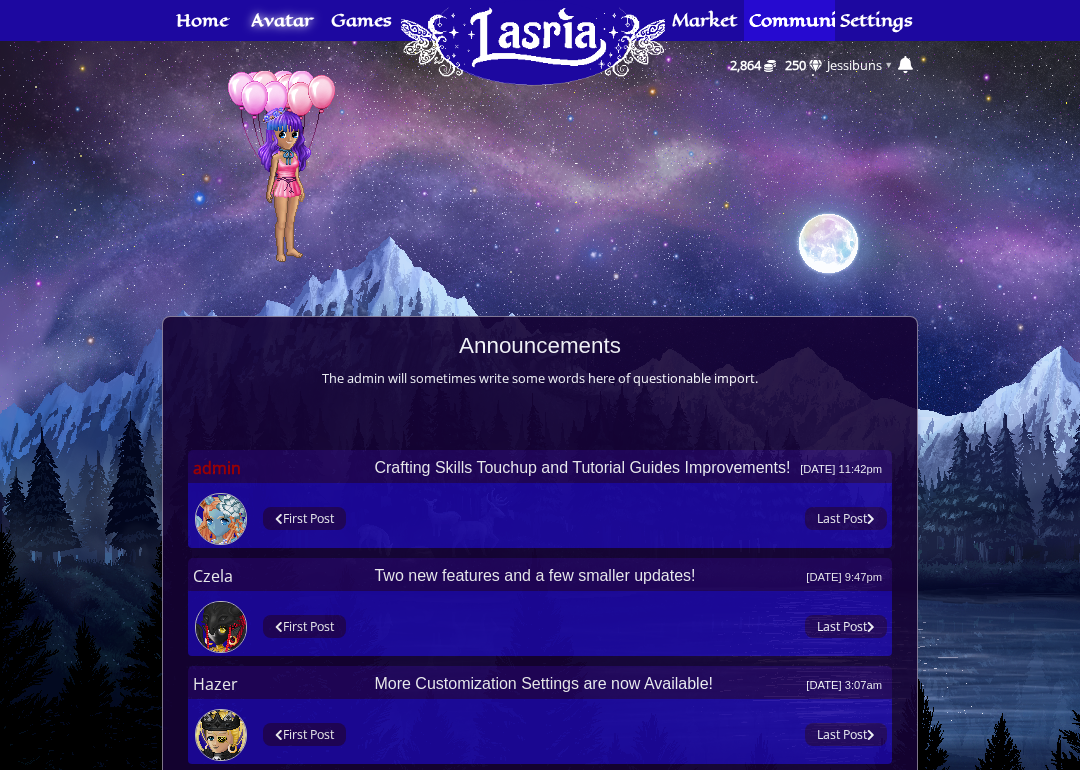 click on "Two new features and a few smaller updates!
Jul 15, 2025 9:47pm" at bounding box center (628, 576) 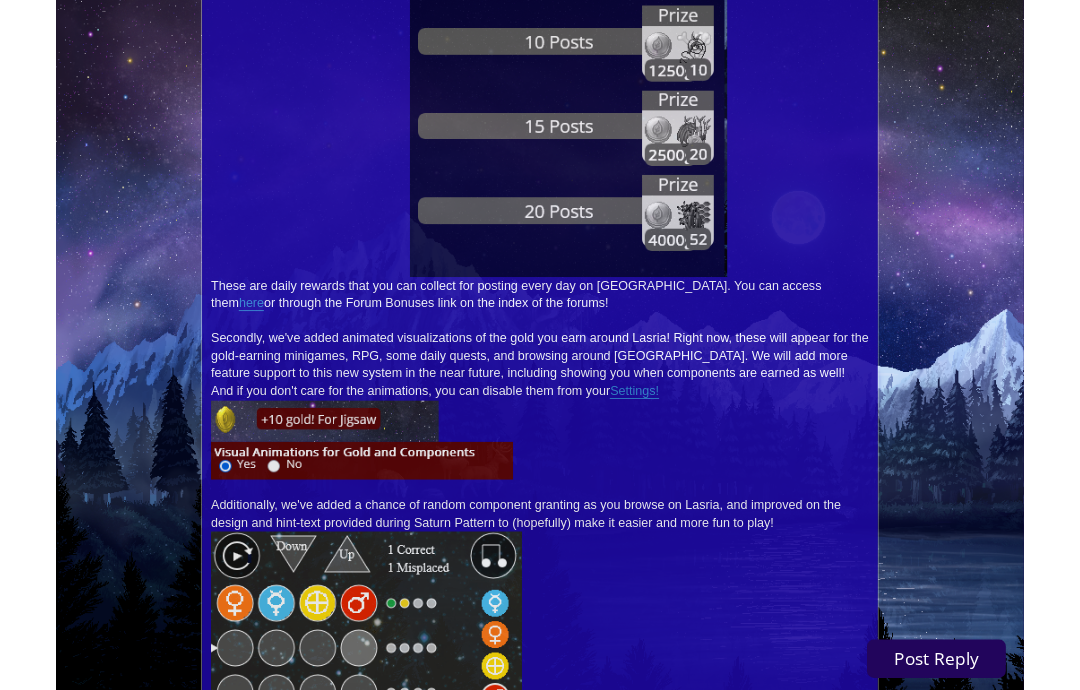 scroll, scrollTop: 958, scrollLeft: 0, axis: vertical 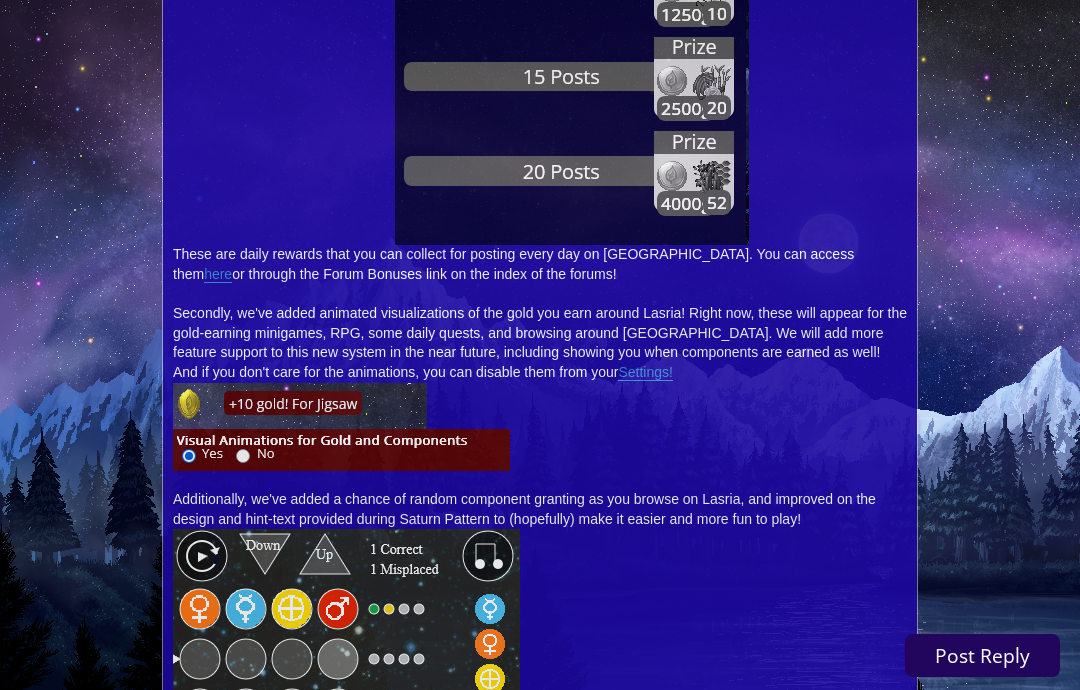 click on "here" at bounding box center [218, 274] 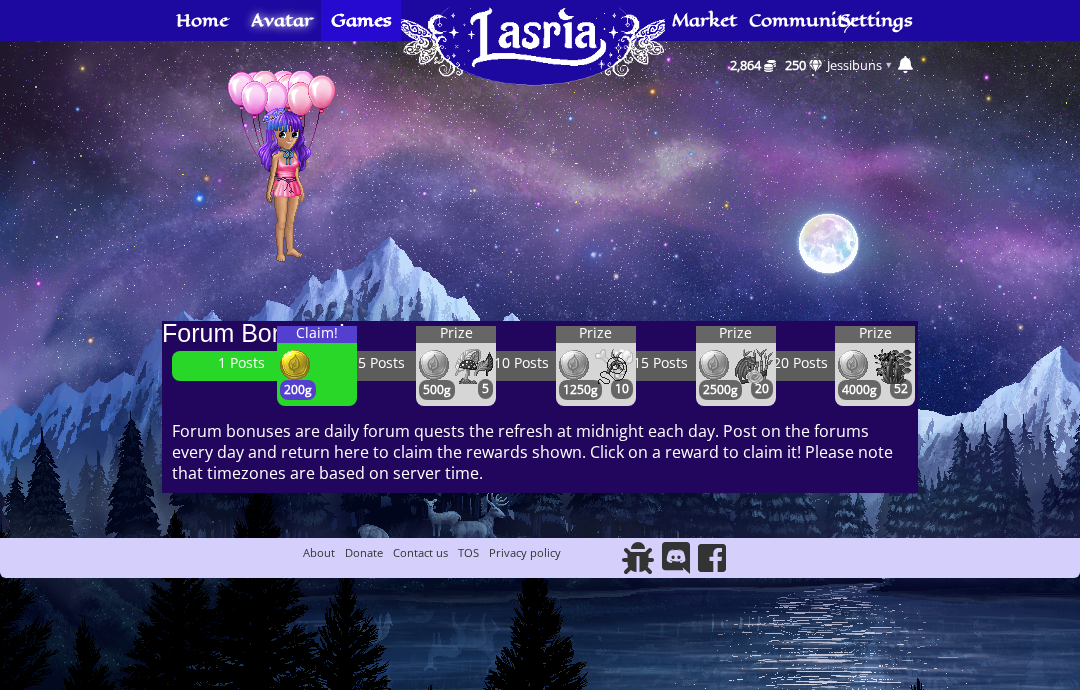 scroll, scrollTop: 0, scrollLeft: 0, axis: both 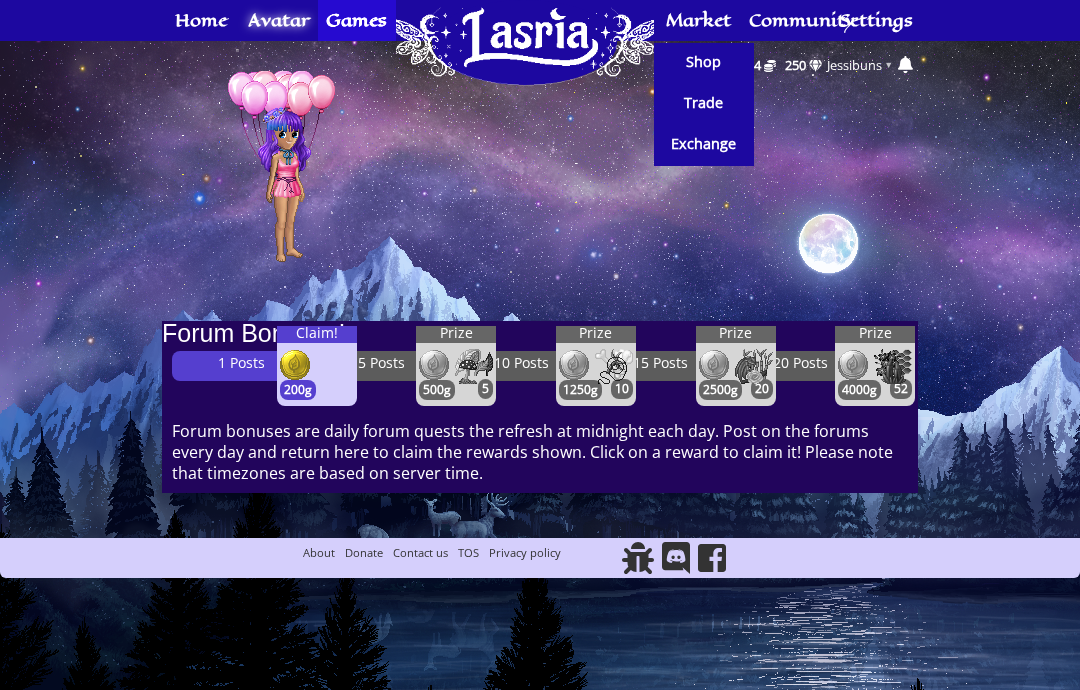 click on "Exchange" at bounding box center (703, 144) 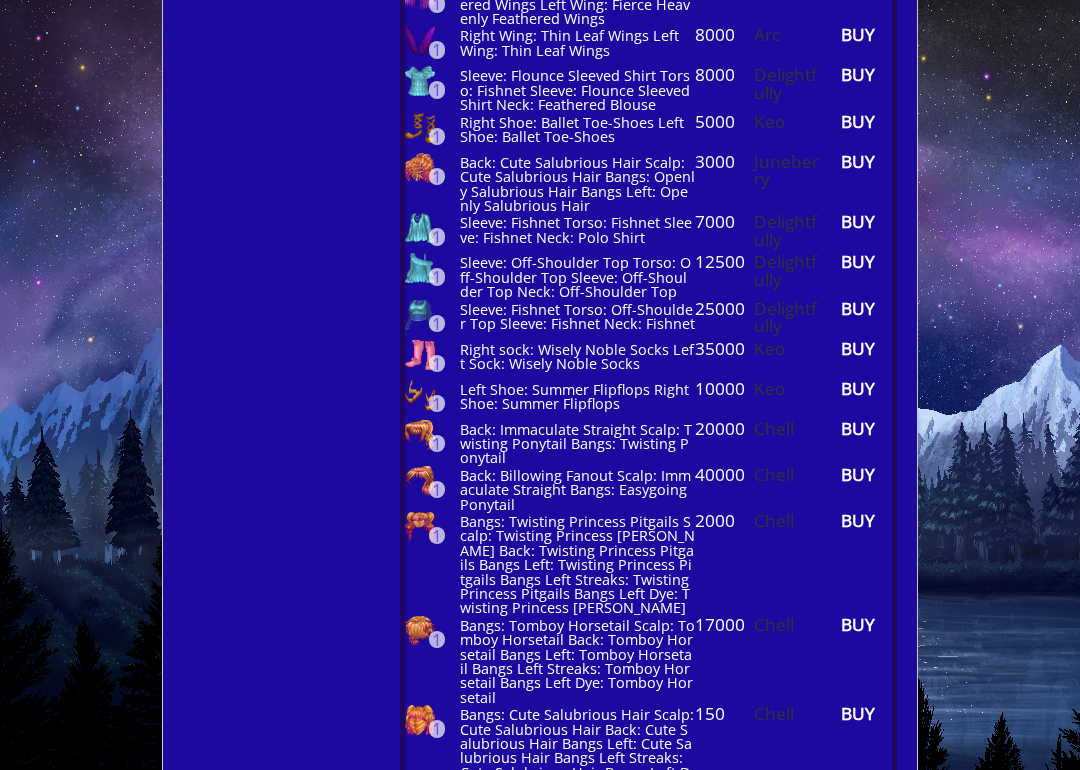scroll, scrollTop: 2165, scrollLeft: 0, axis: vertical 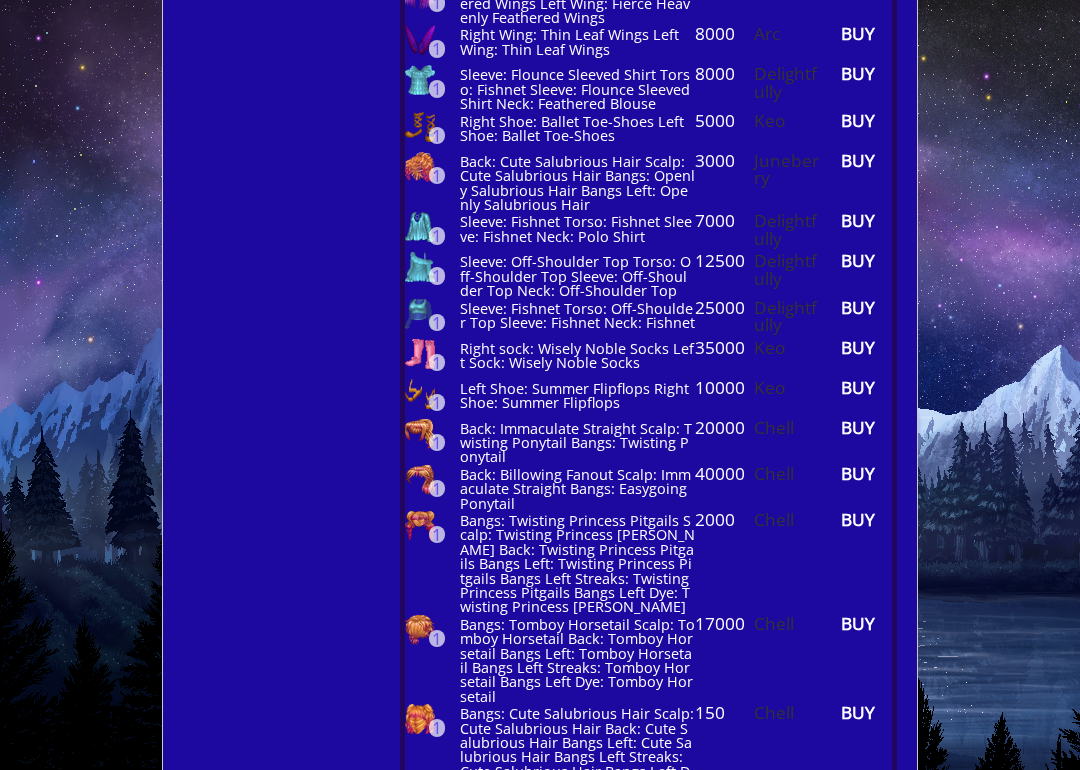 click at bounding box center (420, 720) 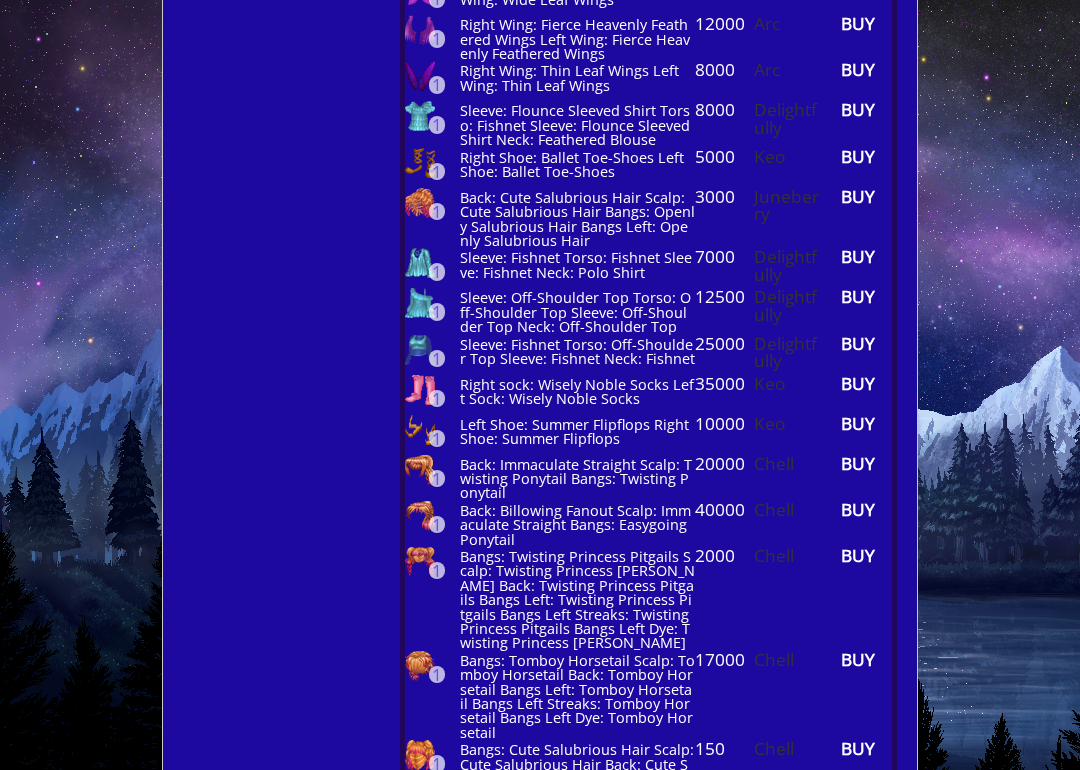 scroll, scrollTop: 2132, scrollLeft: 0, axis: vertical 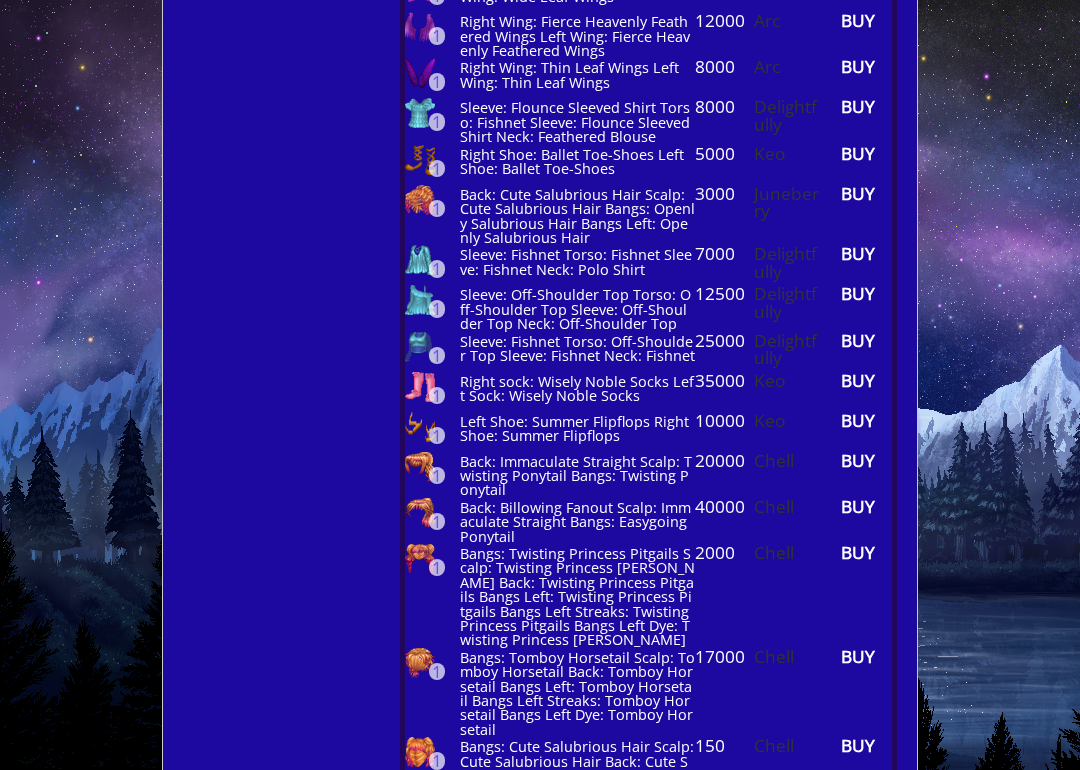 click on "BUY" at bounding box center [859, 782] 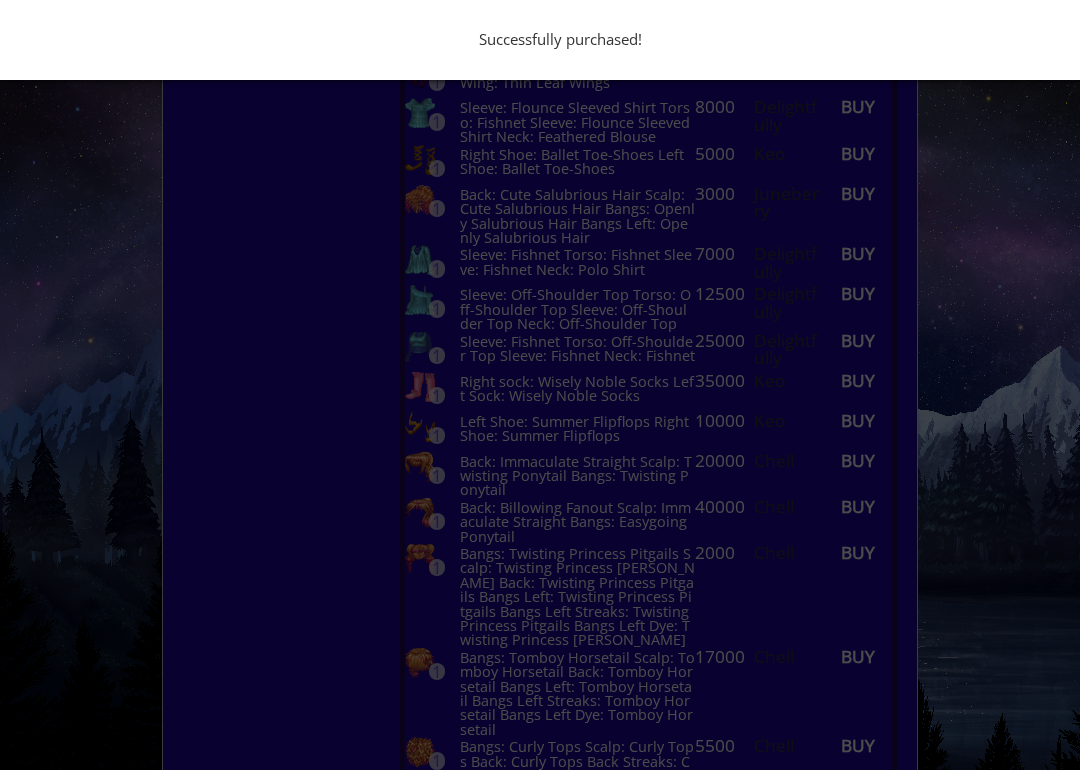 scroll, scrollTop: 2135, scrollLeft: 0, axis: vertical 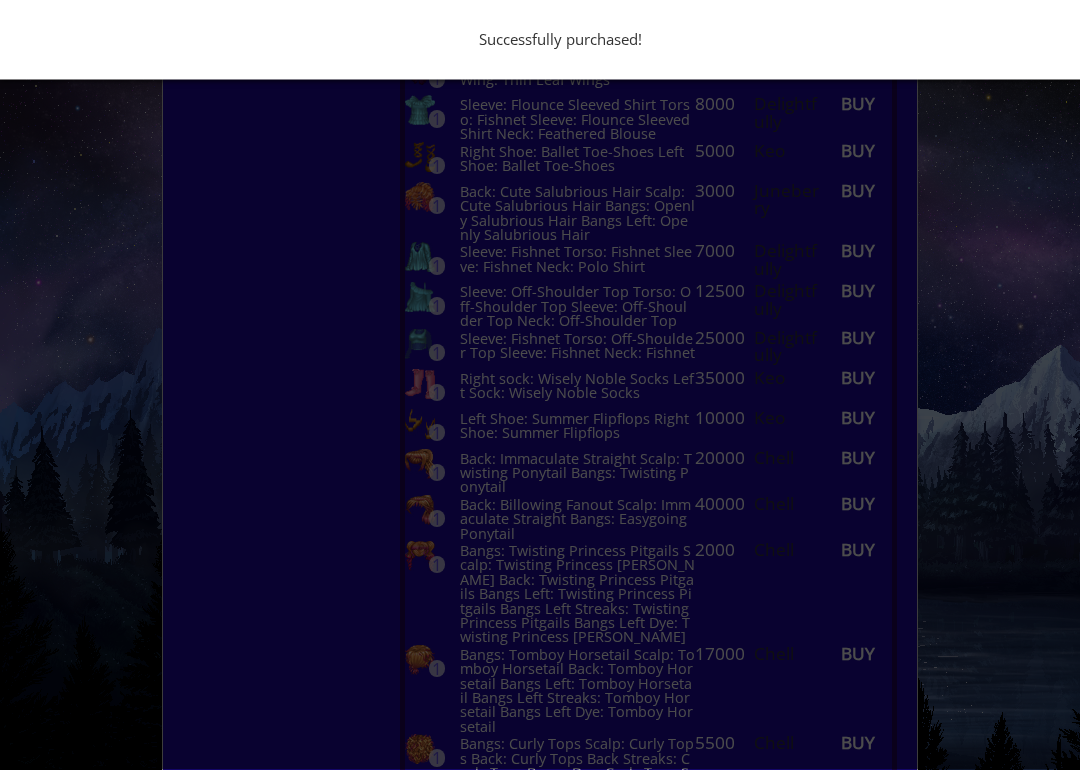 click on "Successfully purchased!" at bounding box center [540, 385] 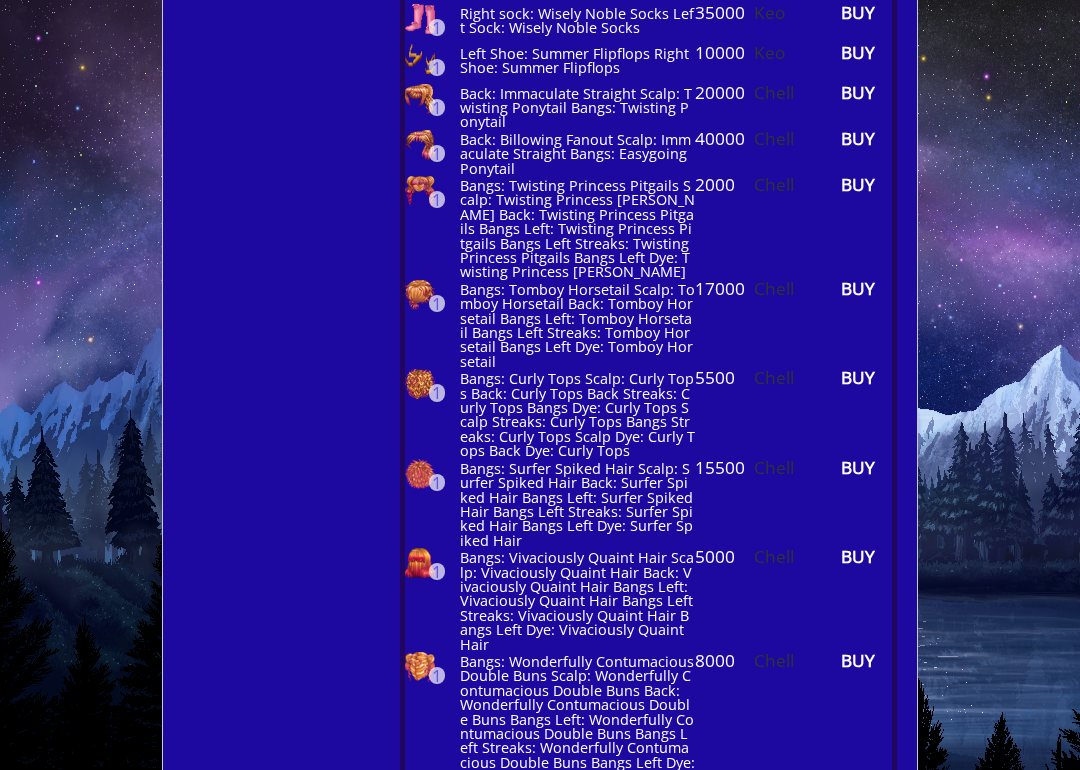 scroll, scrollTop: 2501, scrollLeft: 0, axis: vertical 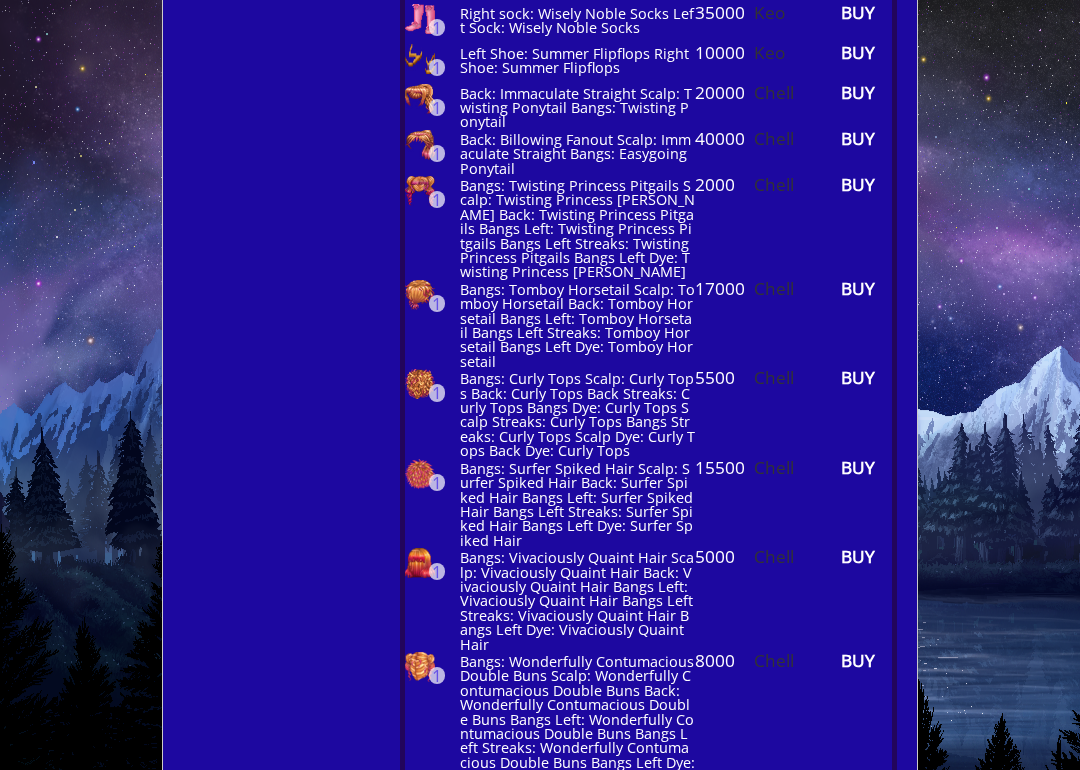 click at bounding box center [420, 903] 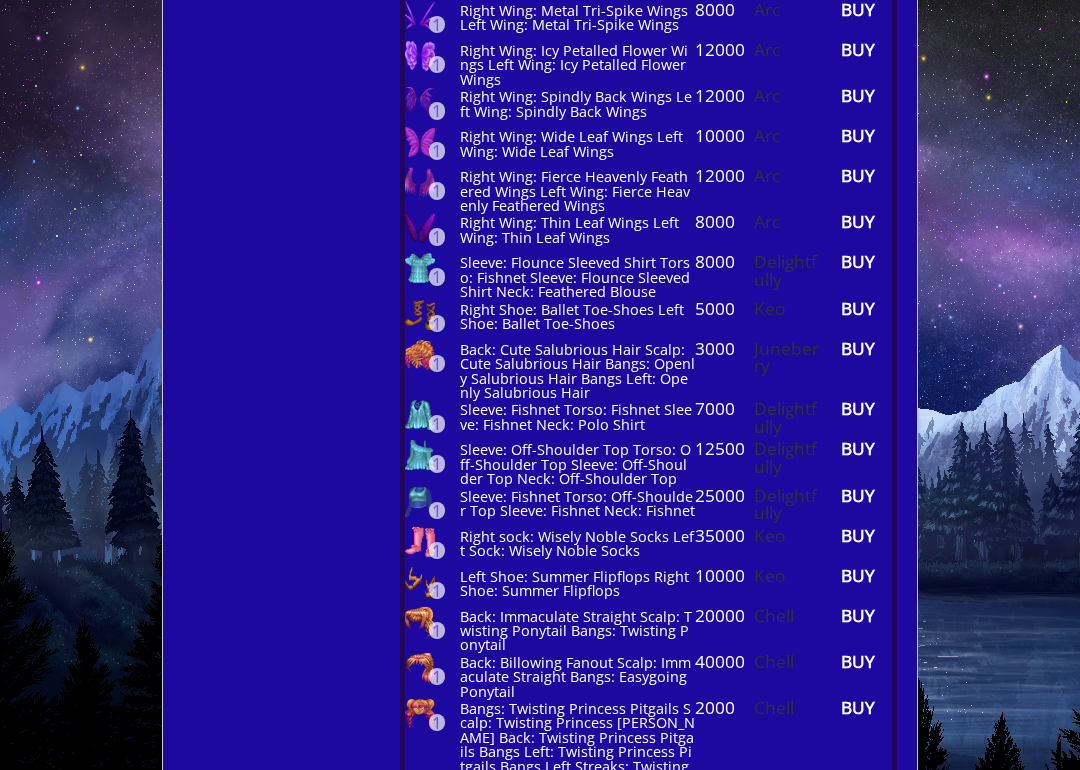 scroll, scrollTop: 1978, scrollLeft: 0, axis: vertical 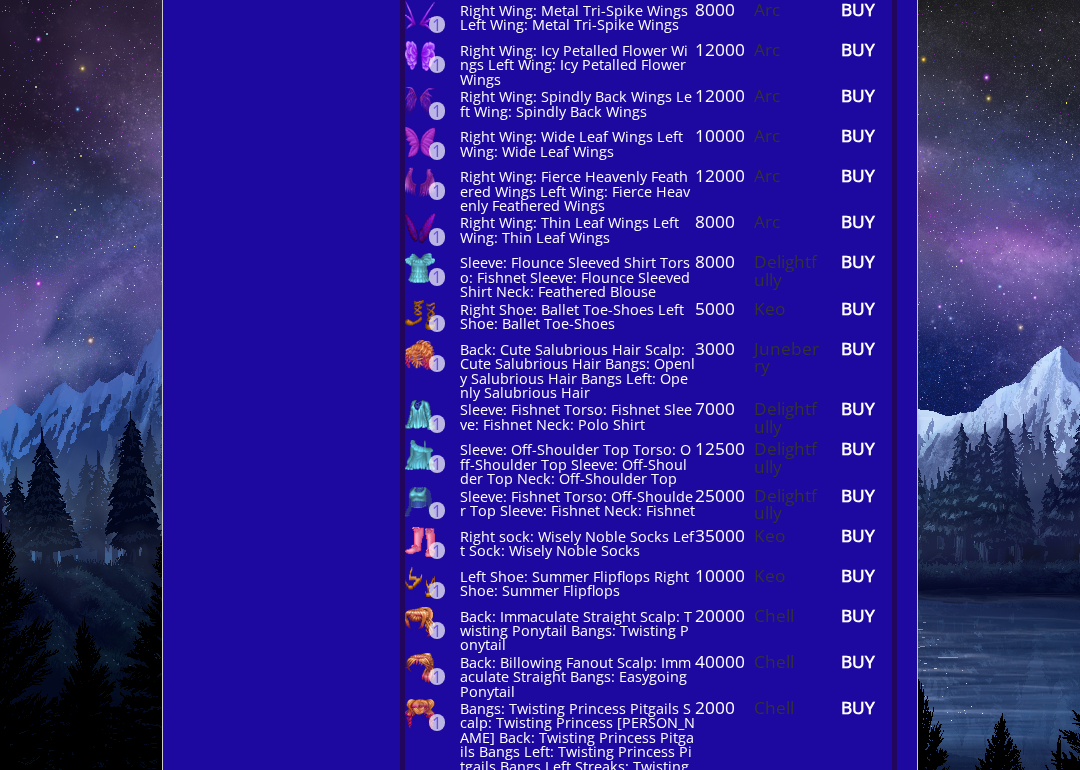 click at bounding box center [420, 714] 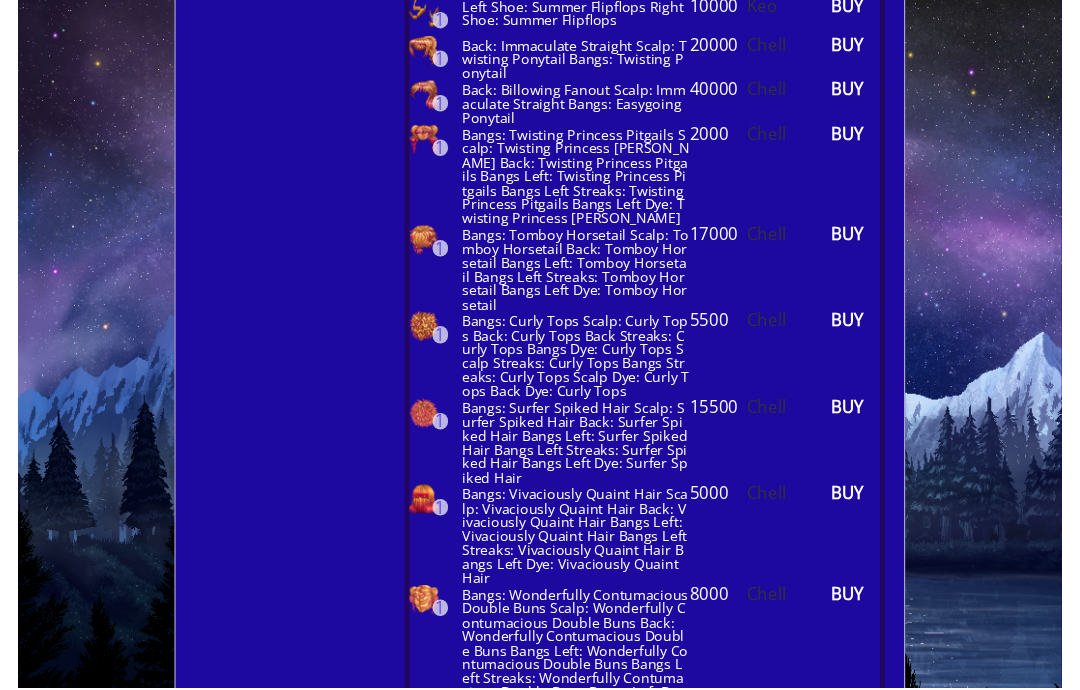 scroll, scrollTop: 2568, scrollLeft: 0, axis: vertical 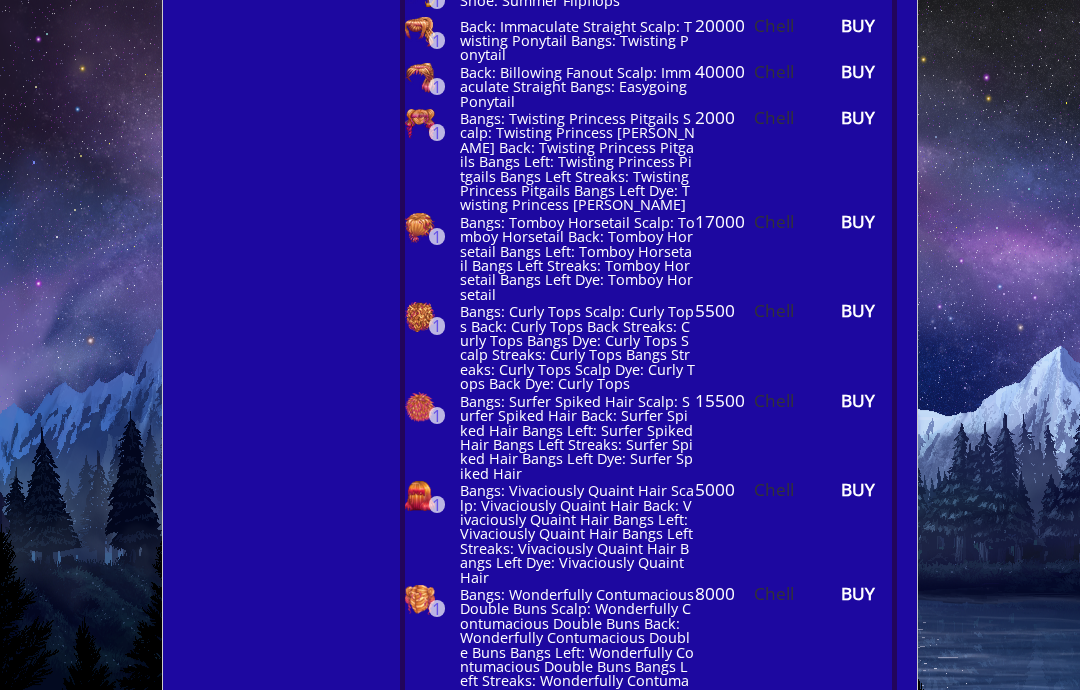 click at bounding box center (420, 747) 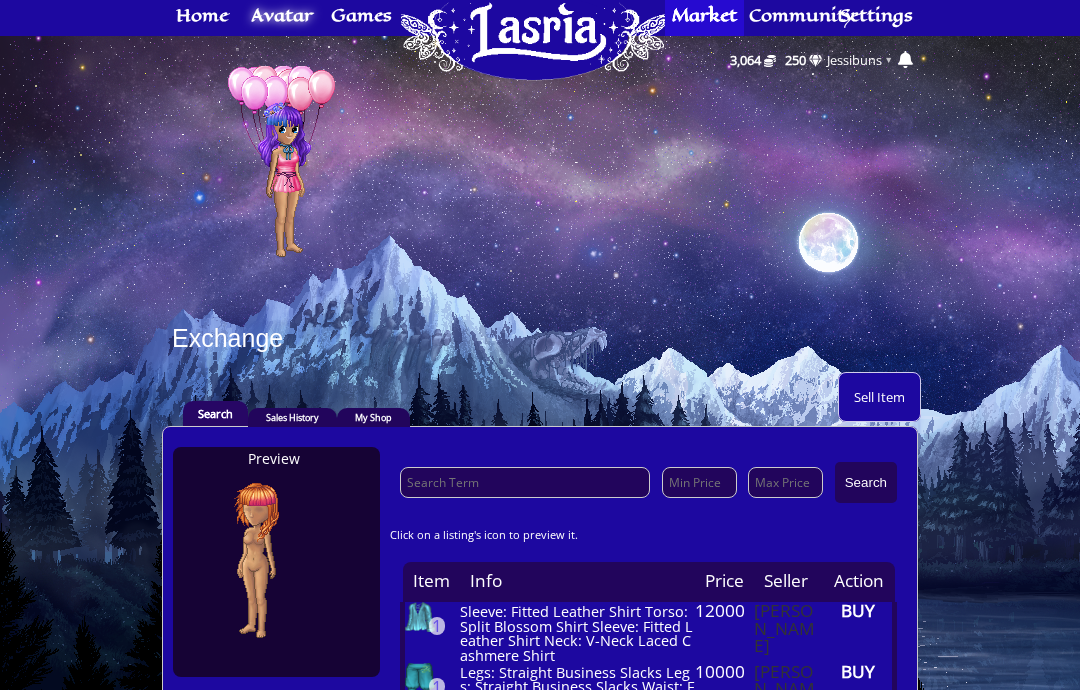 scroll, scrollTop: 0, scrollLeft: 0, axis: both 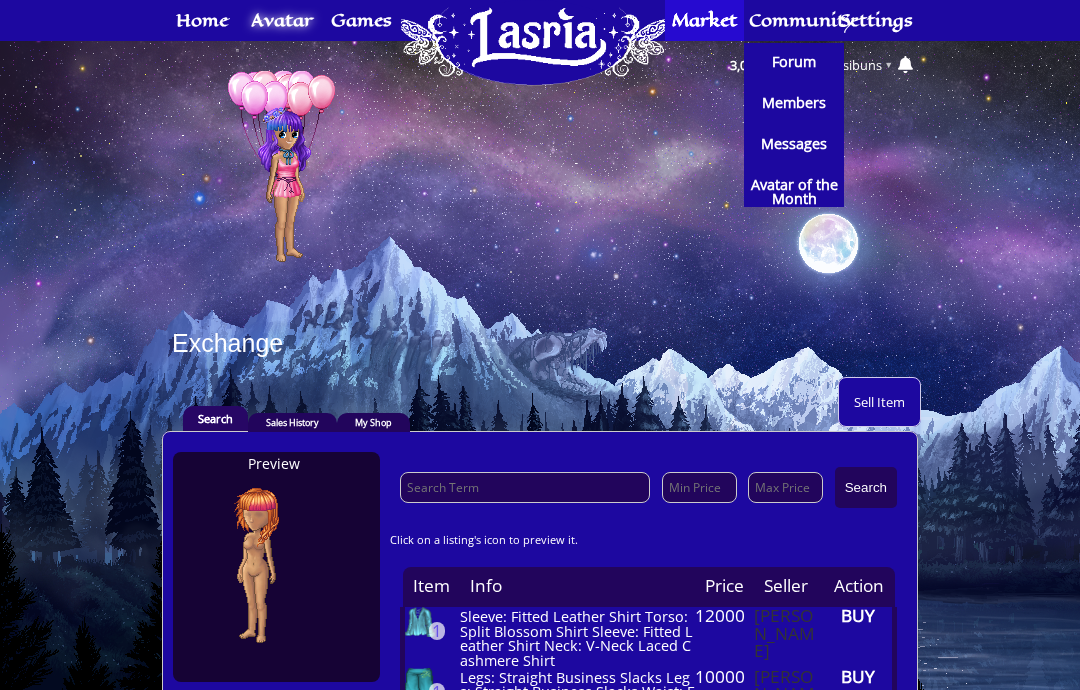 click on "Forum" at bounding box center (794, 62) 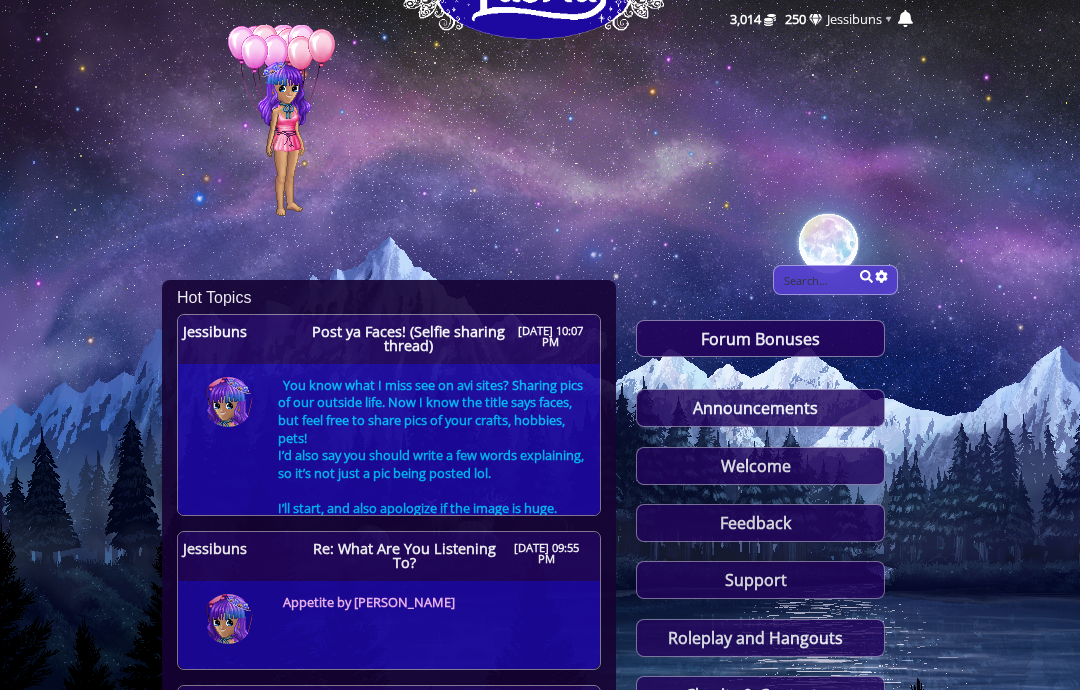 scroll, scrollTop: 0, scrollLeft: 0, axis: both 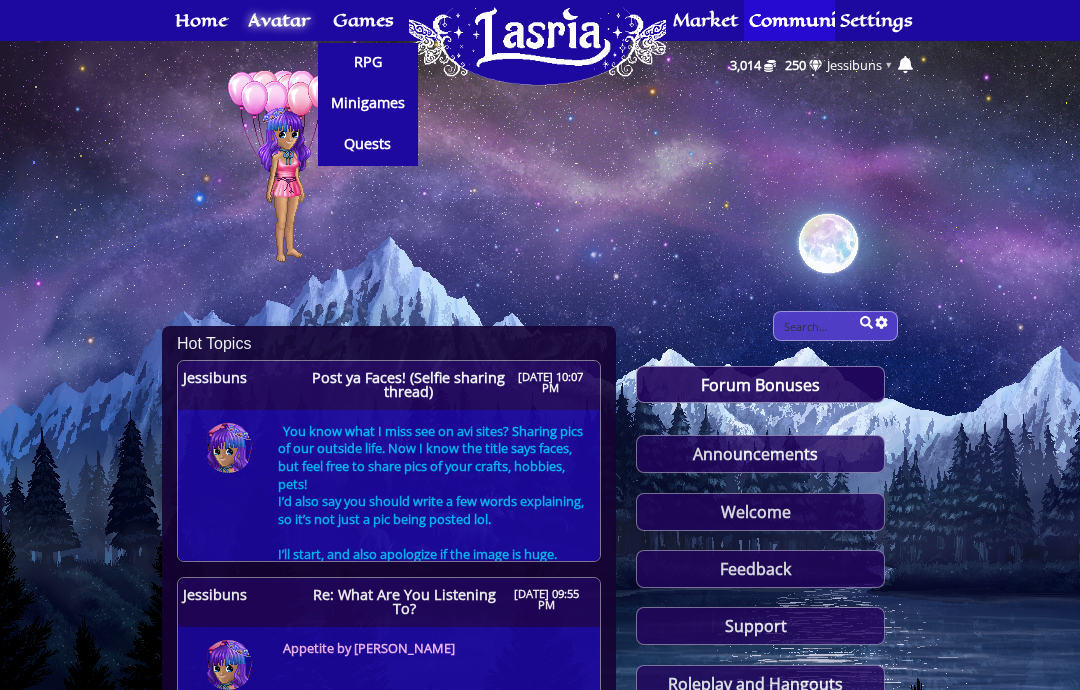 click on "RPG" at bounding box center [368, 62] 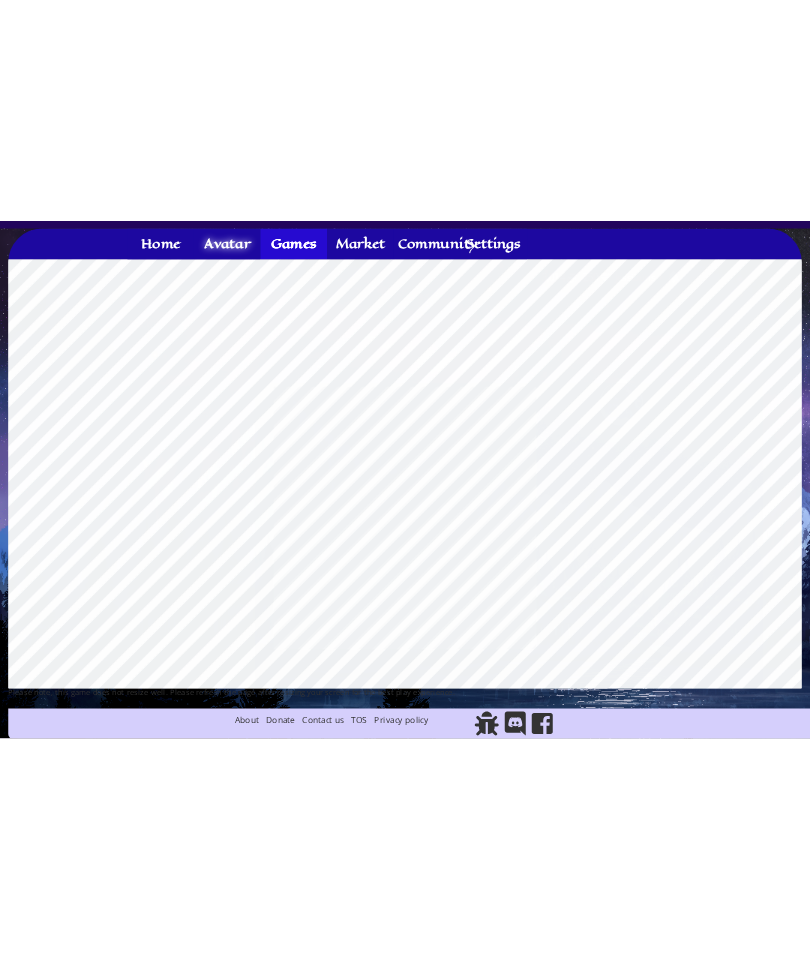 scroll, scrollTop: 0, scrollLeft: 0, axis: both 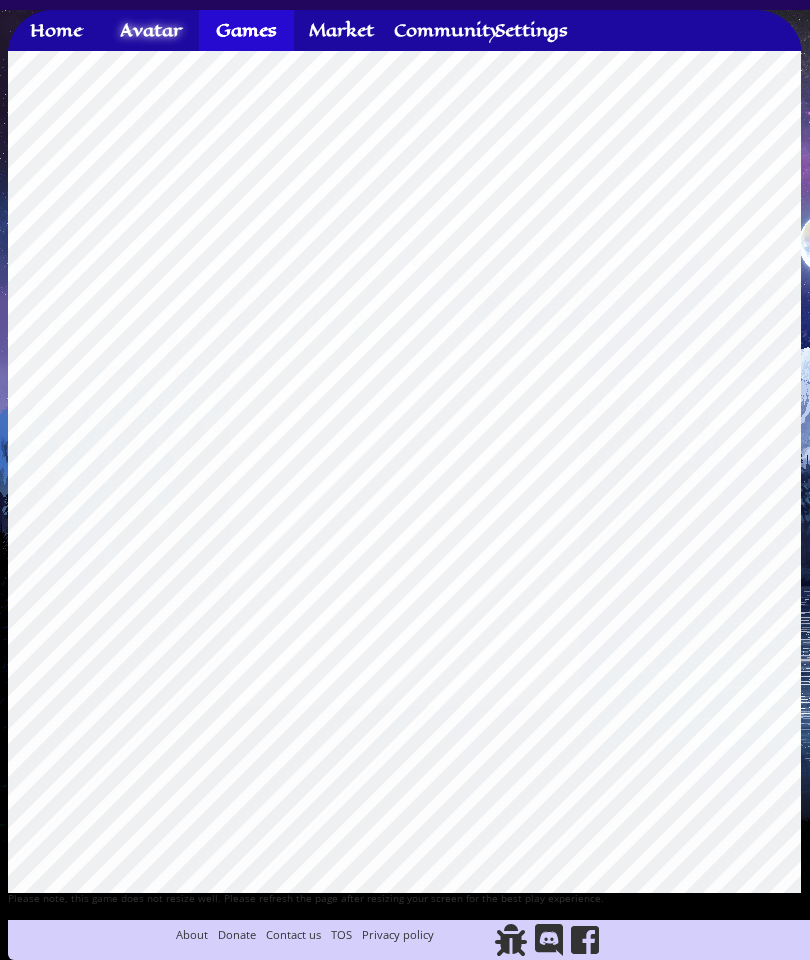click on "Home" at bounding box center (56, 30) 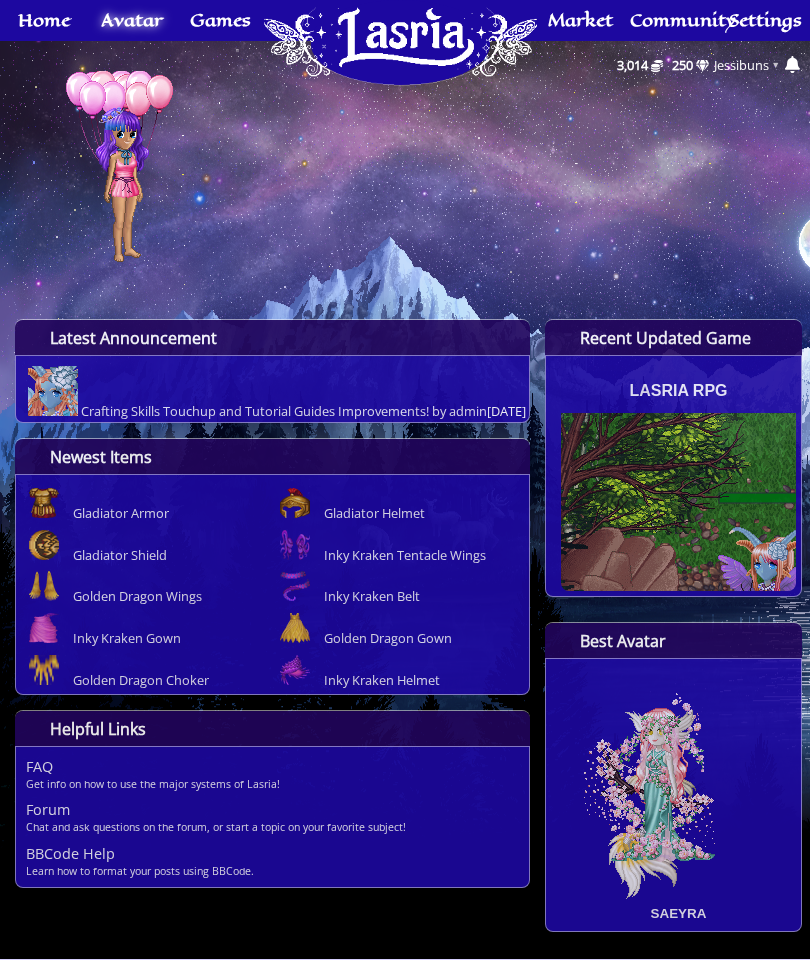 scroll, scrollTop: 0, scrollLeft: 0, axis: both 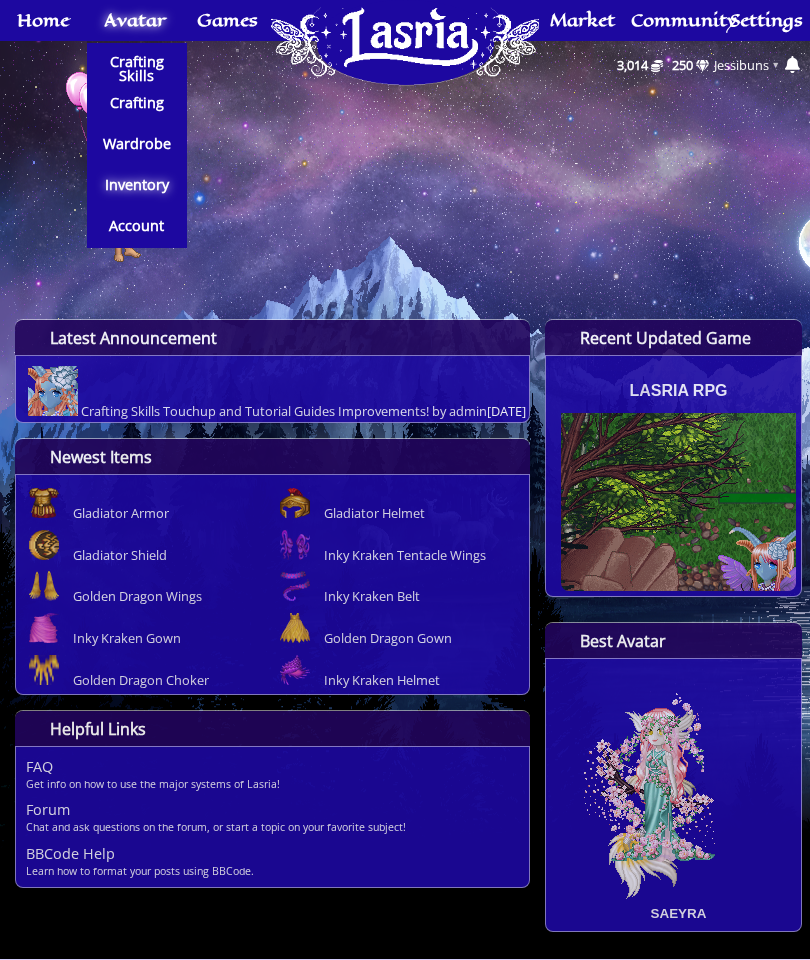 click on "Inventory" at bounding box center [137, 186] 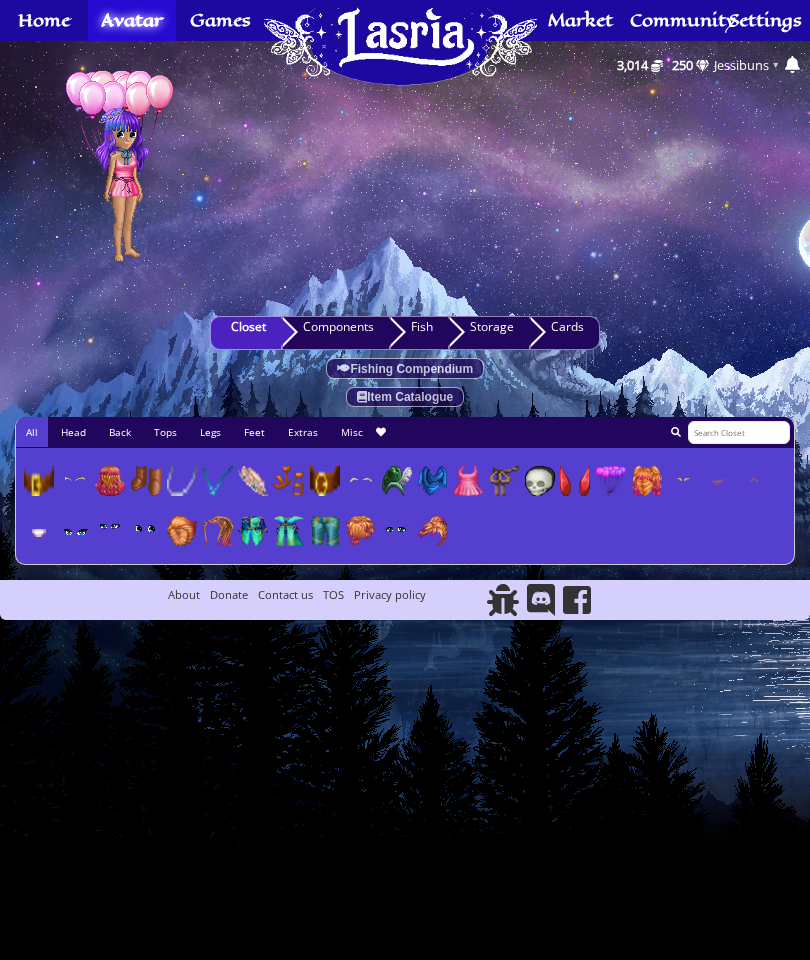 scroll, scrollTop: 0, scrollLeft: 0, axis: both 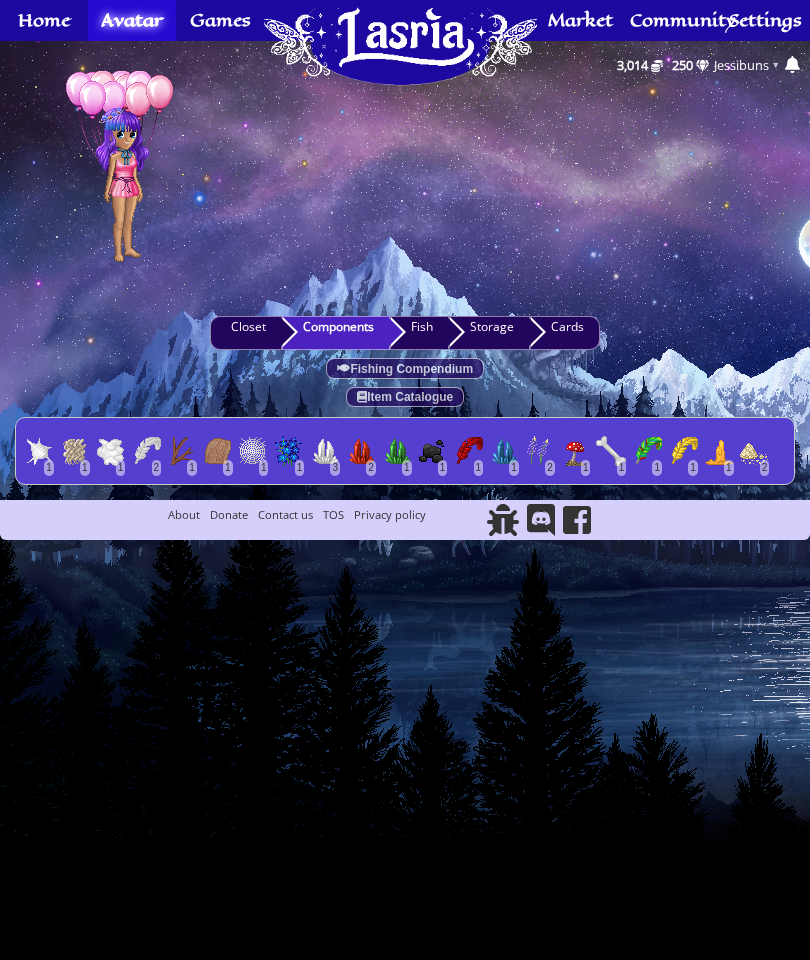 click on "Fish" at bounding box center (419, 333) 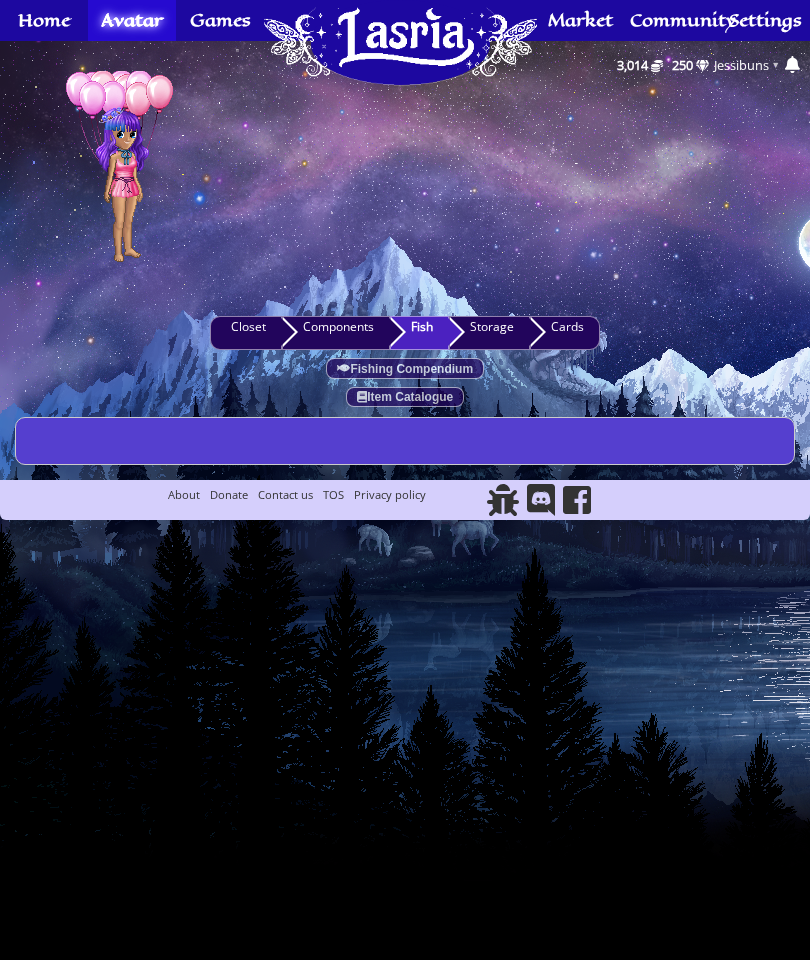 click on "Storage" at bounding box center (489, 333) 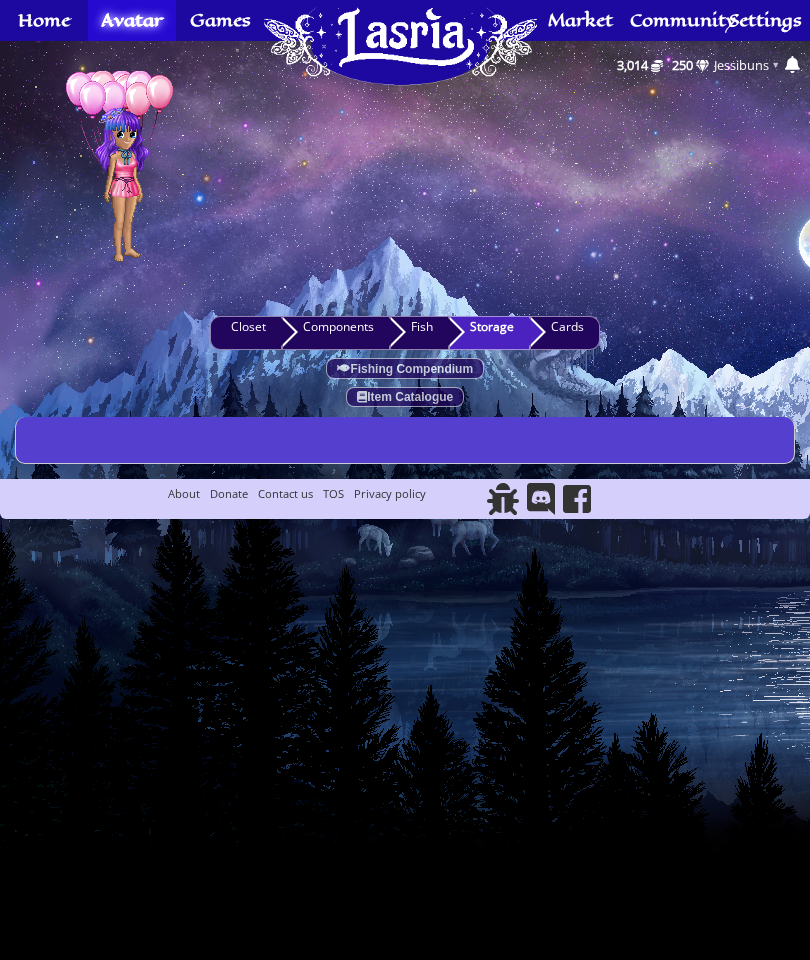 click on "Cards" at bounding box center (565, 333) 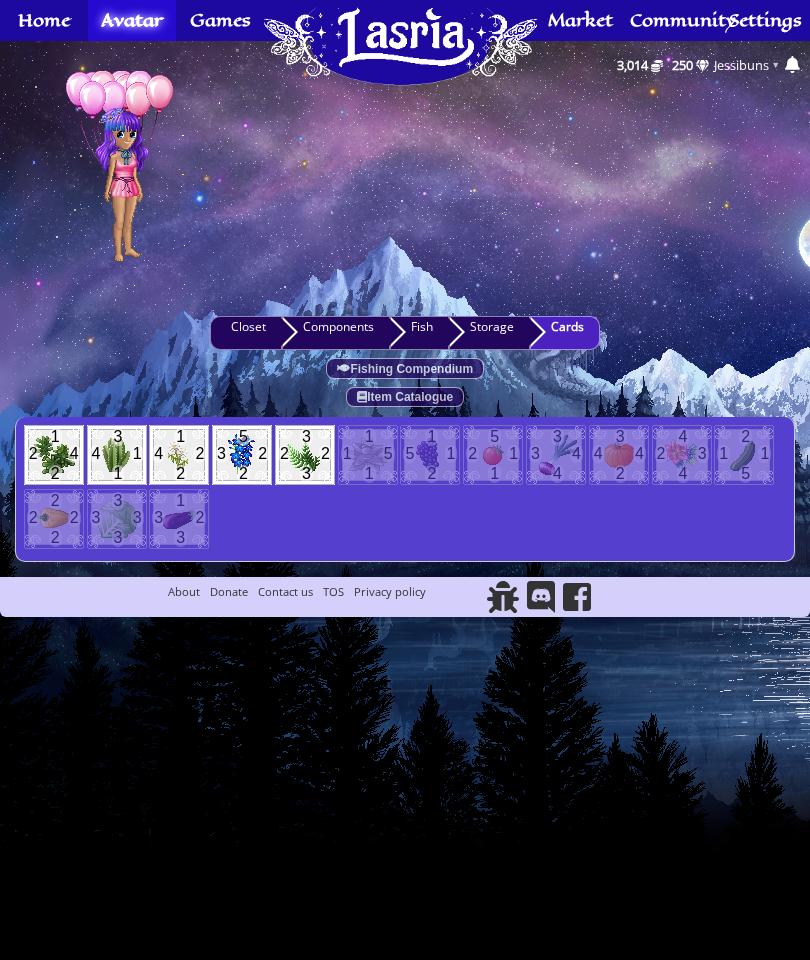 click on "3
5
2
2
Forget me Nots
x1" at bounding box center (242, 455) 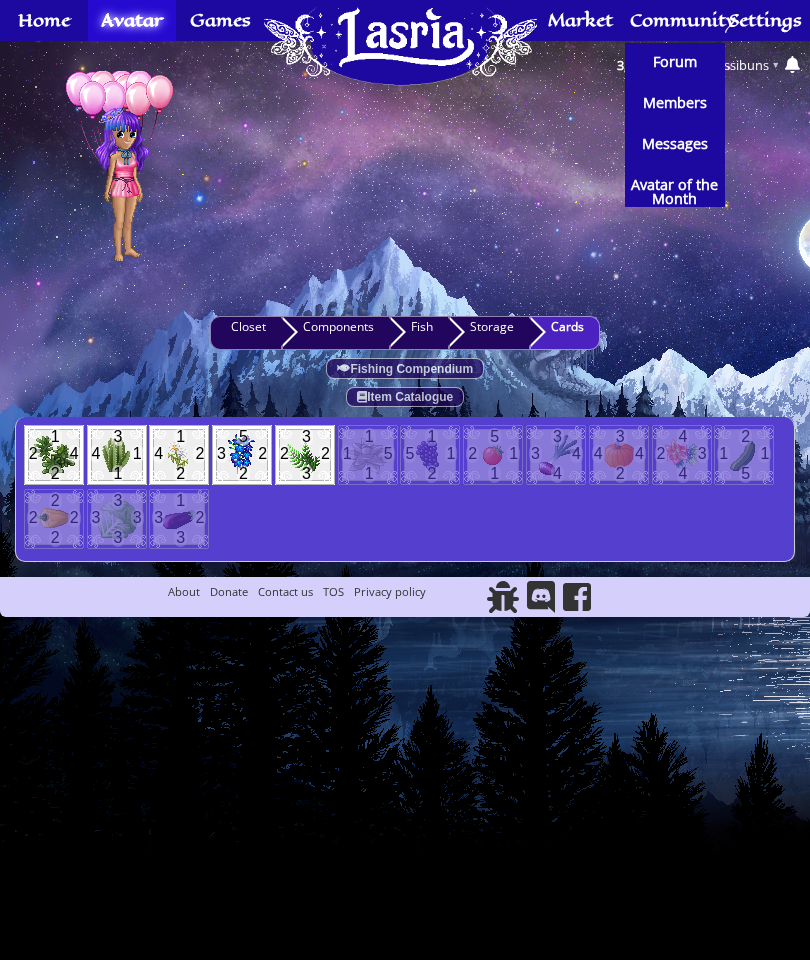 click on "Forum" at bounding box center [675, 62] 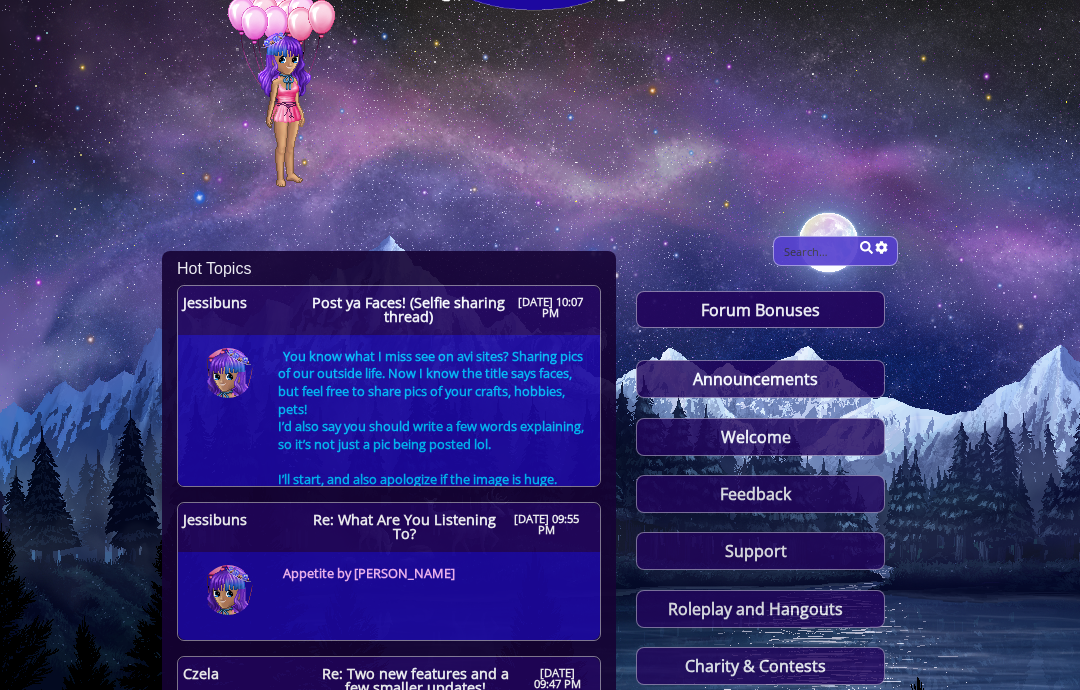 scroll, scrollTop: 0, scrollLeft: 0, axis: both 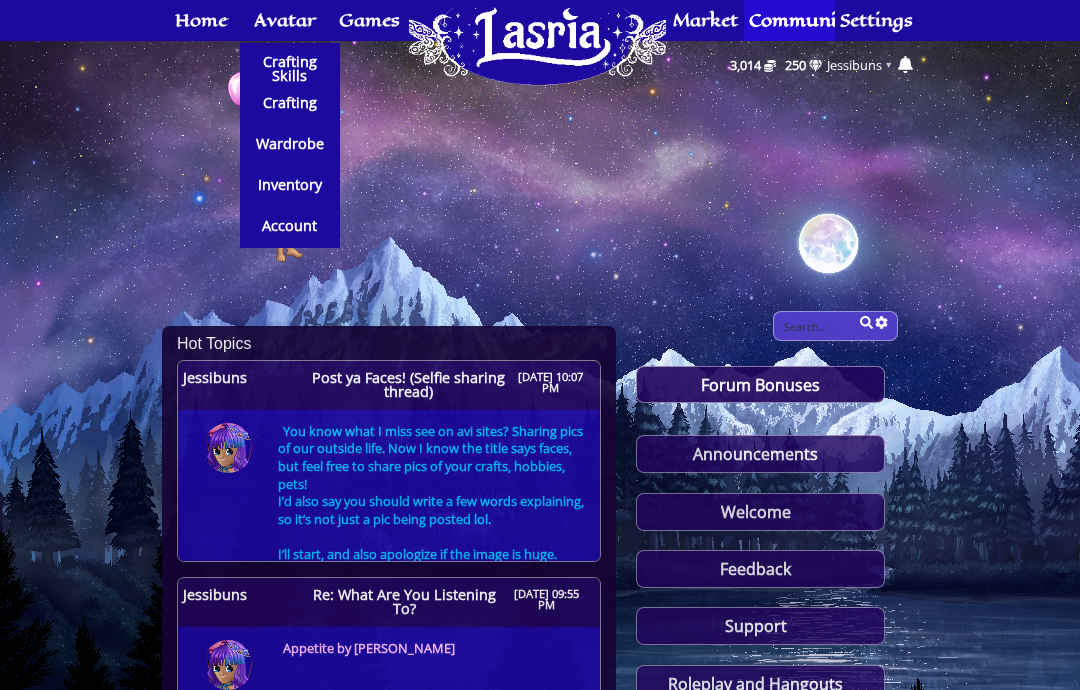 click on "Crafting" at bounding box center (290, 103) 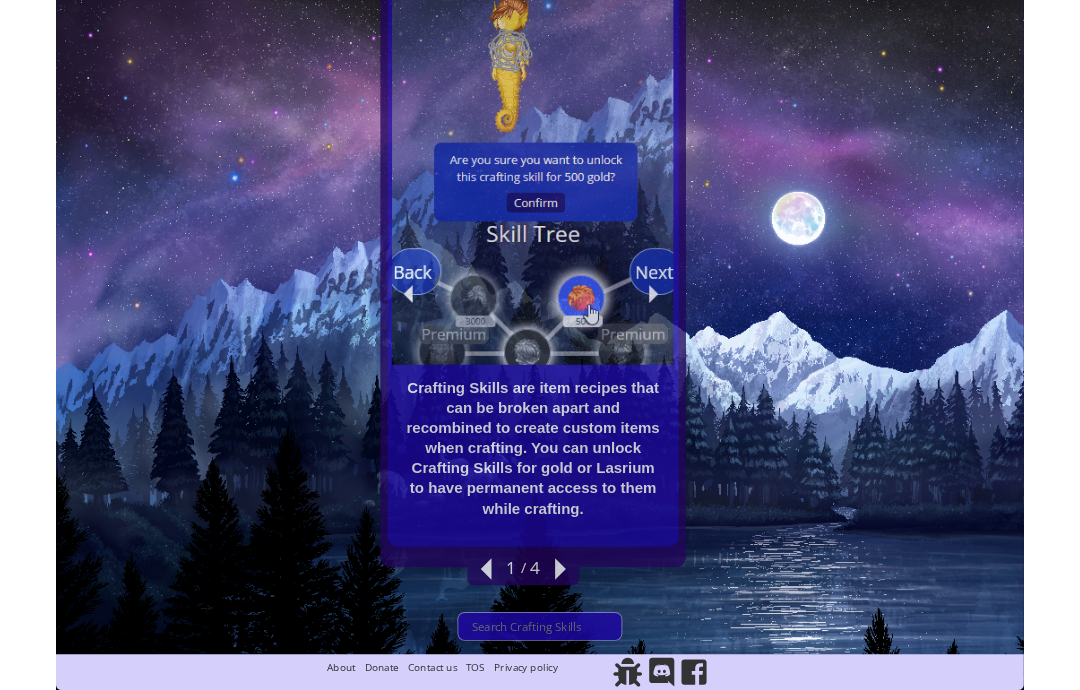 scroll, scrollTop: 780, scrollLeft: 0, axis: vertical 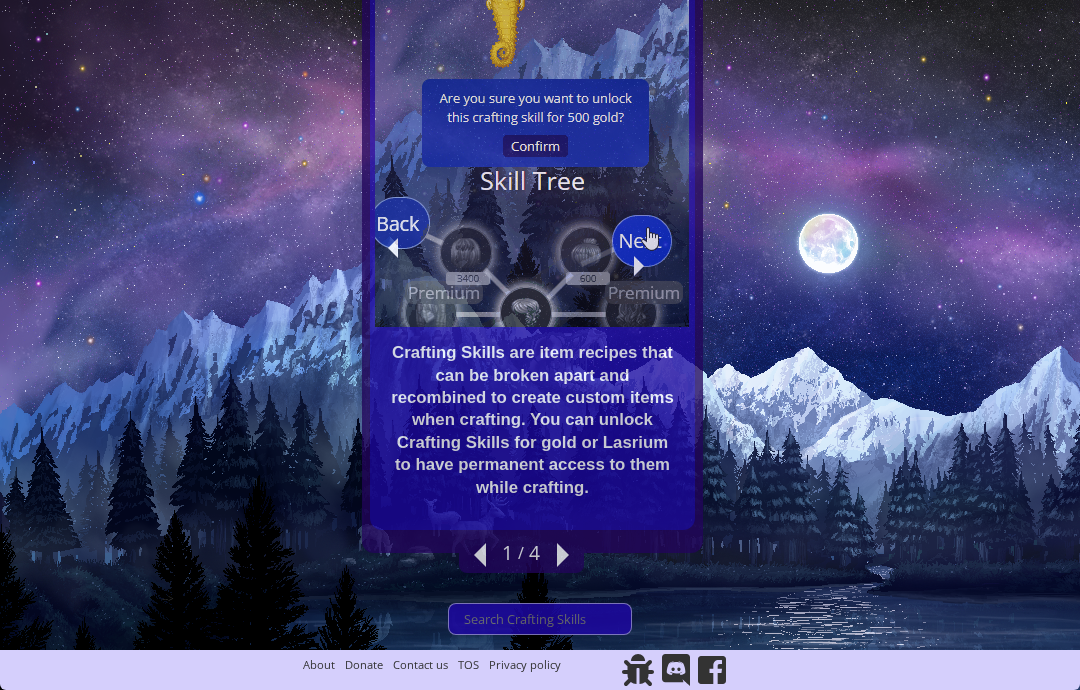 click at bounding box center [563, 555] 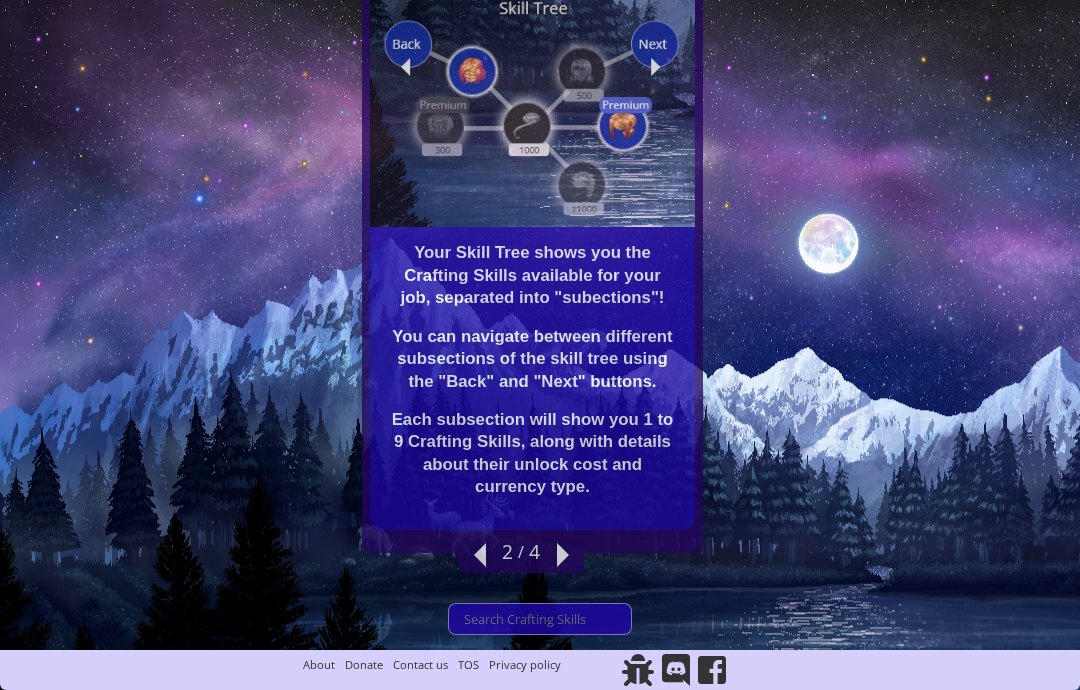 scroll, scrollTop: 472, scrollLeft: 0, axis: vertical 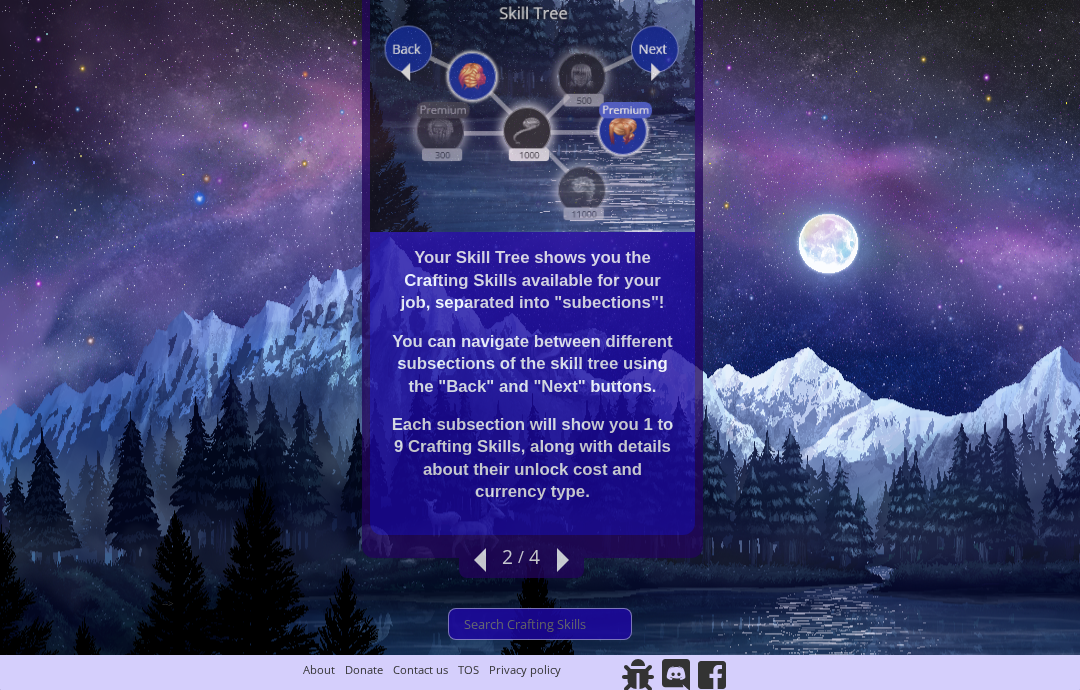 click at bounding box center [563, 560] 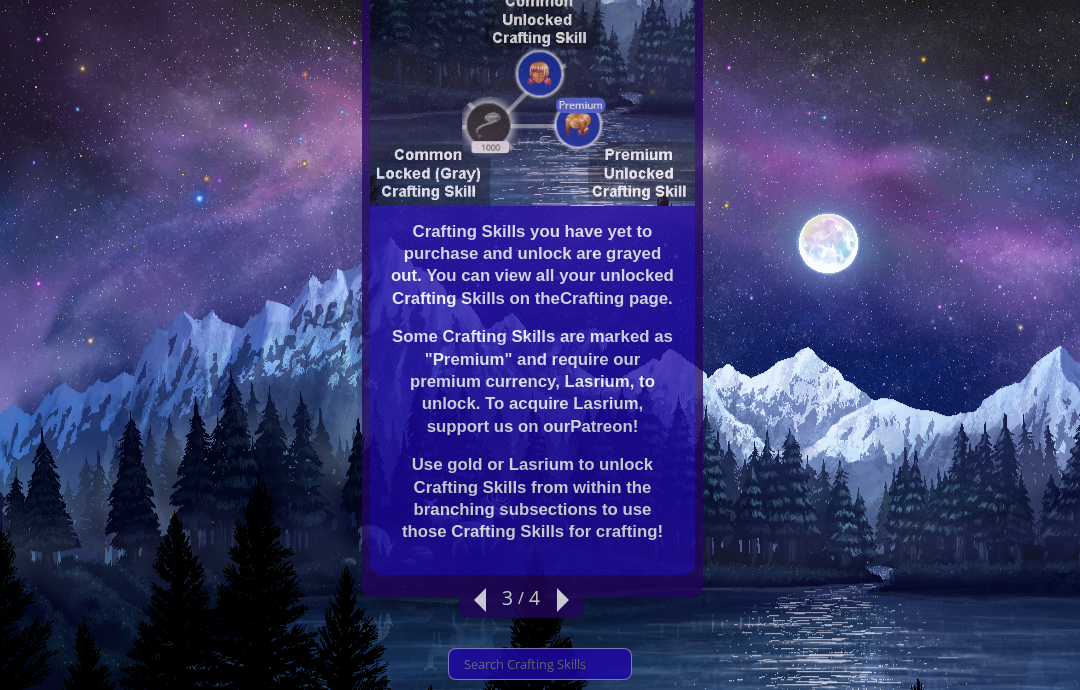 click at bounding box center [563, 600] 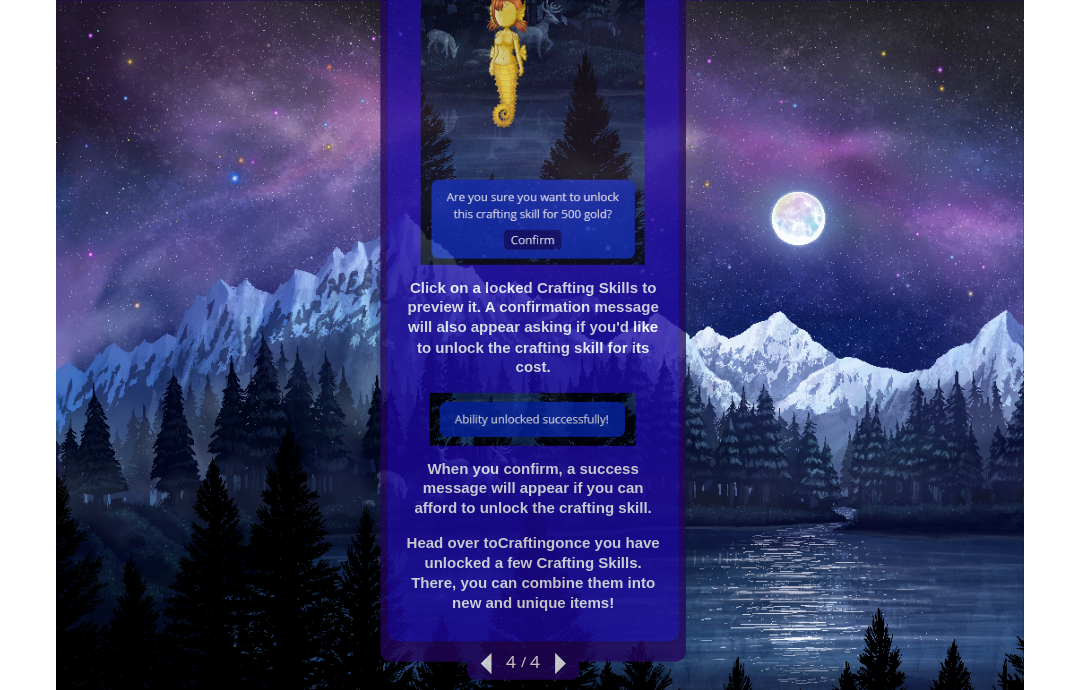scroll, scrollTop: 606, scrollLeft: 0, axis: vertical 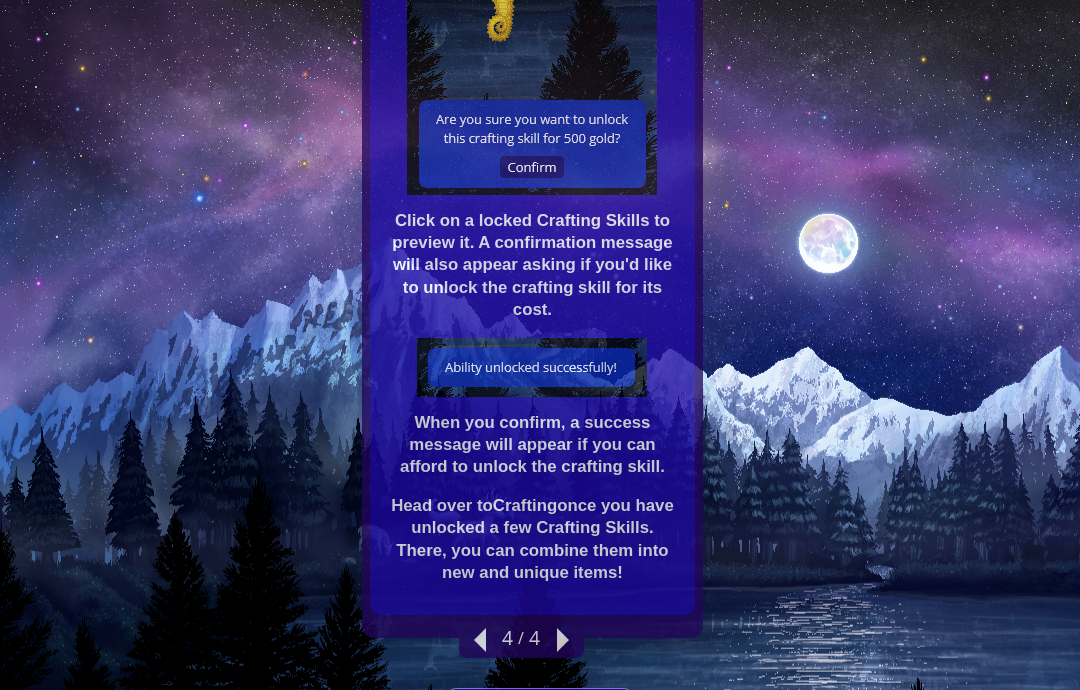 click on "Head over to  Crafting  once you have unlocked a few Crafting Skills. There, you can combine them into new and unique items!" at bounding box center [532, 540] 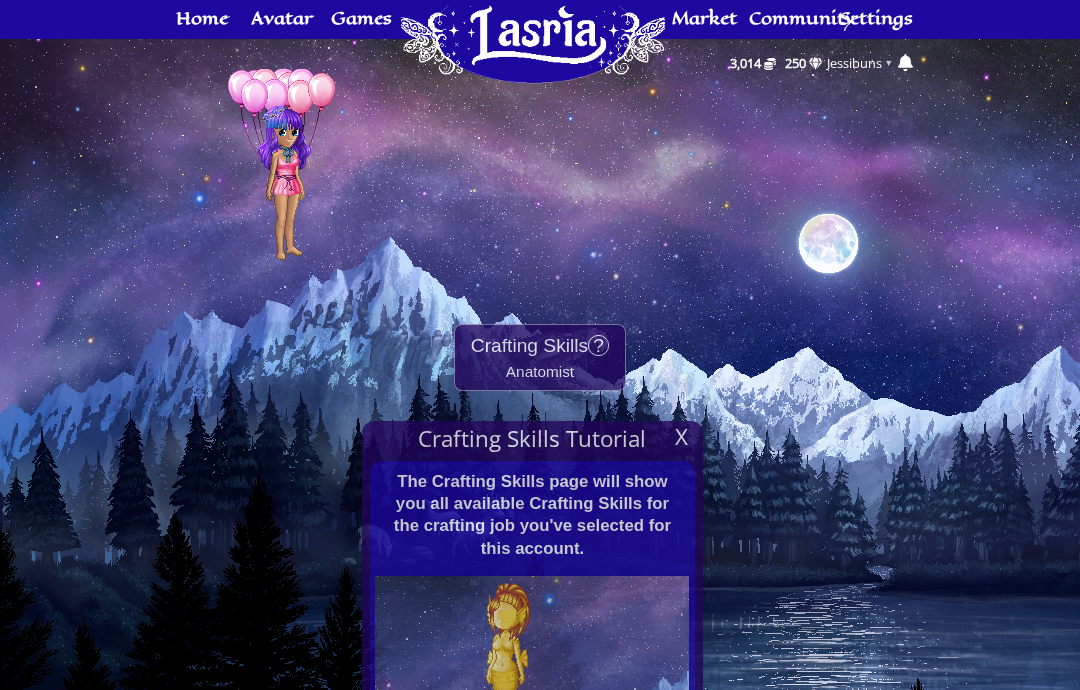 scroll, scrollTop: 0, scrollLeft: 0, axis: both 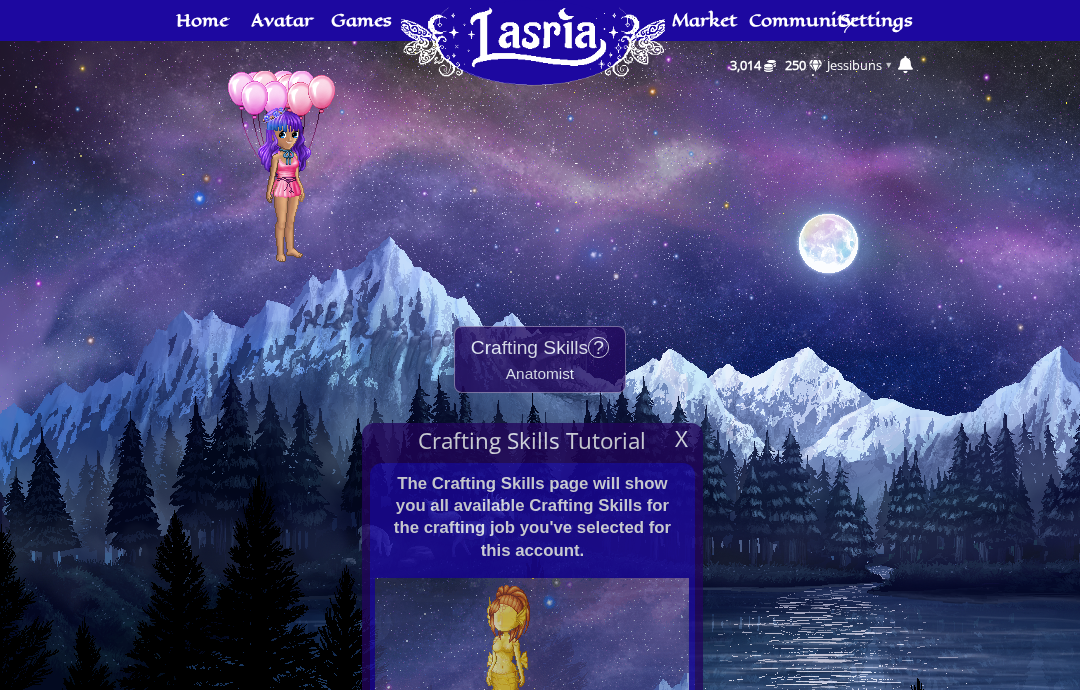 click on "Anatomist" at bounding box center [540, 373] 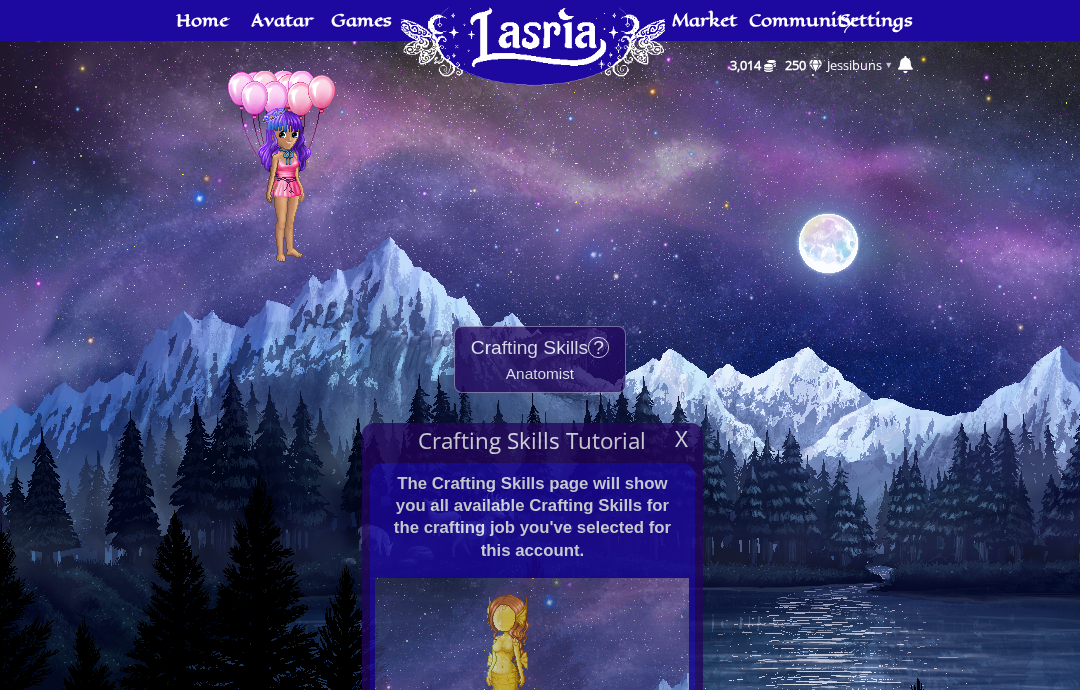 click on "X" at bounding box center [681, 439] 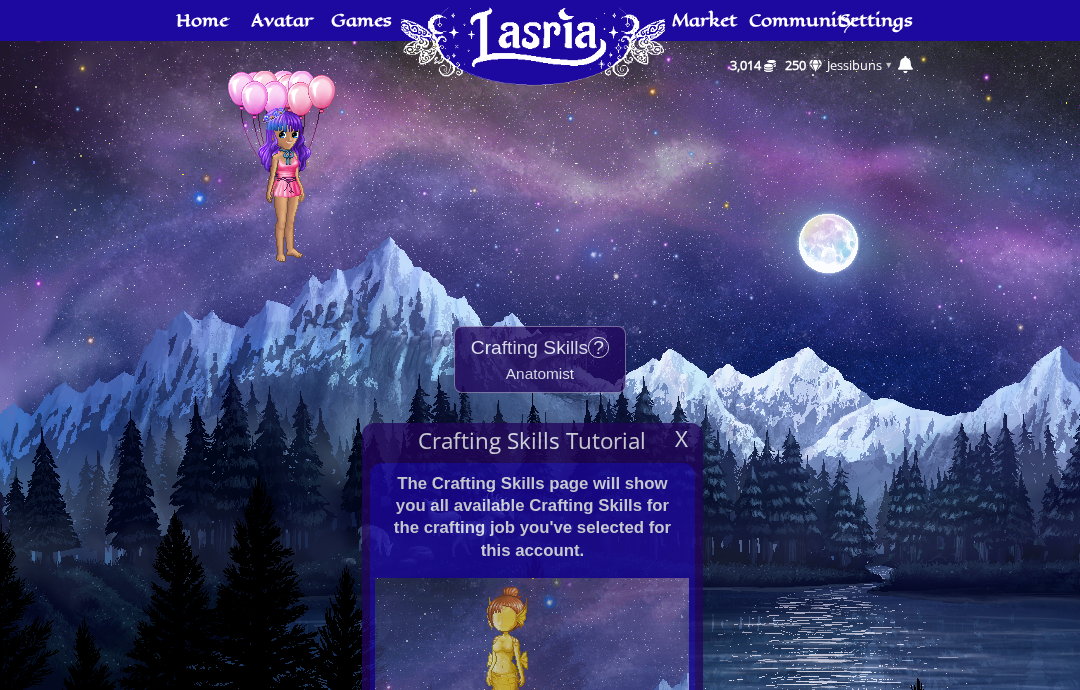 scroll, scrollTop: 95, scrollLeft: 0, axis: vertical 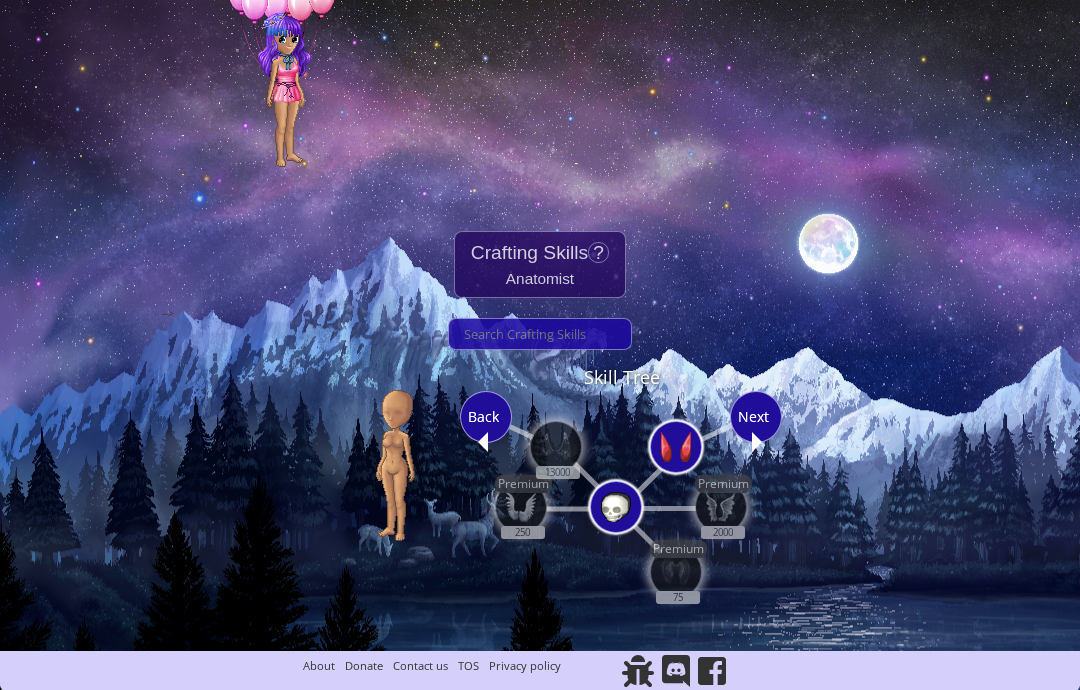 click on "3000" at bounding box center [674, 448] 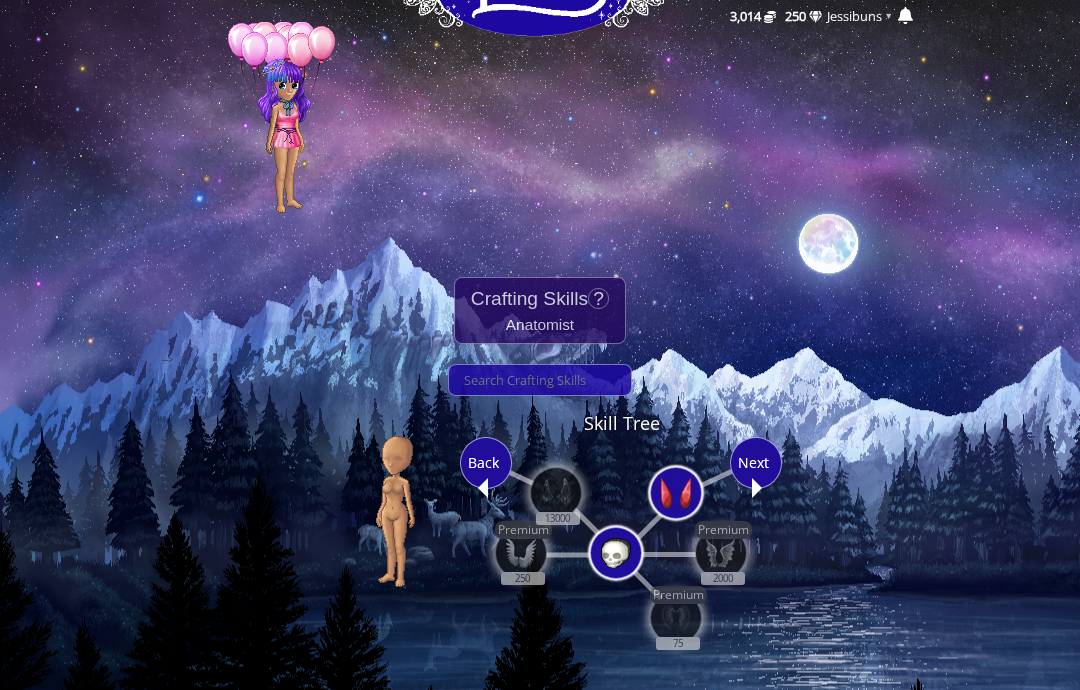 scroll, scrollTop: 0, scrollLeft: 0, axis: both 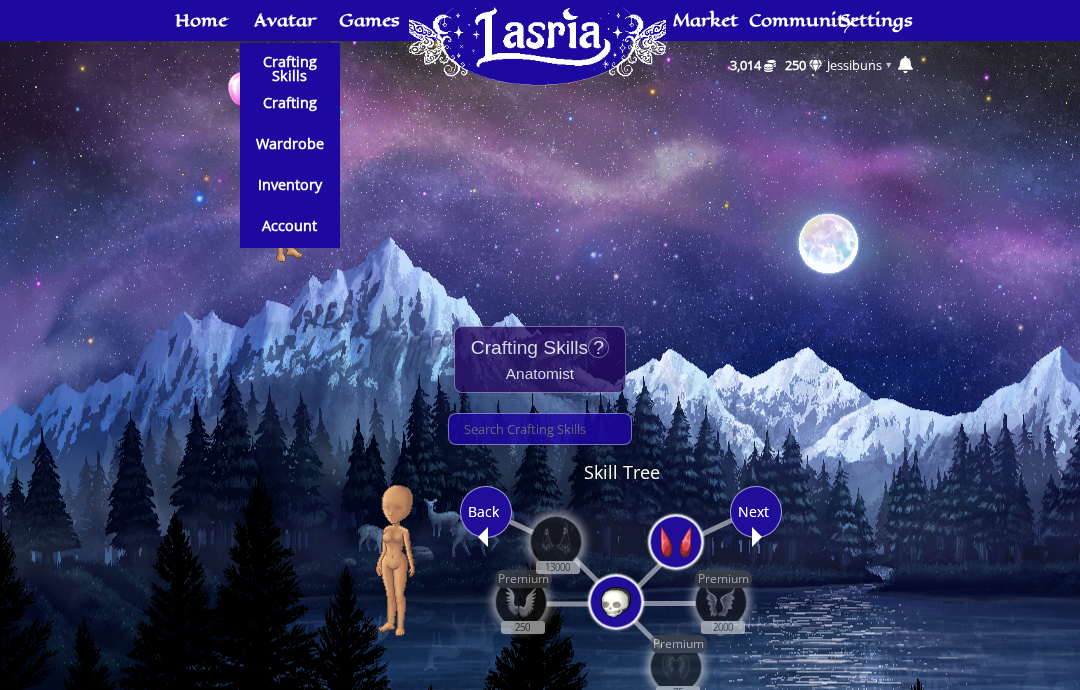click on "Crafting Skills" at bounding box center (290, 69) 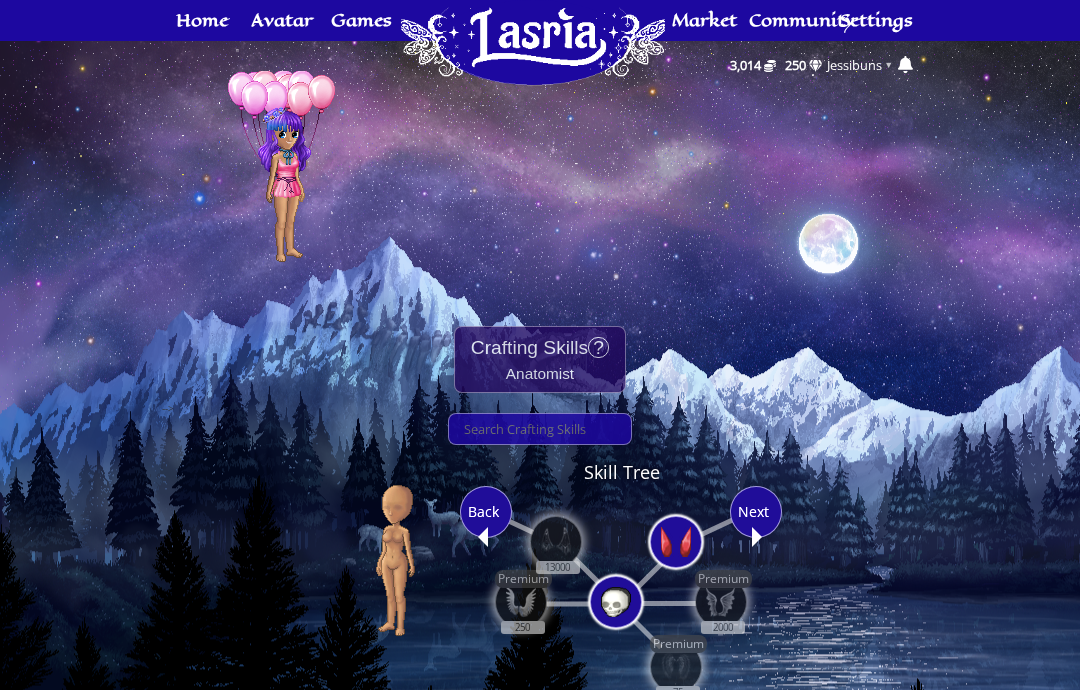 scroll, scrollTop: 0, scrollLeft: 0, axis: both 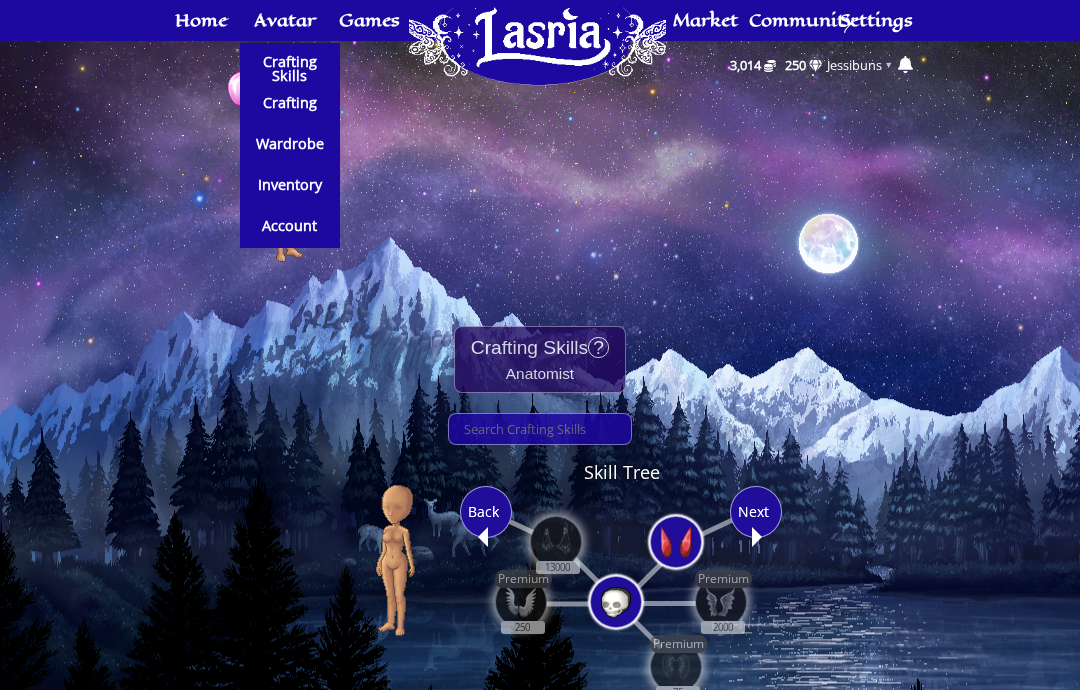 click on "Crafting" at bounding box center [290, 103] 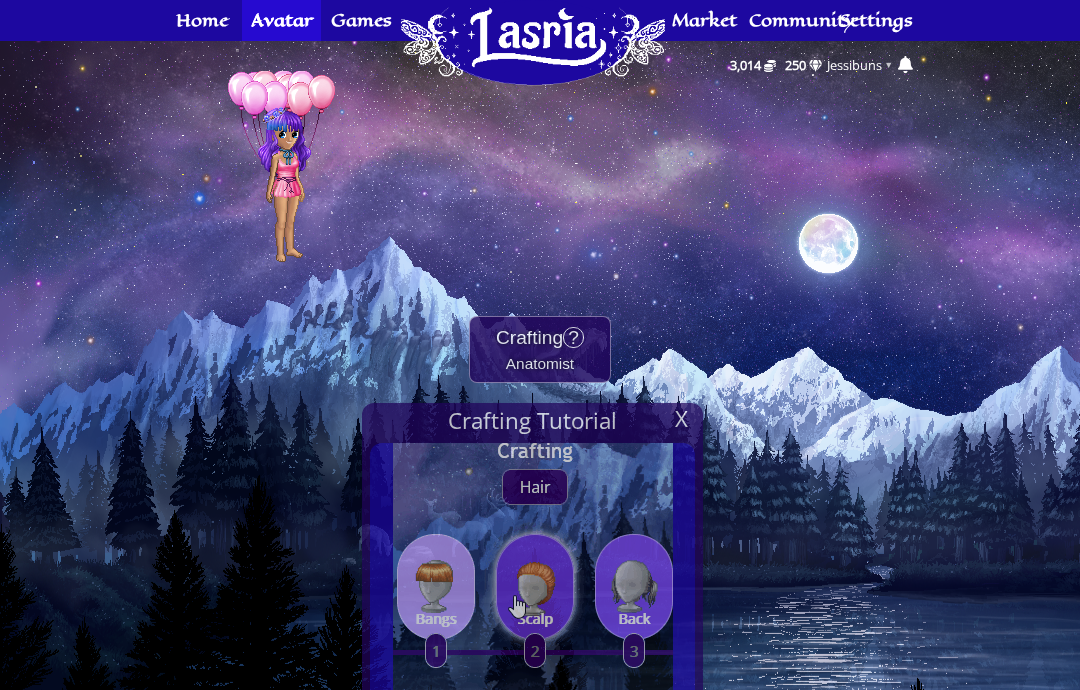 scroll, scrollTop: 0, scrollLeft: 0, axis: both 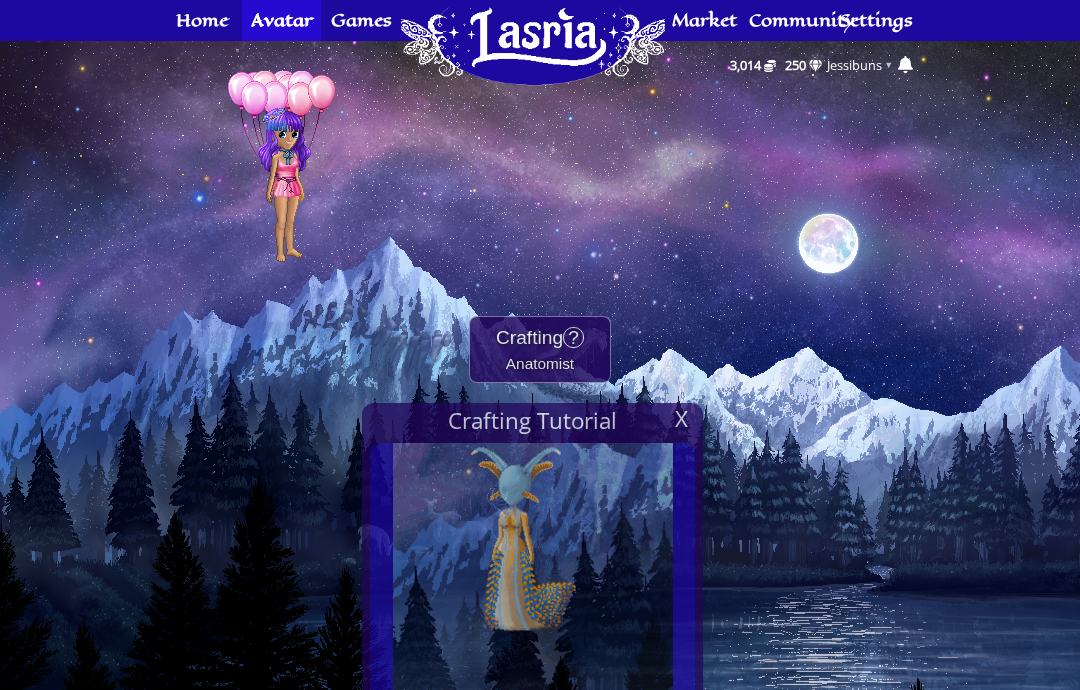 click on "X" at bounding box center (681, 419) 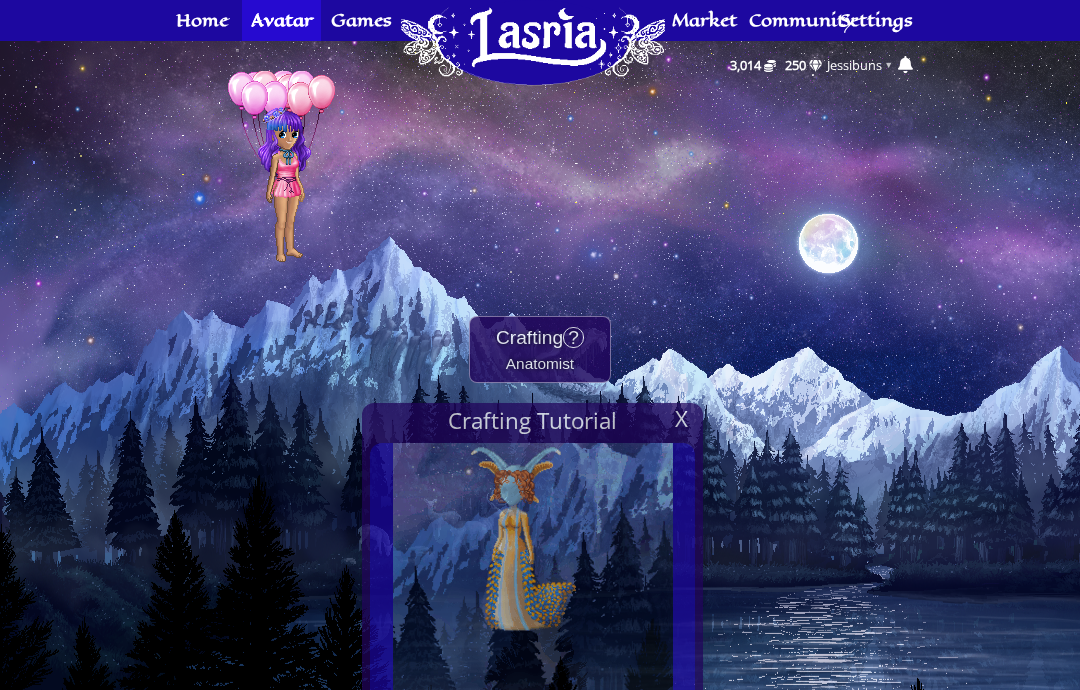 scroll, scrollTop: 209, scrollLeft: 0, axis: vertical 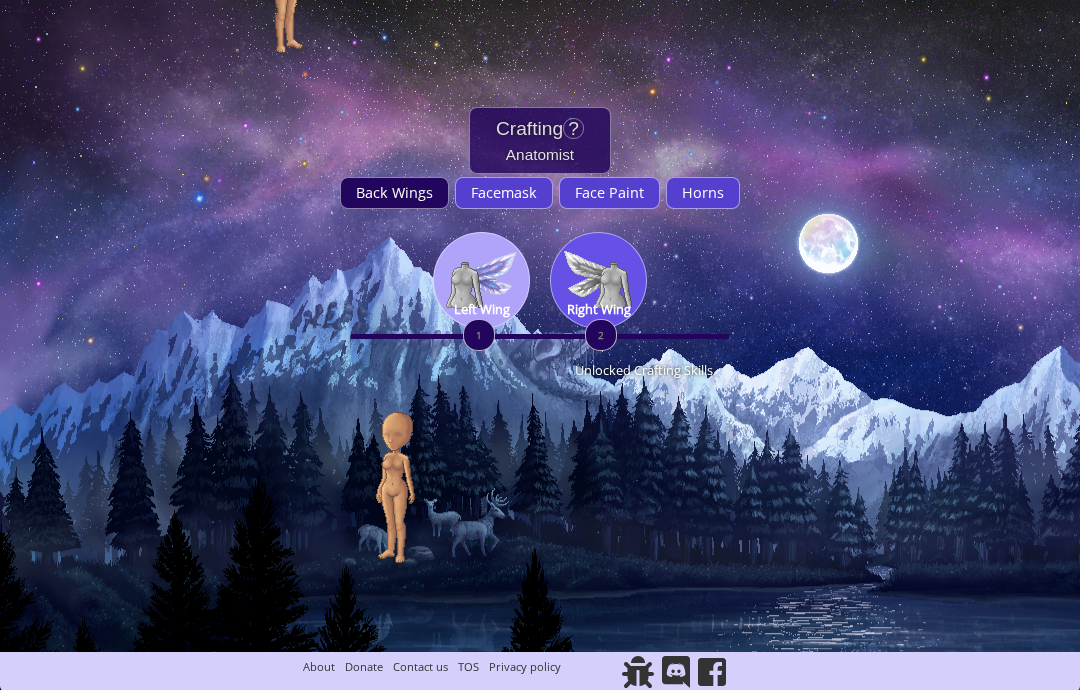 click on "Left Wing" at bounding box center [482, 309] 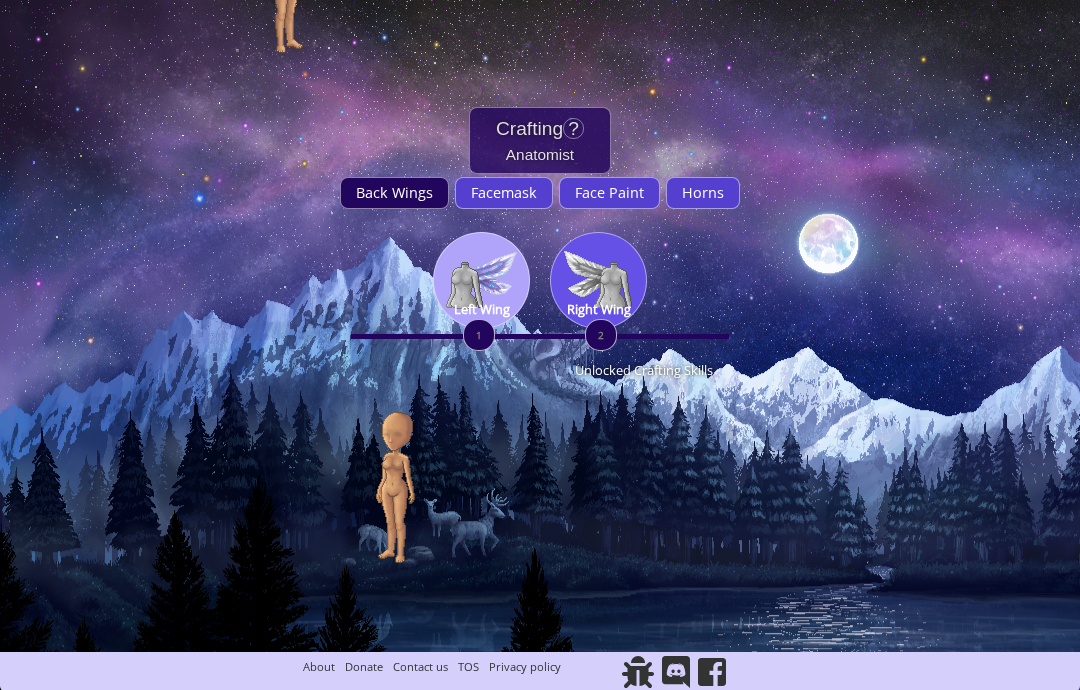 click at bounding box center [598, 280] 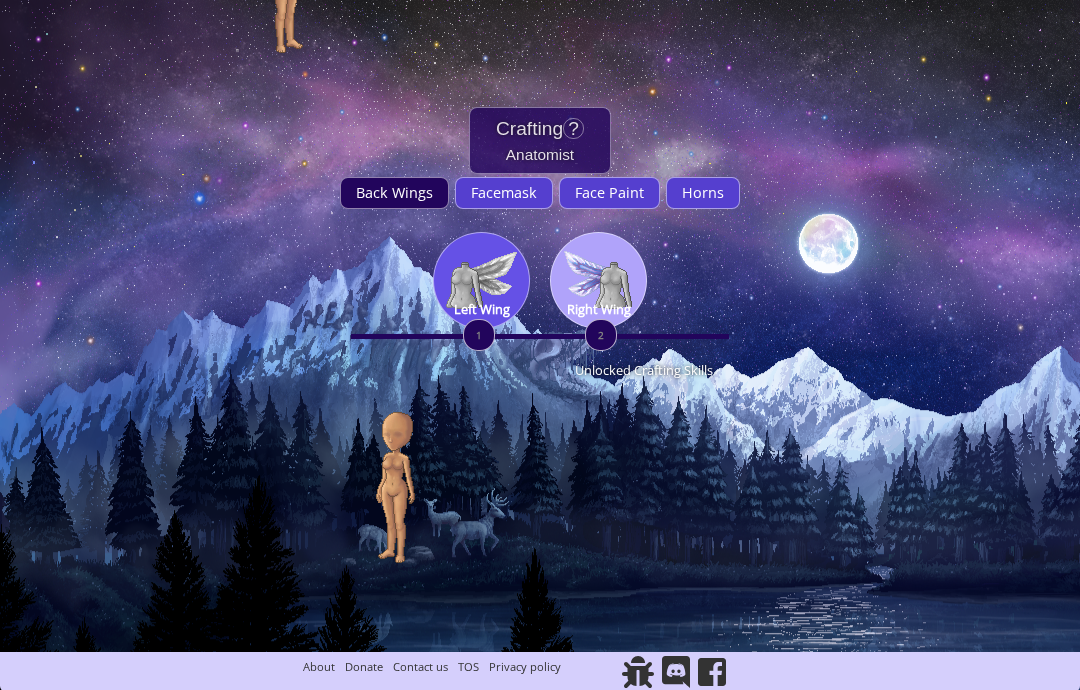 click on "Facemask" at bounding box center [504, 192] 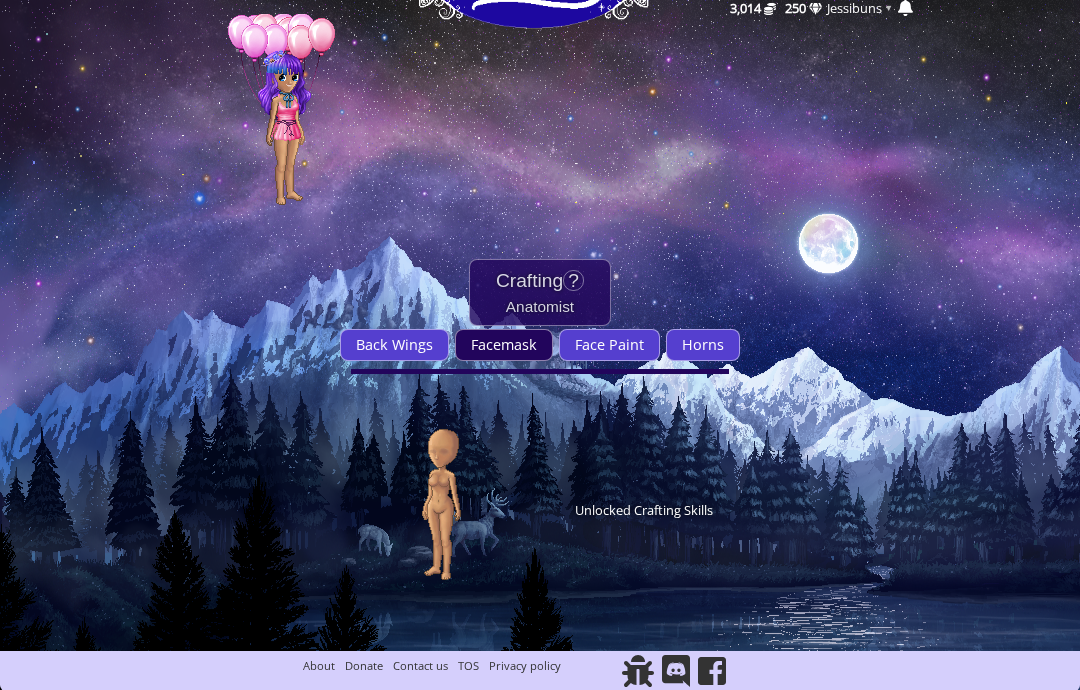 click on "Face Paint" at bounding box center [609, 344] 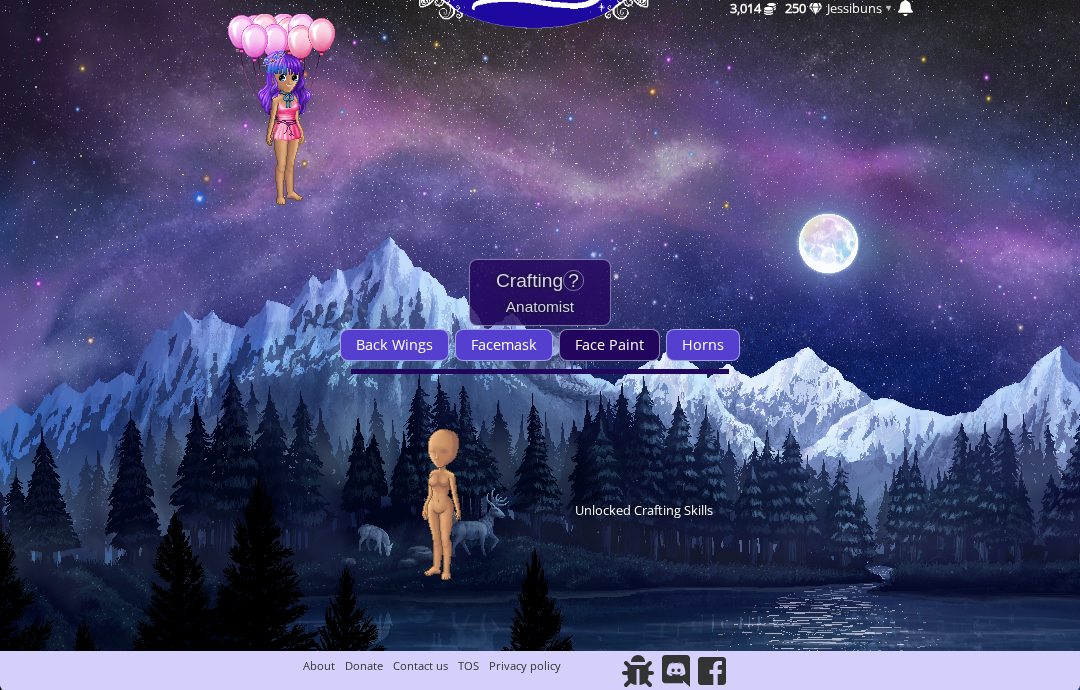 click on "Horns" at bounding box center (703, 344) 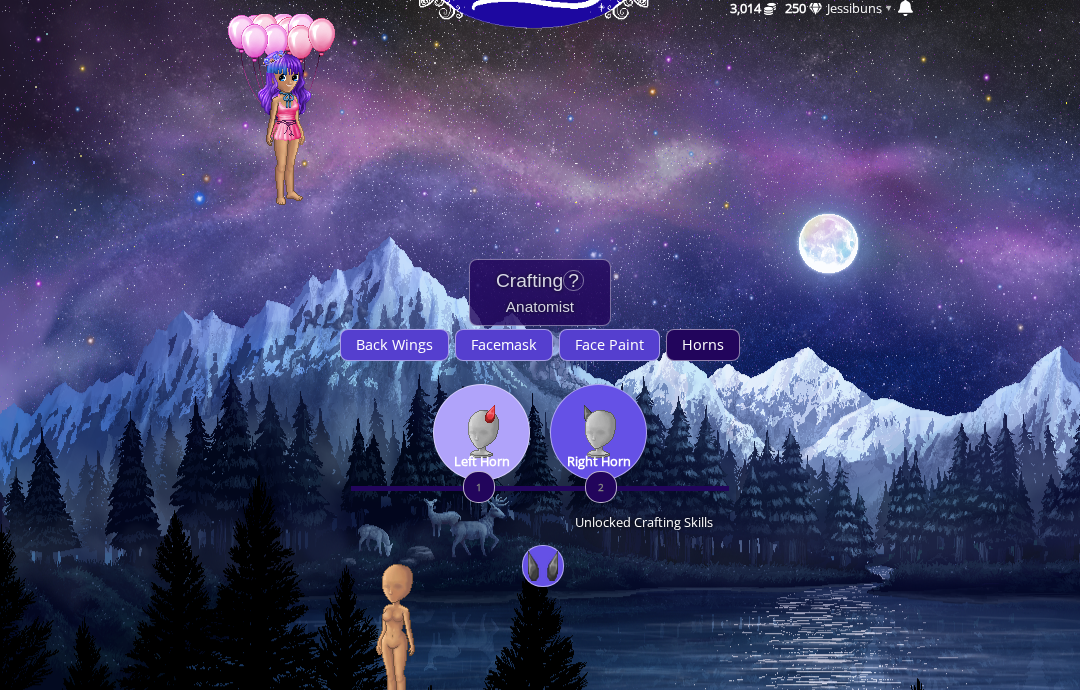 click at bounding box center (543, 566) 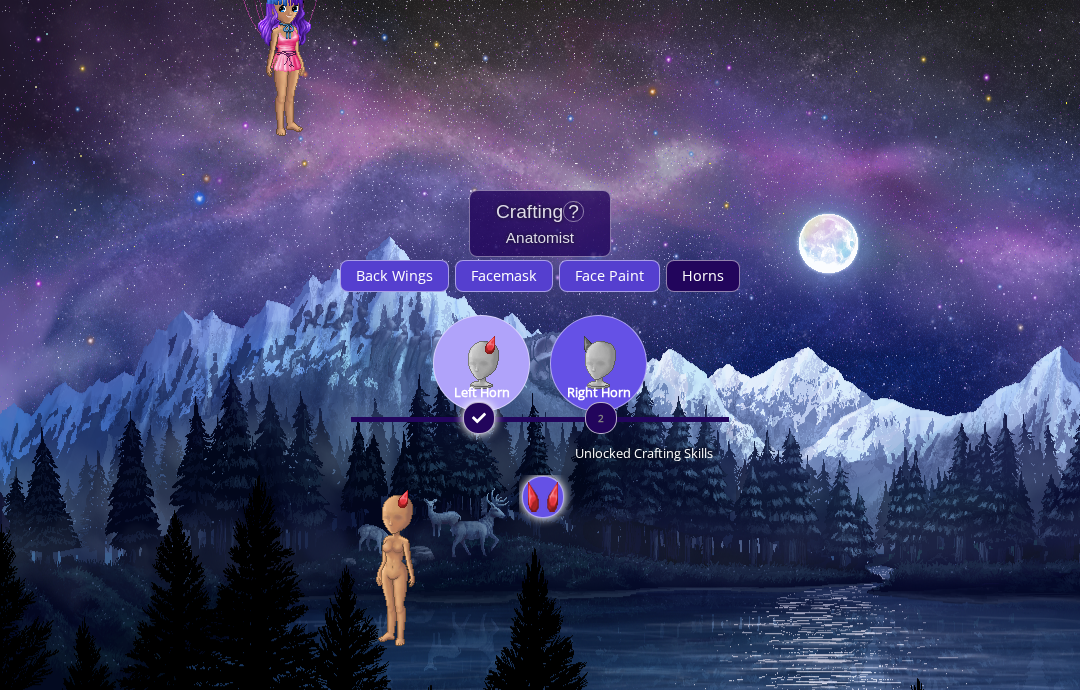 scroll, scrollTop: 0, scrollLeft: 0, axis: both 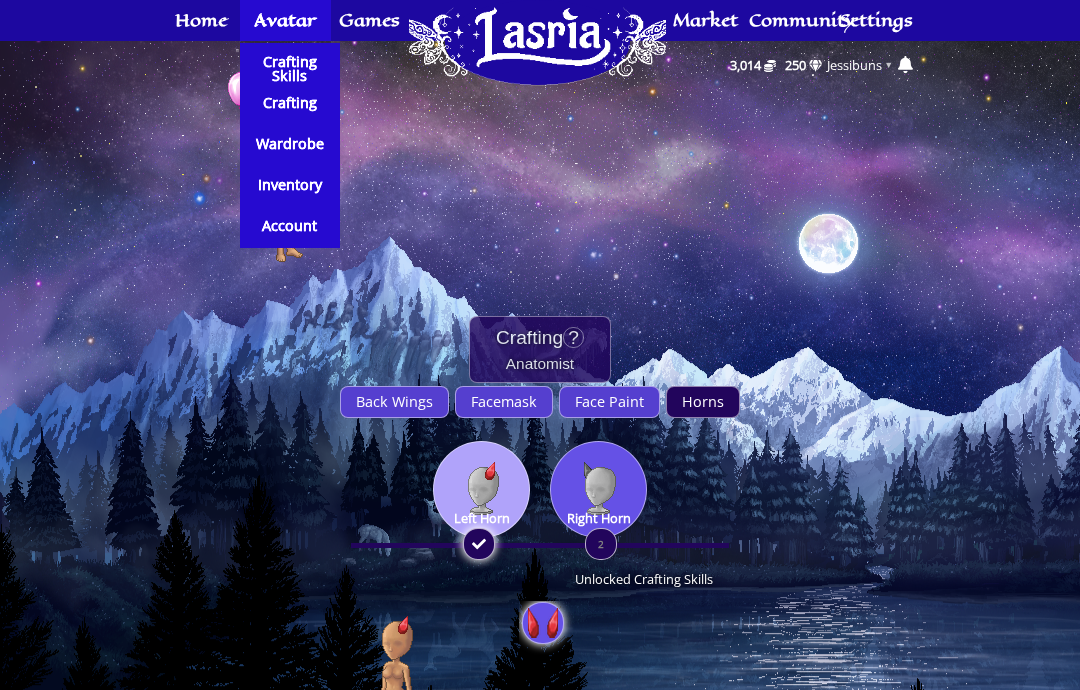 click on "Wardrobe" at bounding box center [290, 144] 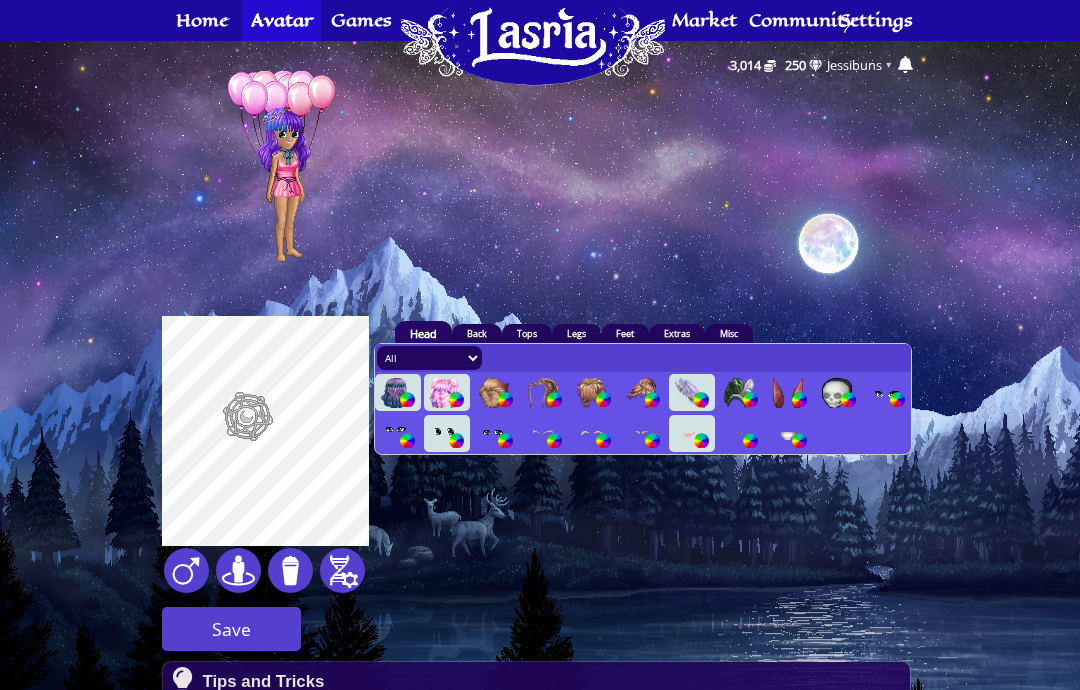 scroll, scrollTop: 0, scrollLeft: 0, axis: both 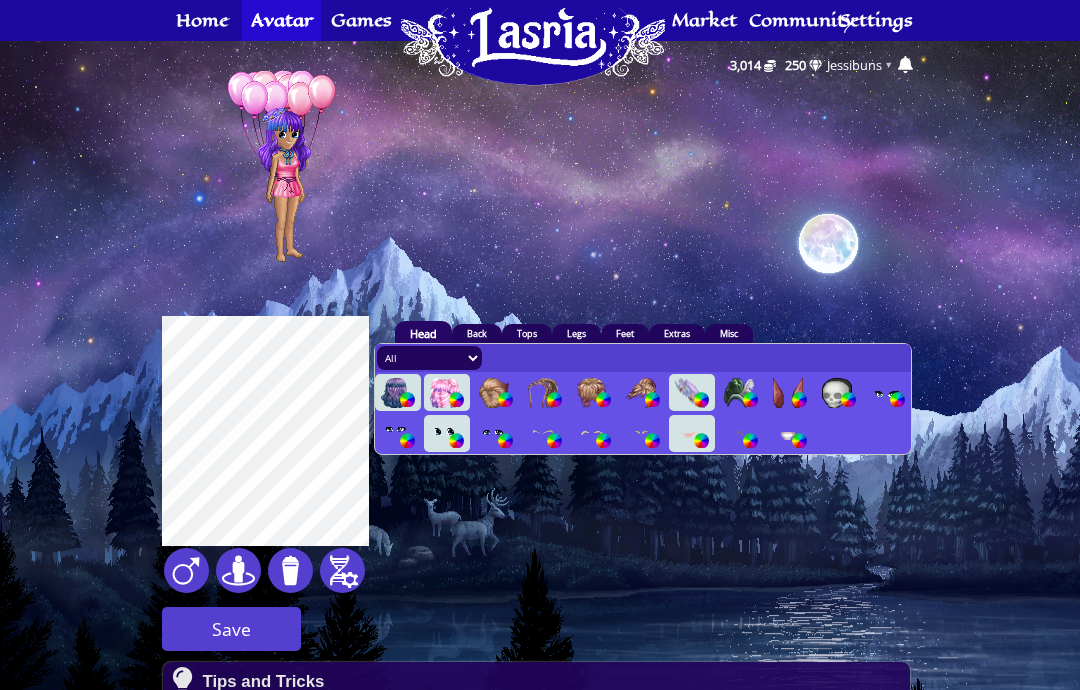 click at bounding box center [396, 393] 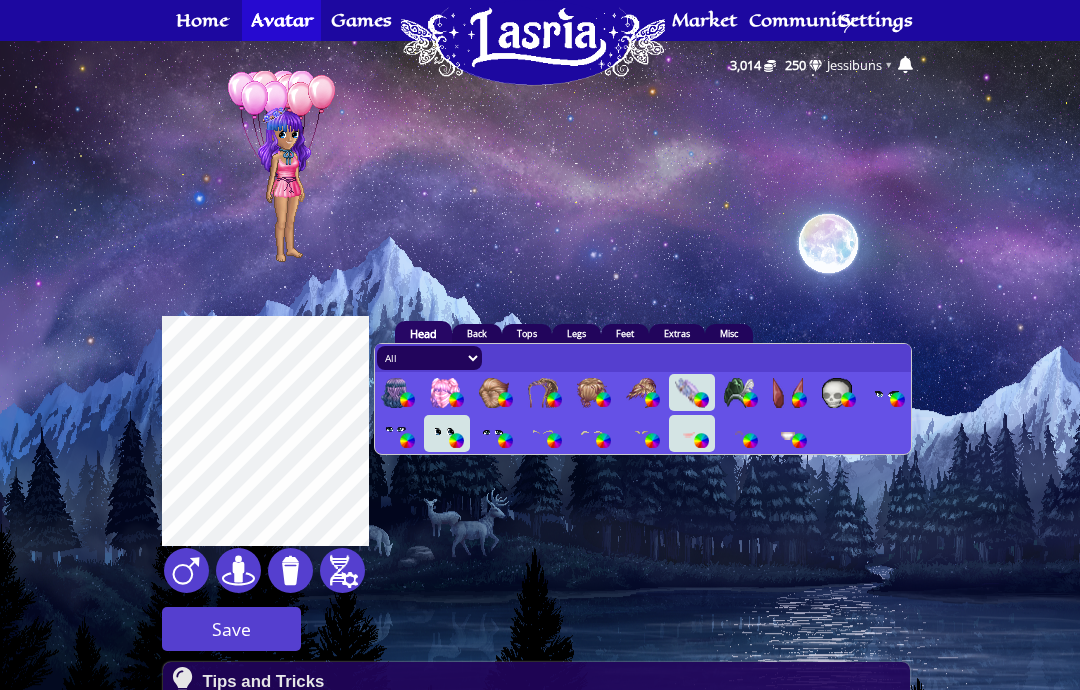 click at bounding box center [445, 393] 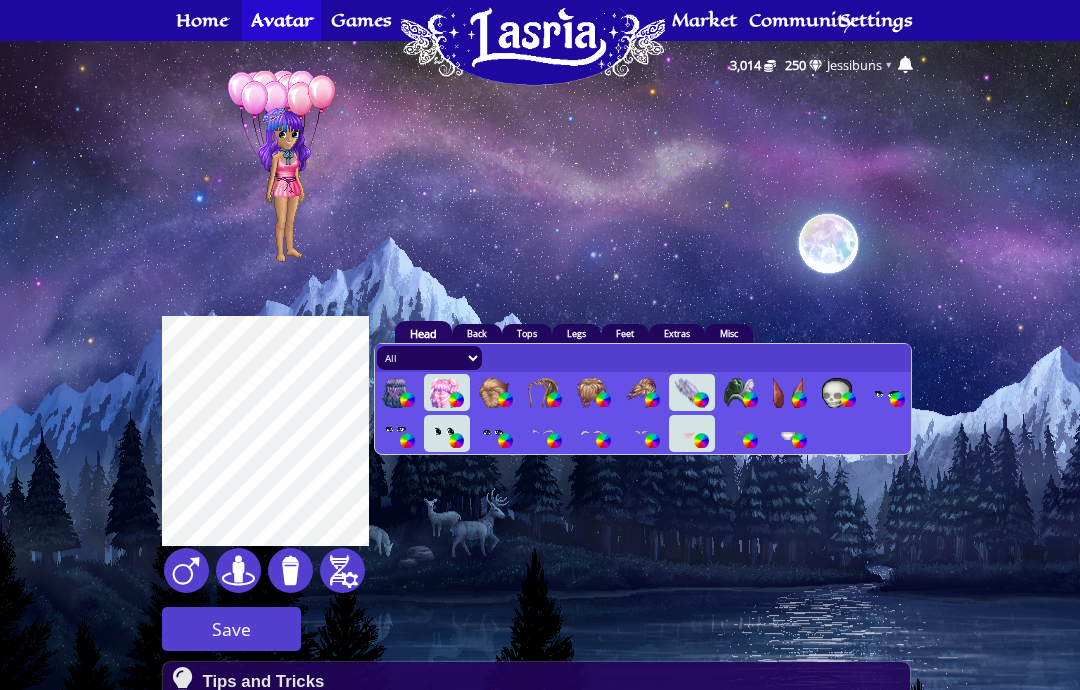 click at bounding box center (456, 399) 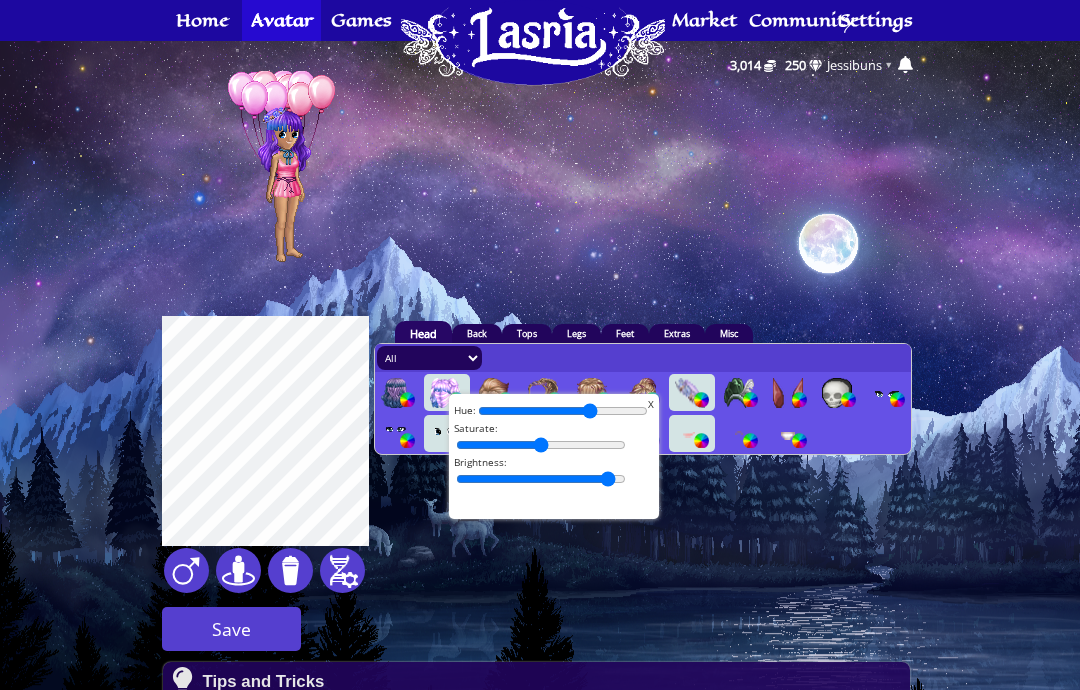 type on "55" 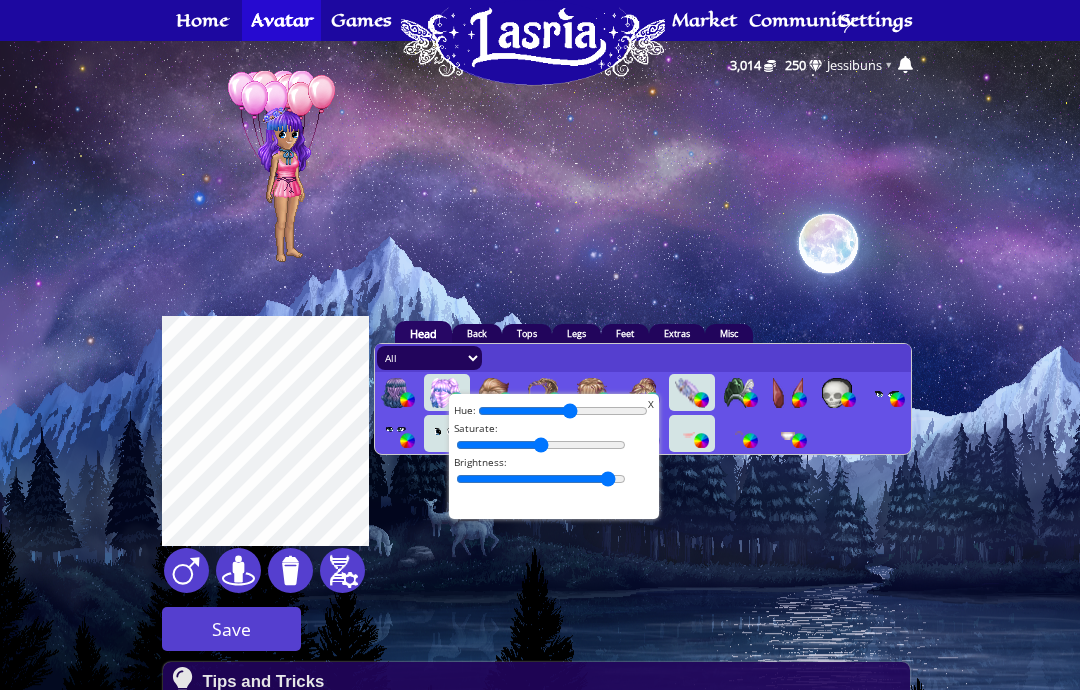 click at bounding box center [563, 411] 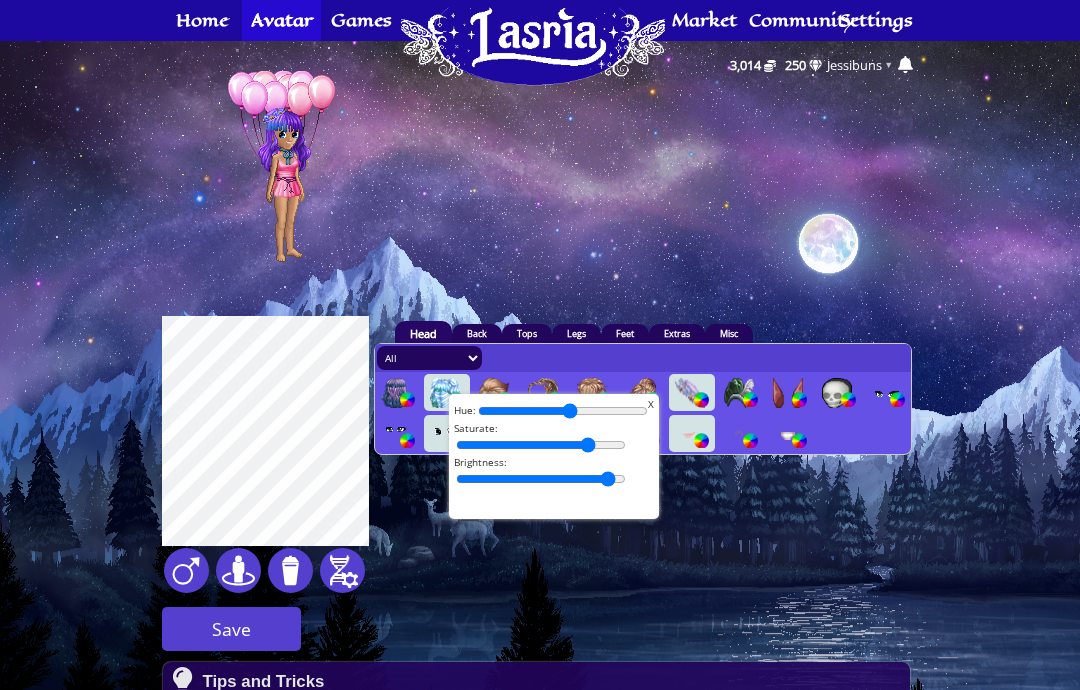 type on "85" 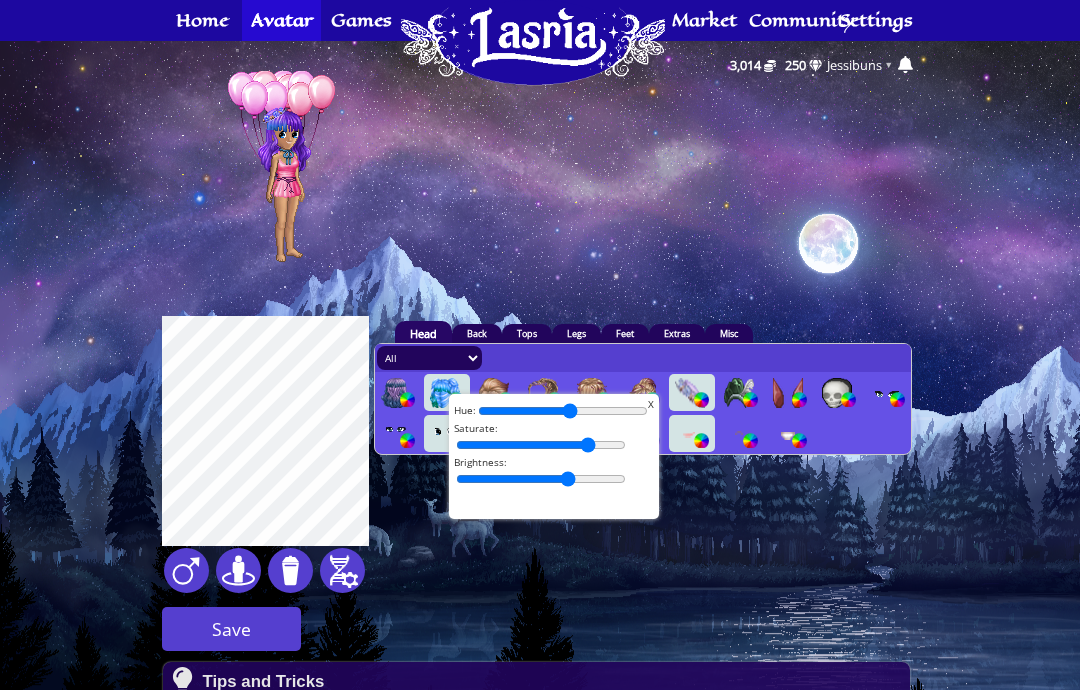 type on "70" 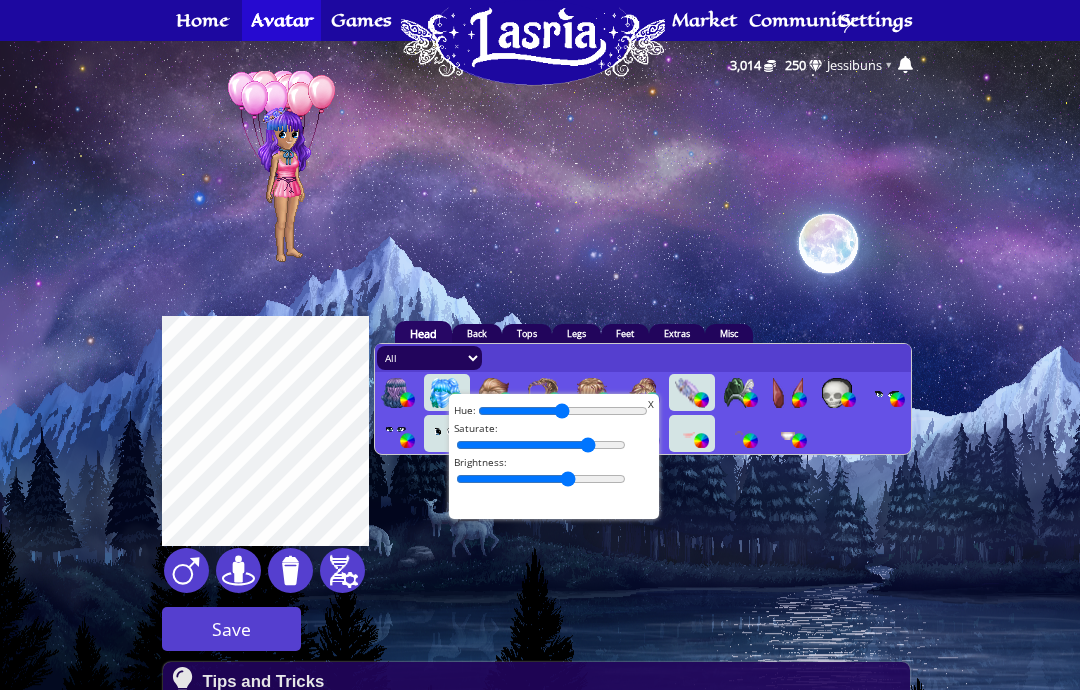 type on "49" 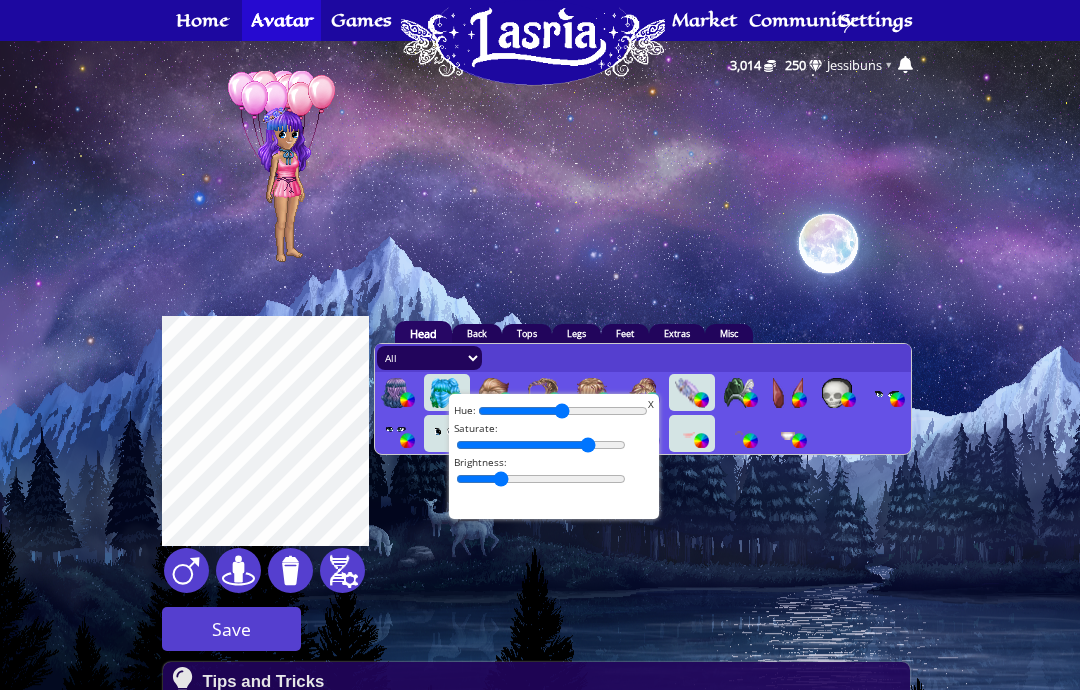 type on "20" 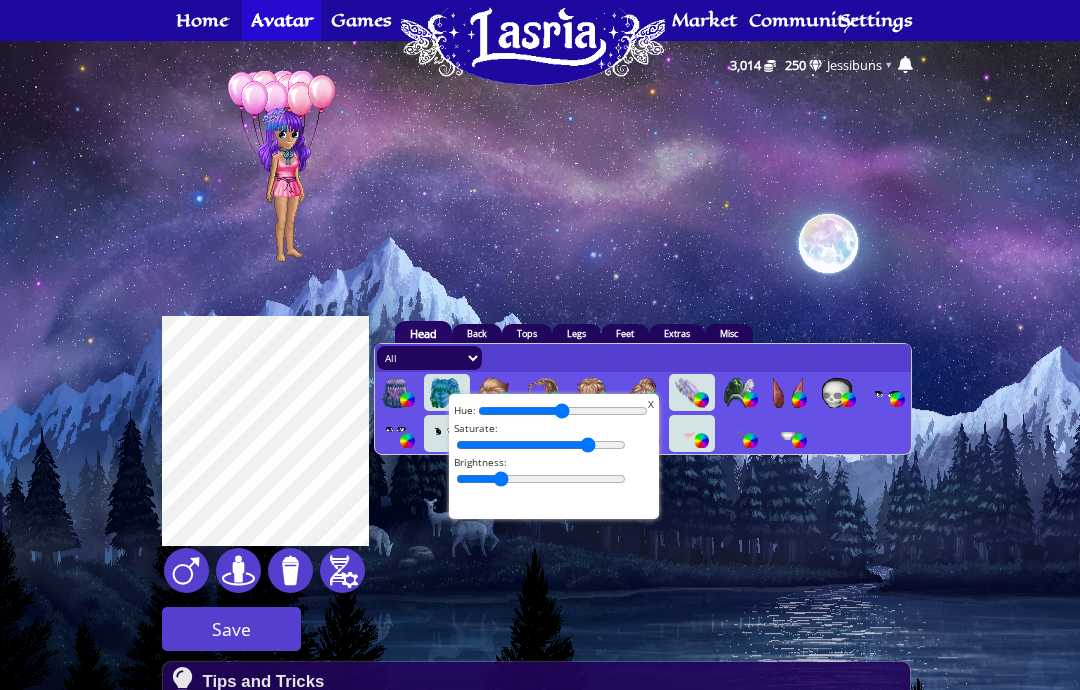 click on "human
2
1
1" at bounding box center [540, 597] 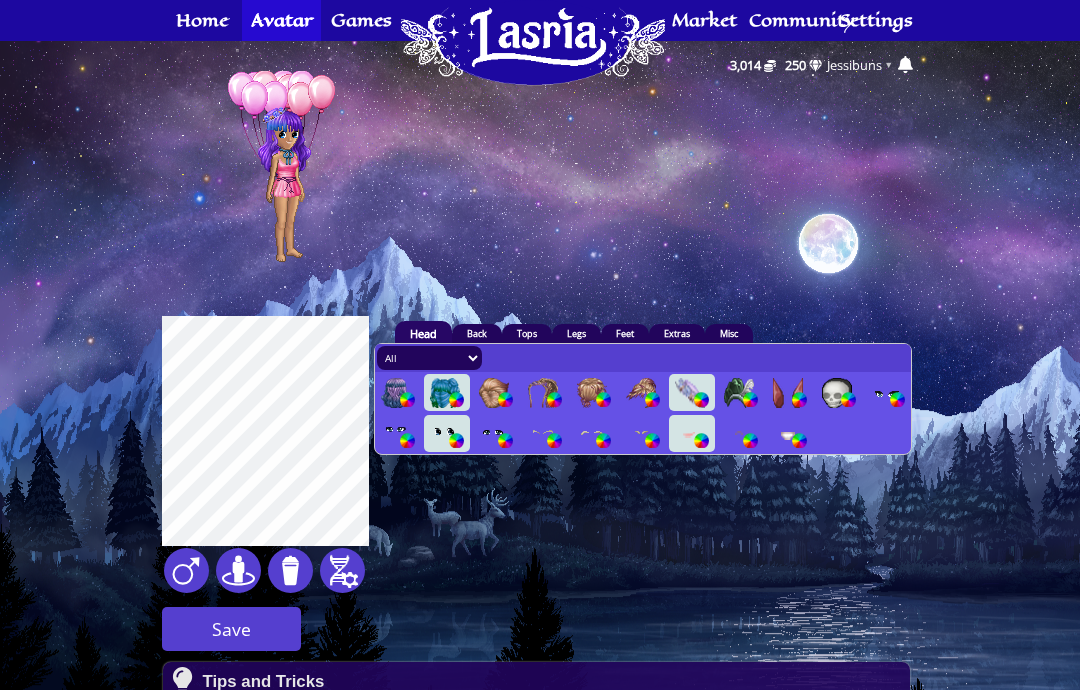 click at bounding box center (701, 399) 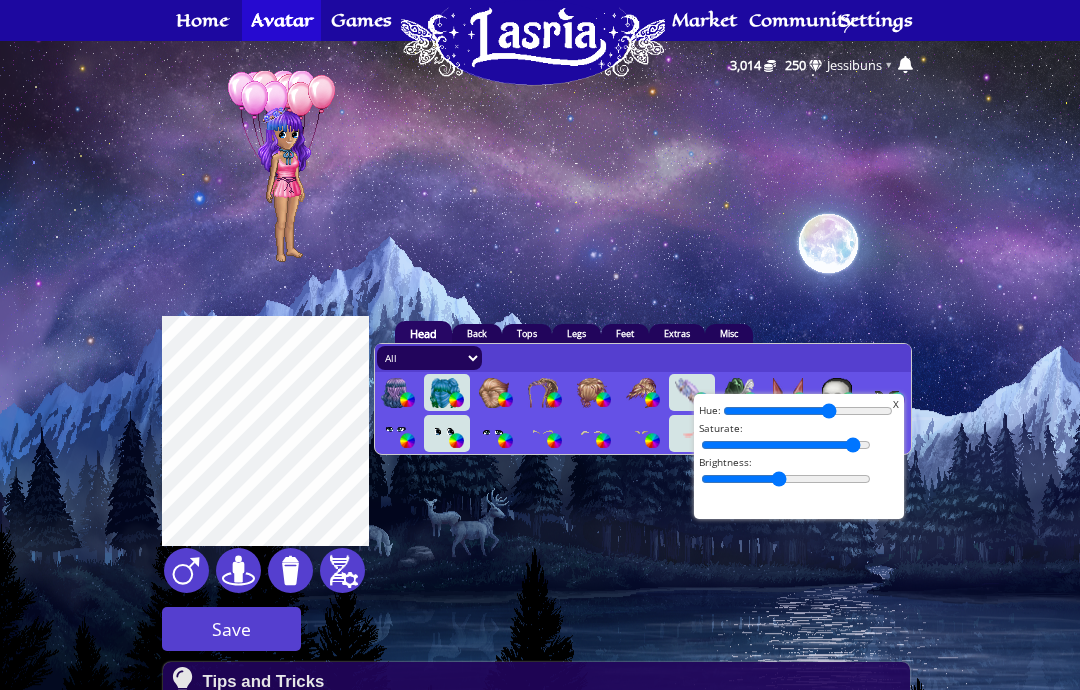 type on "74" 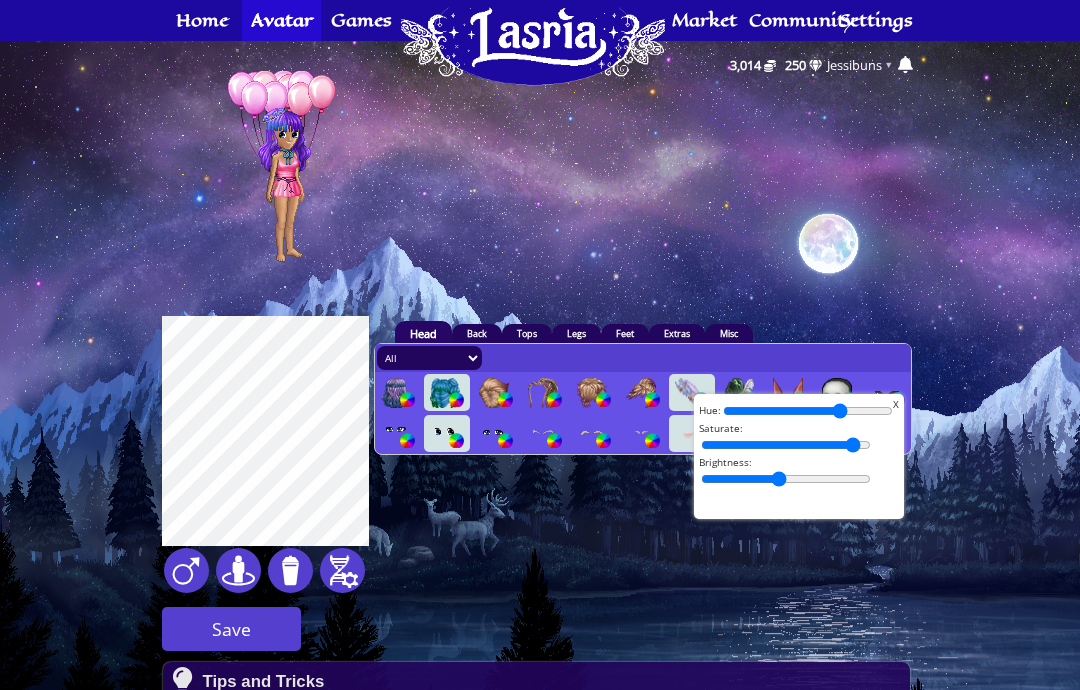 click at bounding box center [808, 411] 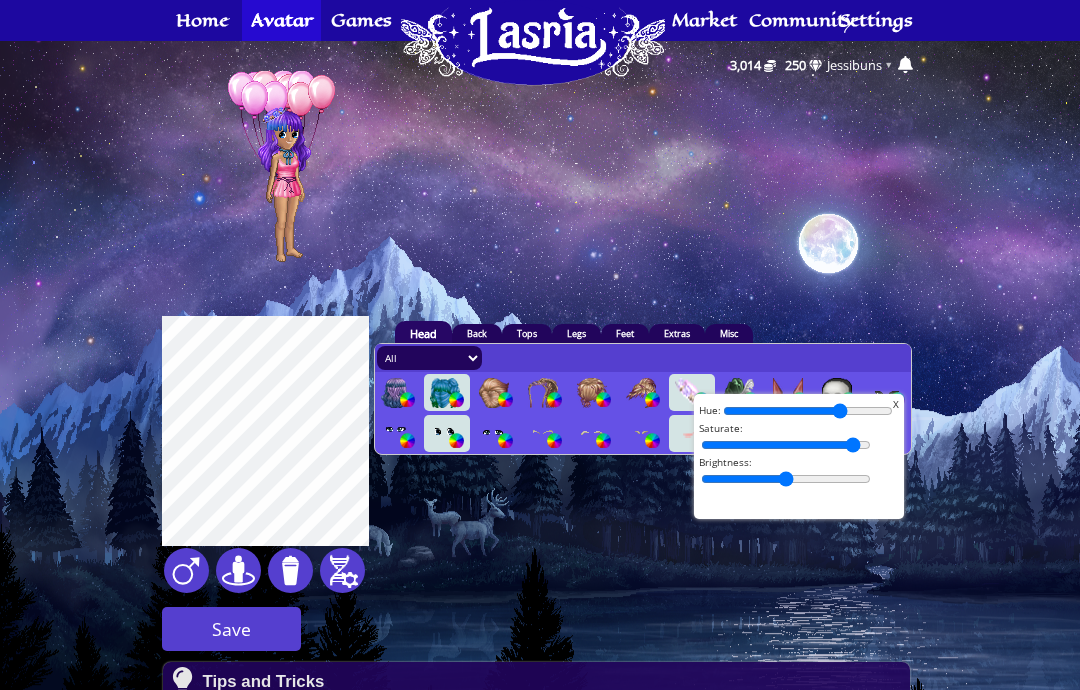 type on "50" 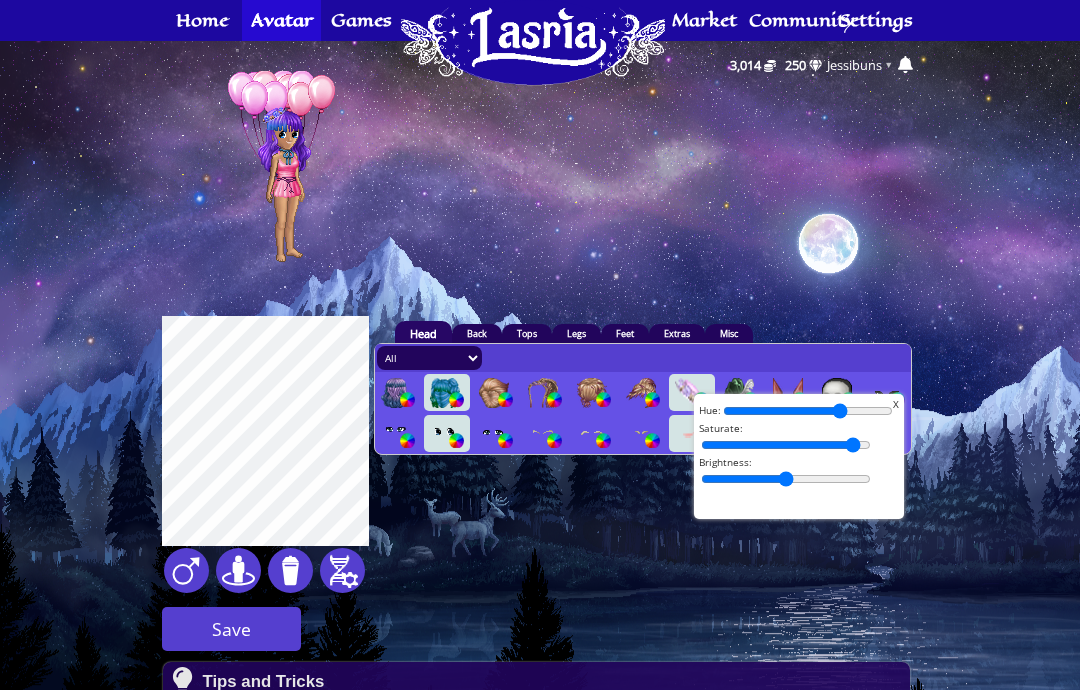 click on "Save" at bounding box center [231, 629] 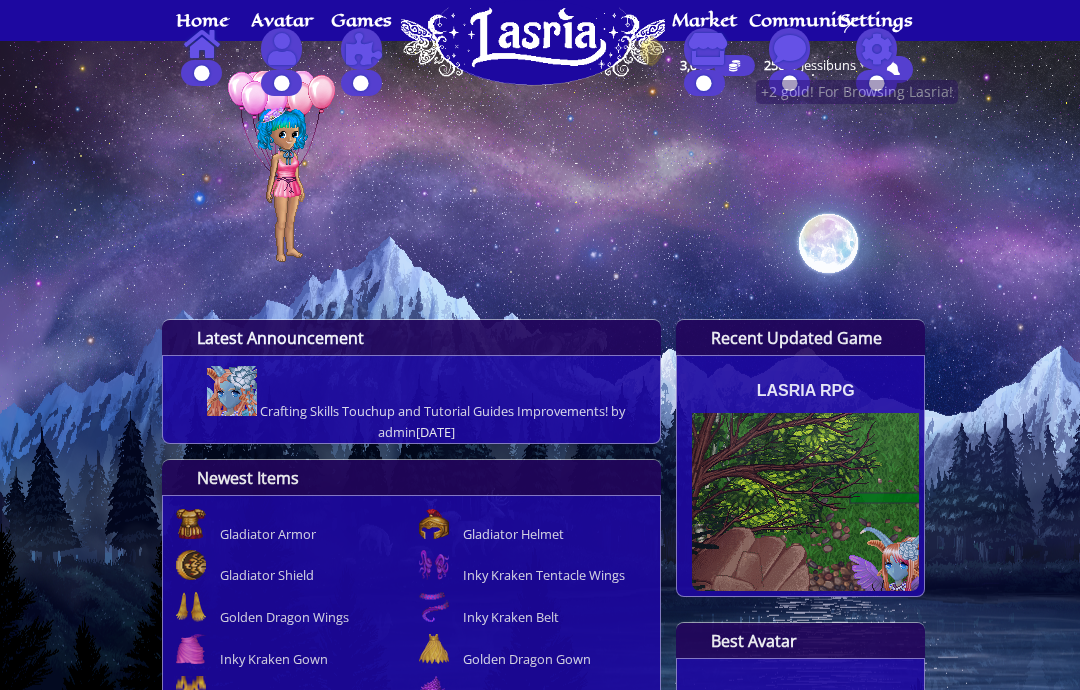 scroll, scrollTop: 0, scrollLeft: 0, axis: both 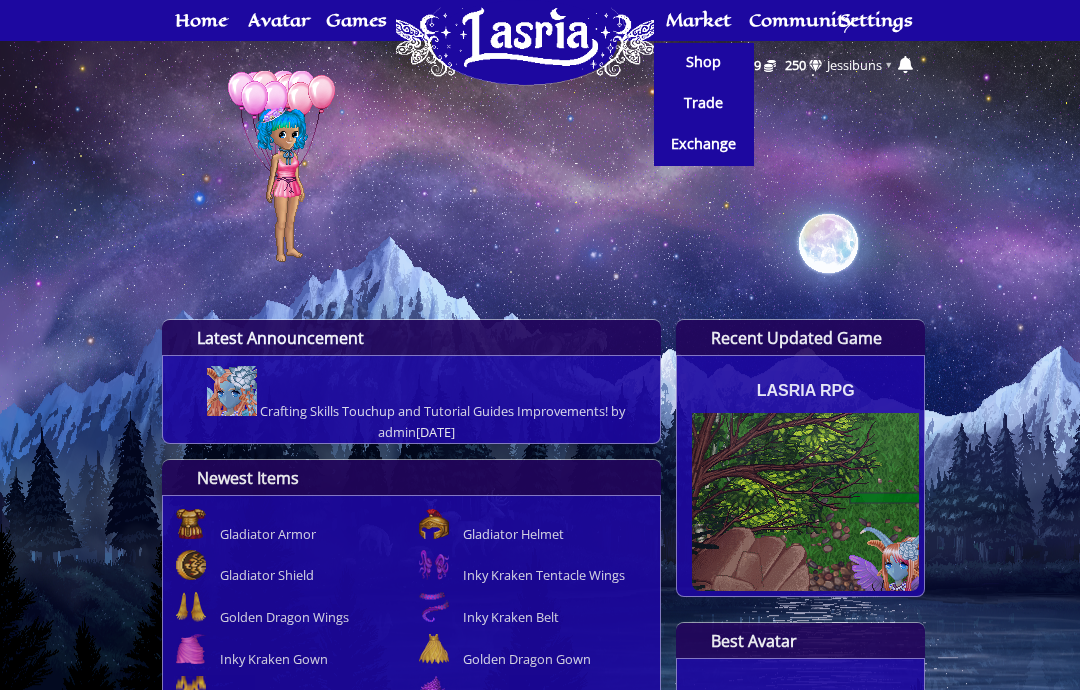 click on "Shop" at bounding box center [703, 62] 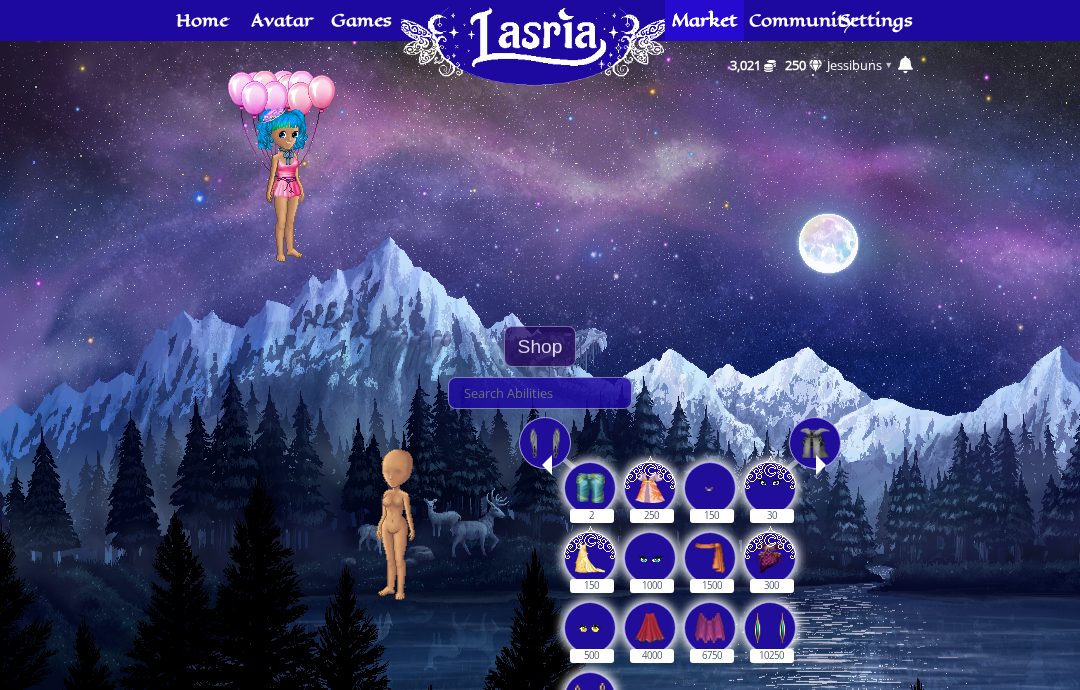 scroll, scrollTop: 0, scrollLeft: 0, axis: both 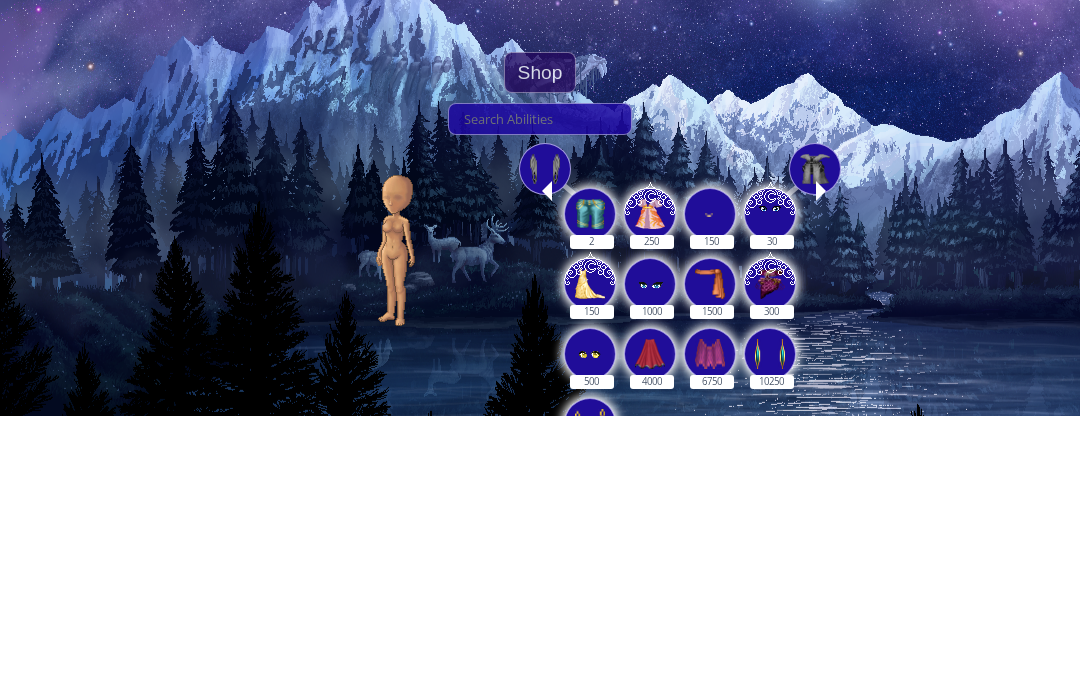 click at bounding box center [540, 393] 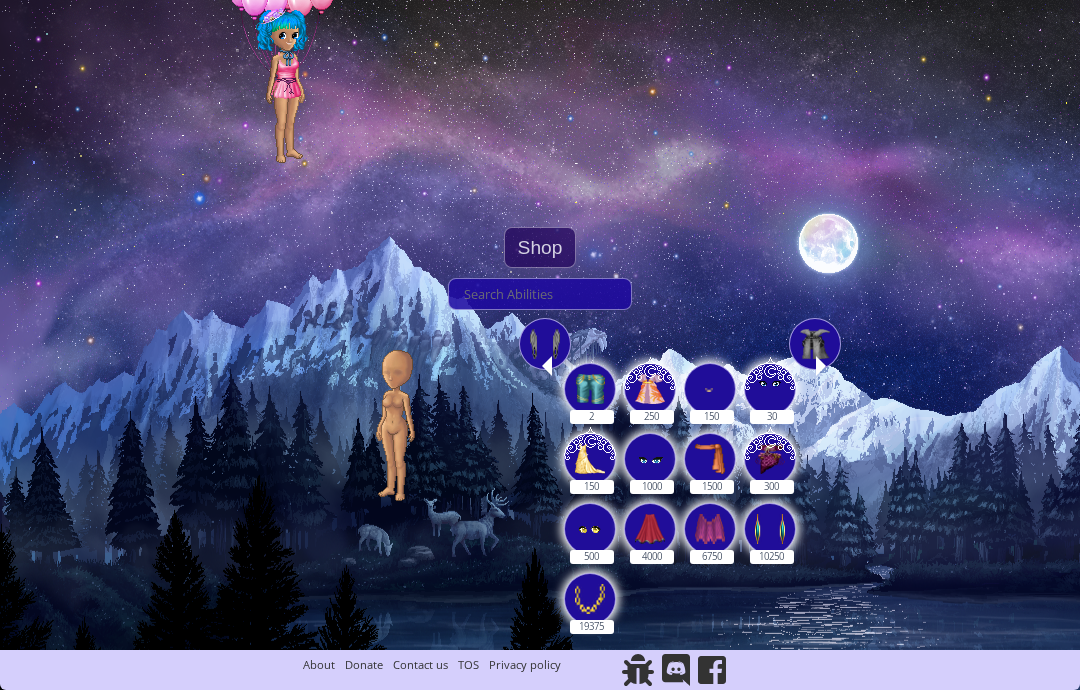 click at bounding box center [540, 294] 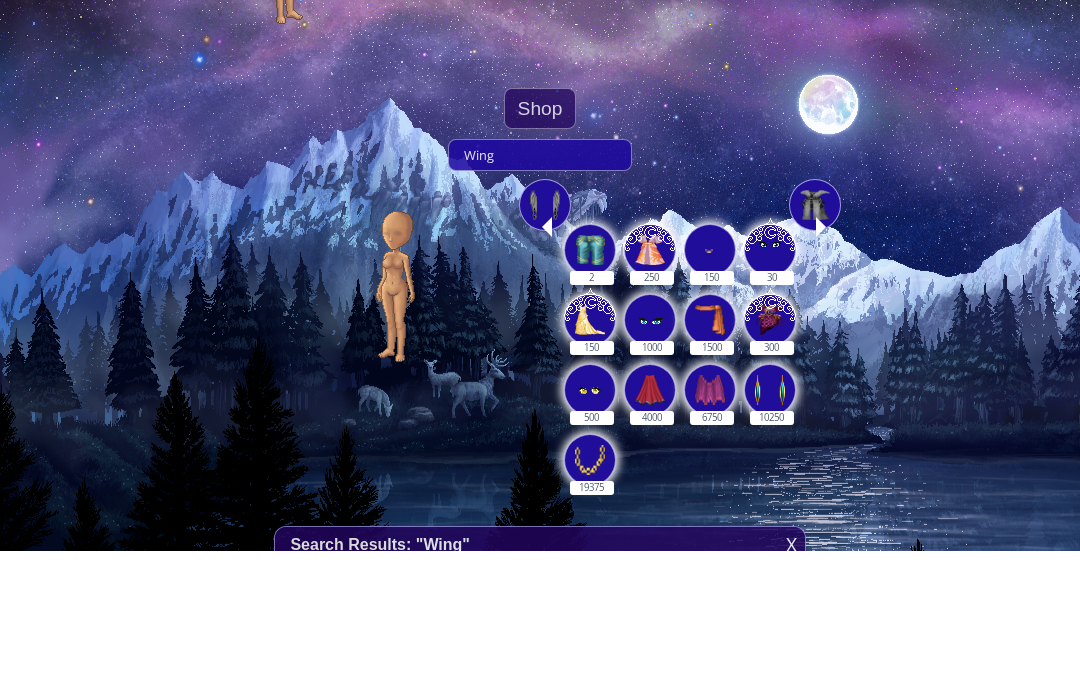 type on "Wing" 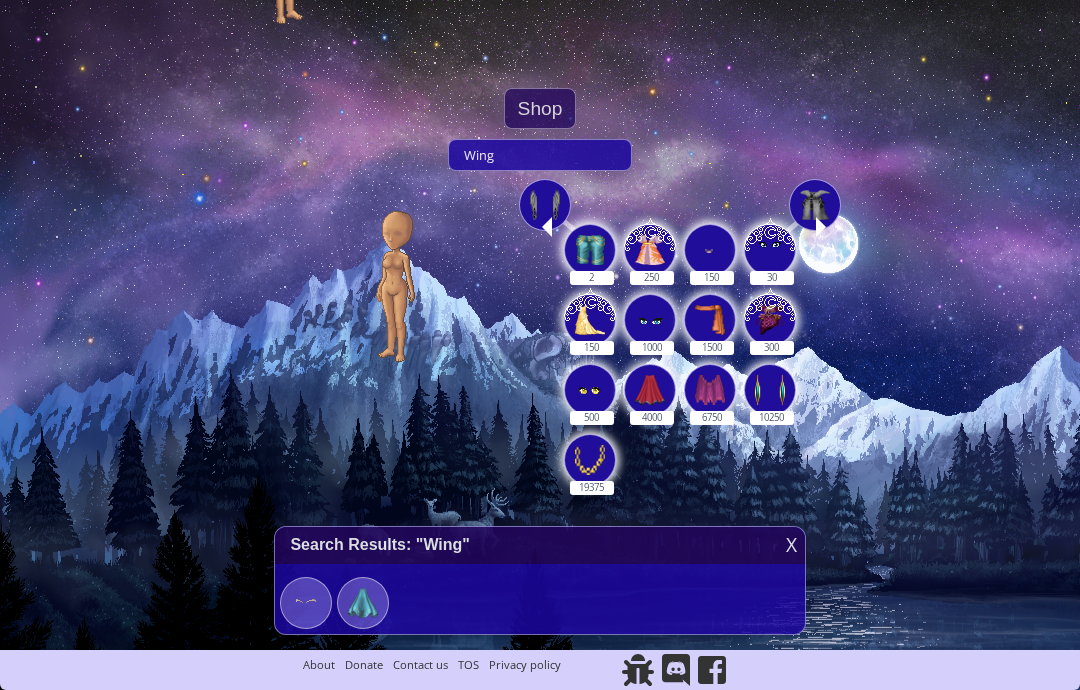click on "X" at bounding box center [791, 581] 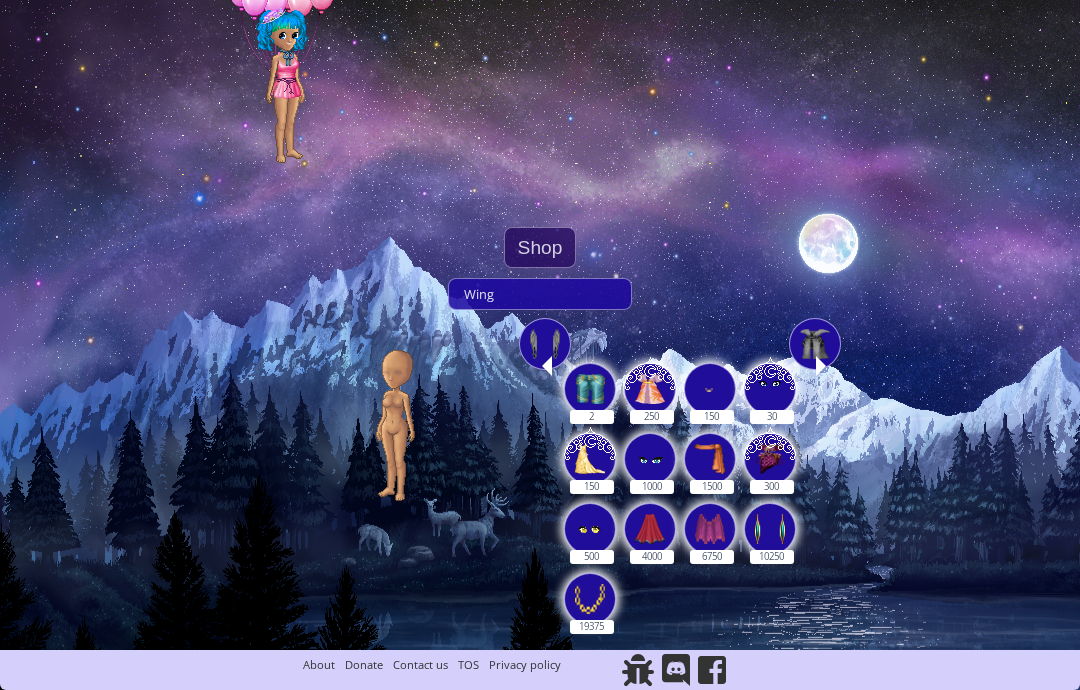 click at bounding box center [545, 344] 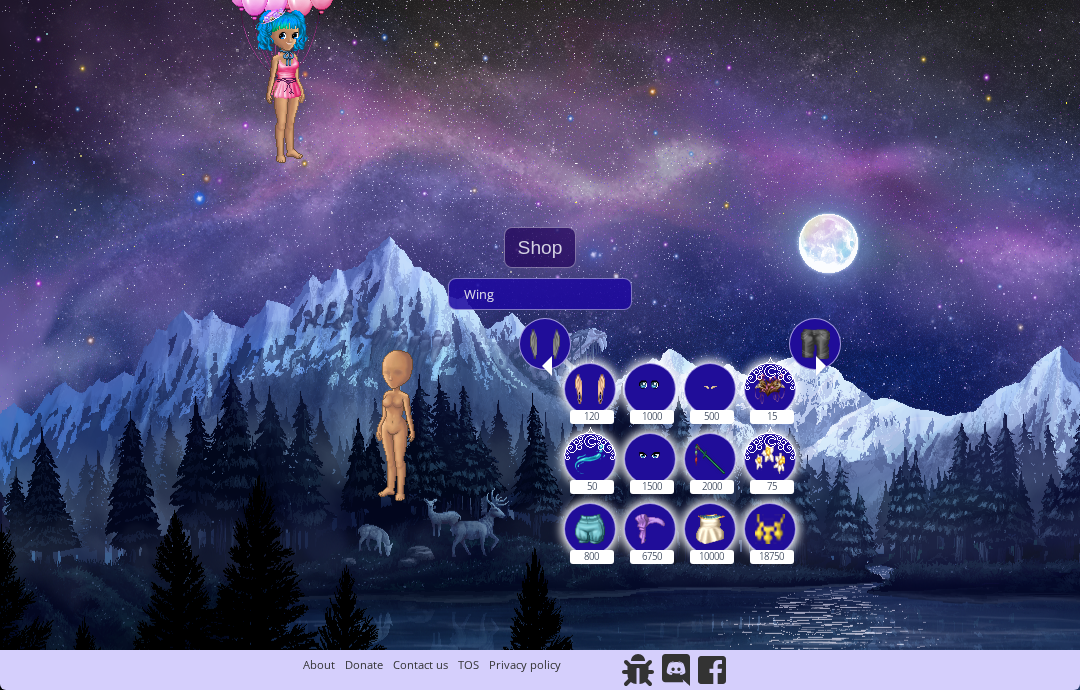 click at bounding box center [770, 386] 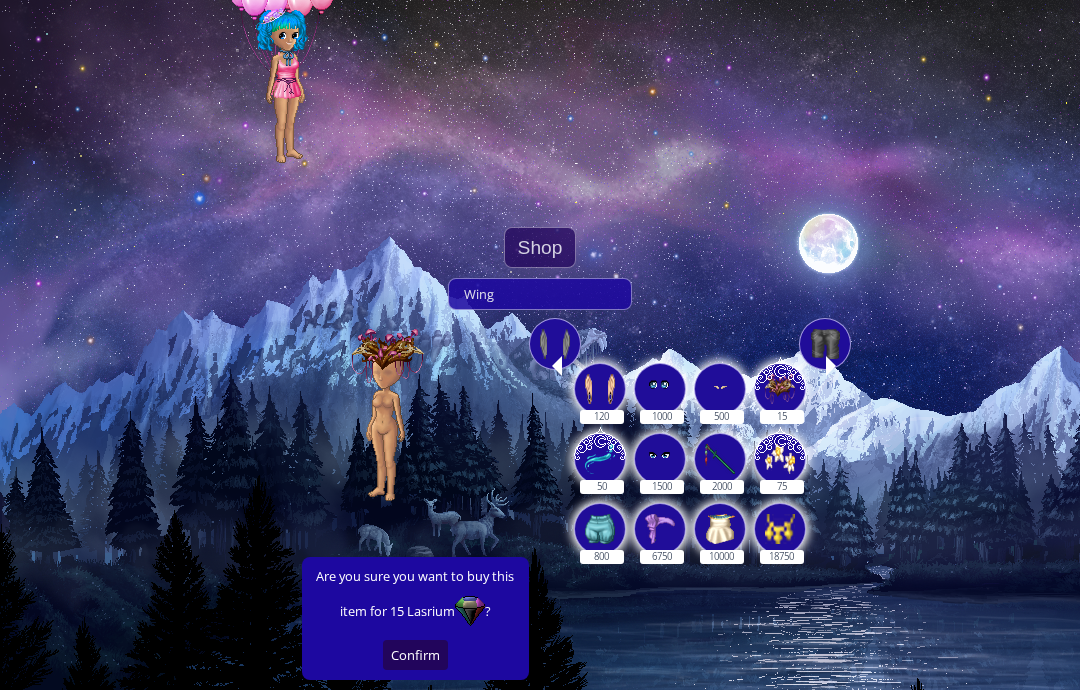 click at bounding box center [555, 344] 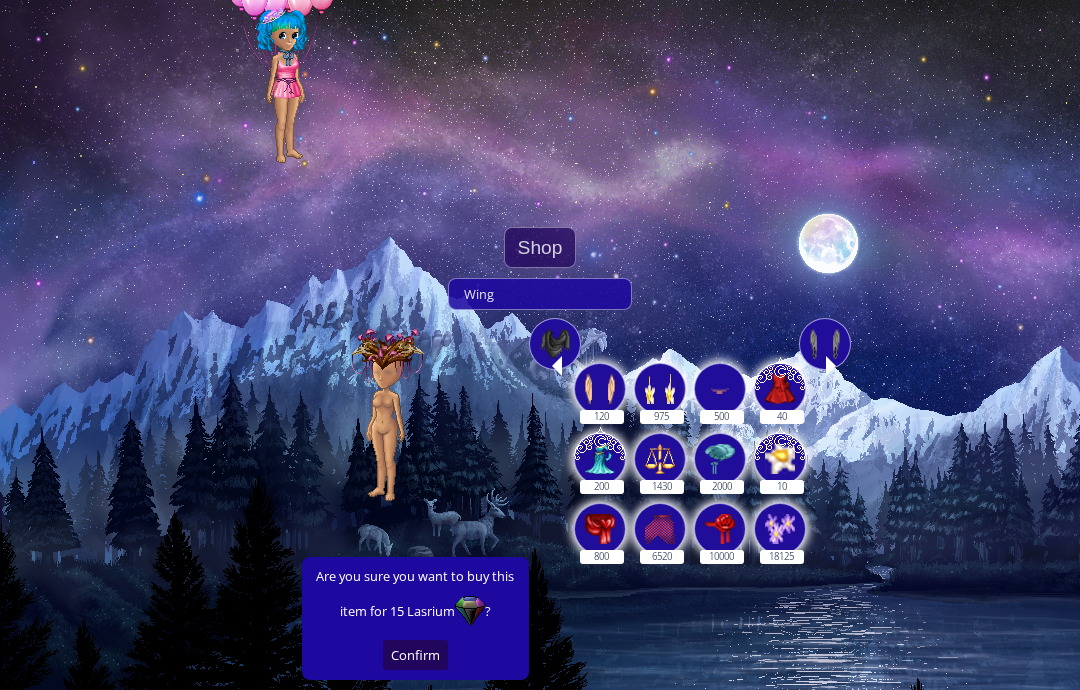 click on "2000" at bounding box center [721, 448] 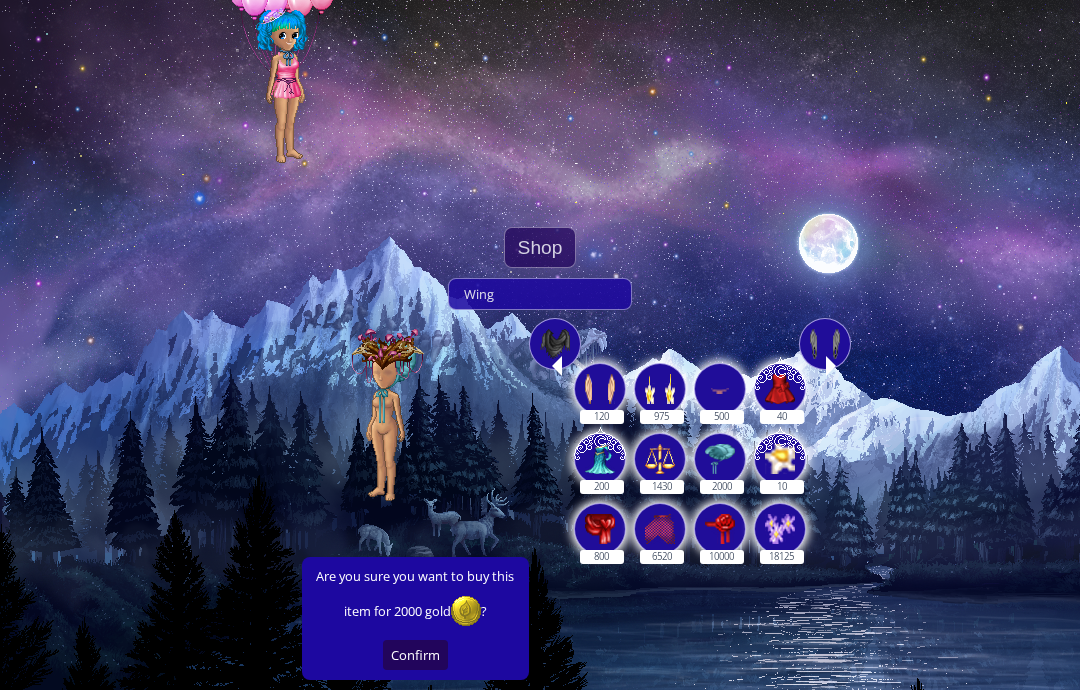 click at bounding box center (720, 529) 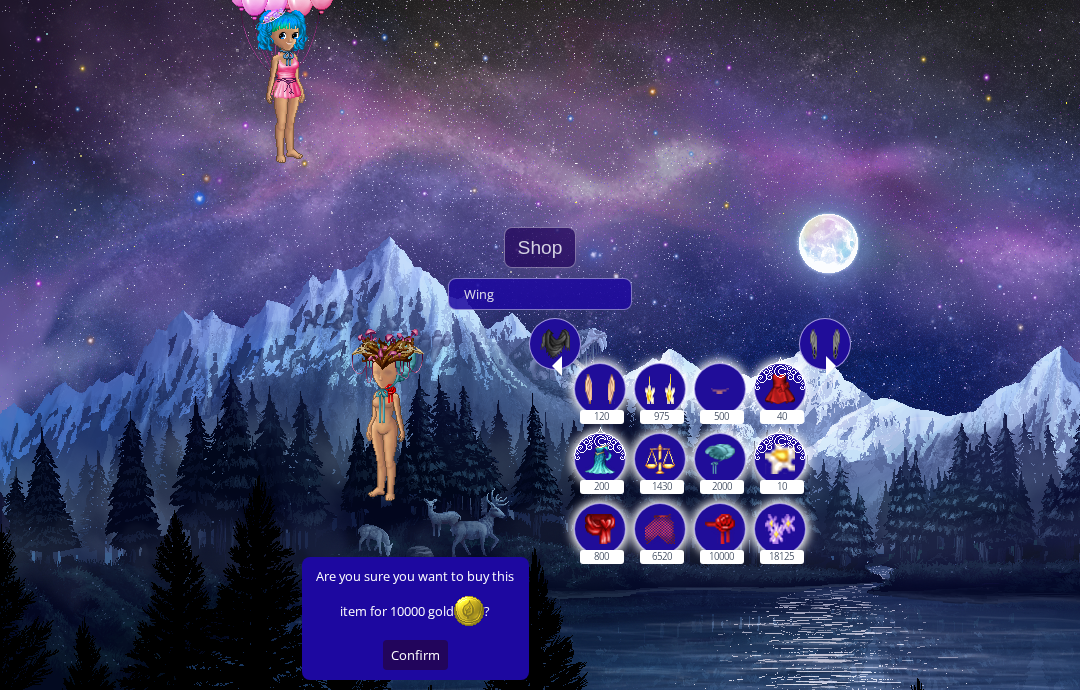 click at bounding box center (660, 529) 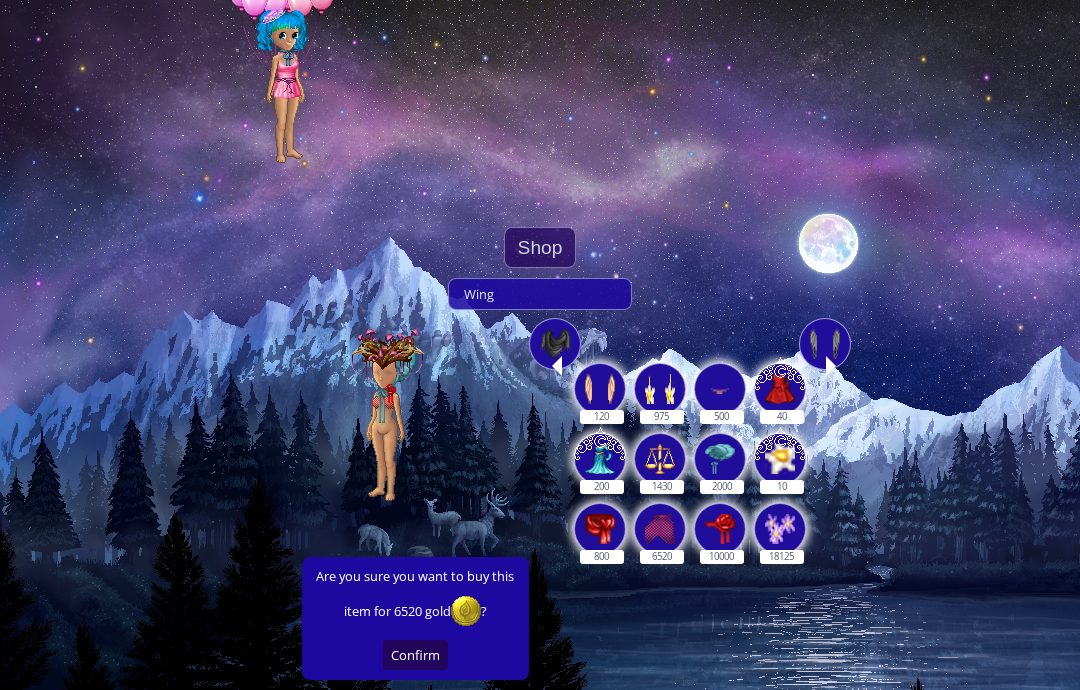 click at bounding box center (555, 344) 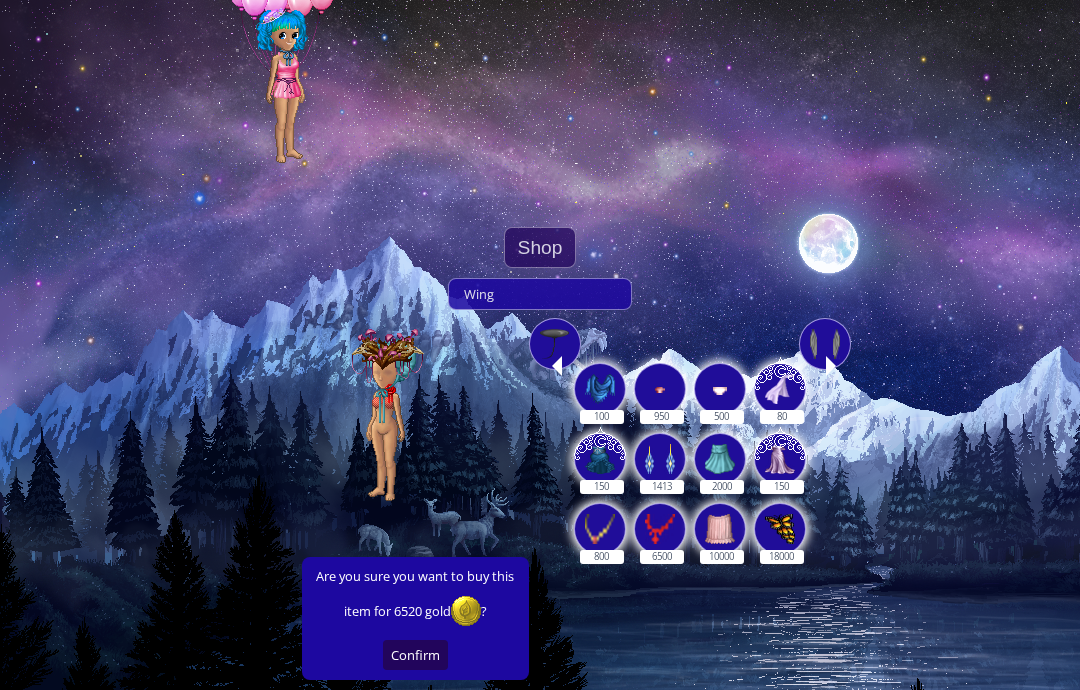 click on "18000" at bounding box center [781, 518] 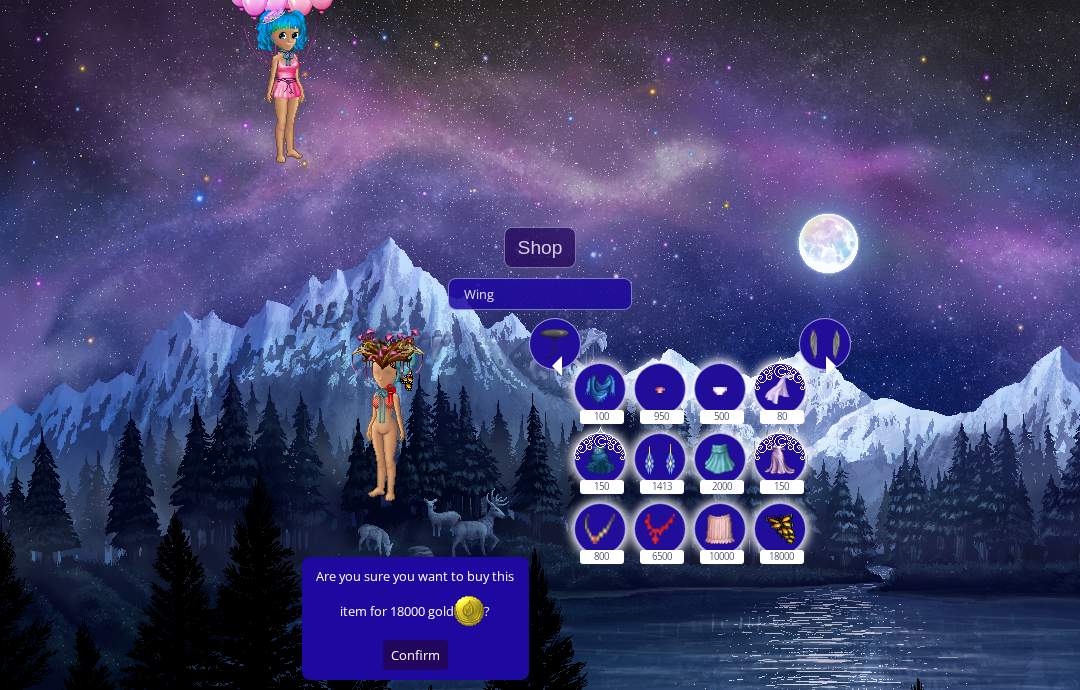 click at bounding box center (555, 344) 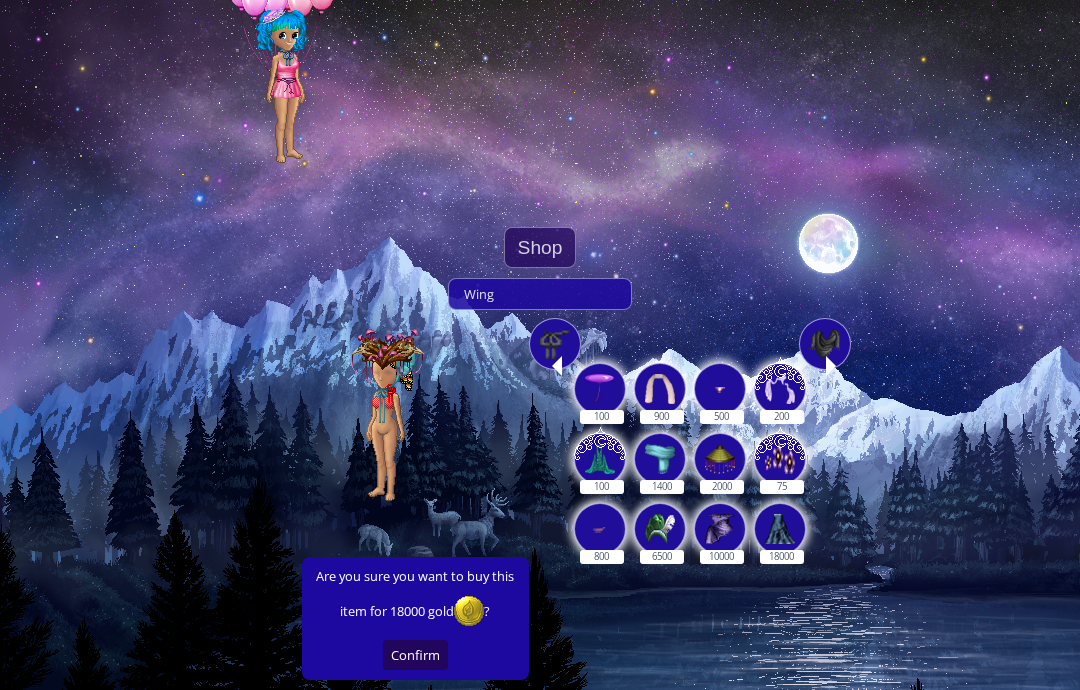 click at bounding box center (780, 456) 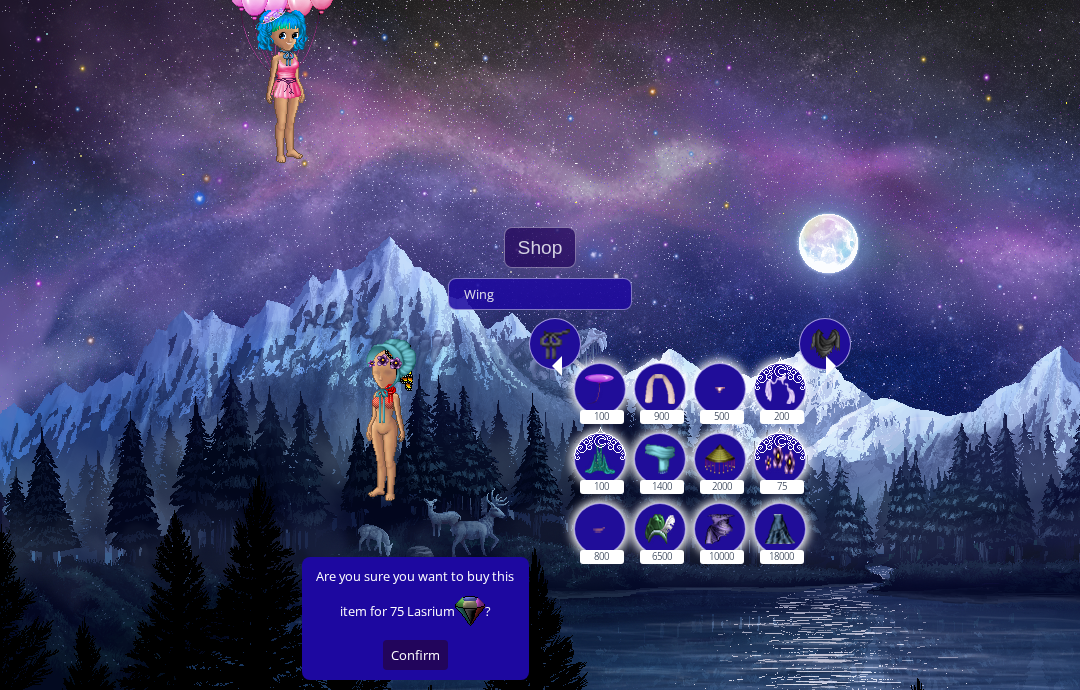 click at bounding box center (600, 456) 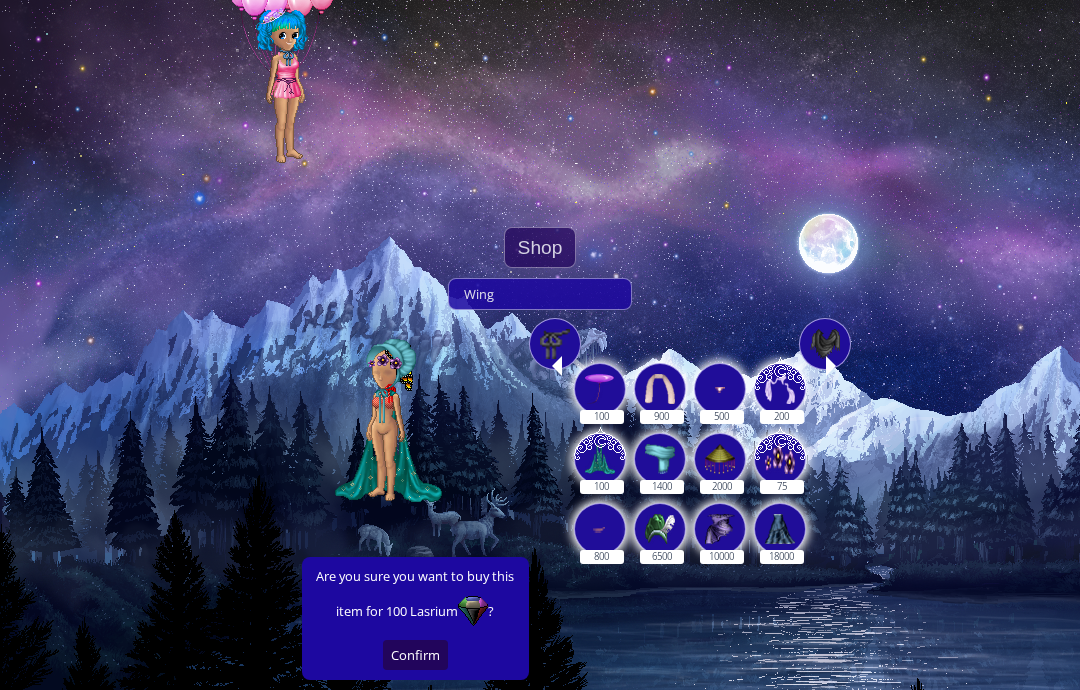 click at bounding box center [600, 389] 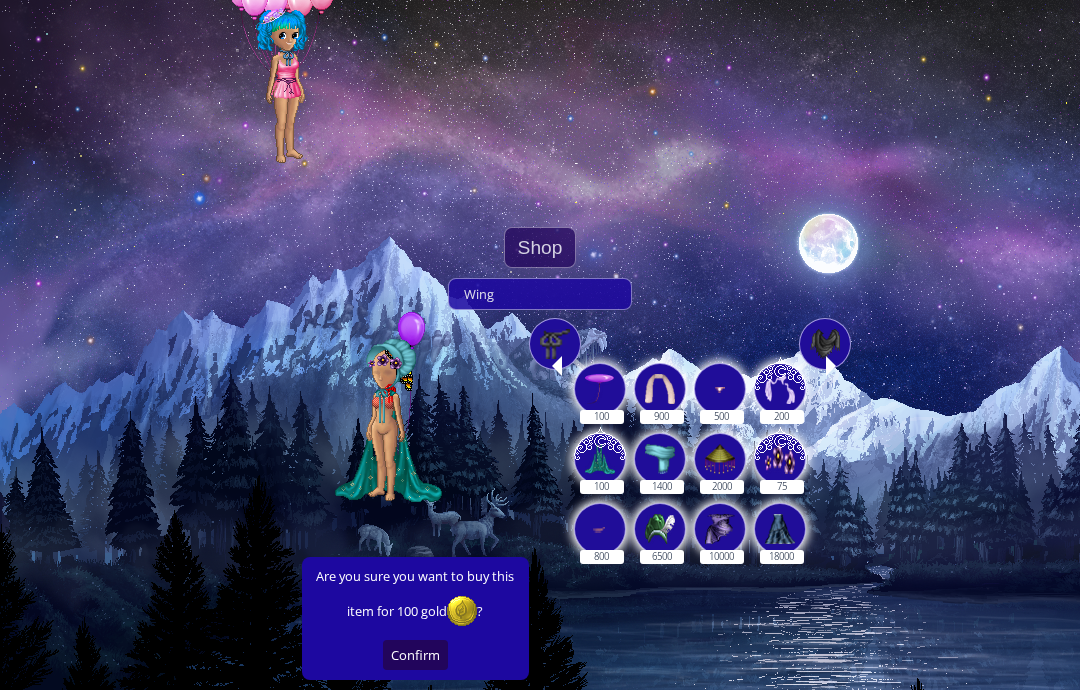 click at bounding box center (555, 344) 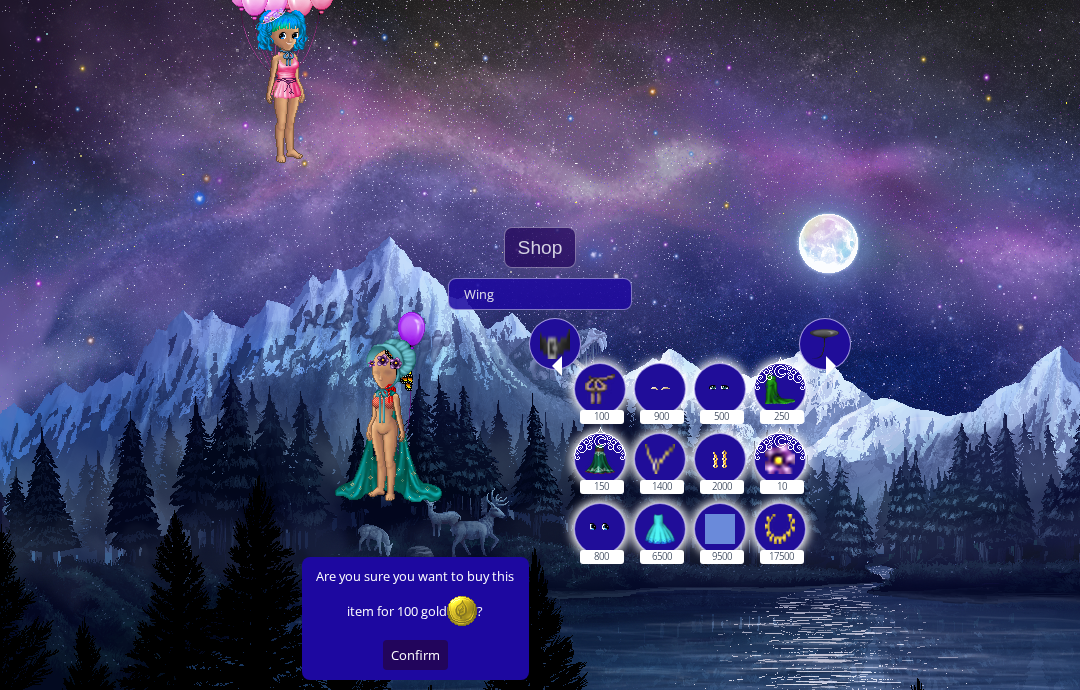 click at bounding box center [600, 456] 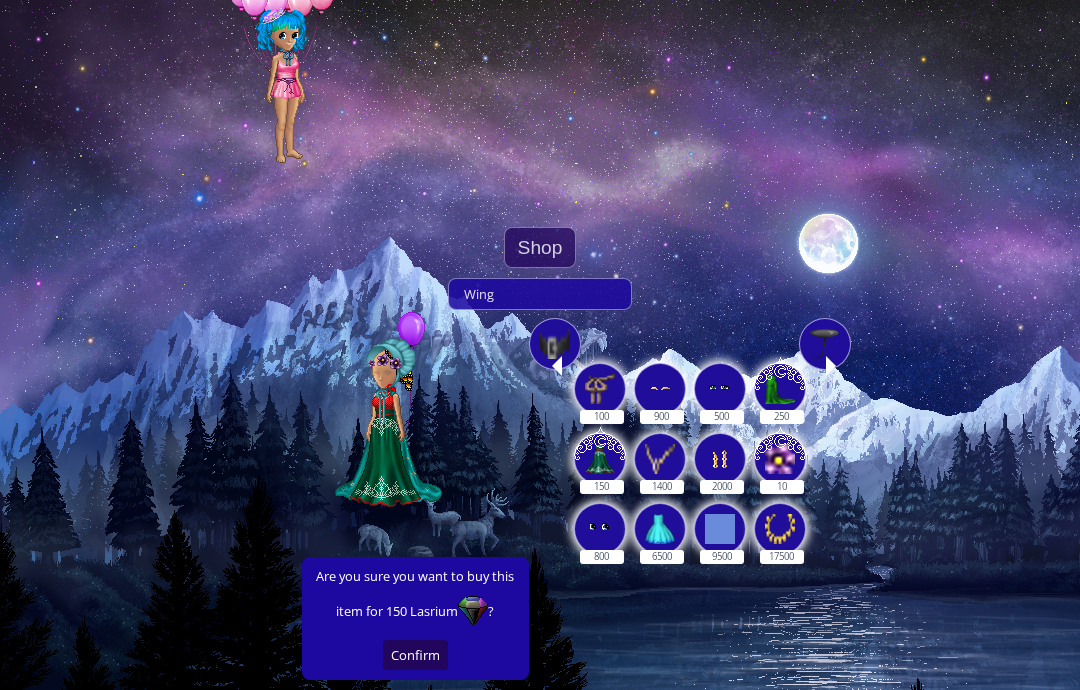 click at bounding box center [780, 386] 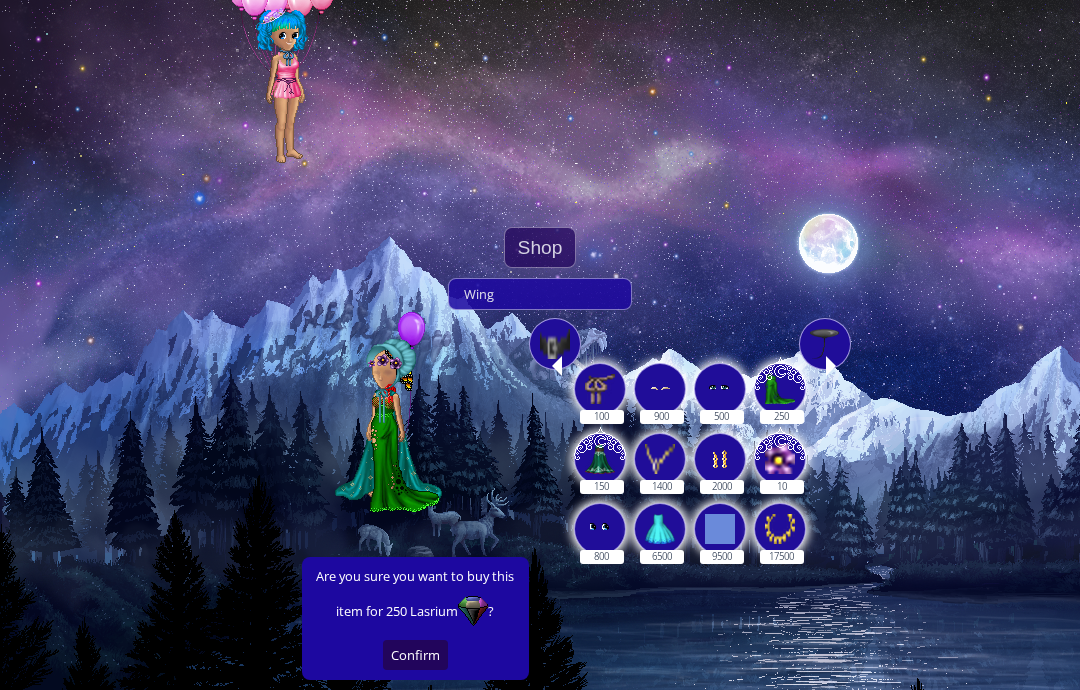 click at bounding box center (555, 344) 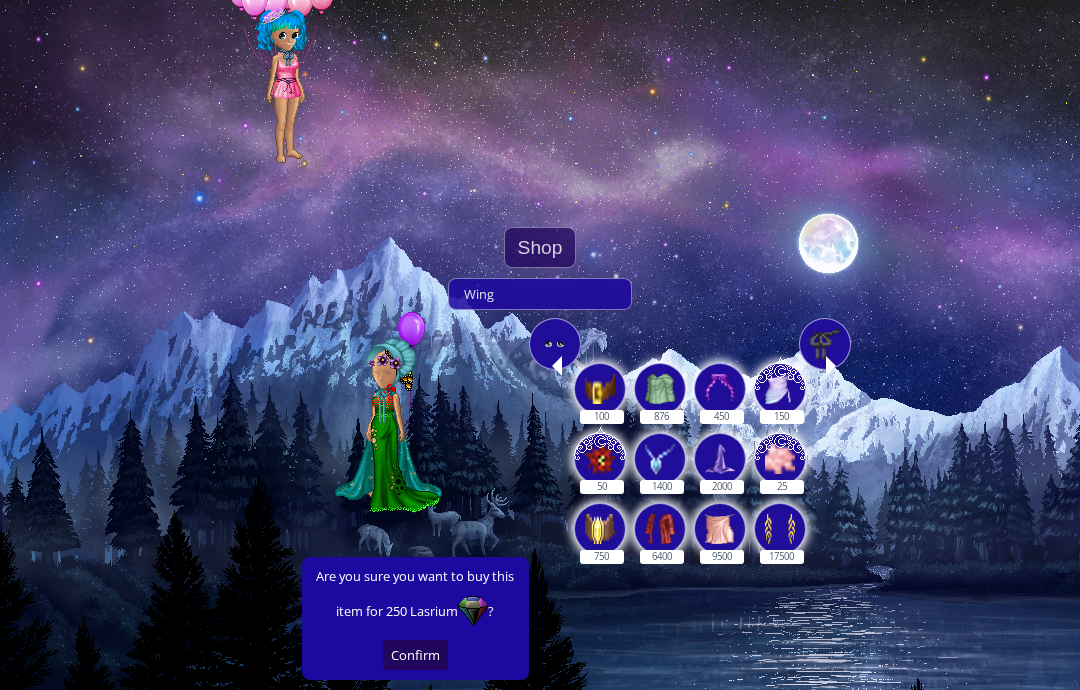 click at bounding box center (780, 386) 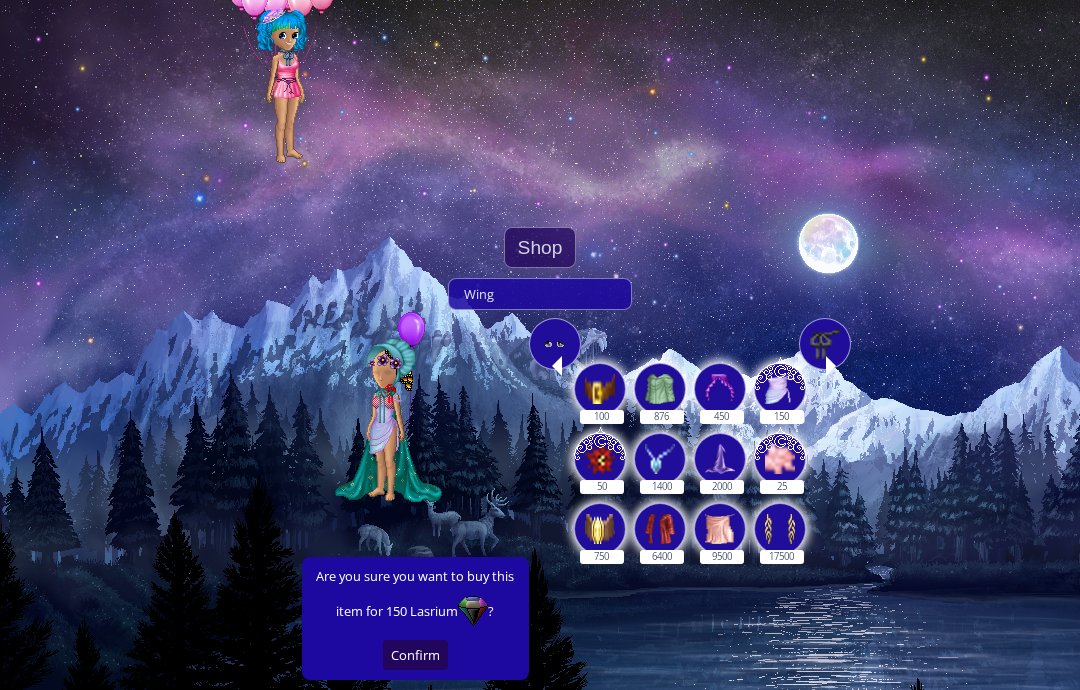 click at bounding box center (720, 389) 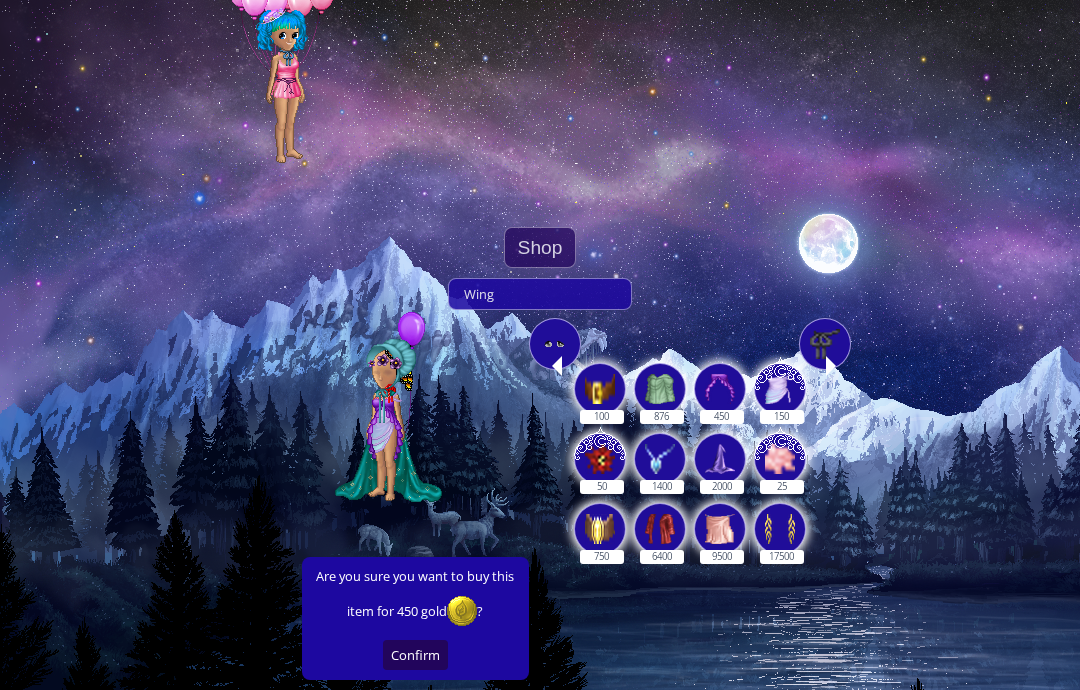 click on "Confirm" at bounding box center [415, 655] 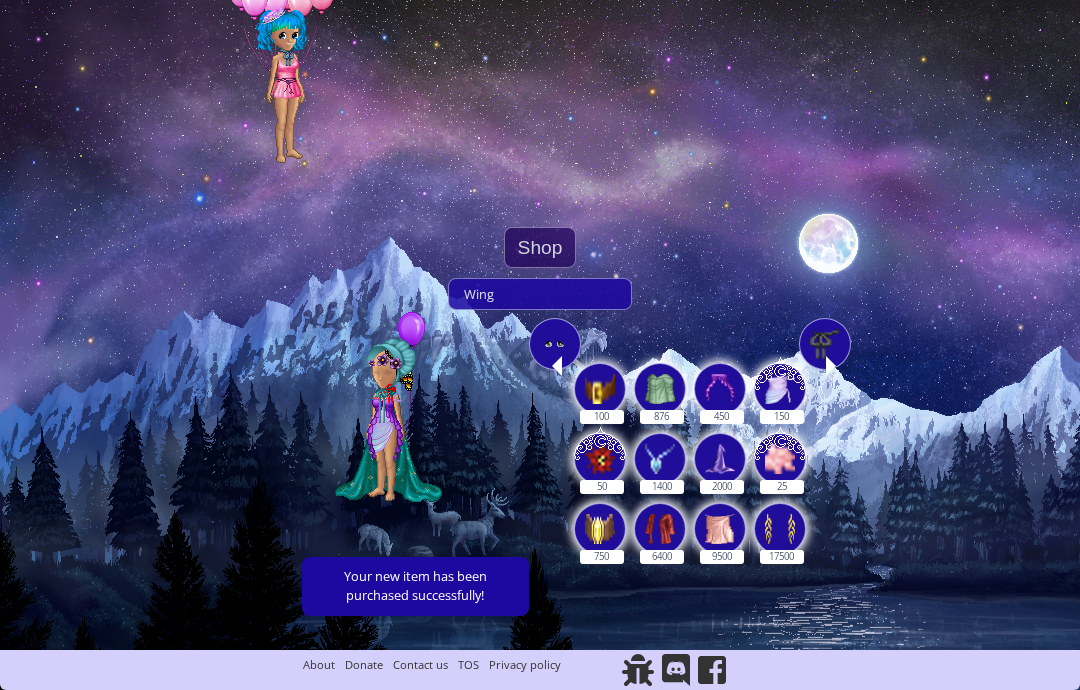 click at bounding box center [555, 344] 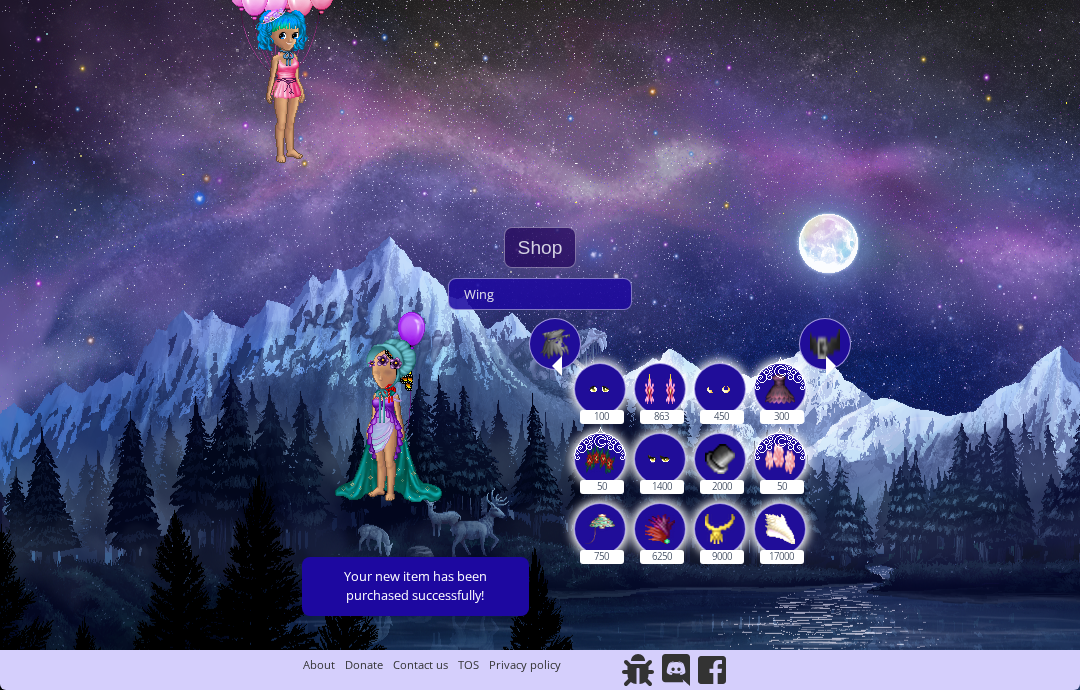 click at bounding box center [600, 529] 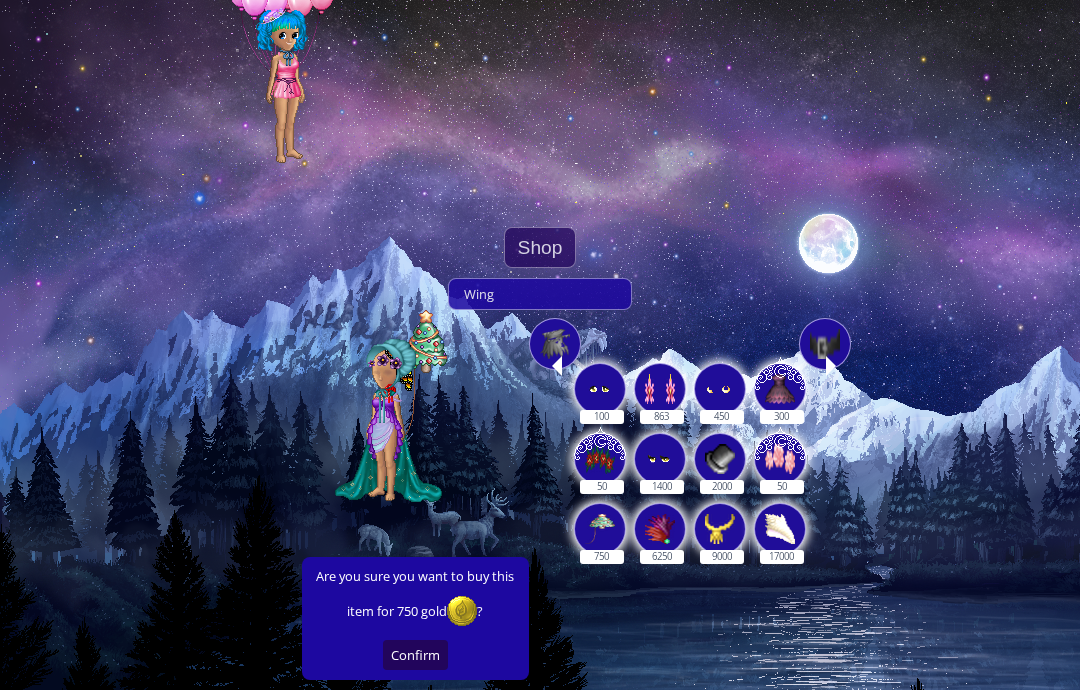 click at bounding box center (660, 389) 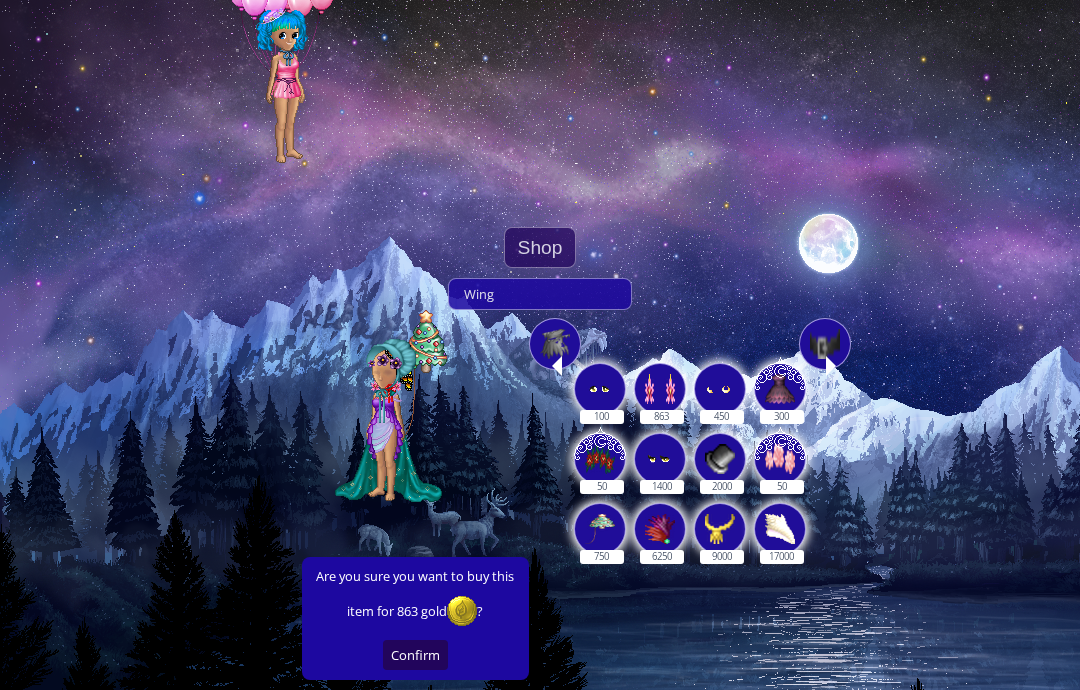 click at bounding box center [780, 386] 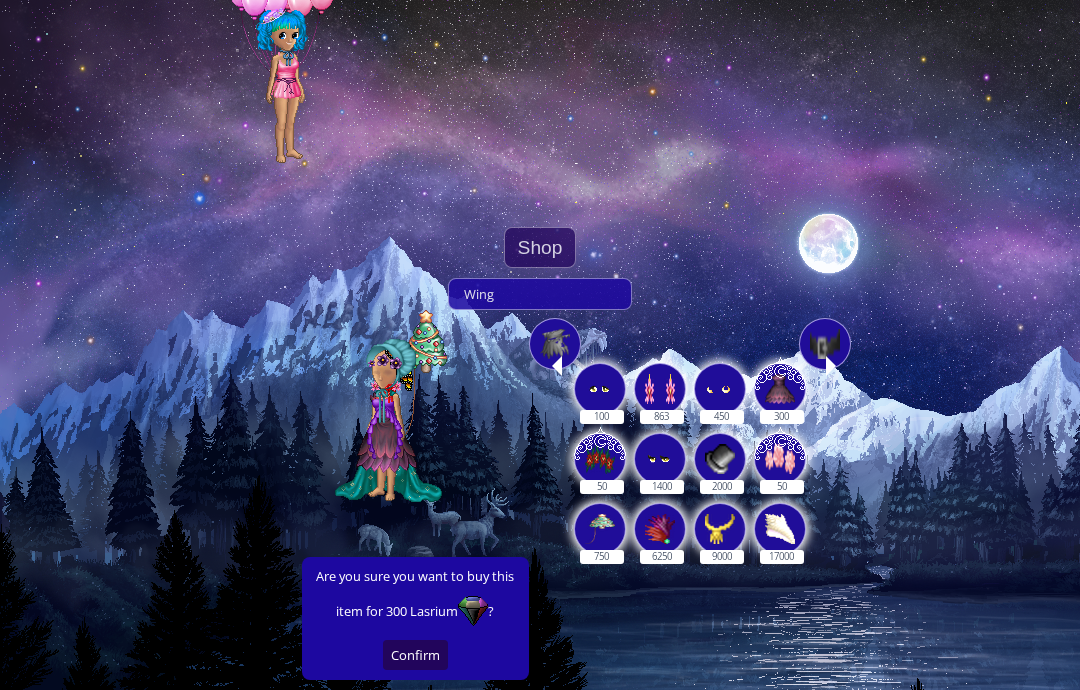 click at bounding box center [555, 344] 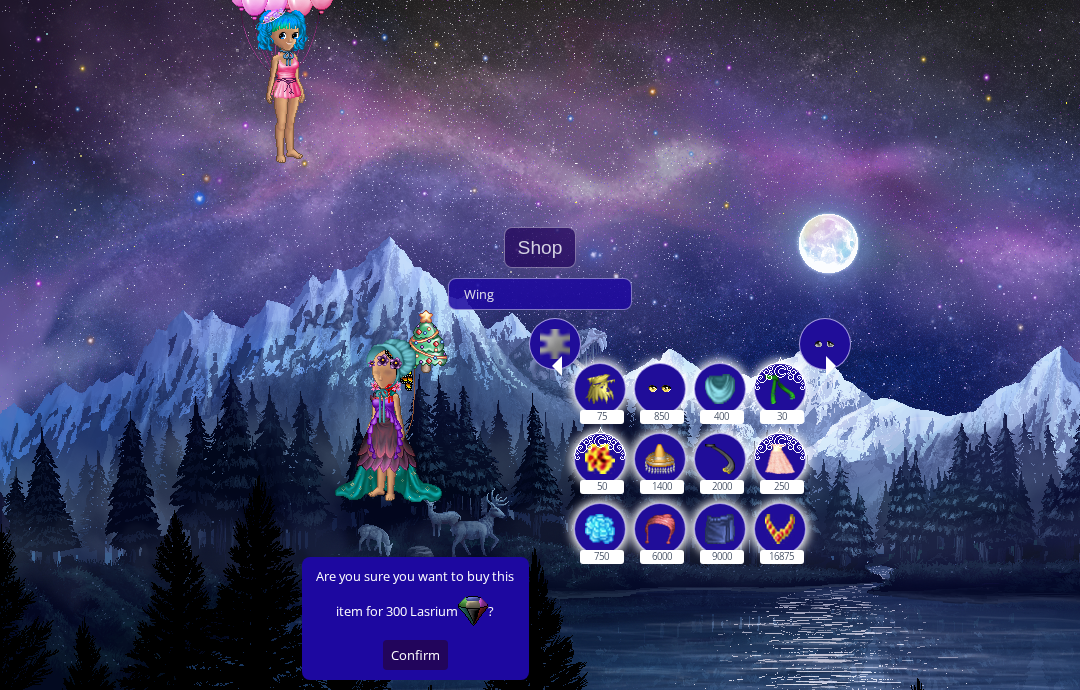 click at bounding box center (555, 344) 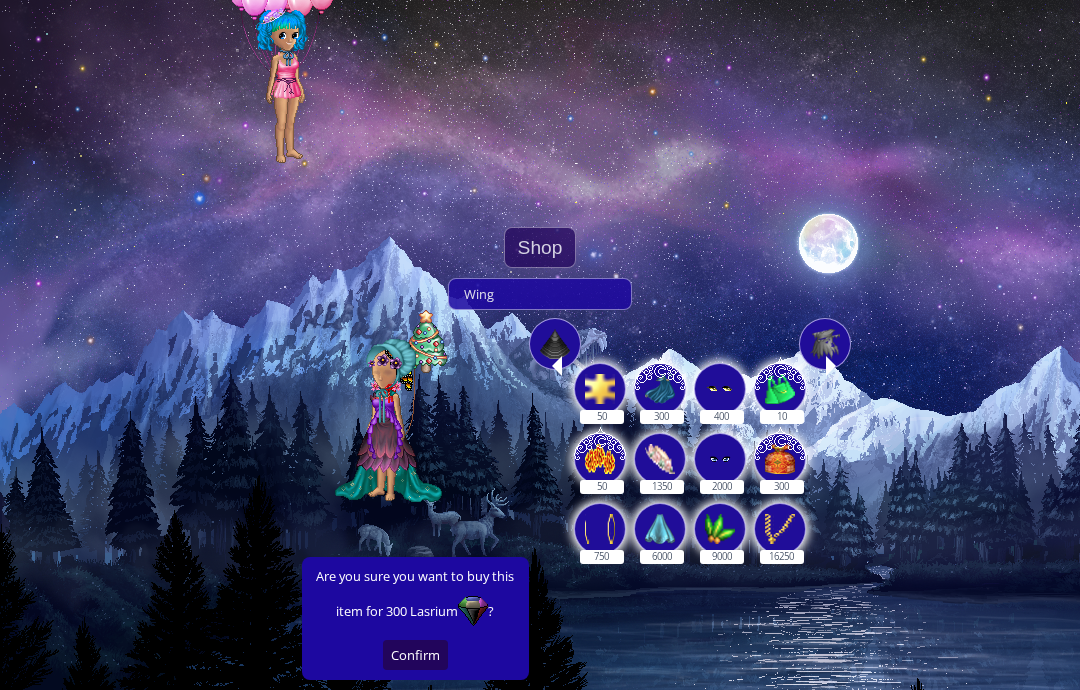 click at bounding box center [780, 456] 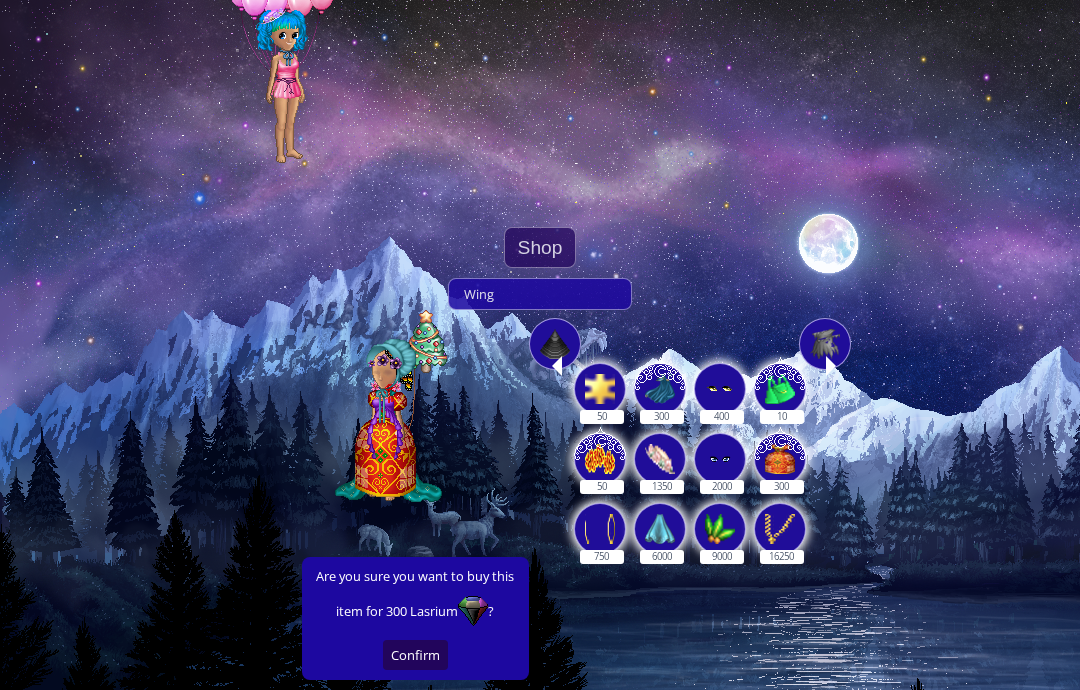 click at bounding box center (555, 344) 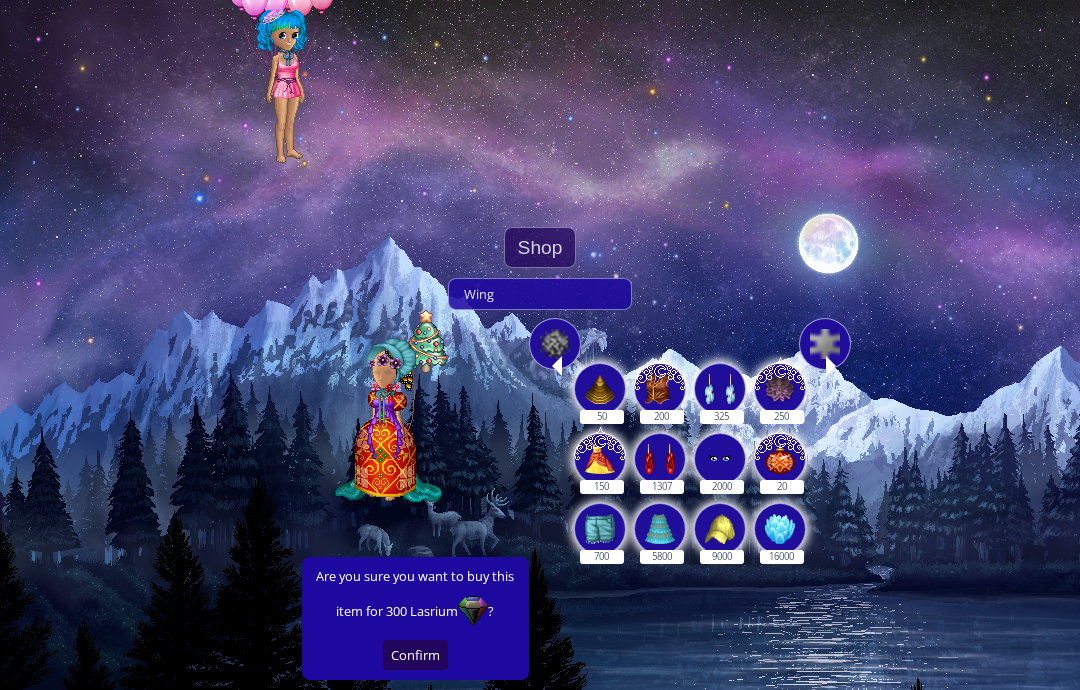 click at bounding box center [600, 456] 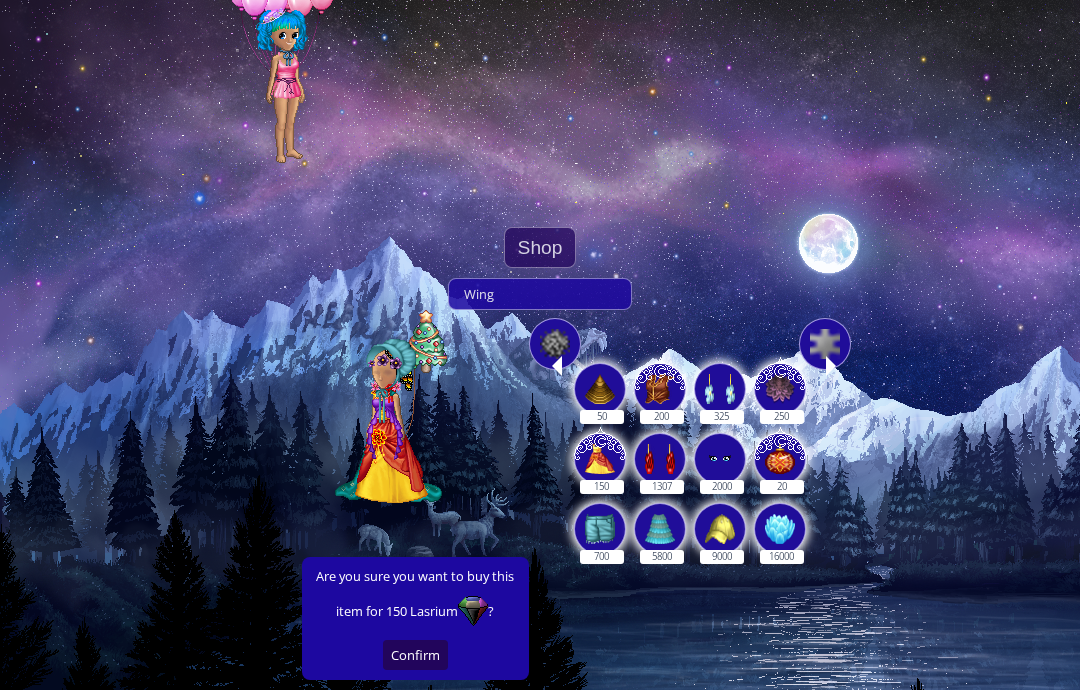 click at bounding box center (555, 344) 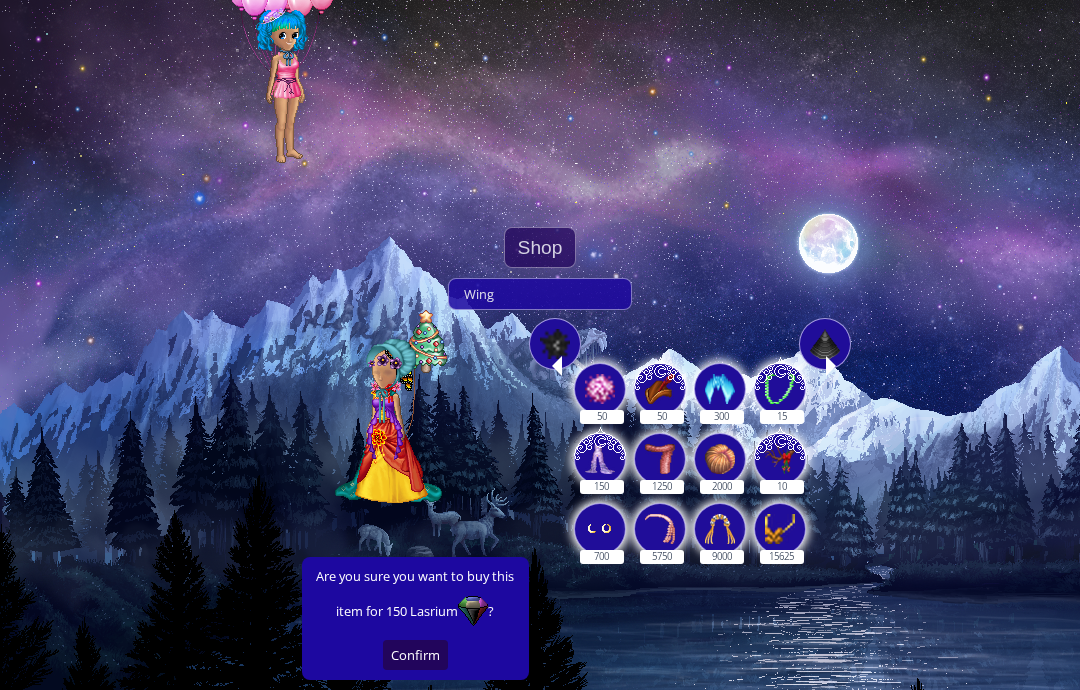 click at bounding box center (720, 459) 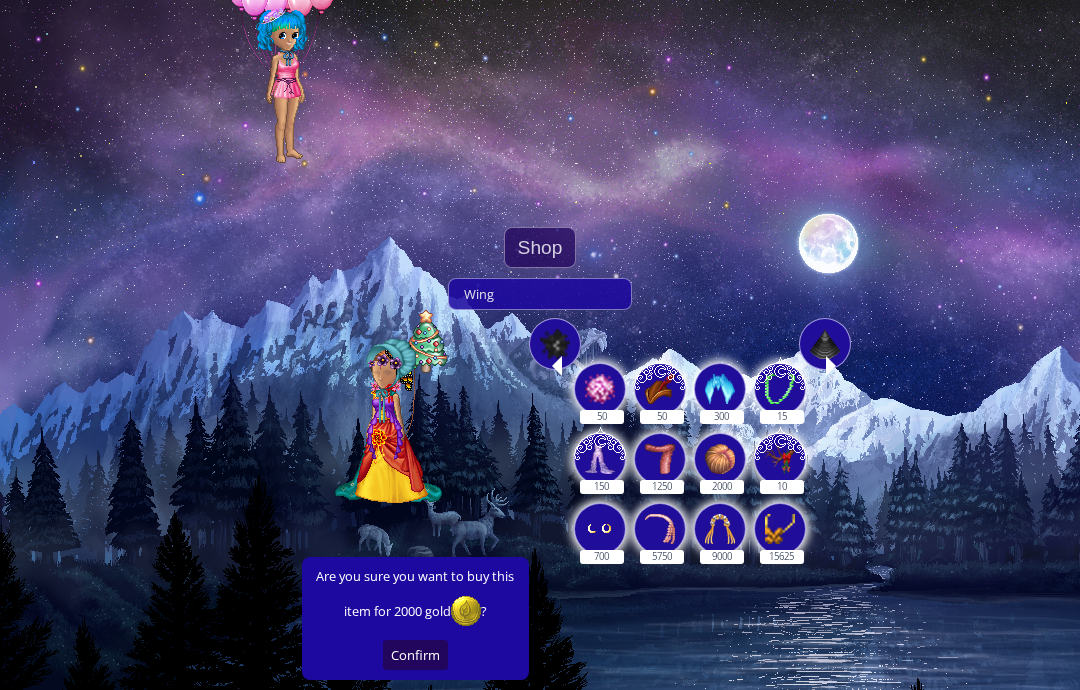 click at bounding box center [720, 389] 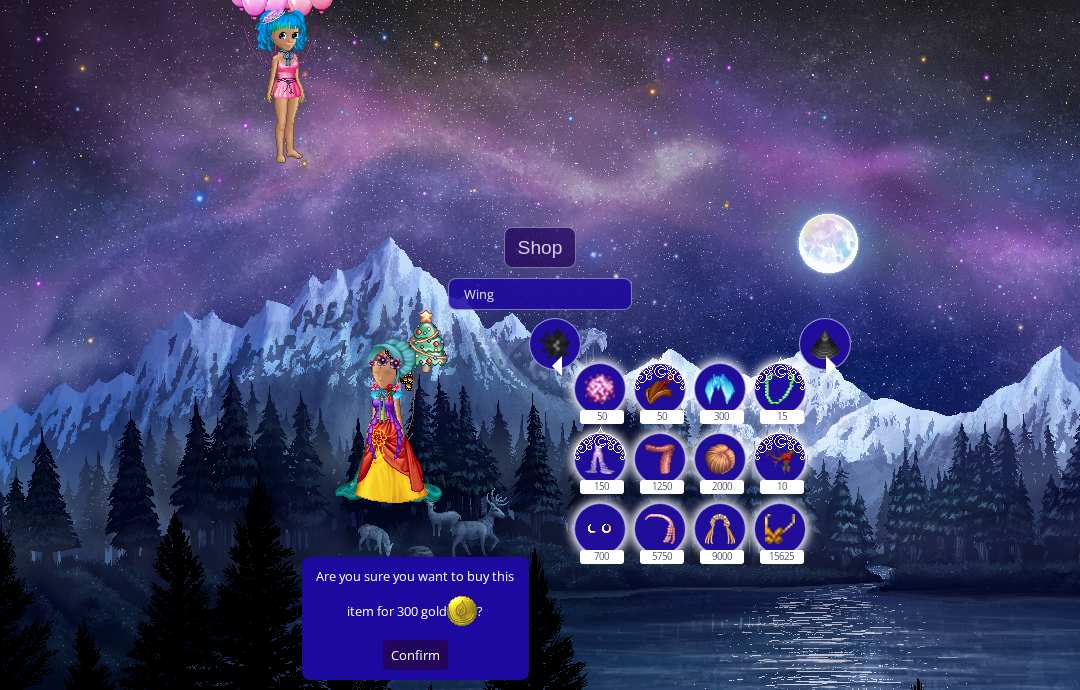 click at bounding box center (555, 344) 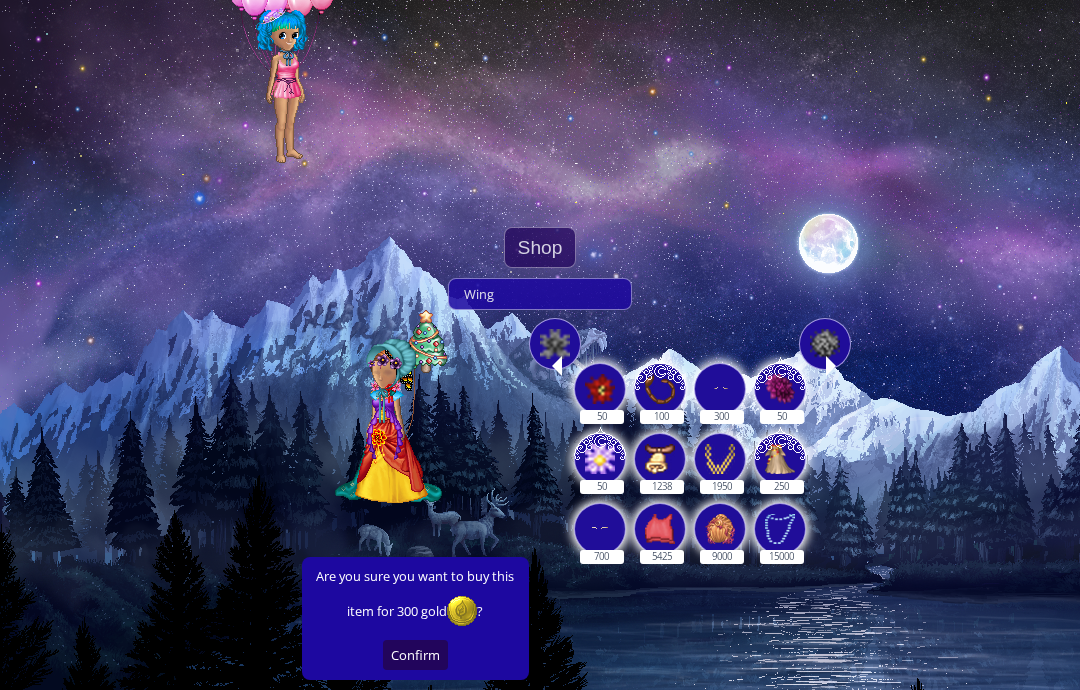 click at bounding box center [780, 456] 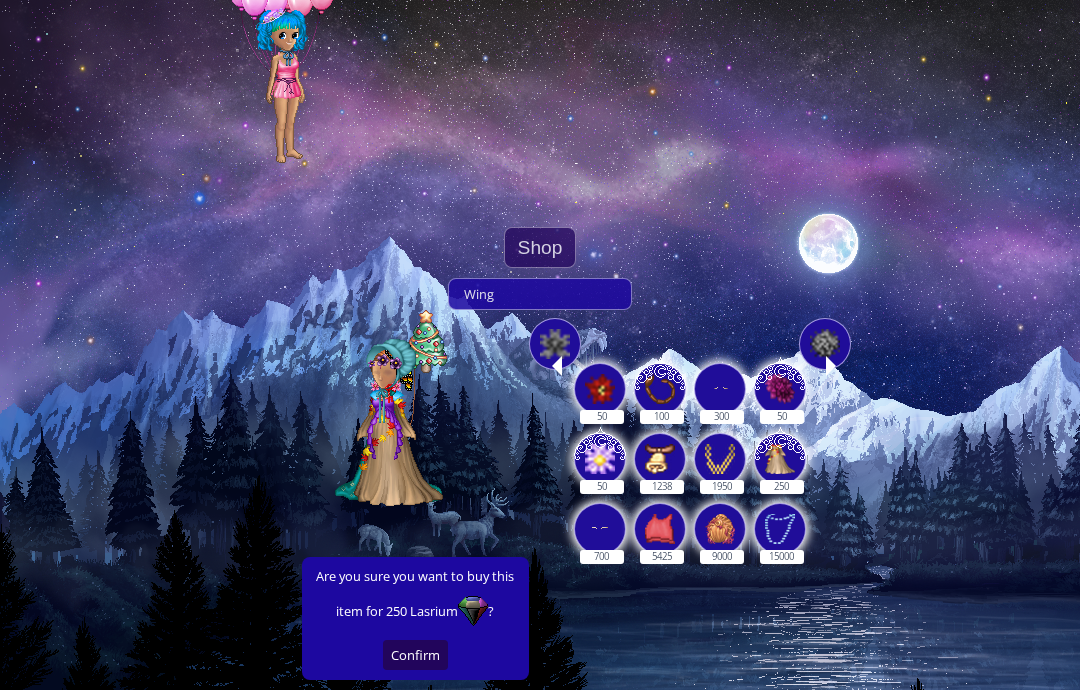 click at bounding box center [555, 344] 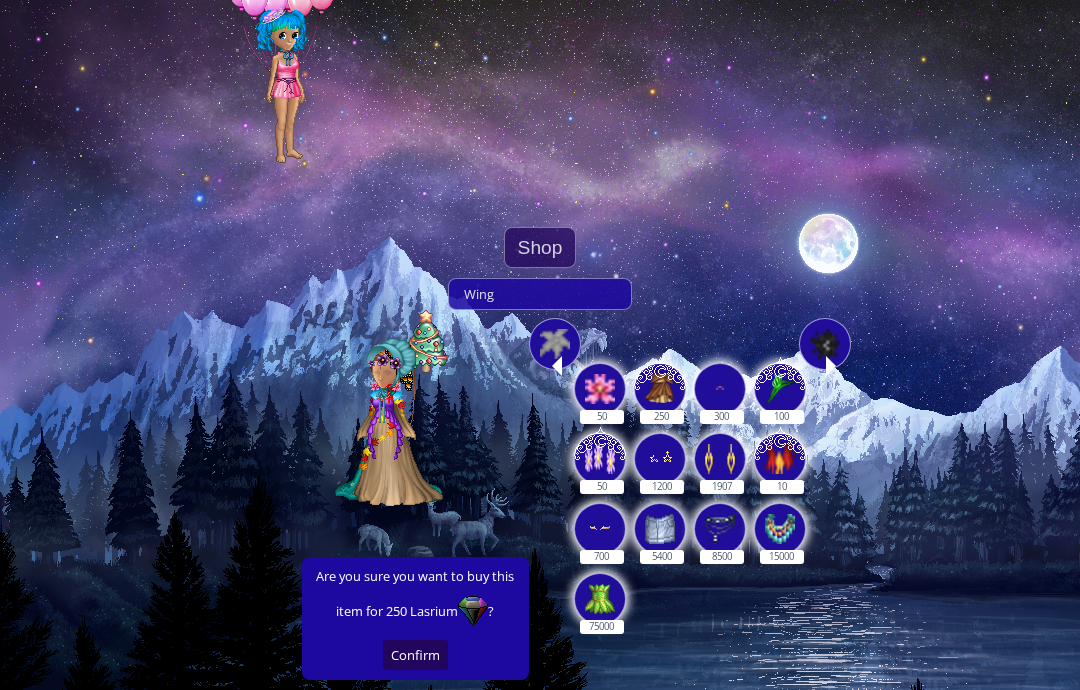 click at bounding box center [720, 529] 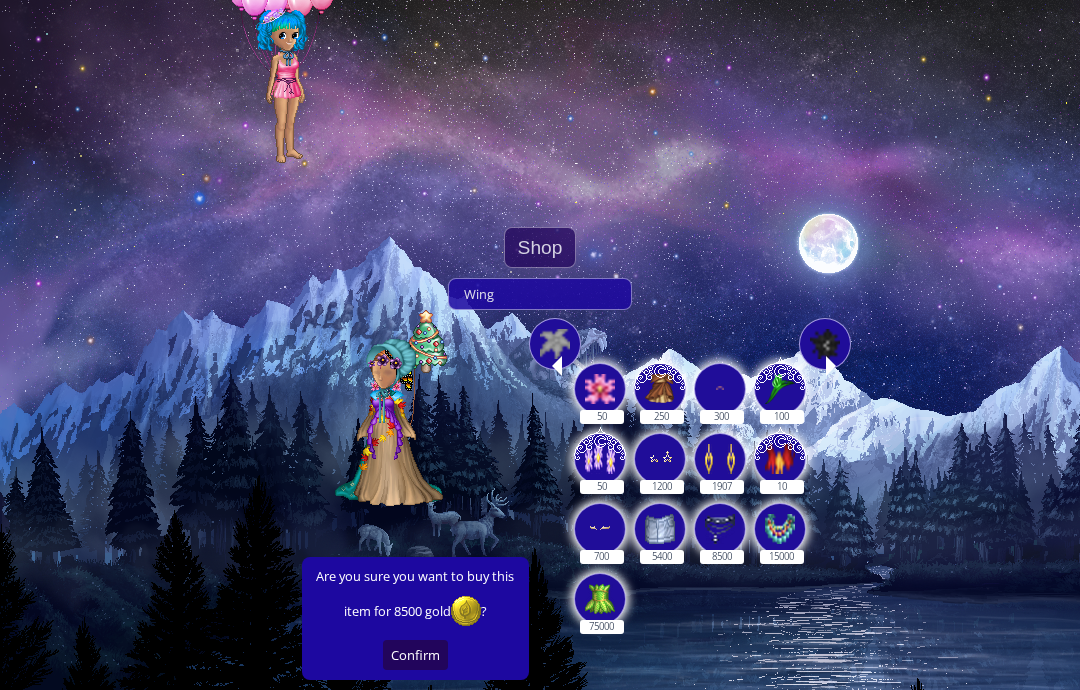 click at bounding box center [600, 599] 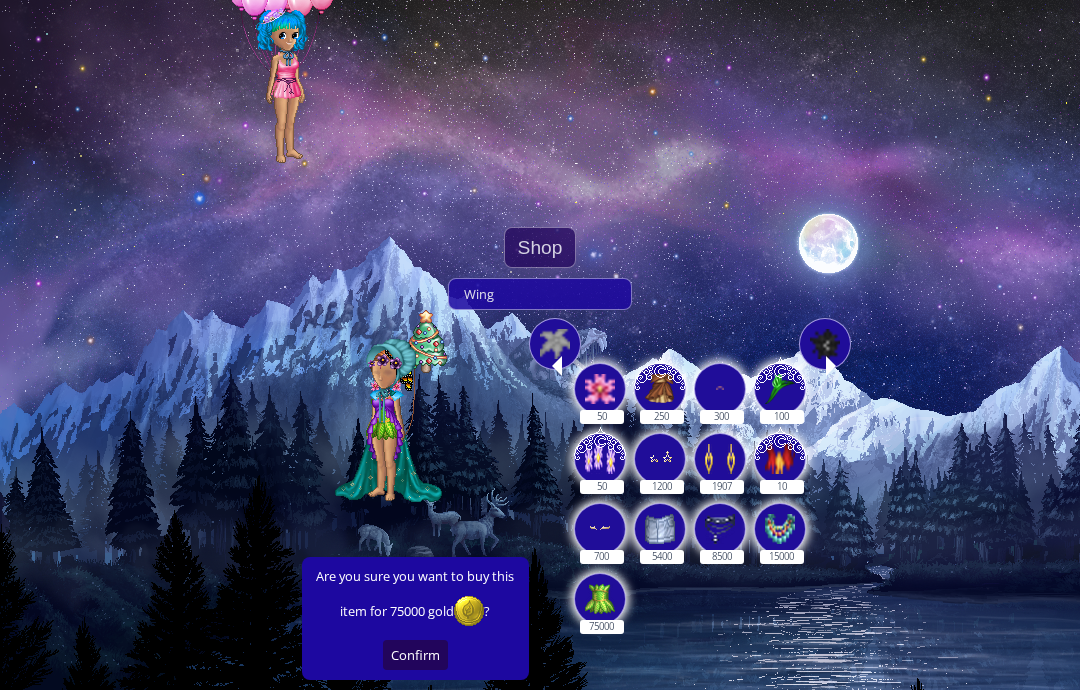 click at bounding box center (555, 344) 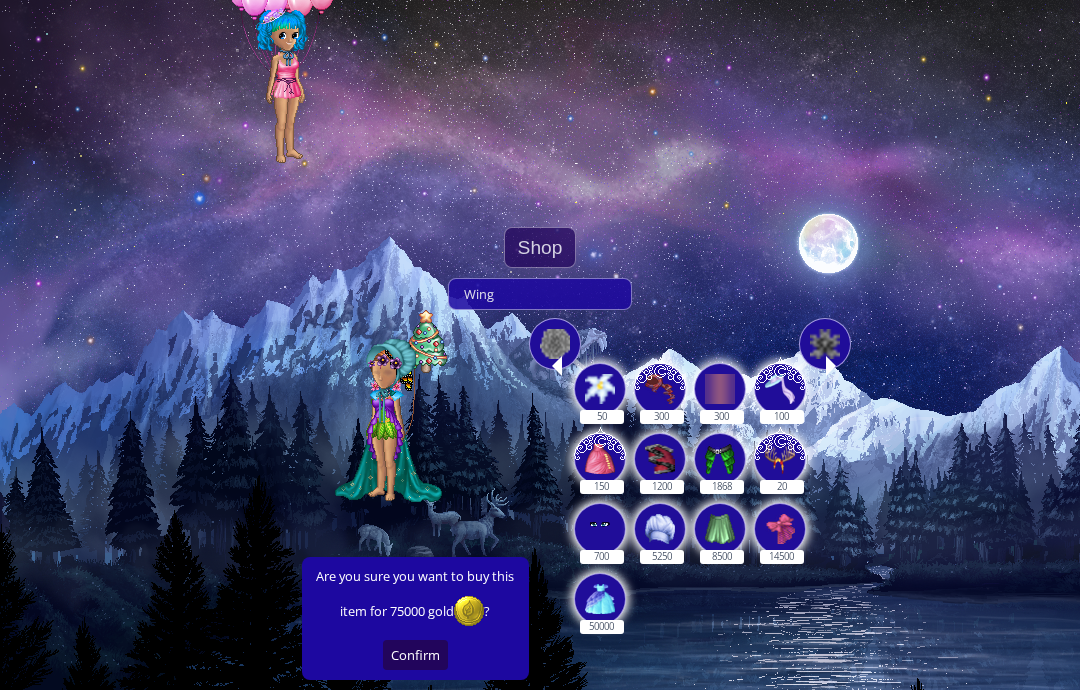 click on "50000" at bounding box center (601, 588) 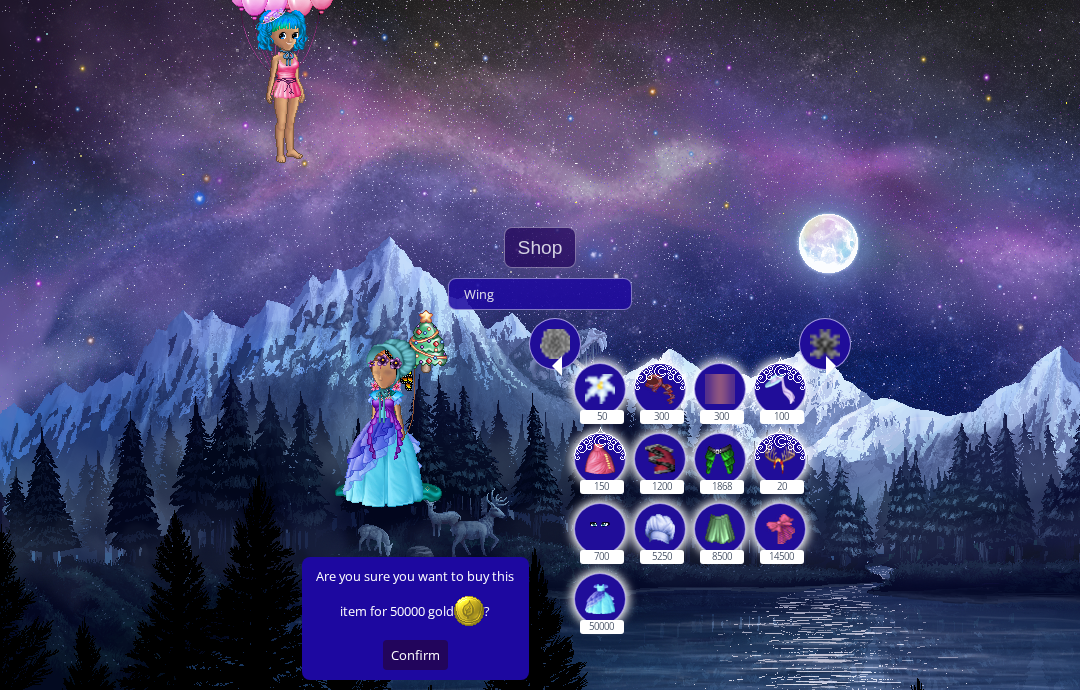 click on "300" at bounding box center (721, 378) 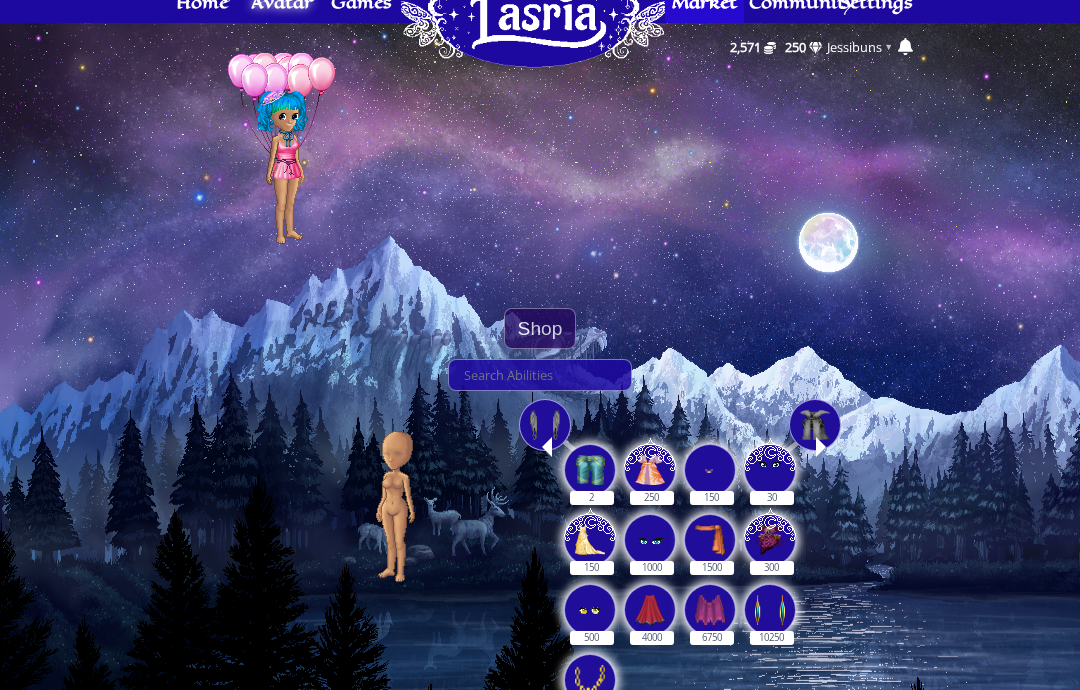 scroll, scrollTop: 0, scrollLeft: 0, axis: both 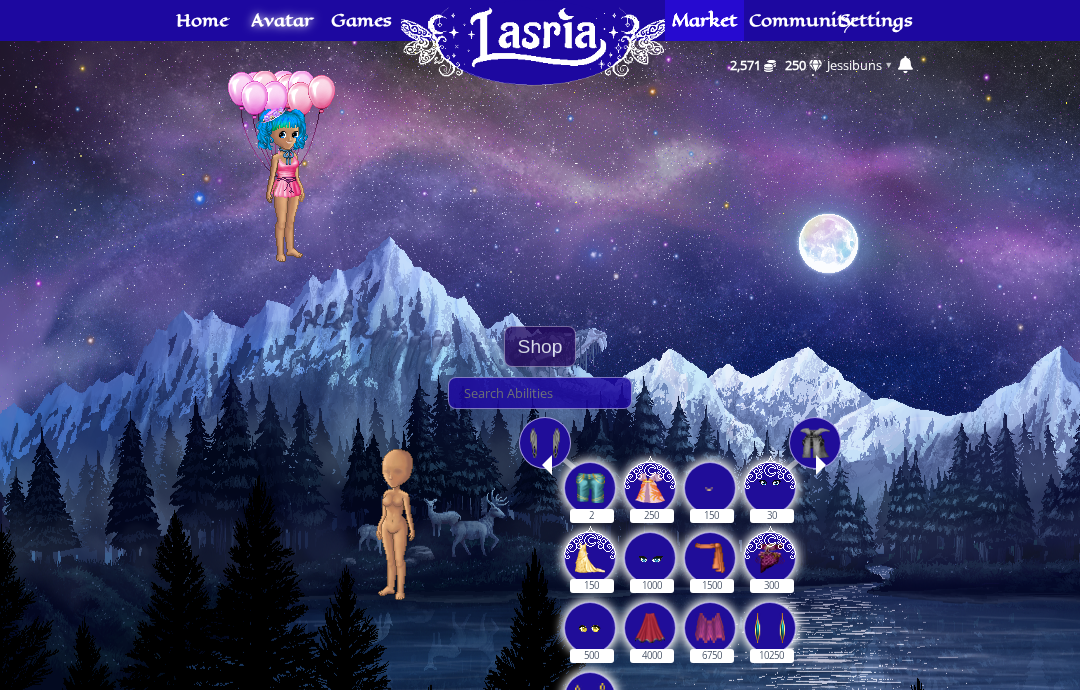 click on "Shop" at bounding box center (540, 346) 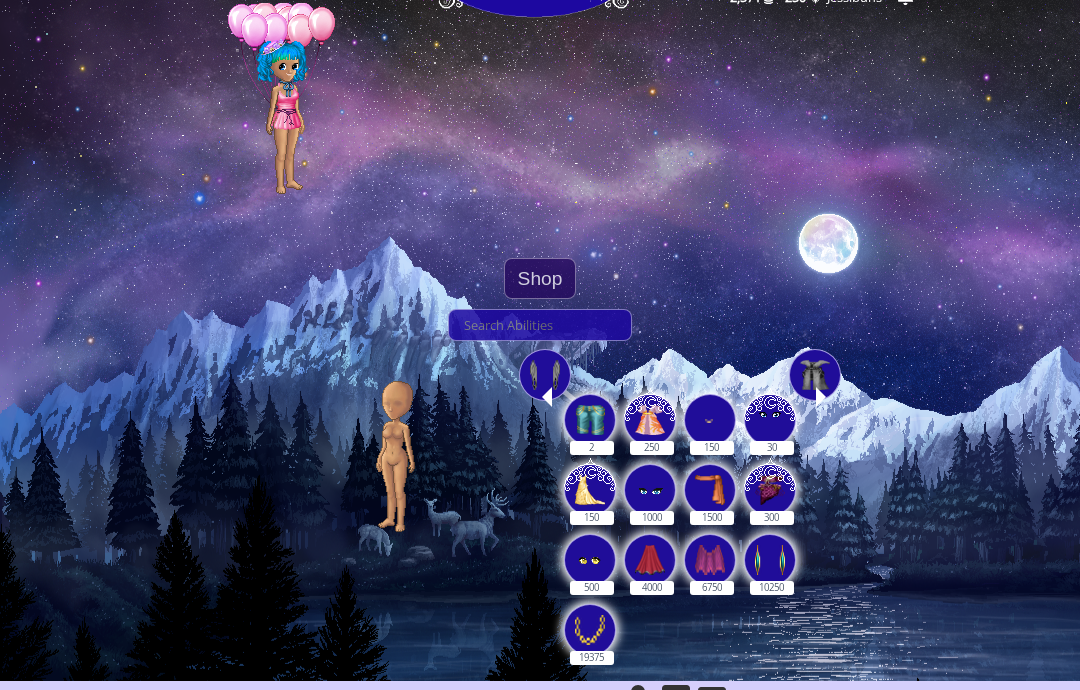scroll, scrollTop: 0, scrollLeft: 0, axis: both 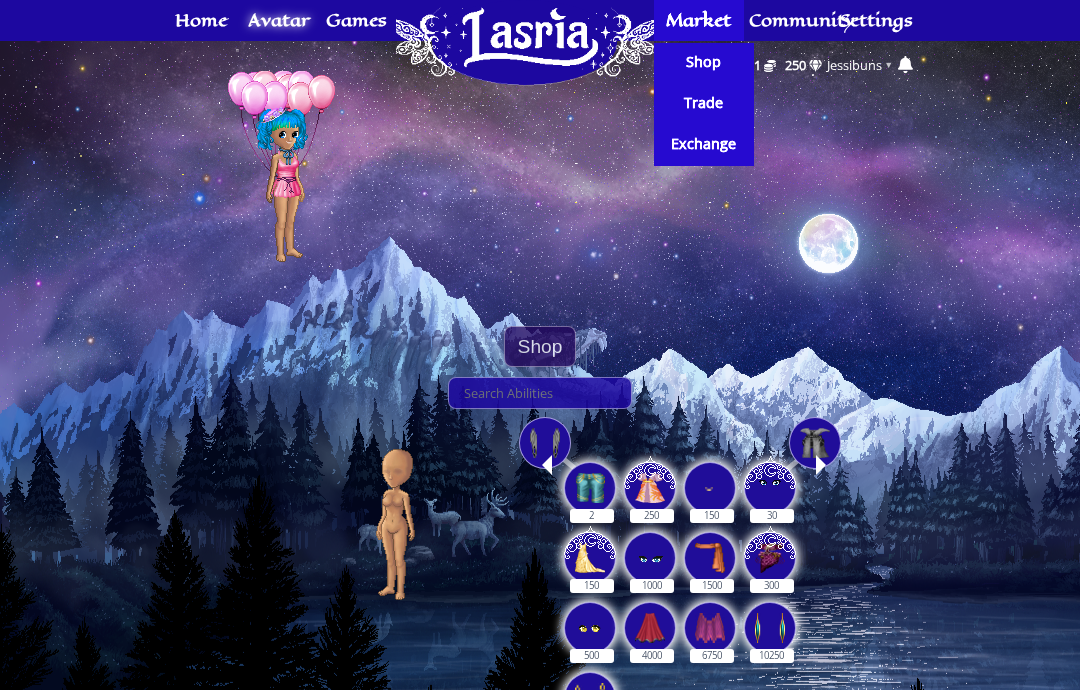 click on "Shop" at bounding box center [703, 62] 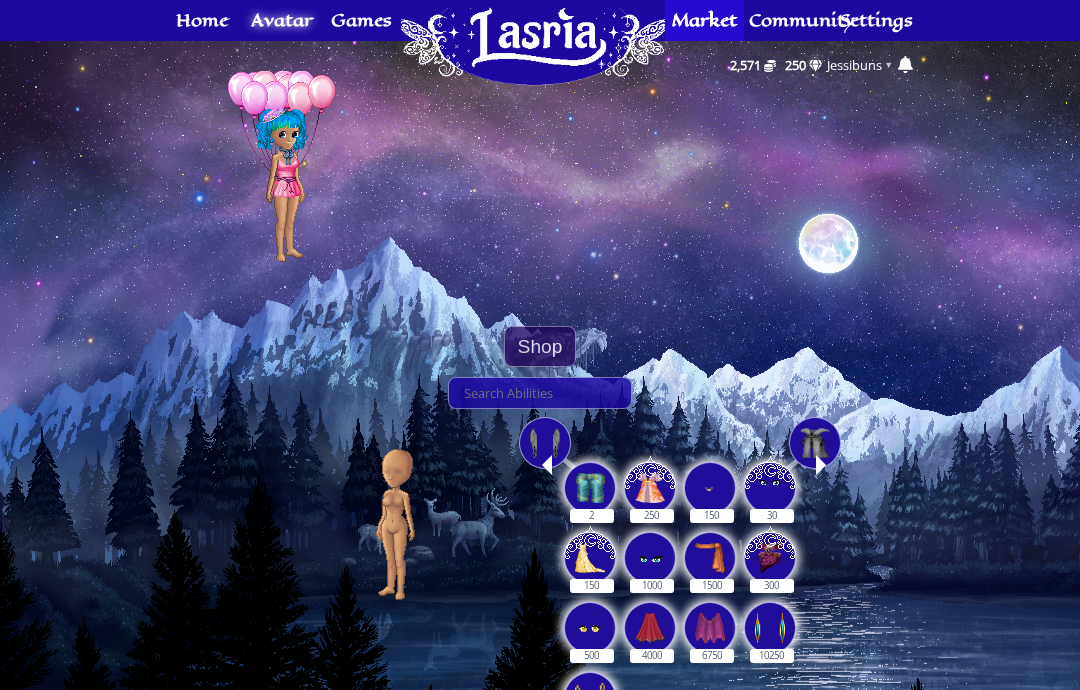 scroll, scrollTop: 0, scrollLeft: 0, axis: both 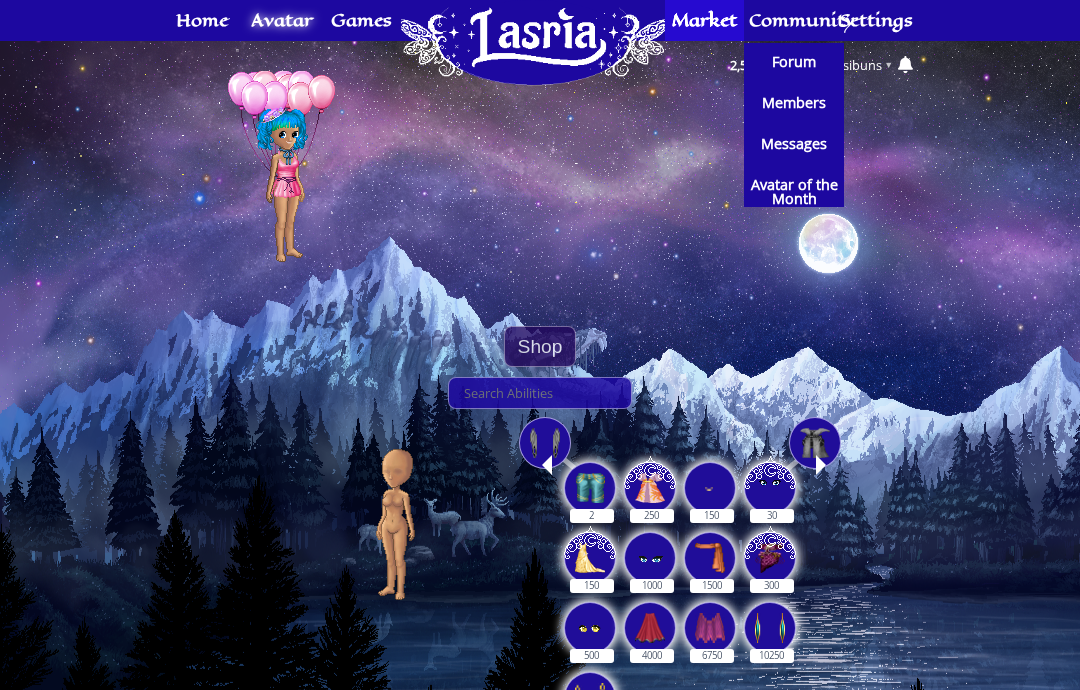 click on "Forum" at bounding box center (794, 62) 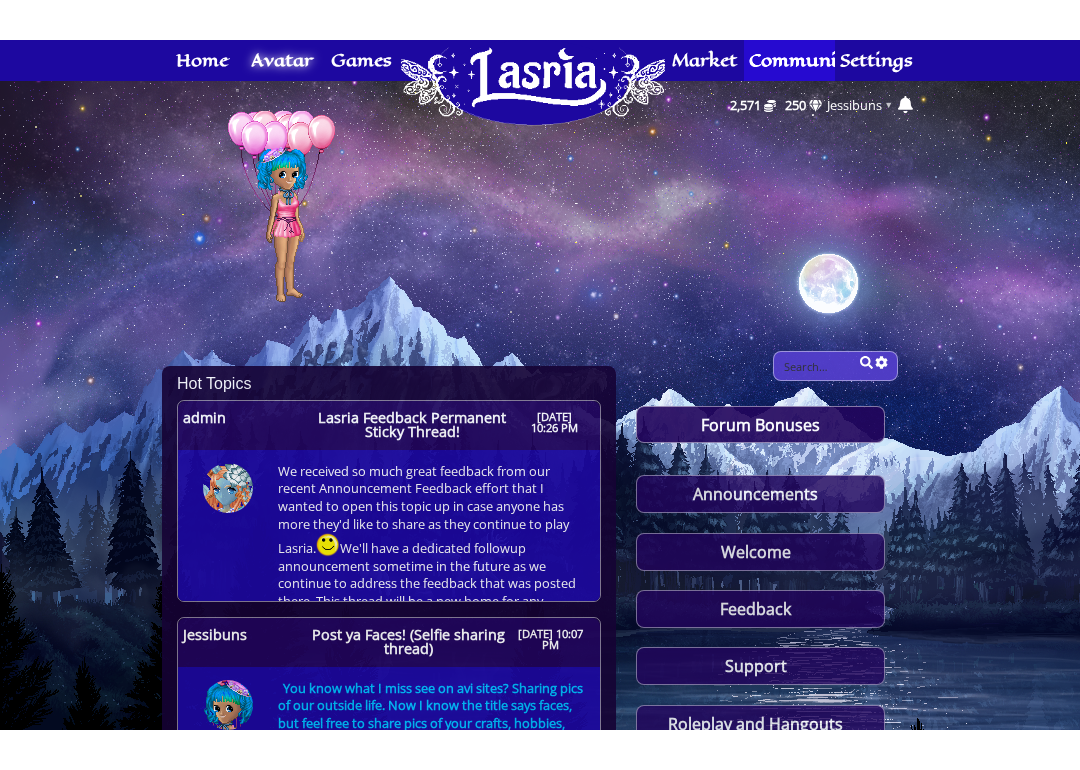 scroll, scrollTop: 0, scrollLeft: 0, axis: both 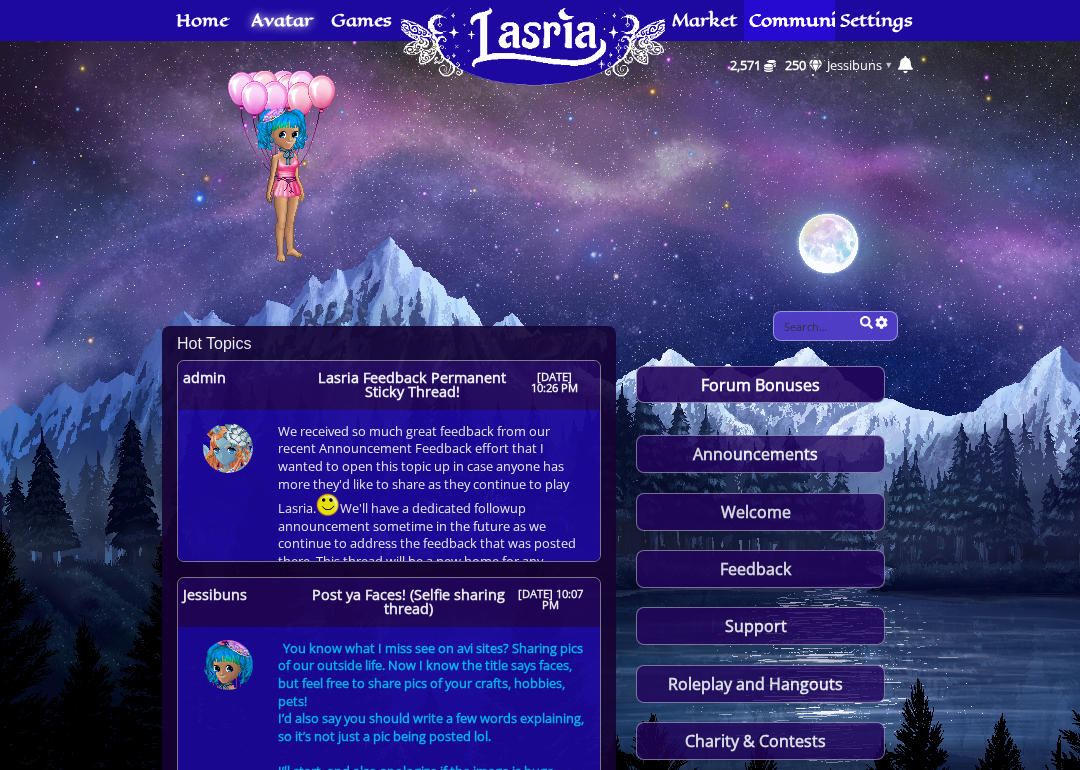 click at bounding box center (540, 186) 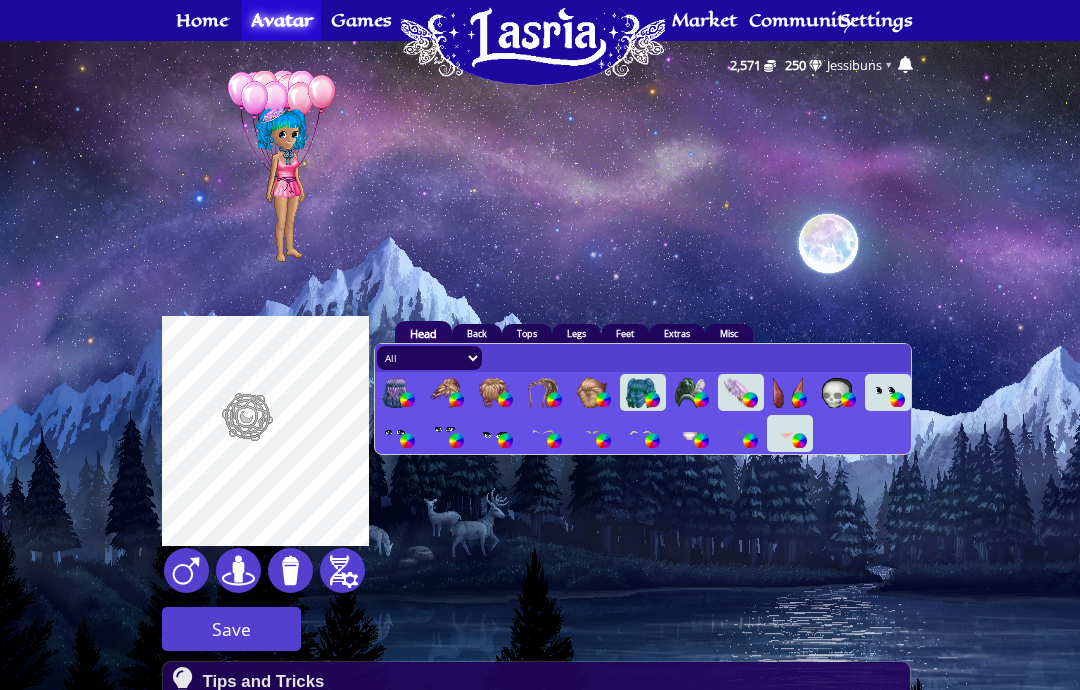 scroll, scrollTop: 0, scrollLeft: 0, axis: both 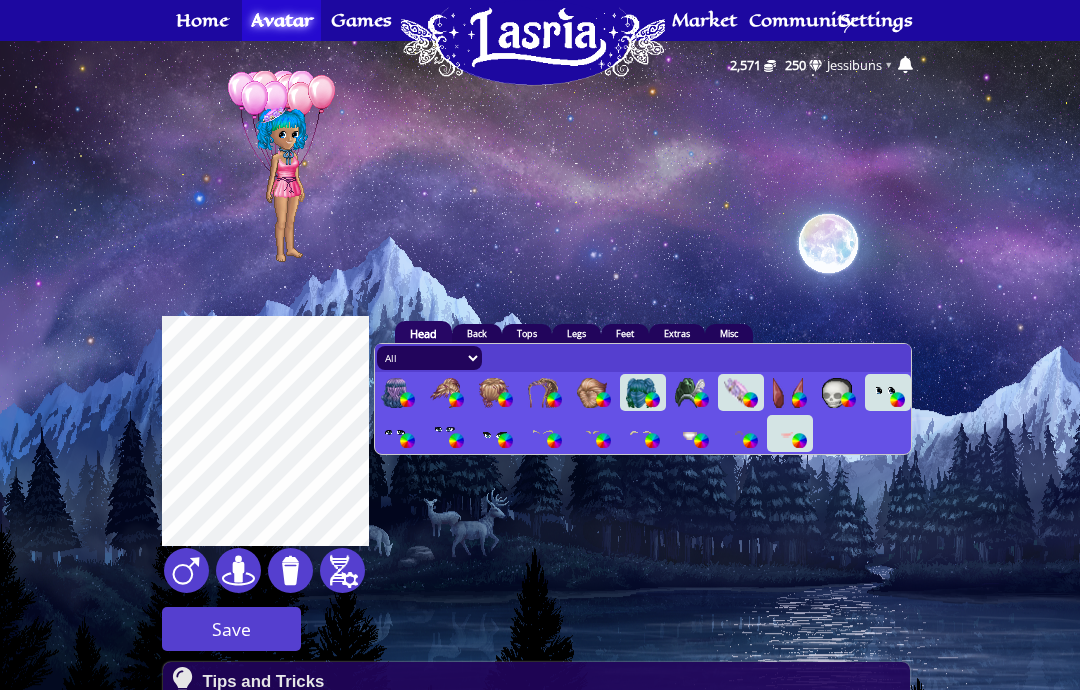 click at bounding box center (533, 43) 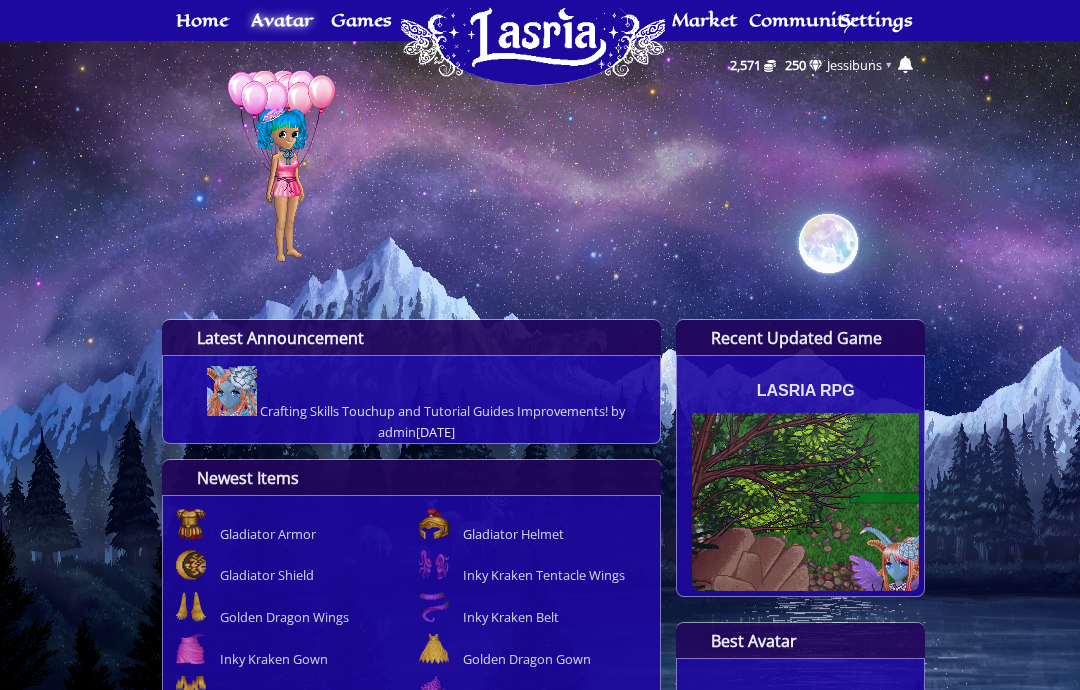 scroll, scrollTop: 0, scrollLeft: 0, axis: both 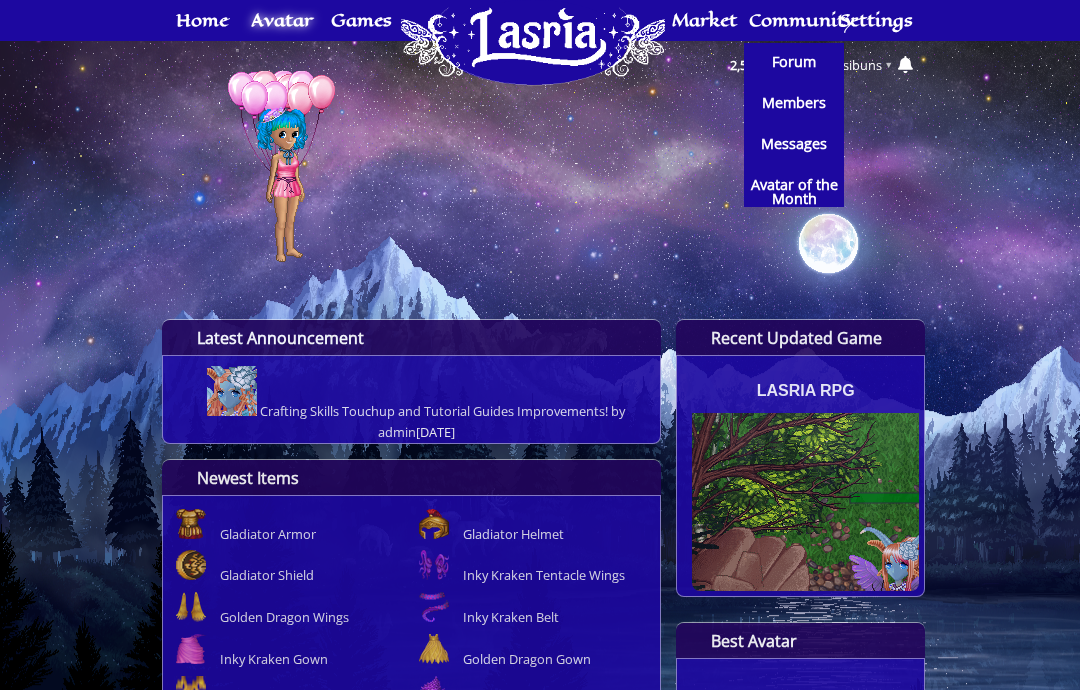 click on "Forum" at bounding box center [794, 62] 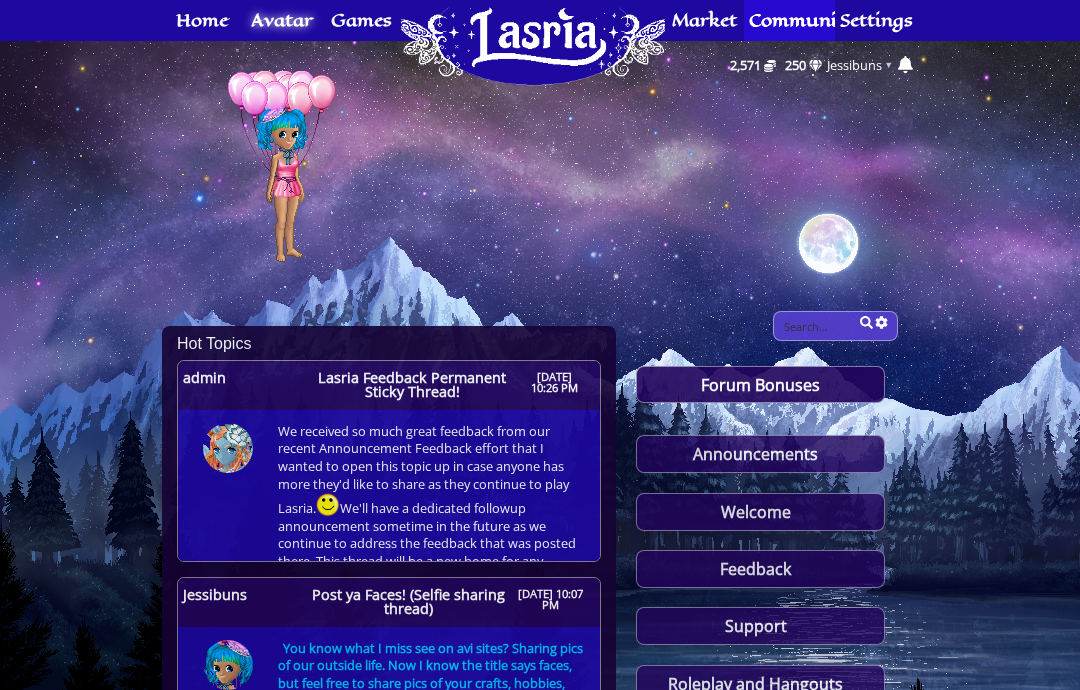 scroll, scrollTop: 0, scrollLeft: 0, axis: both 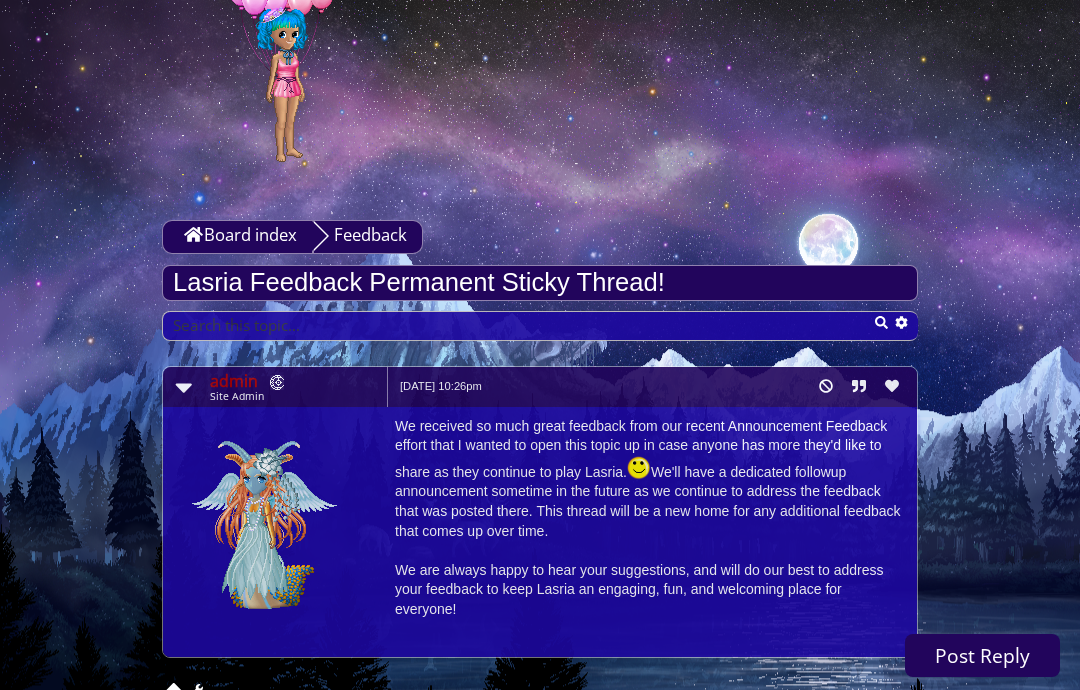 click on "Post Reply" at bounding box center [982, 655] 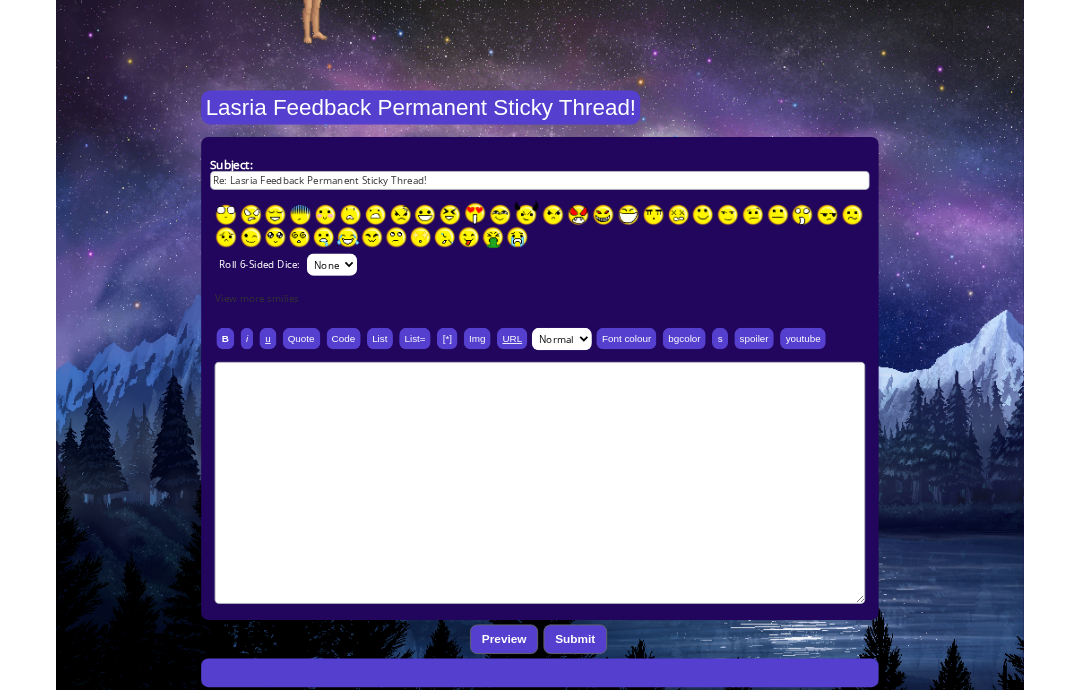 scroll, scrollTop: 293, scrollLeft: 0, axis: vertical 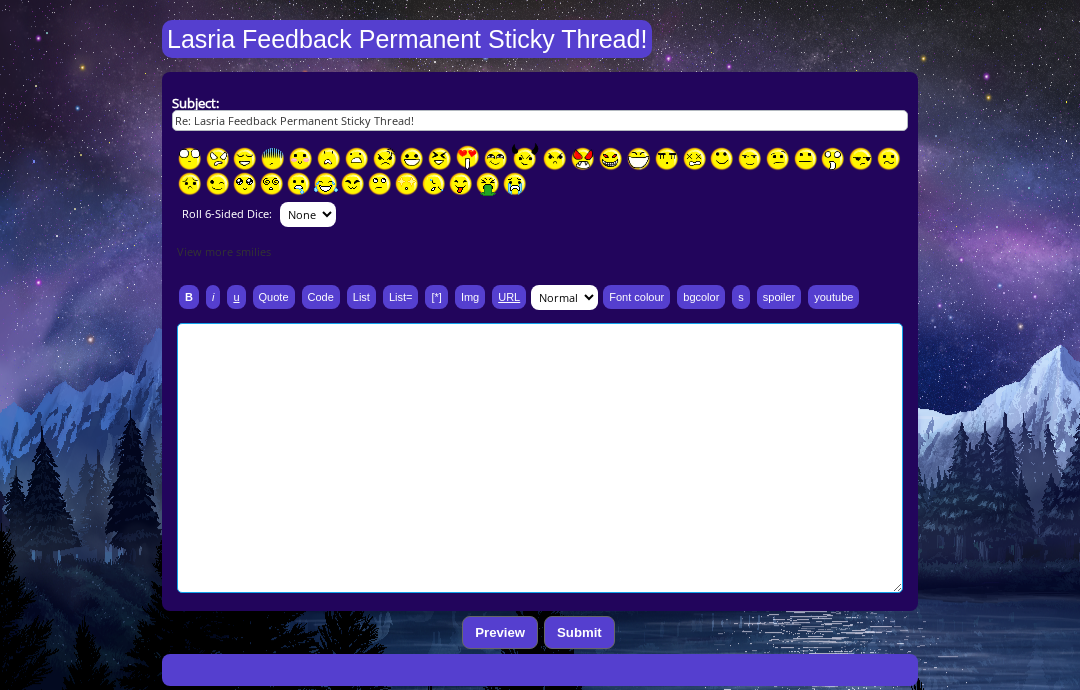 click at bounding box center (540, 459) 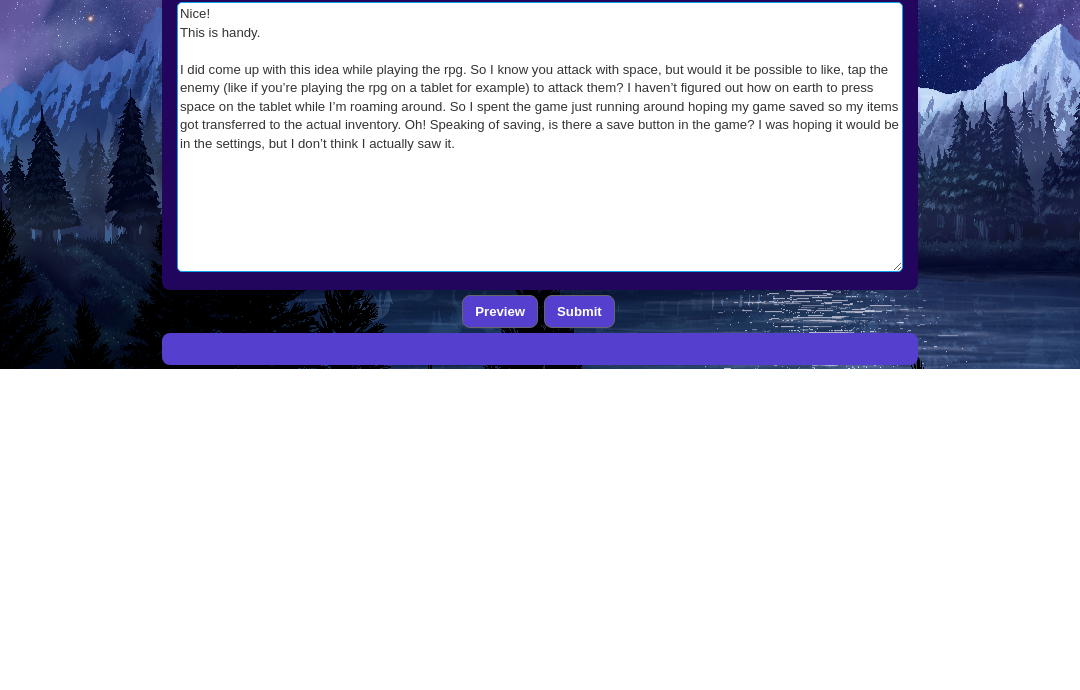 click on "Nice!
This is handy.
I did come up with this idea while playing the rpg. So I know you attack with space, but would it be possible to like, tap the enemy (like if you’re playing the rpg on a tablet for example) to attack them? I haven’t figured out how on earth to press space on the tablet while I’m roaming around. So I spent the game just running around hoping my game saved so my items got transferred to the actual inventory. Oh! Speaking of saving, is there a save button in the game? I was hoping it would be in the settings, but I don’t think I actually saw it." at bounding box center [540, 459] 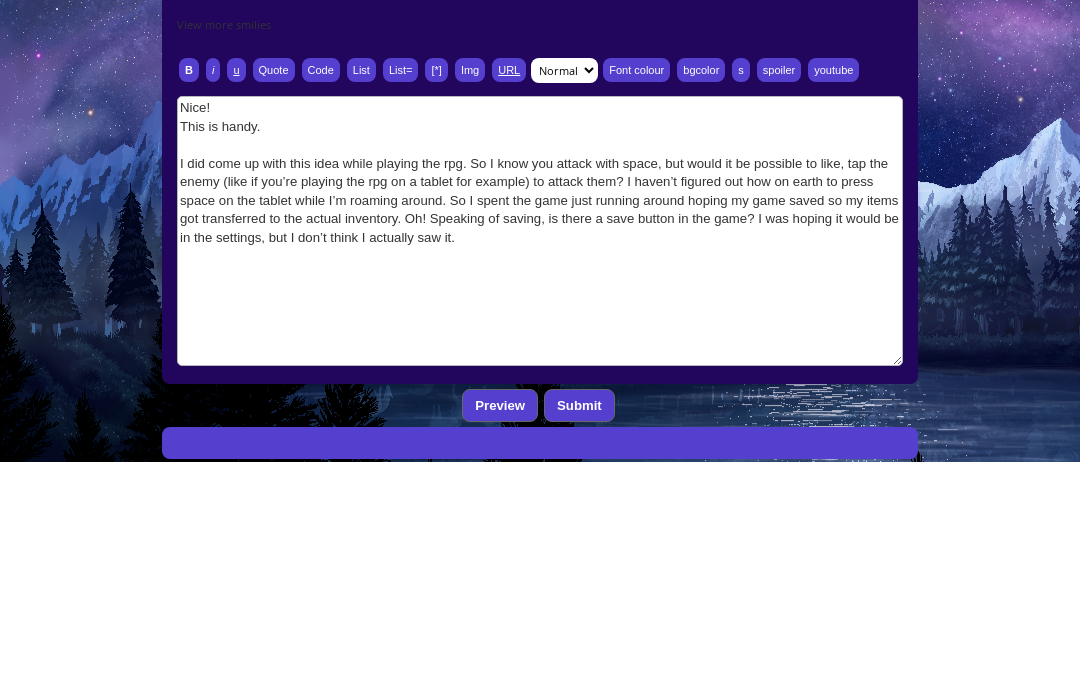 click on "B" at bounding box center (189, 298) 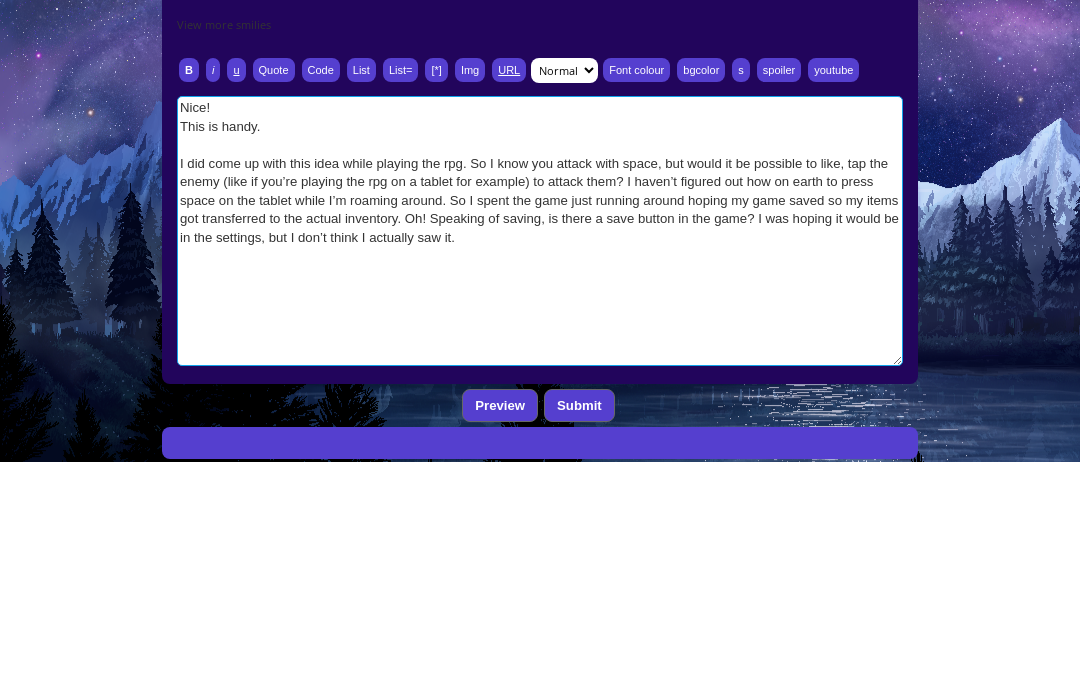 type on "[b]Nice!
This is handy.
I did come up with this idea while playing the rpg. So I know you attack with space, but would it be possible to like, tap the enemy (like if you’re playing the rpg on a tablet for example) to attack them? I haven’t figured out how on earth to press space on the tablet while I’m roaming around. So I spent the game just running around hoping my game saved so my items got transferred to the actual inventory. Oh! Speaking of saving, is there a save button in the game? I was hoping it would be in the settings, but I don’t think I actually saw it.[/b]" 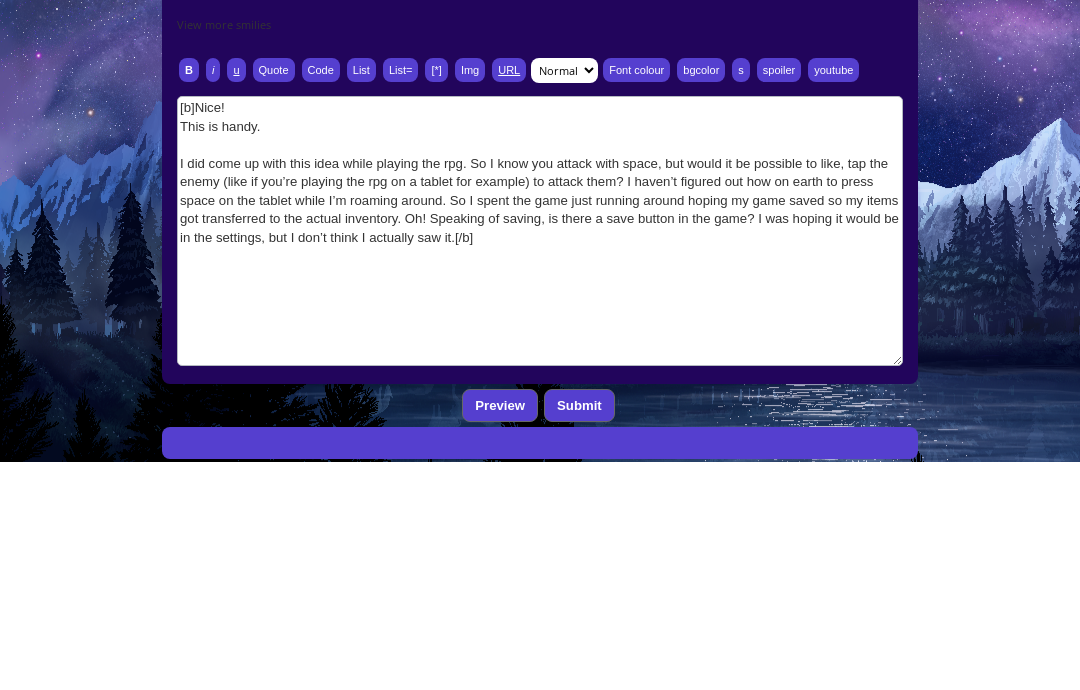 click on "Font colour" at bounding box center [636, 298] 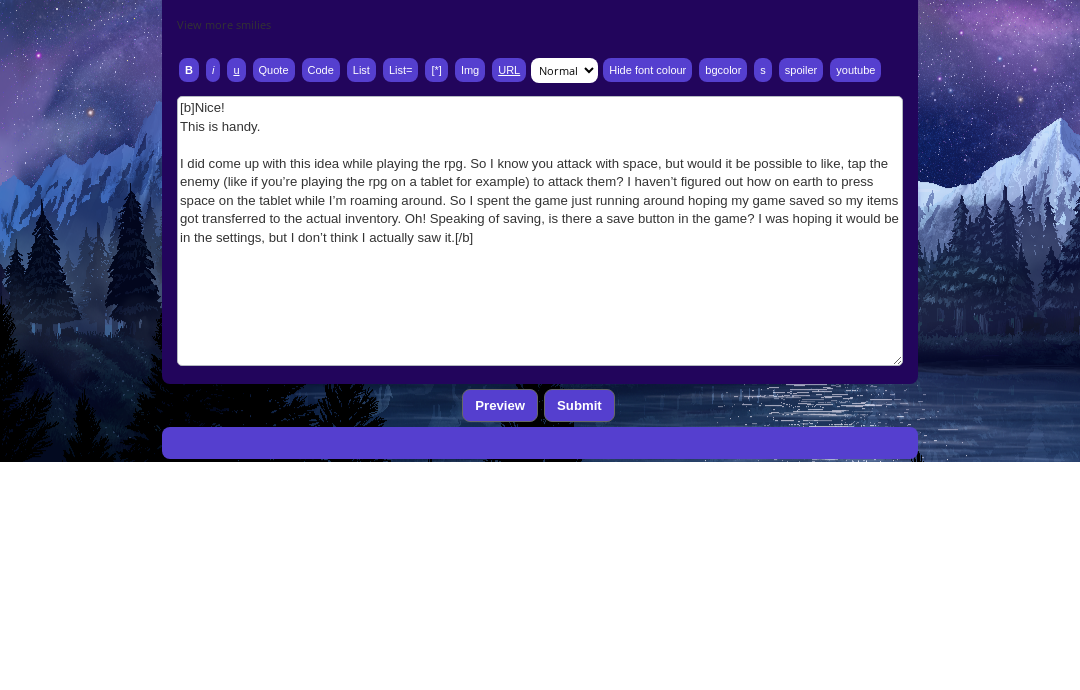 scroll, scrollTop: 521, scrollLeft: 0, axis: vertical 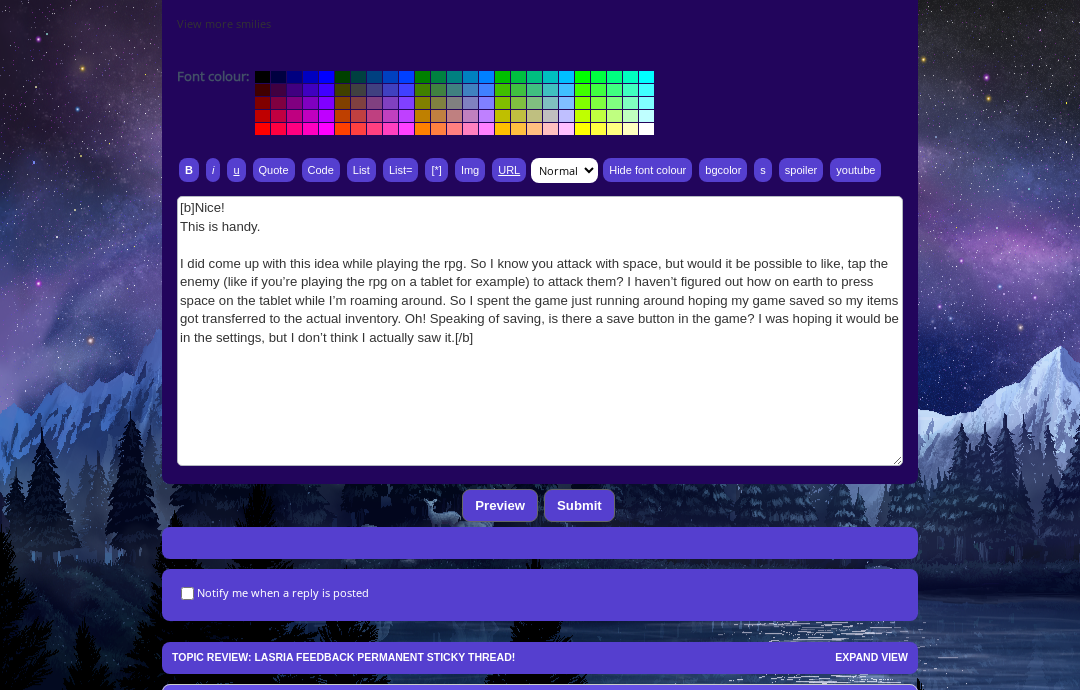 click at bounding box center (358, 129) 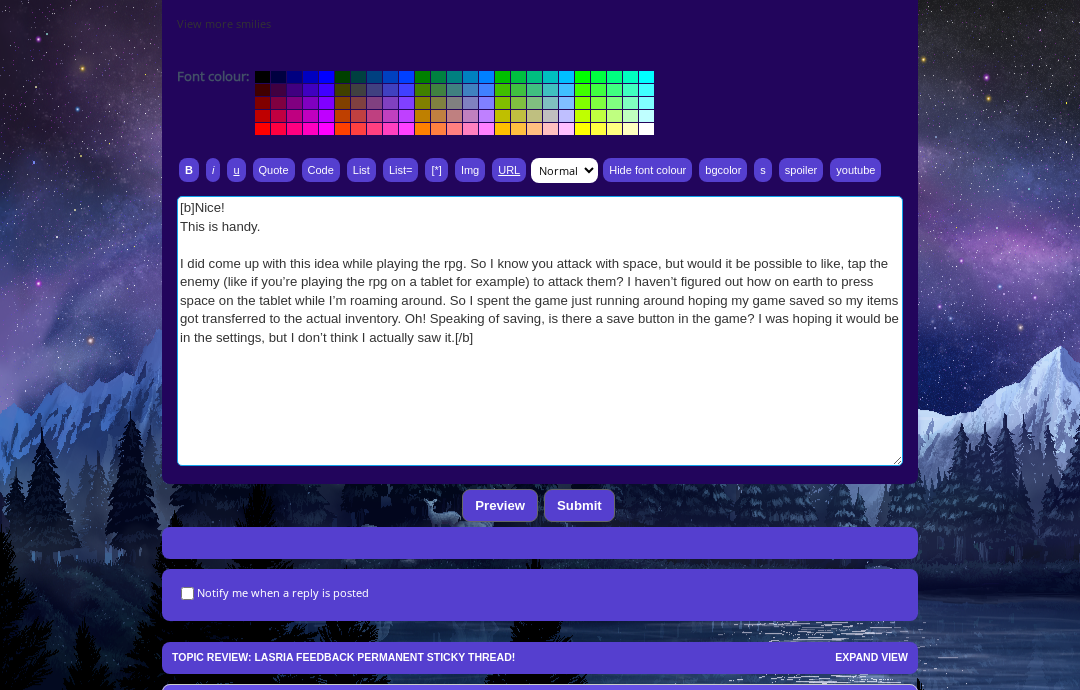 type on "[b][color=#FF4040]Nice!
This is handy.
I did come up with this idea while playing the rpg. So I know you attack with space, but would it be possible to like, tap the enemy (like if you’re playing the rpg on a tablet for example) to attack them? I haven’t figured out how on earth to press space on the tablet while I’m roaming around. So I spent the game just running around hoping my game saved so my items got transferred to the actual inventory. Oh! Speaking of saving, is there a save button in the game? I was hoping it would be in the settings, but I don’t think I actually saw it.[/color][/b]" 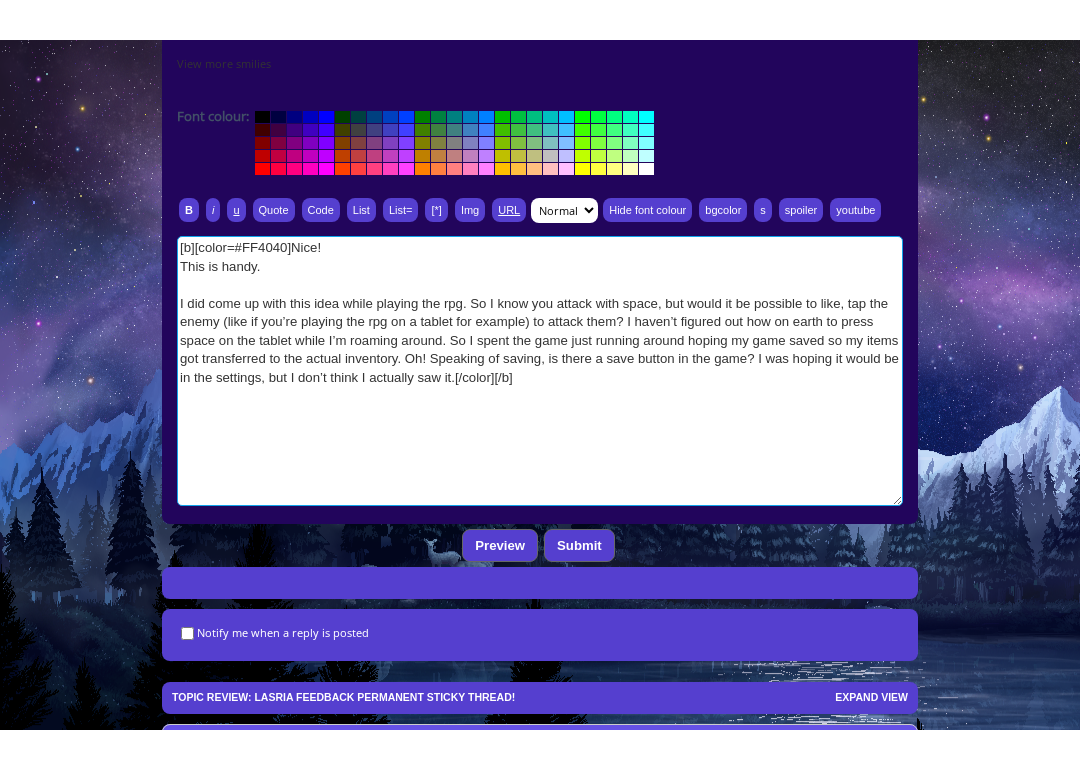 scroll, scrollTop: 521, scrollLeft: 0, axis: vertical 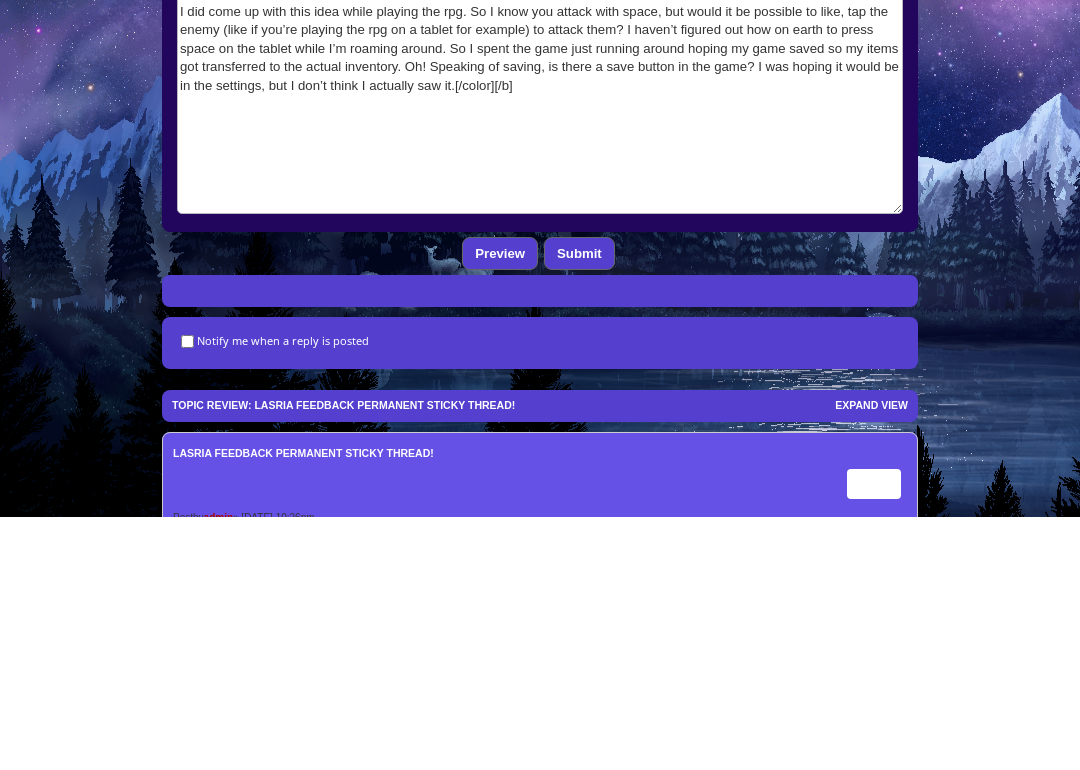 click on "Submit" at bounding box center [579, 506] 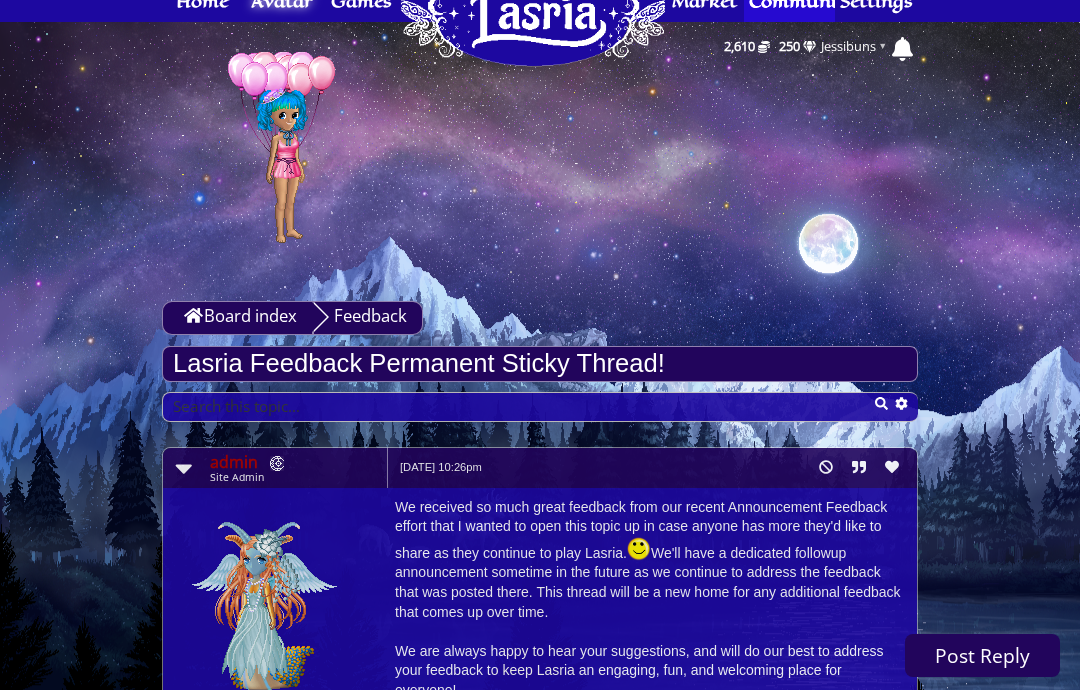 scroll, scrollTop: 0, scrollLeft: 0, axis: both 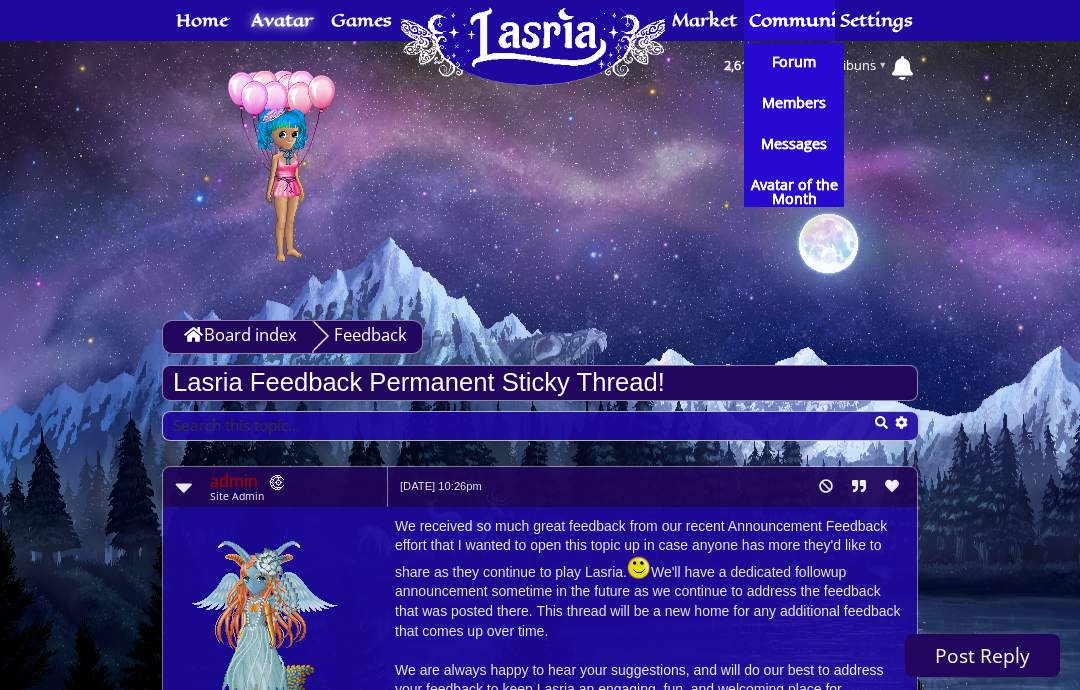 click on "Forum" at bounding box center (794, 62) 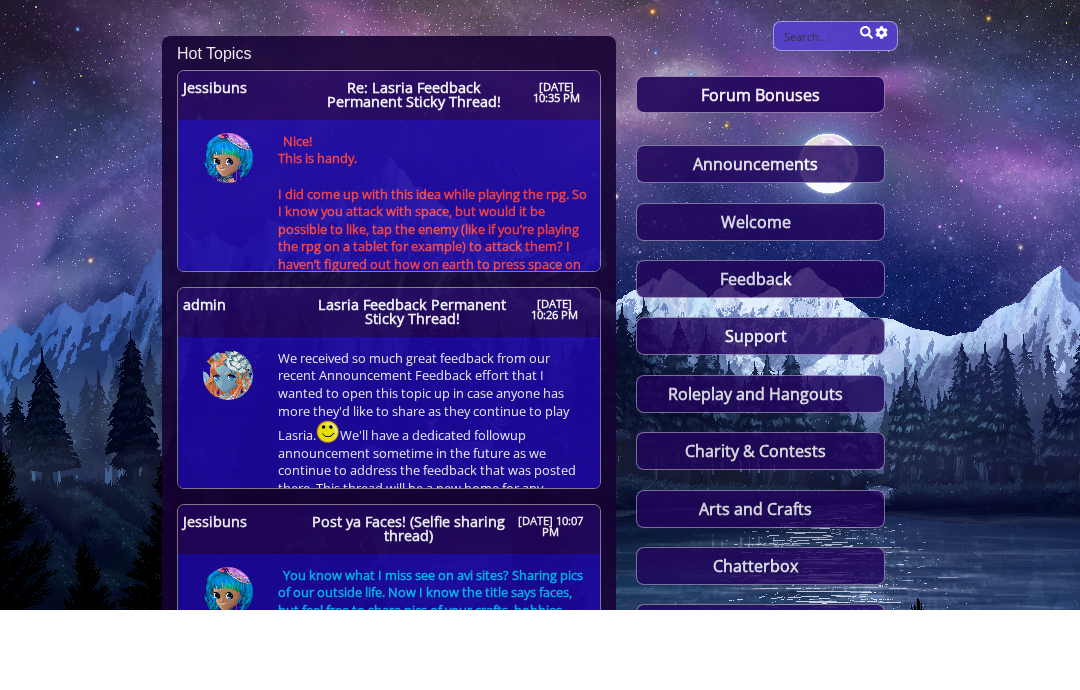 scroll, scrollTop: 289, scrollLeft: 0, axis: vertical 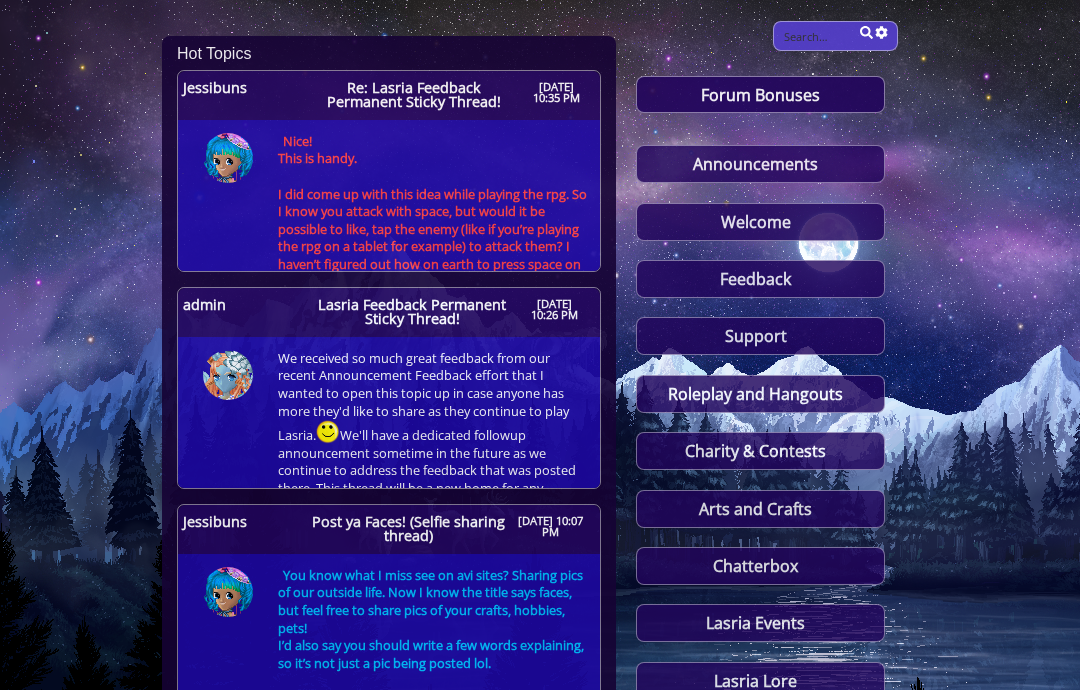 click on "Forum Bonuses" at bounding box center (760, 96) 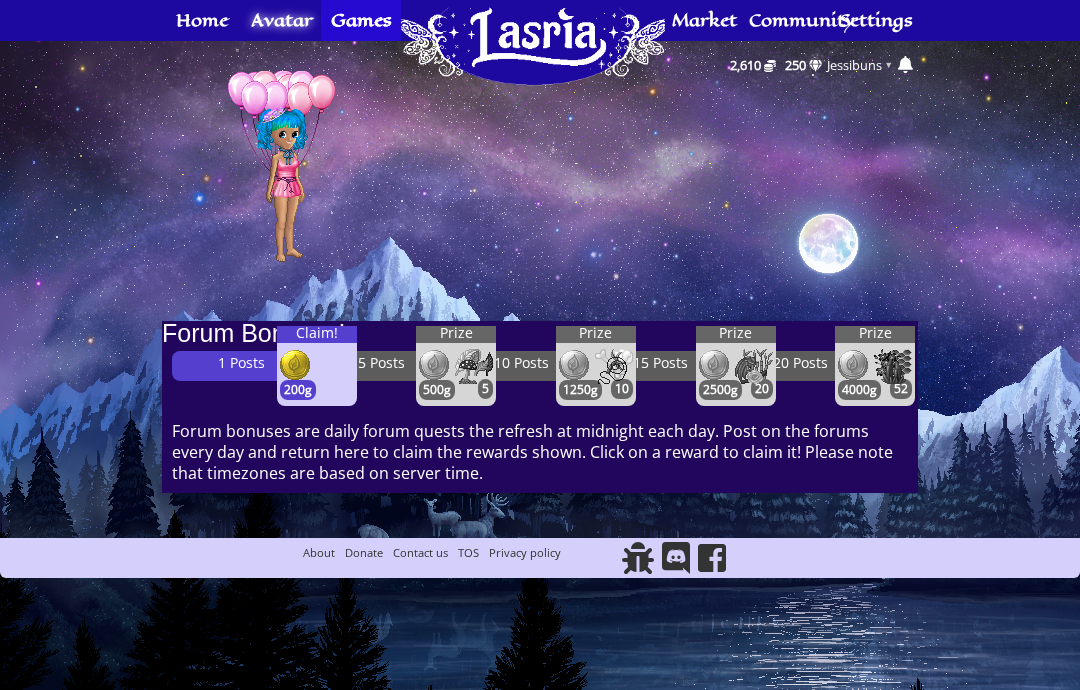 scroll, scrollTop: 0, scrollLeft: 0, axis: both 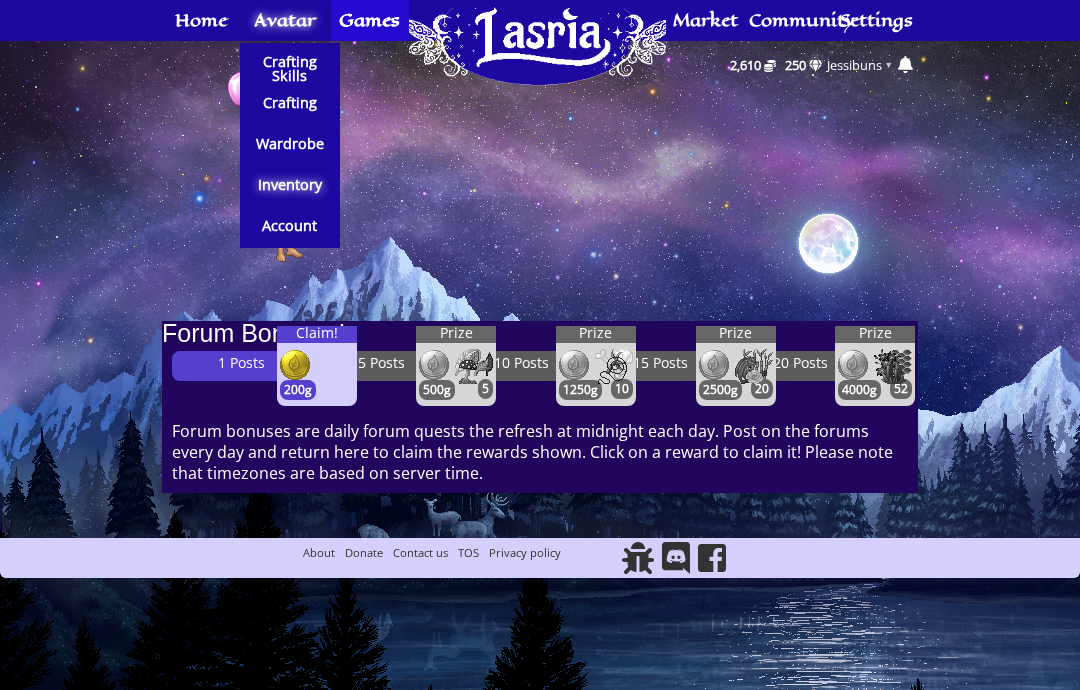 click on "Inventory" at bounding box center (290, 185) 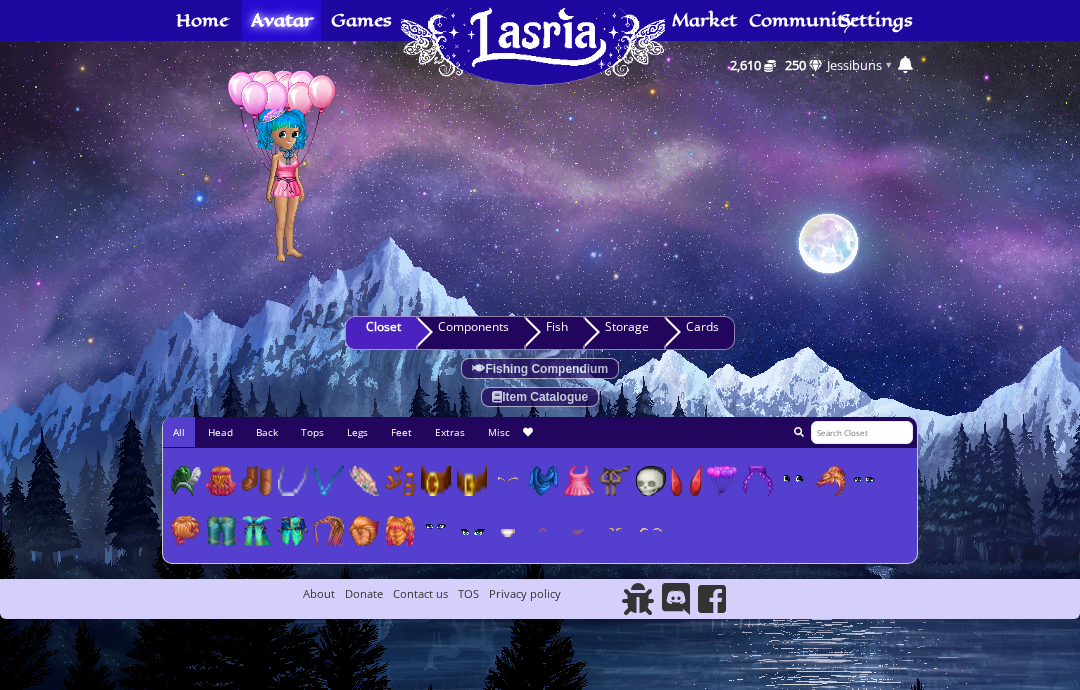 scroll, scrollTop: 0, scrollLeft: 0, axis: both 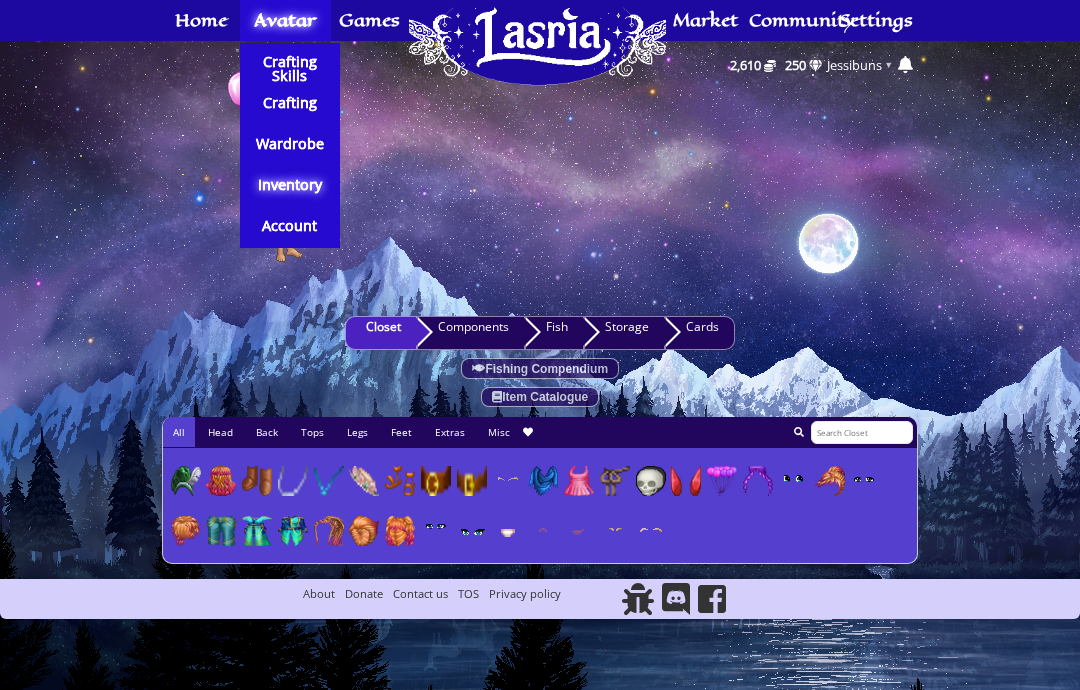 click on "Wardrobe" at bounding box center (290, 145) 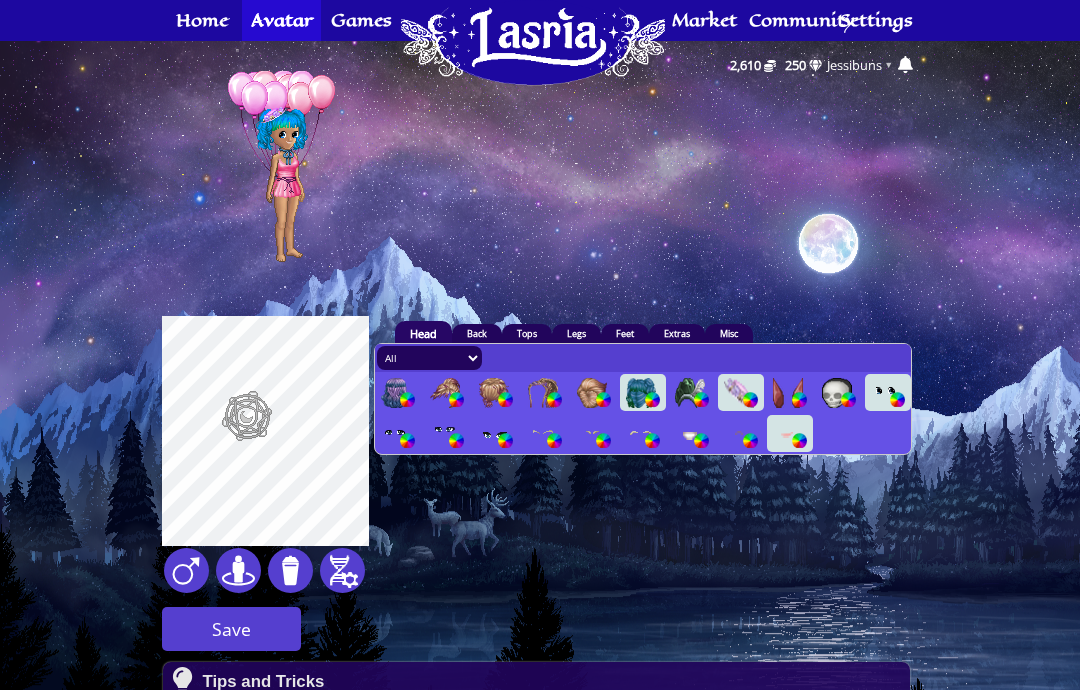 scroll, scrollTop: 0, scrollLeft: 0, axis: both 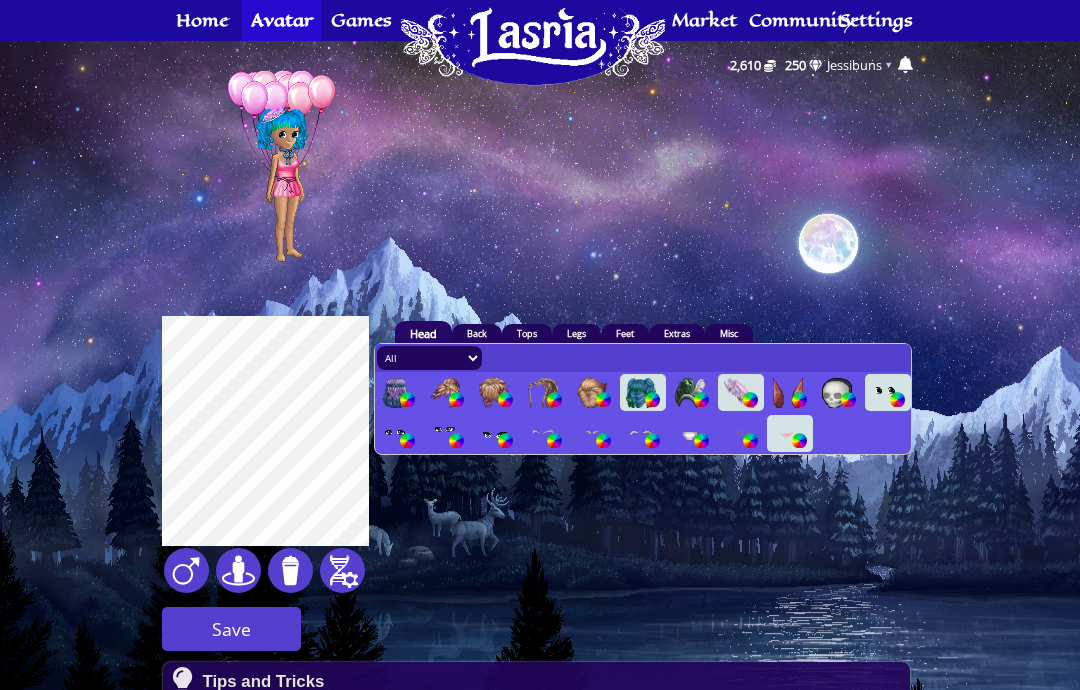 click on "Save" at bounding box center (231, 629) 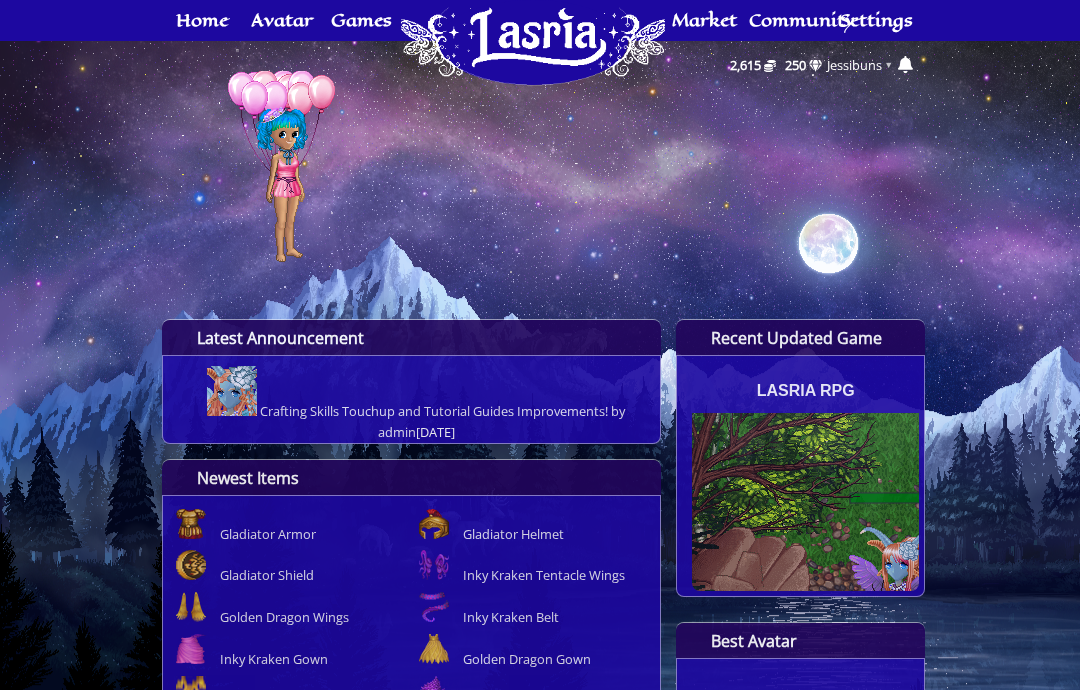 scroll, scrollTop: 0, scrollLeft: 0, axis: both 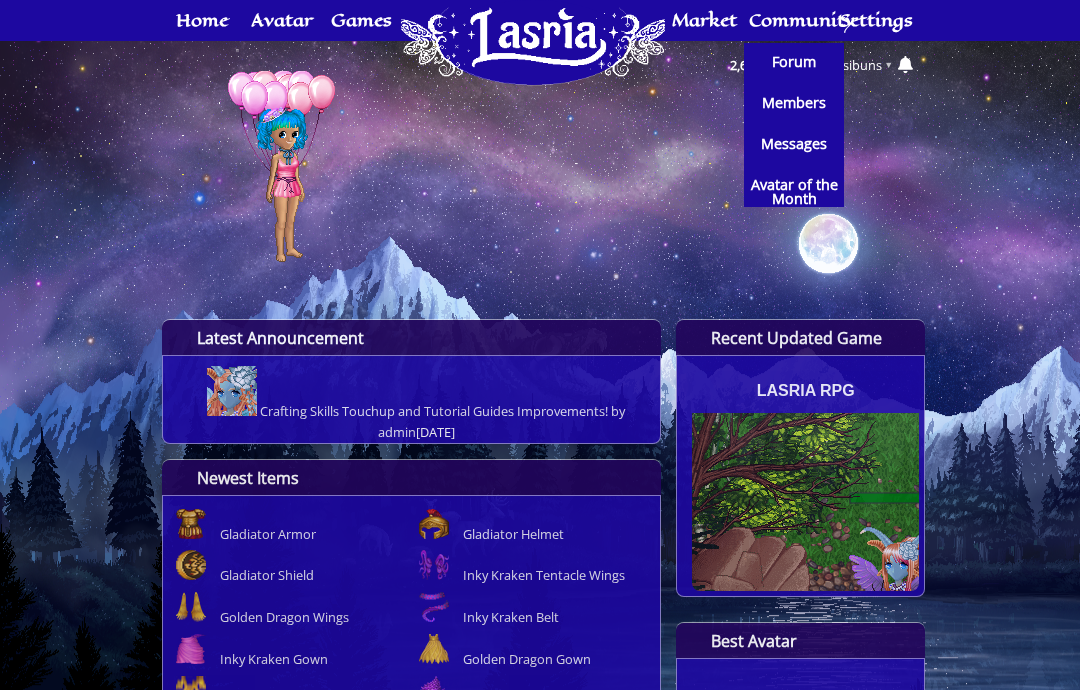 click on "Forum" at bounding box center [794, 62] 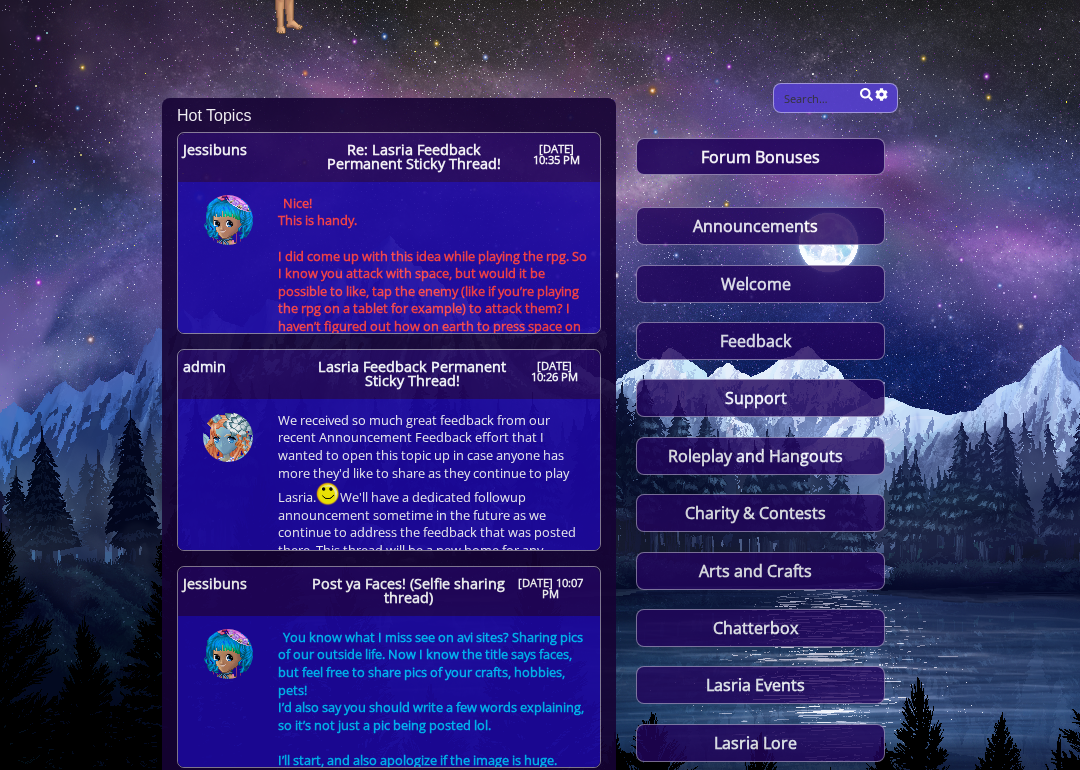 scroll, scrollTop: 228, scrollLeft: 0, axis: vertical 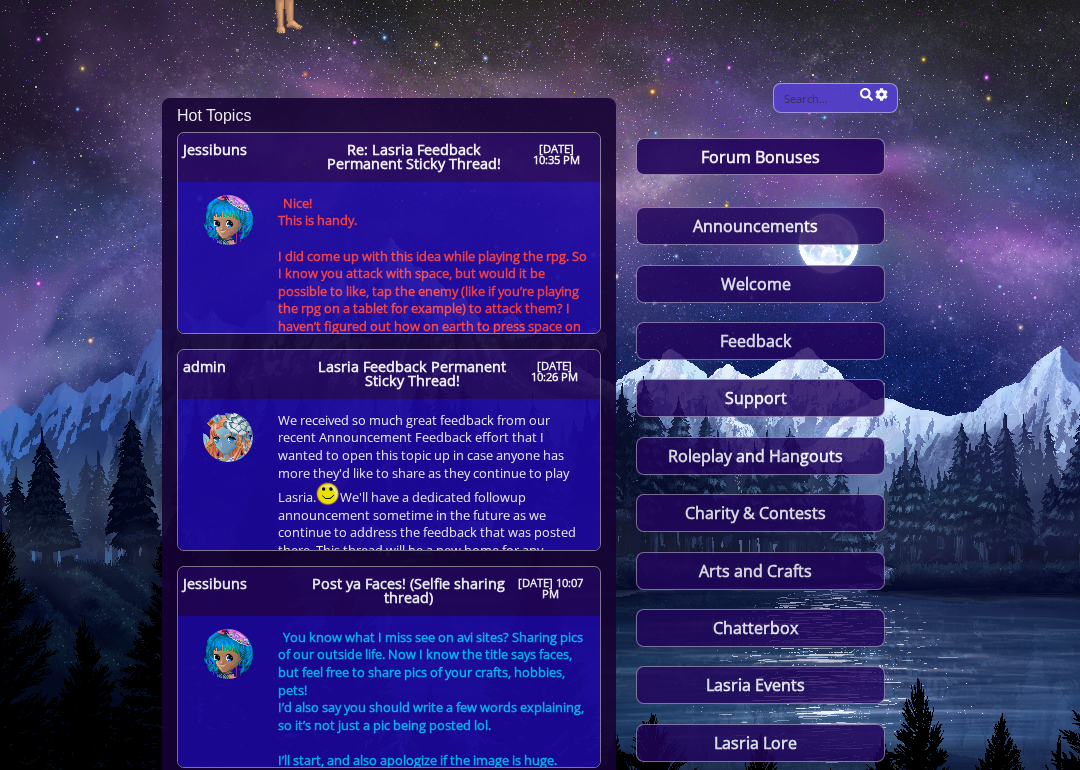 click on "Roleplay and Hangouts" at bounding box center (760, 456) 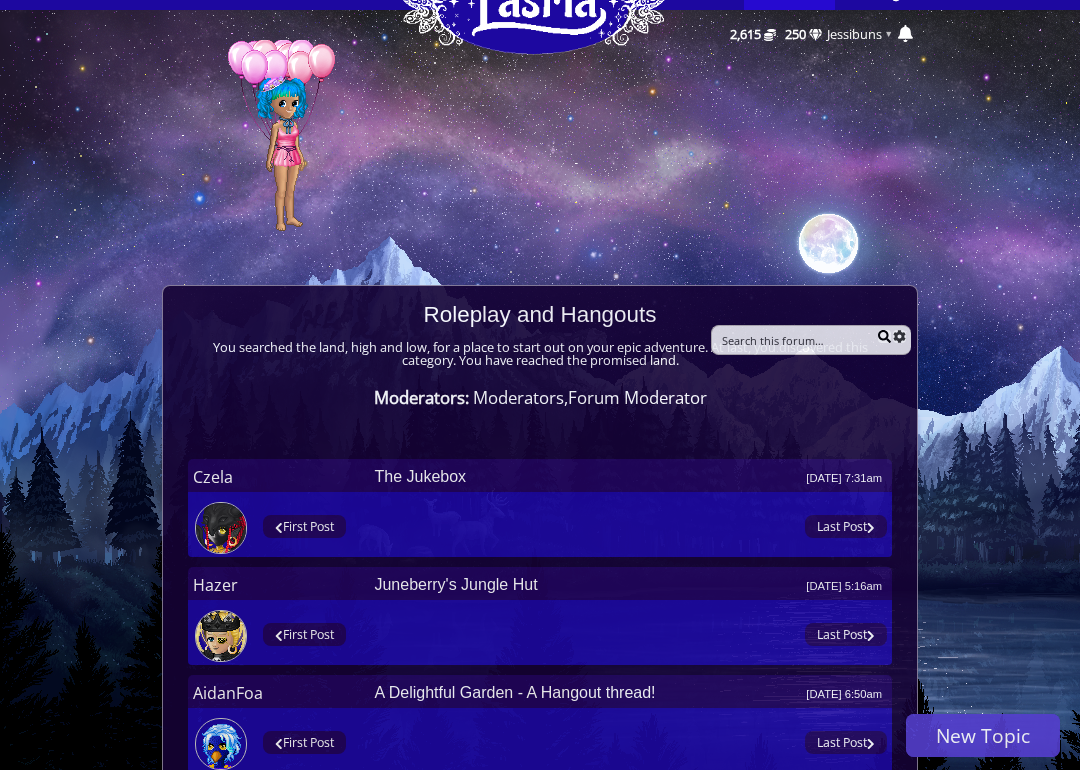 scroll, scrollTop: 42, scrollLeft: 0, axis: vertical 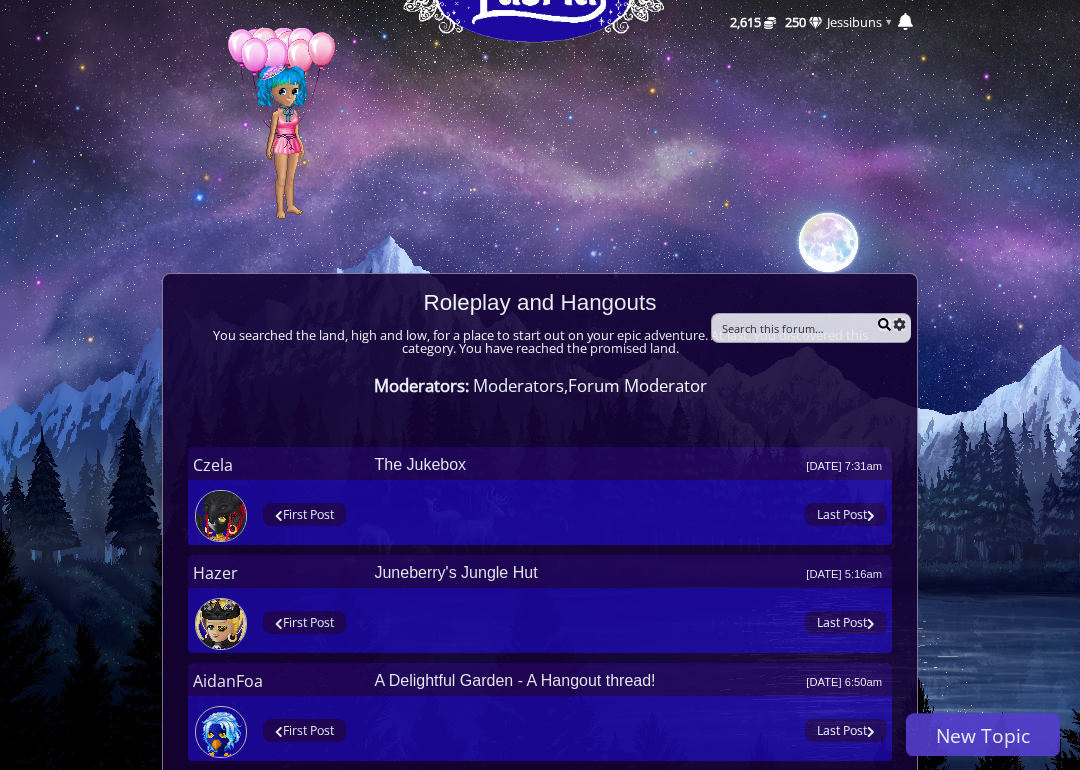 click on "The Jukebox
[DATE] 7:31am" at bounding box center [628, 466] 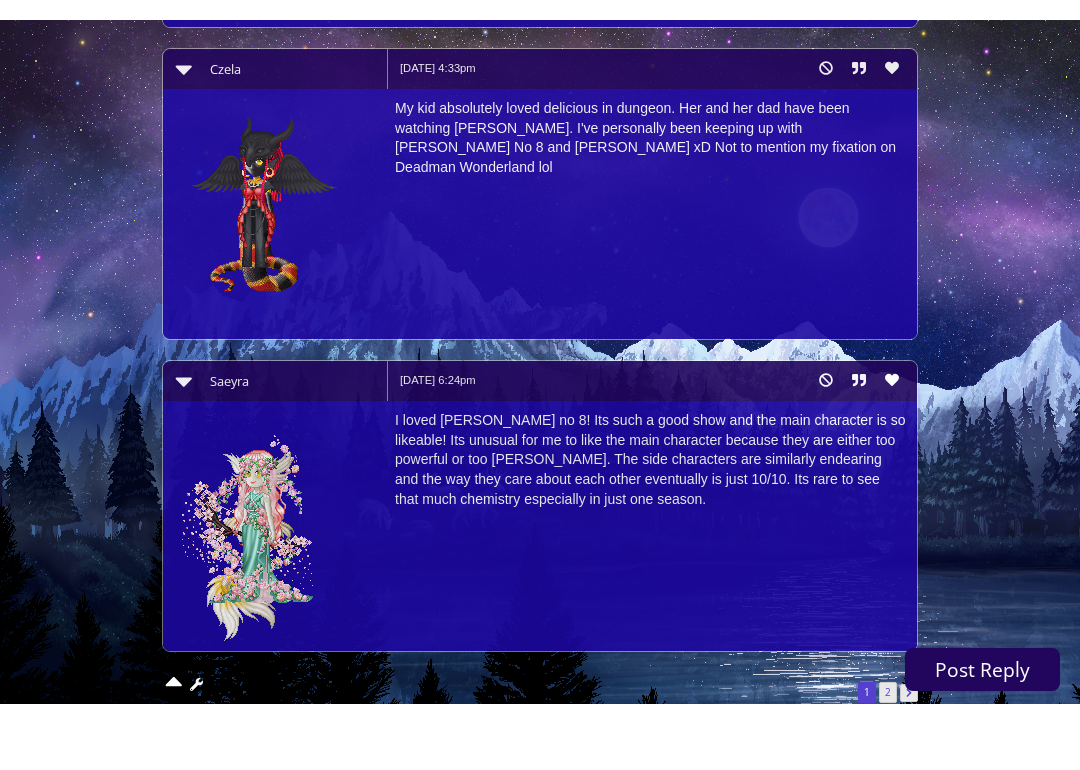 scroll, scrollTop: 3274, scrollLeft: 0, axis: vertical 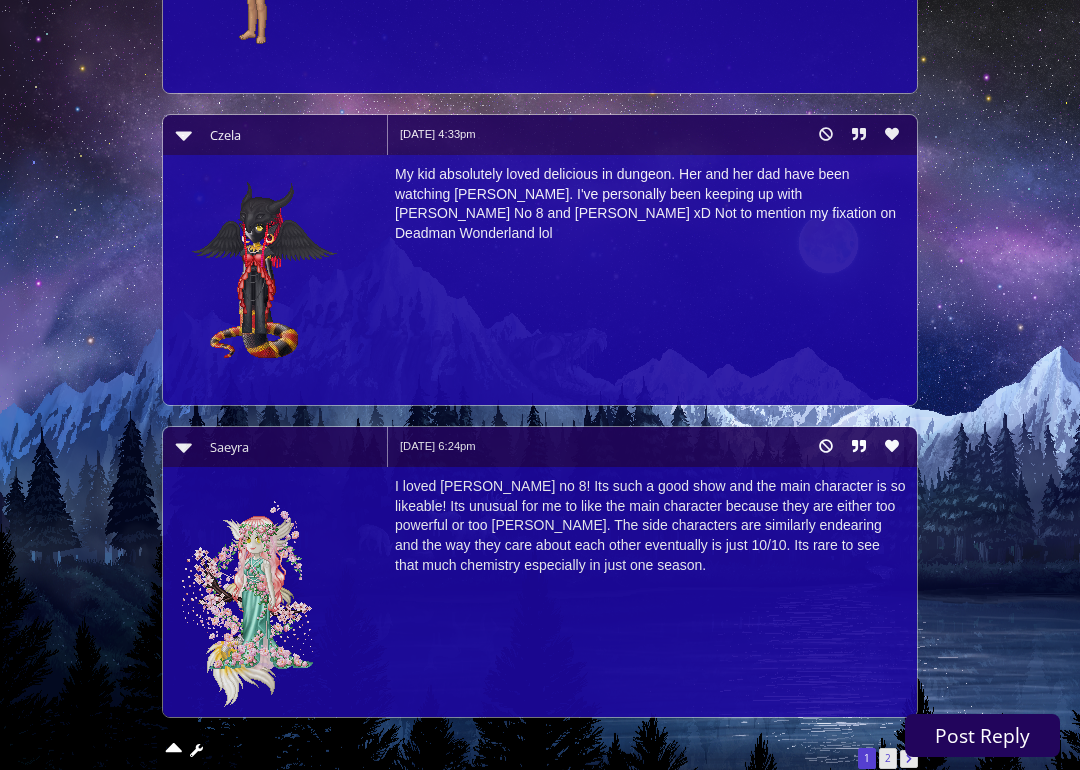 click 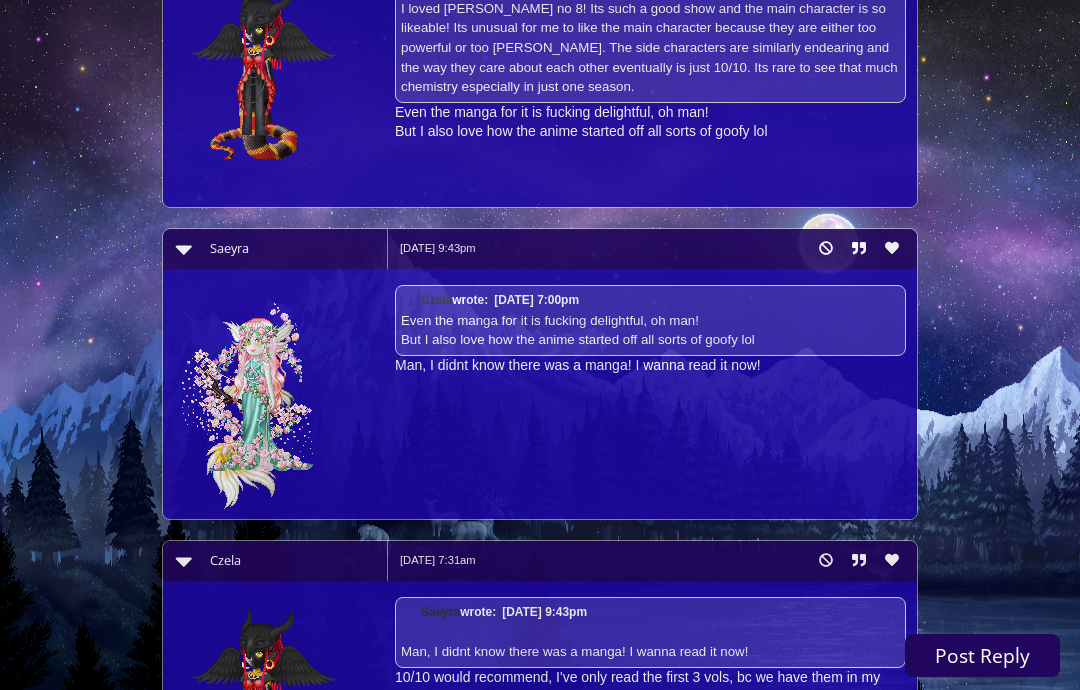 scroll, scrollTop: 804, scrollLeft: 0, axis: vertical 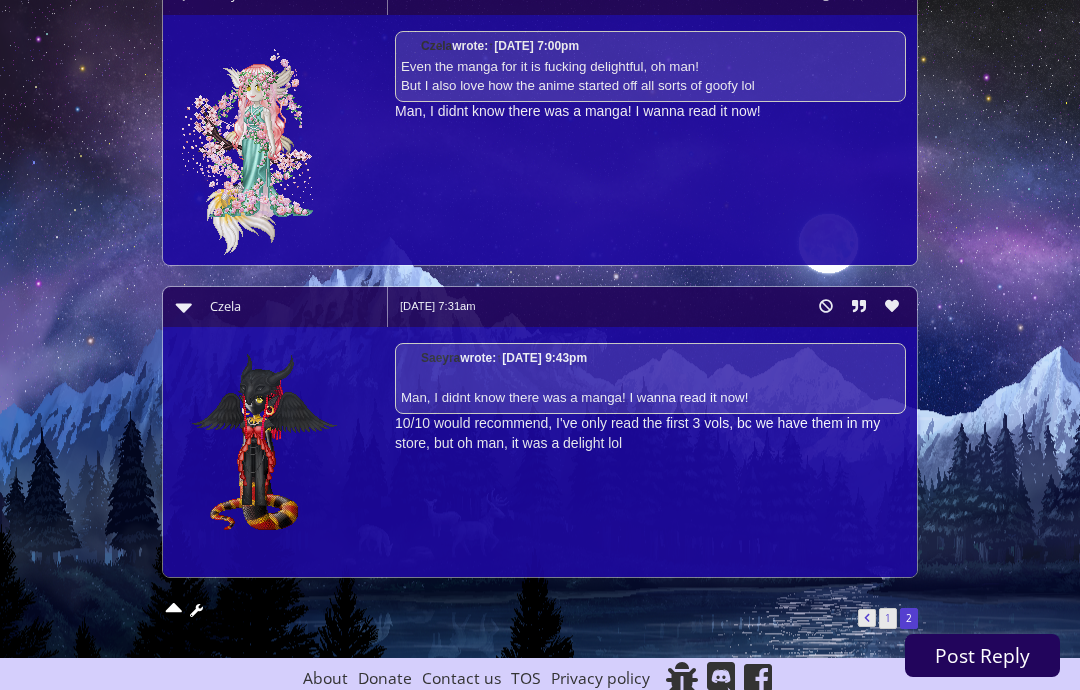 click on "Post Reply" at bounding box center (982, 655) 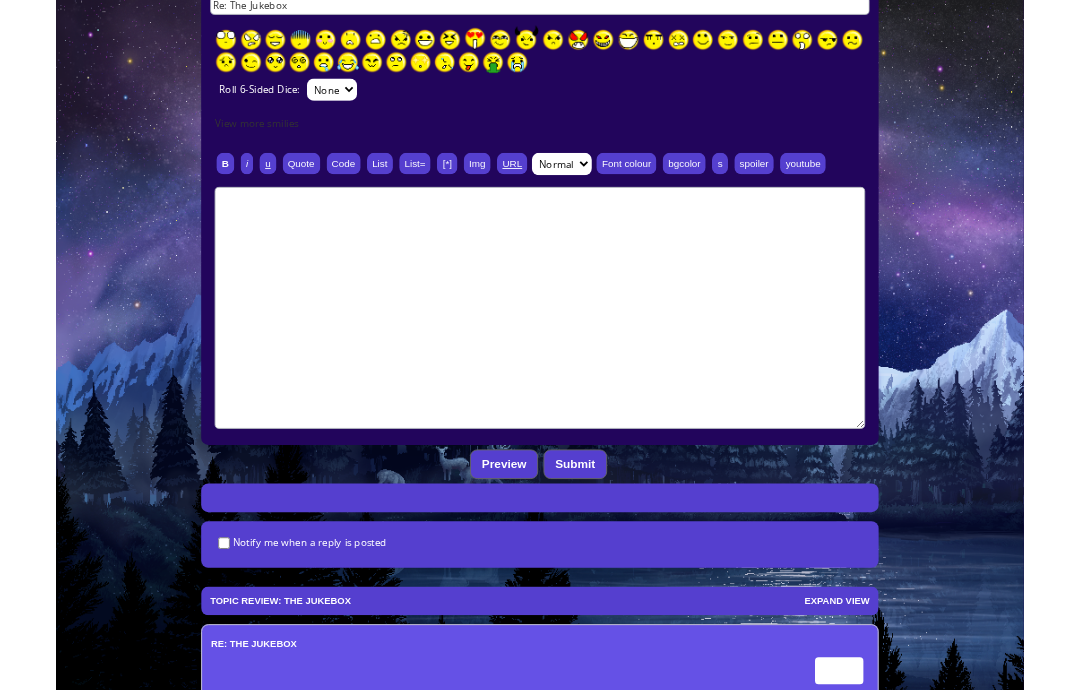 scroll, scrollTop: 488, scrollLeft: 0, axis: vertical 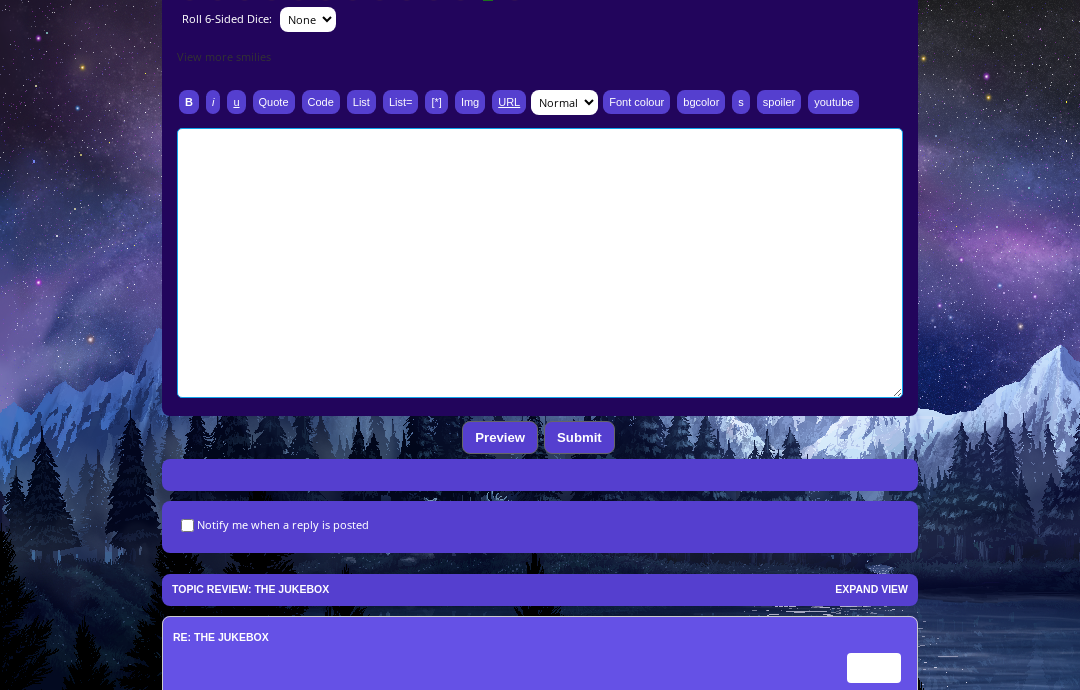 click at bounding box center [540, 264] 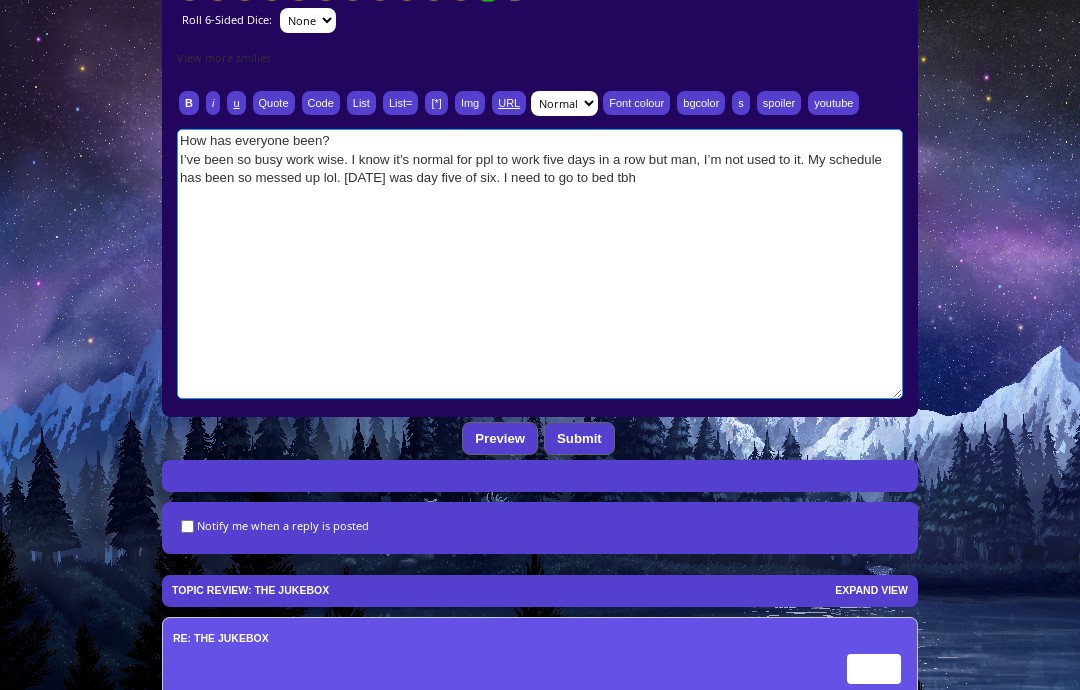click on "How has everyone been?
I’ve been so busy work wise. I know it’s normal for ppl to work five days in a row but man, I’m not used to it. My schedule has been so messed up lol. Today was day five of six. I need to go to bed tbh" at bounding box center (540, 264) 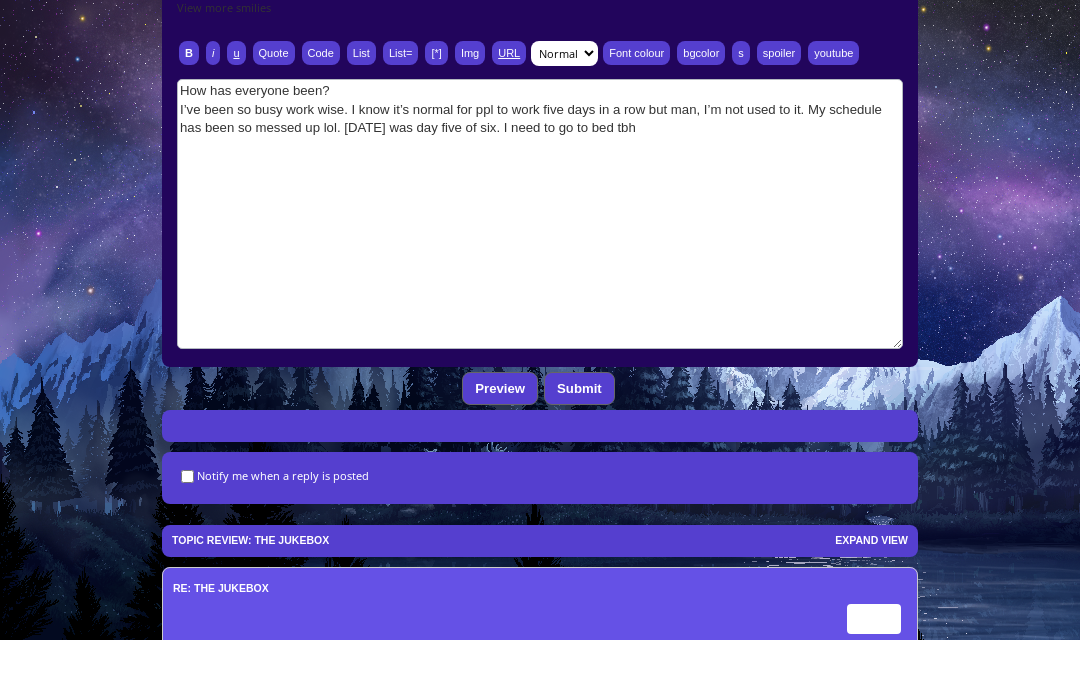 click on "B" at bounding box center [189, 103] 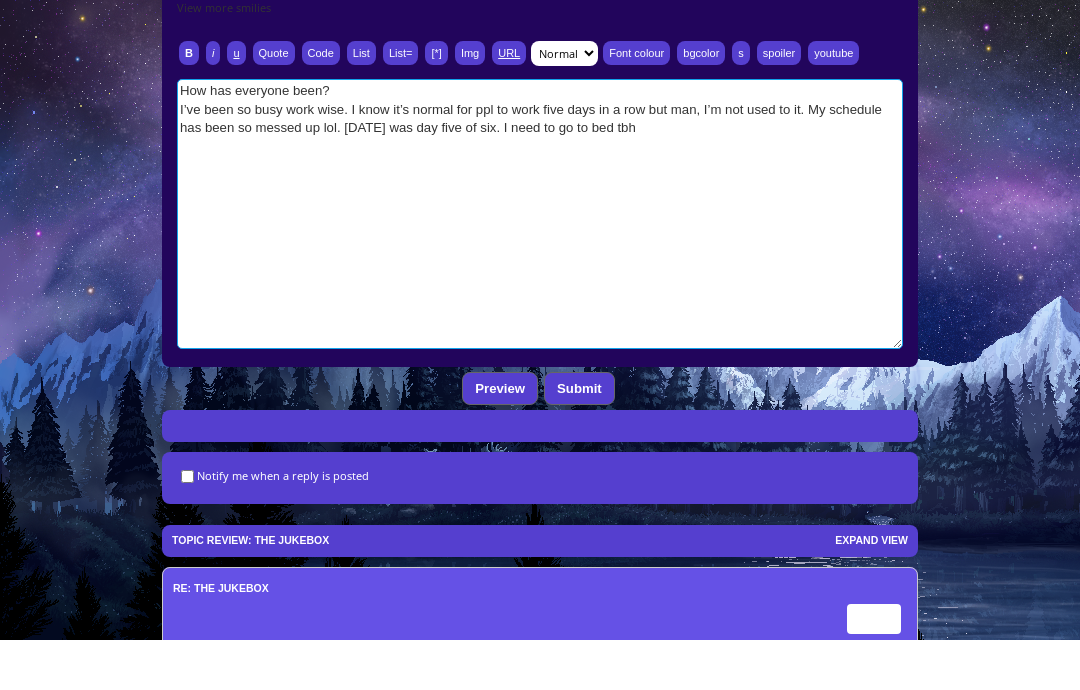 type on "[b]How has everyone been?
I’ve been so busy work wise. I know it’s normal for ppl to work five days in a row but man, I’m not used to it. My schedule has been so messed up lol. Today was day five of six. I need to go to bed tbh[/b]" 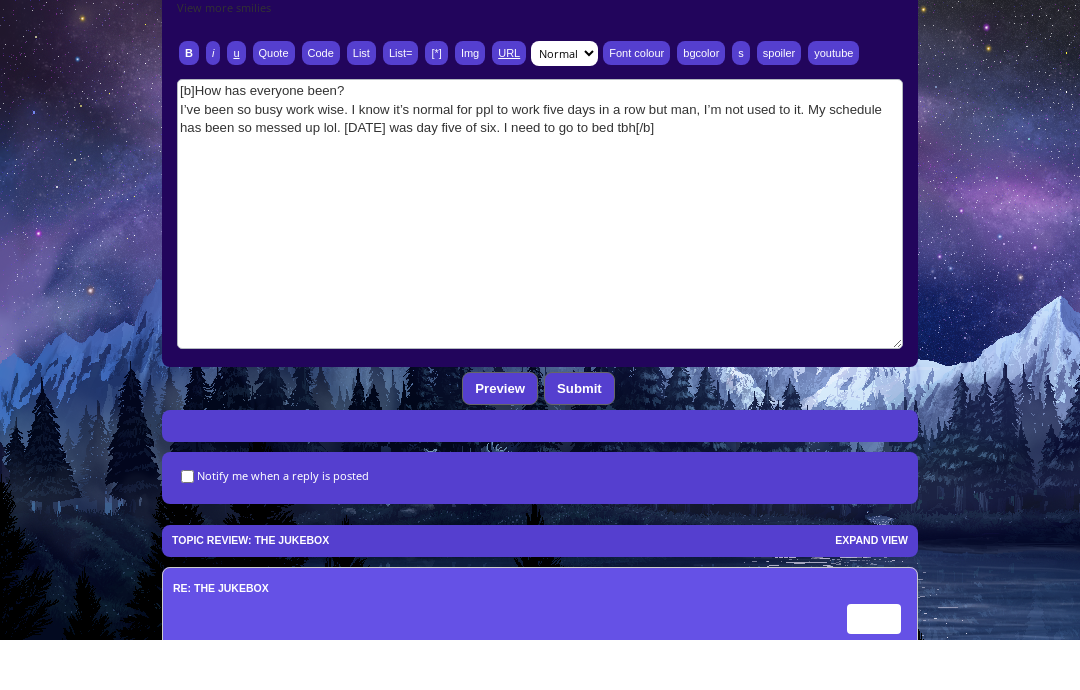 click on "Font colour" at bounding box center [636, 103] 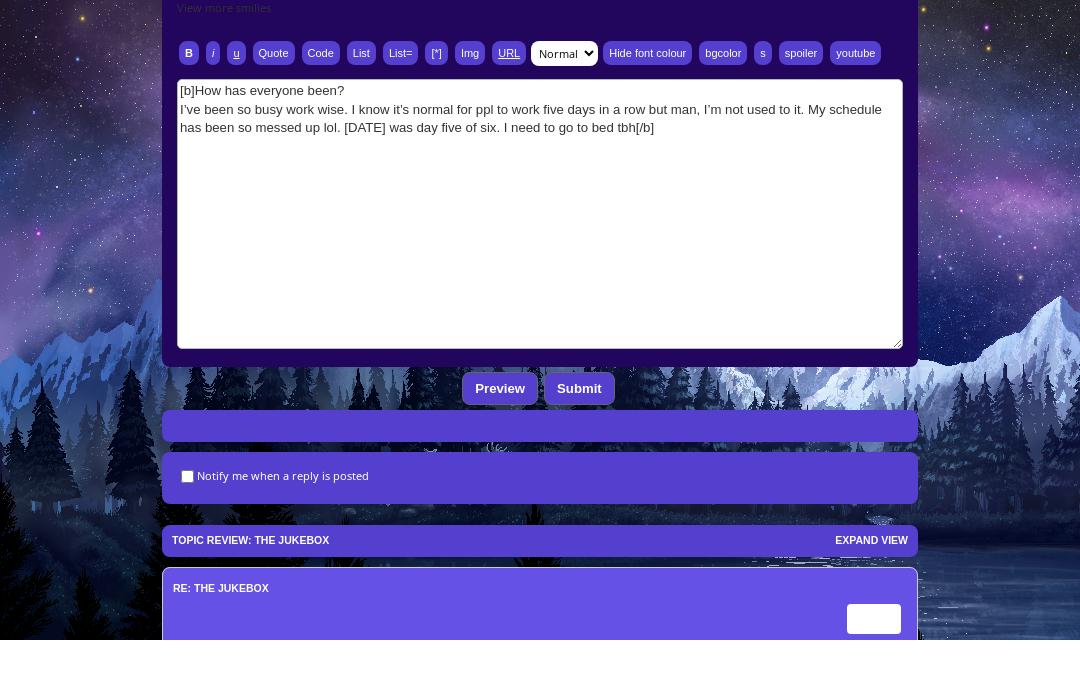 scroll, scrollTop: 538, scrollLeft: 0, axis: vertical 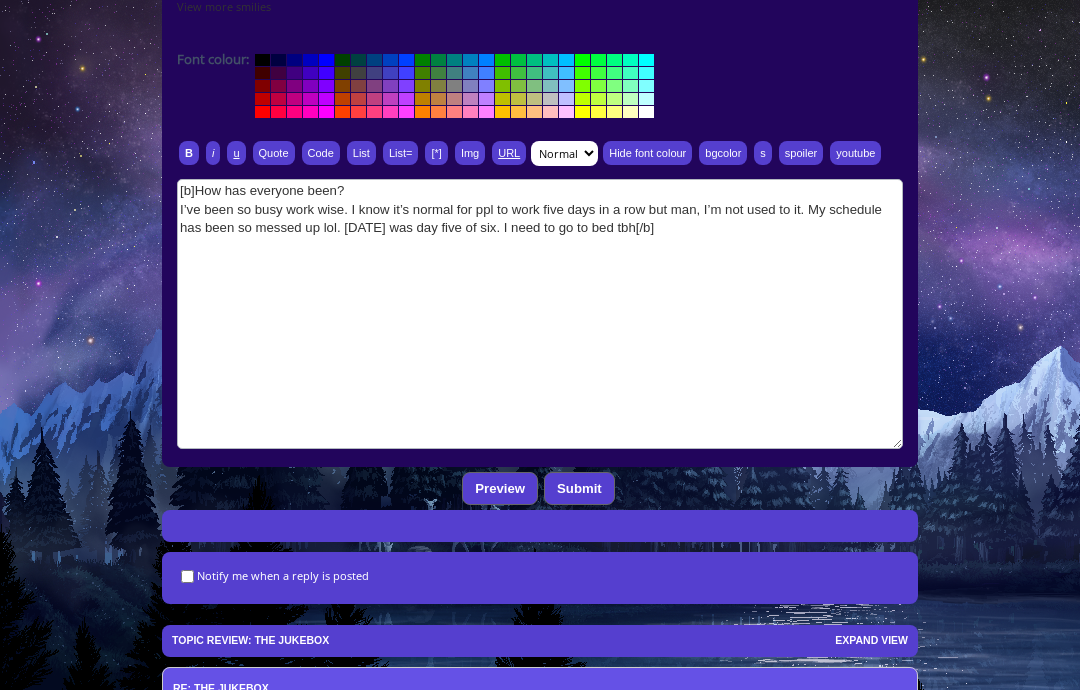 click at bounding box center (454, 60) 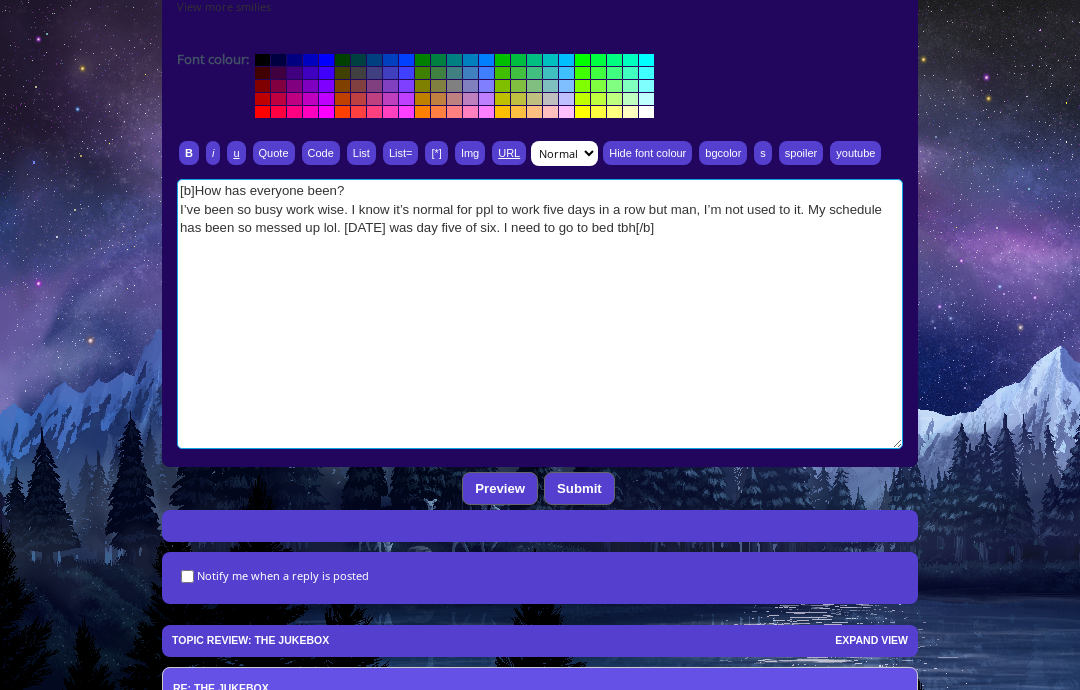 type on "[b][color=#008080]How has everyone been?
I’ve been so busy work wise. I know it’s normal for ppl to work five days in a row but man, I’m not used to it. My schedule has been so messed up lol. Today was day five of six. I need to go to bed tbh[/color][/b]" 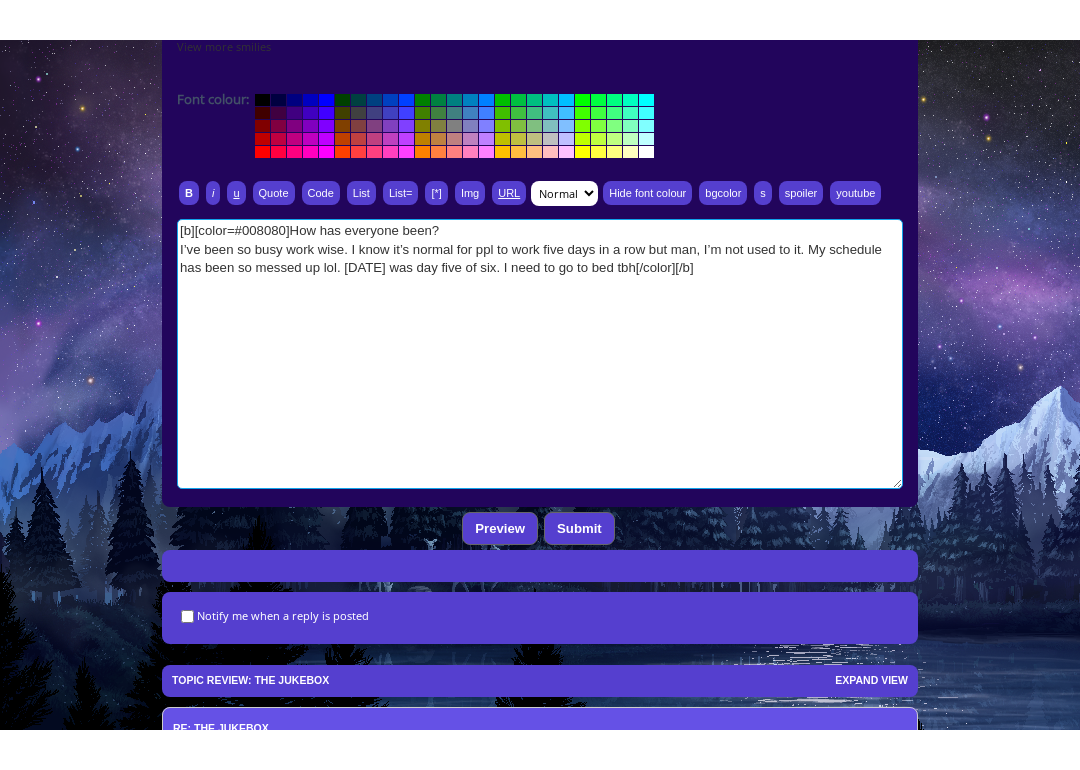 scroll, scrollTop: 538, scrollLeft: 0, axis: vertical 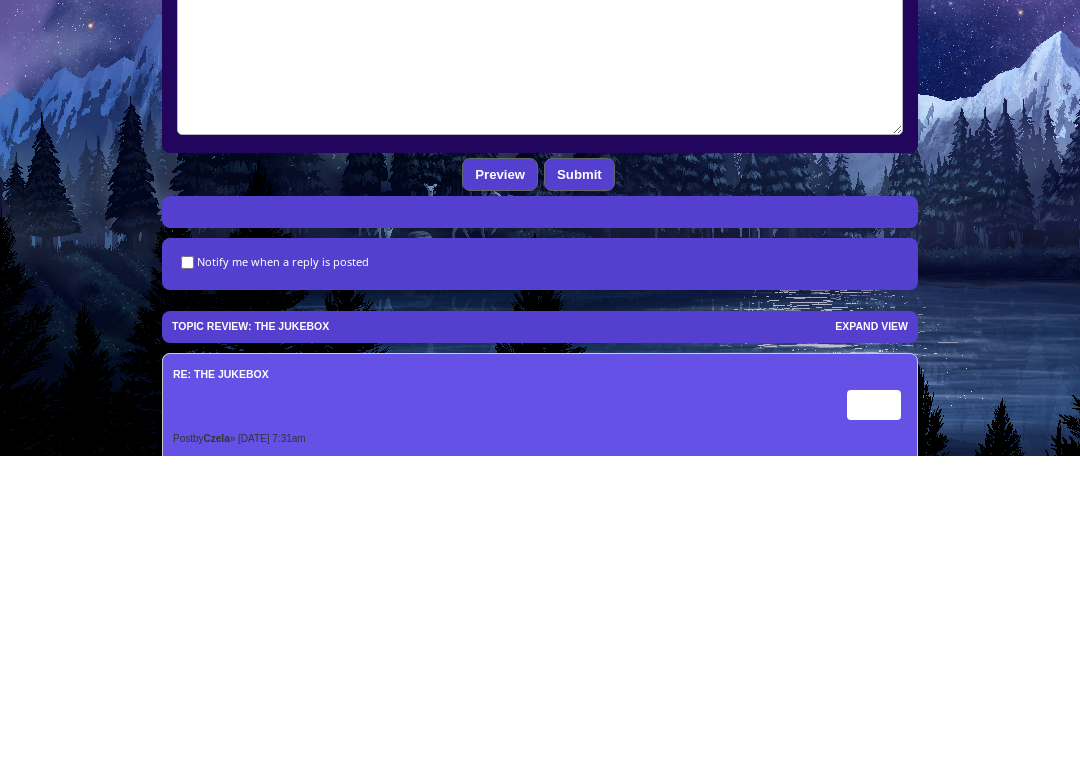 click on "Submit" at bounding box center (579, 489) 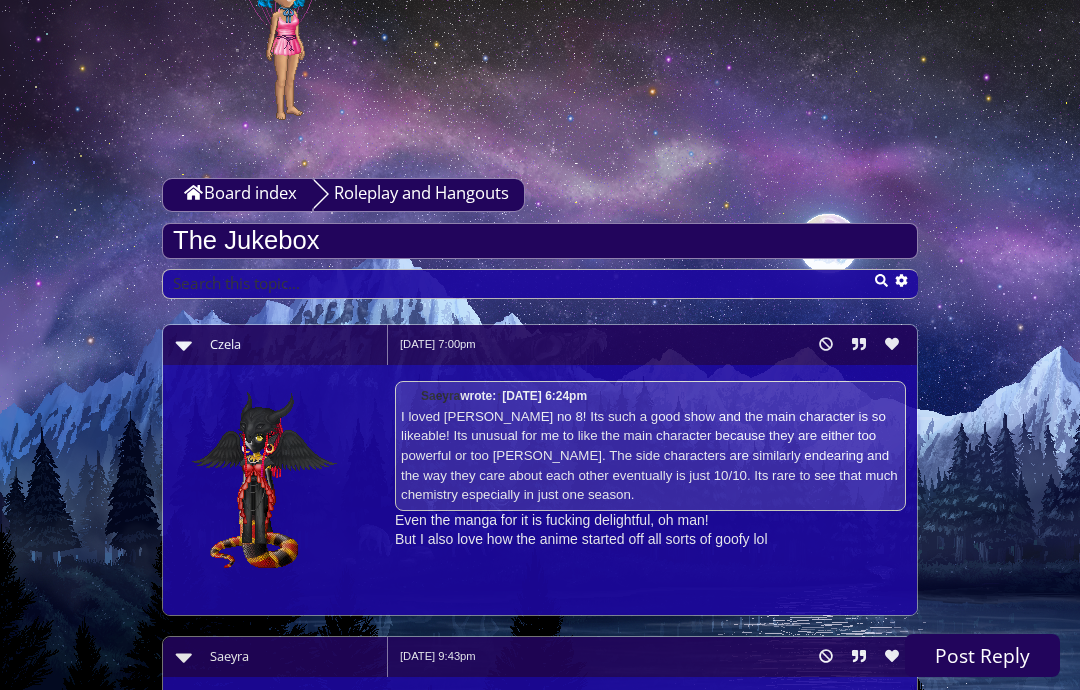 scroll, scrollTop: 0, scrollLeft: 0, axis: both 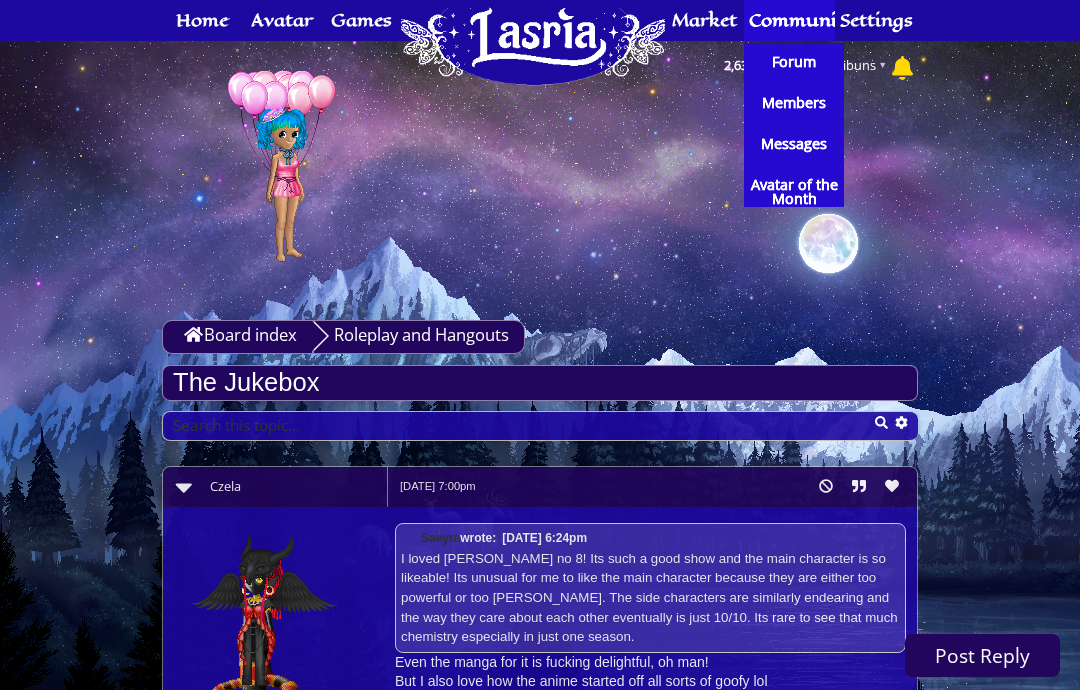 click on "Forum" at bounding box center [794, 62] 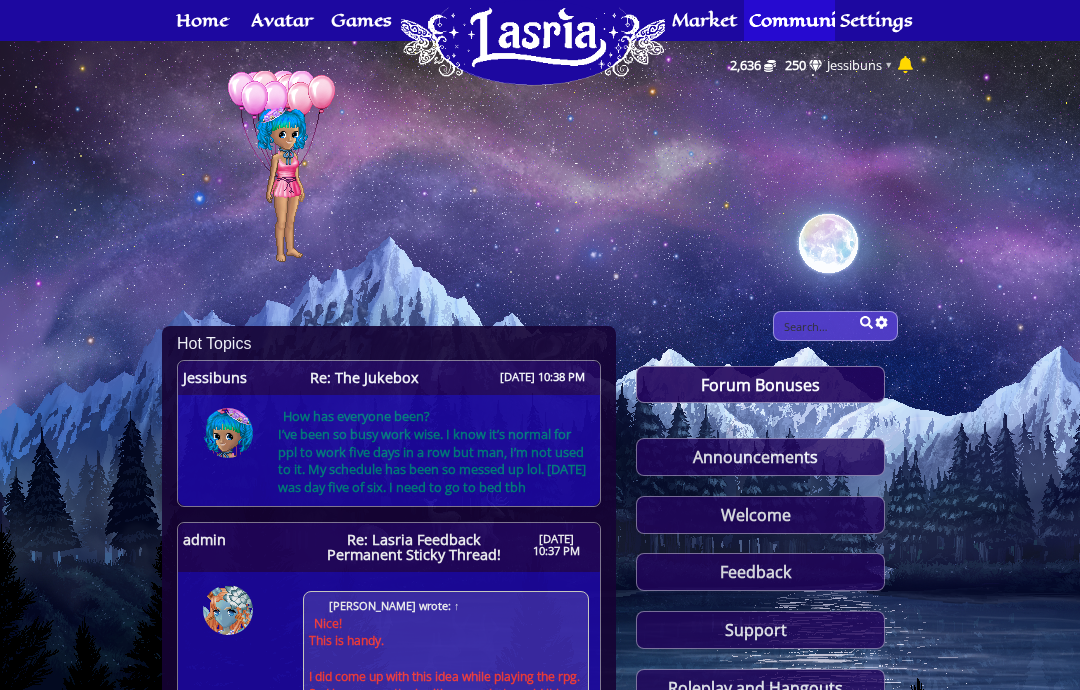 scroll, scrollTop: 0, scrollLeft: 0, axis: both 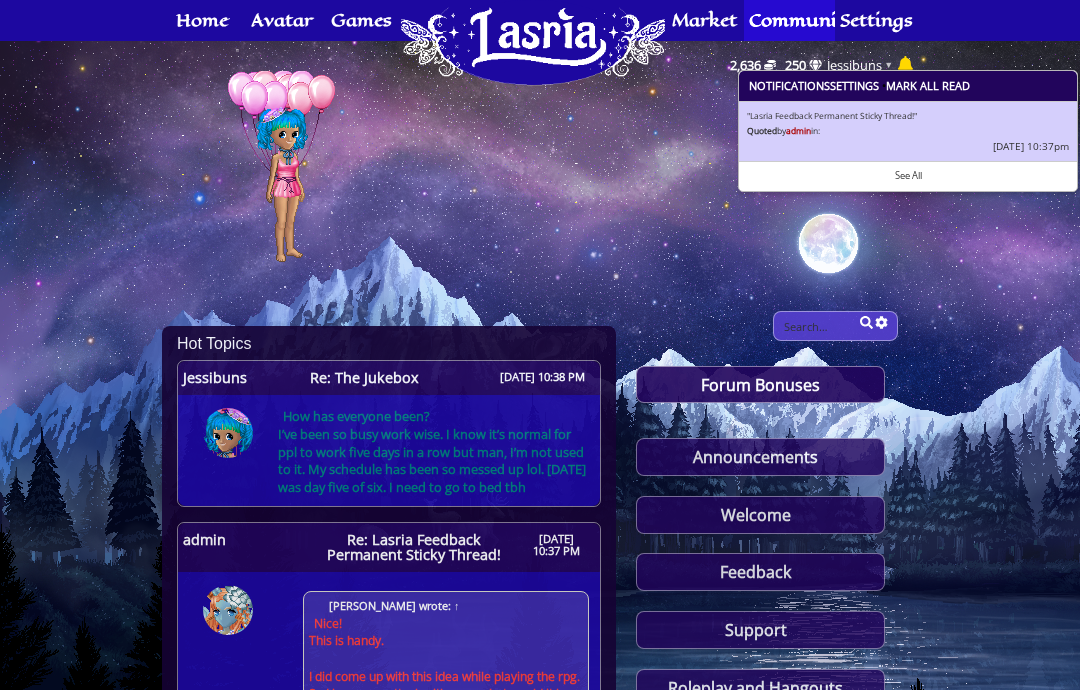 click at bounding box center (914, 66) 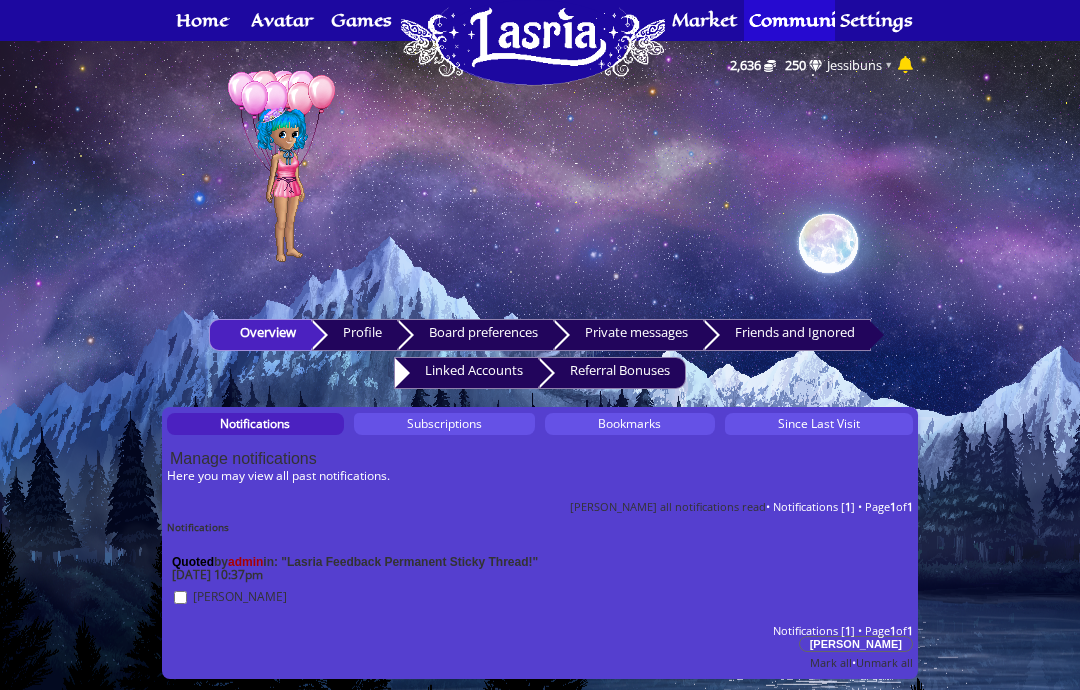 scroll, scrollTop: 0, scrollLeft: 0, axis: both 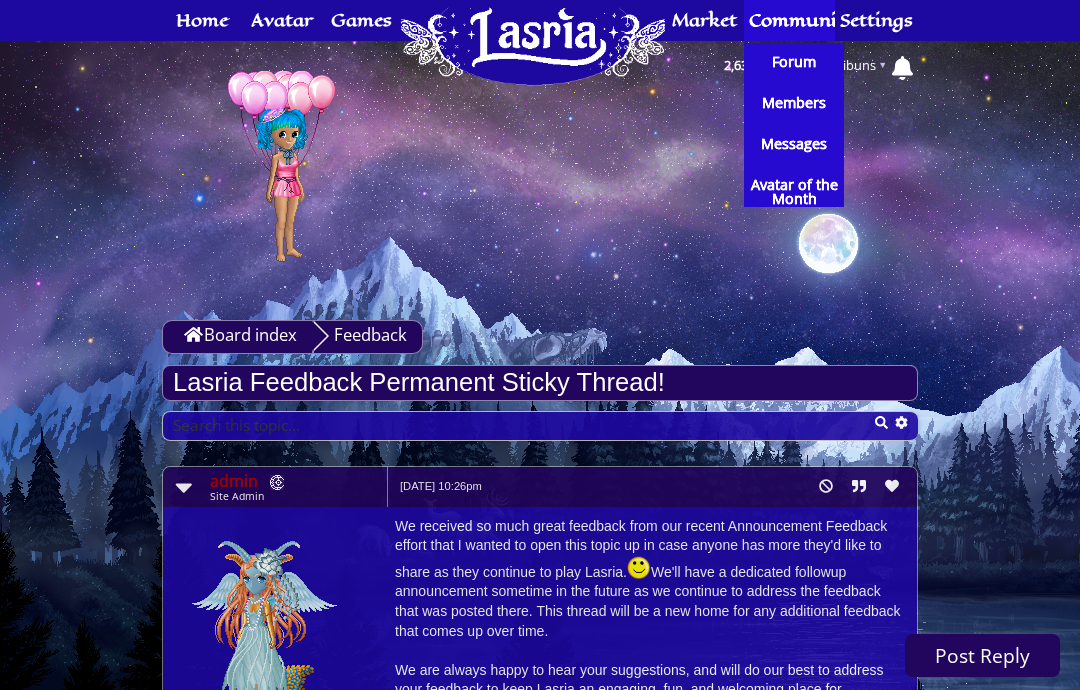 click on "Forum" at bounding box center (794, 62) 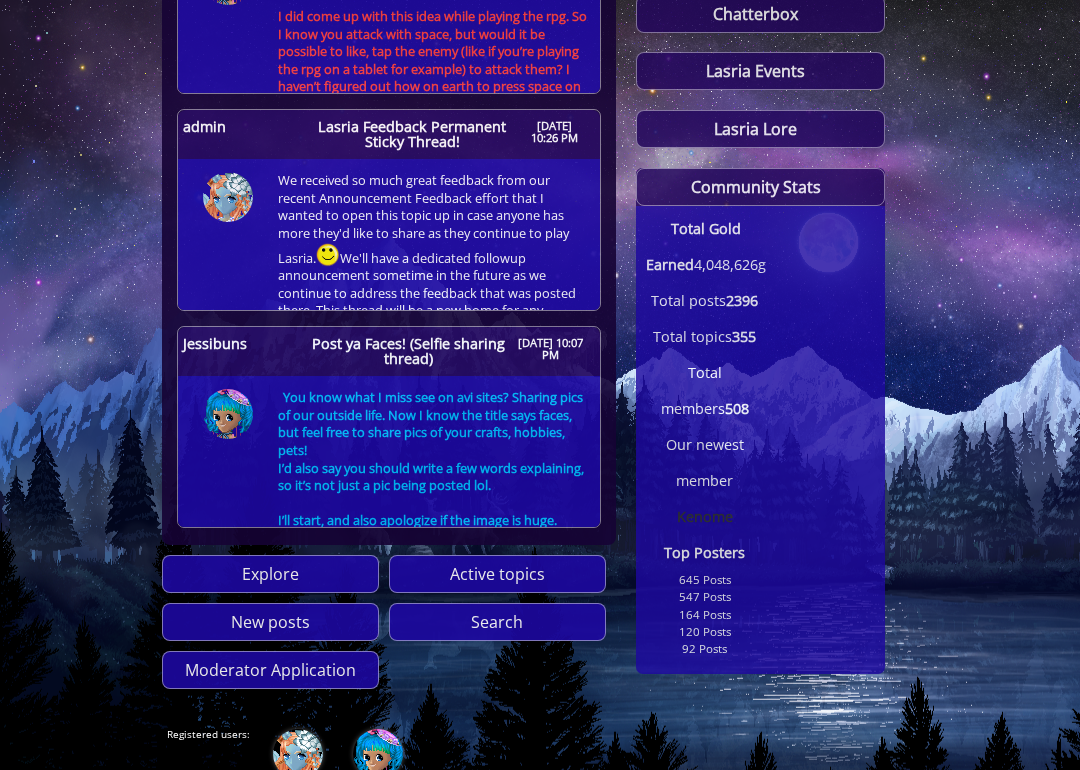 scroll, scrollTop: 847, scrollLeft: 0, axis: vertical 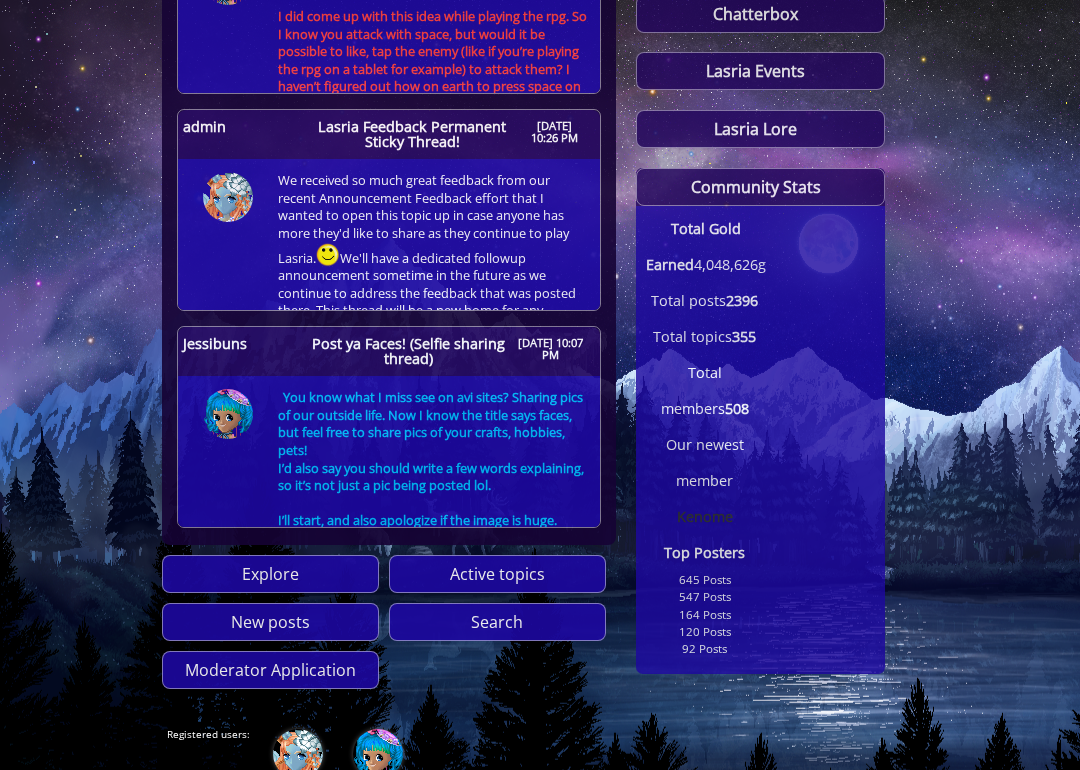 click on "Top Posters" at bounding box center (704, 552) 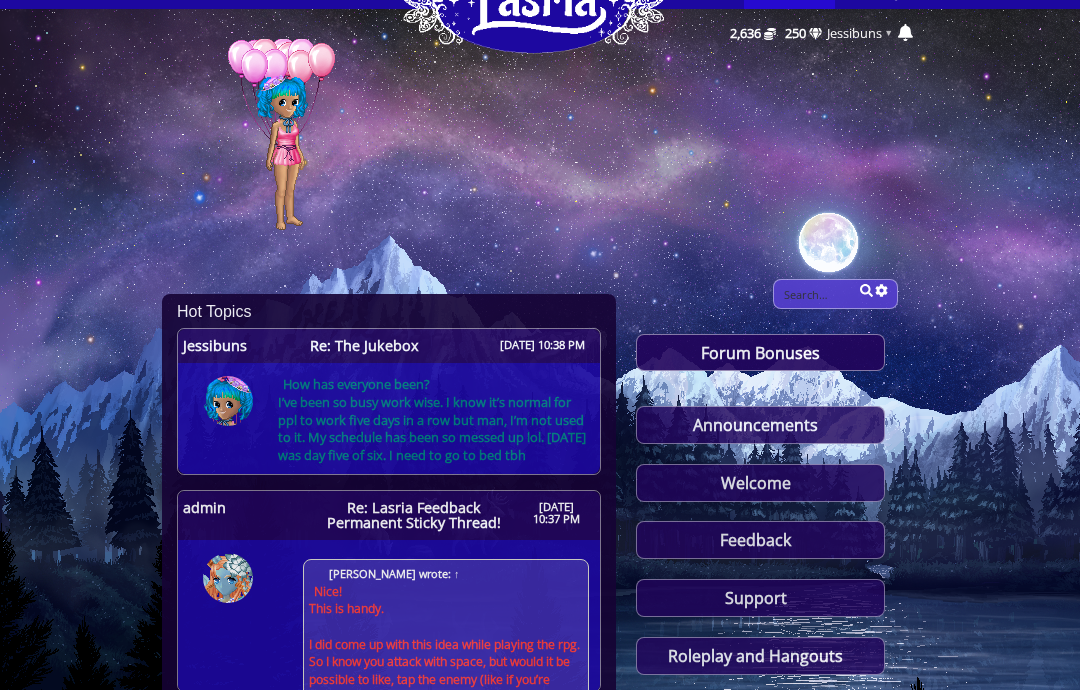 scroll, scrollTop: 0, scrollLeft: 0, axis: both 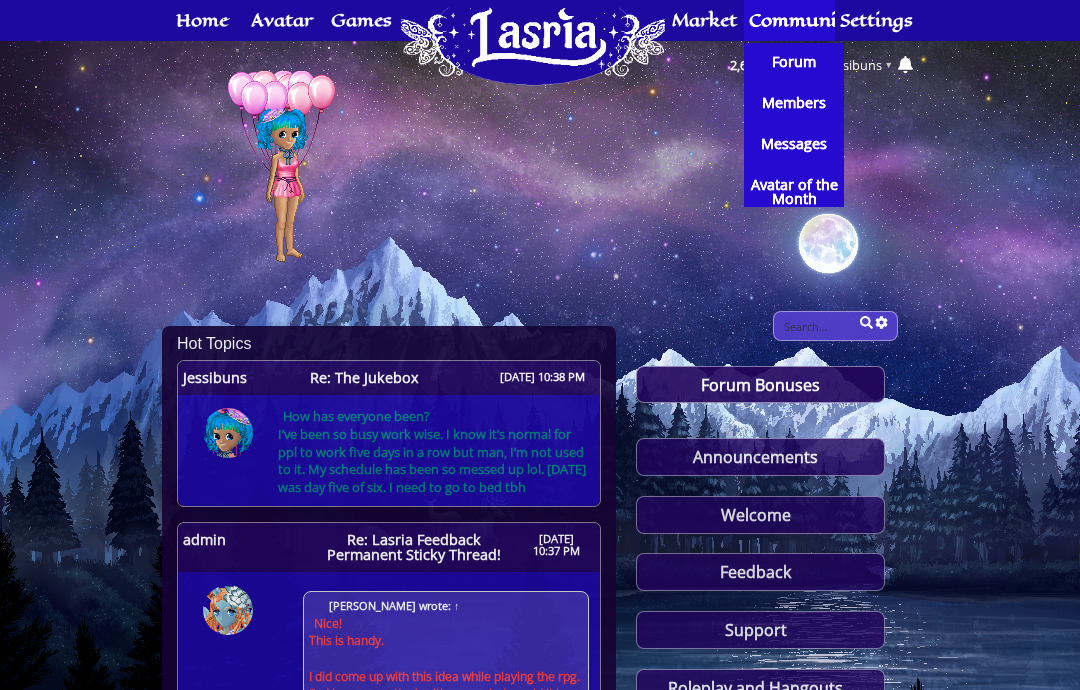 click on "Forum" at bounding box center [794, 62] 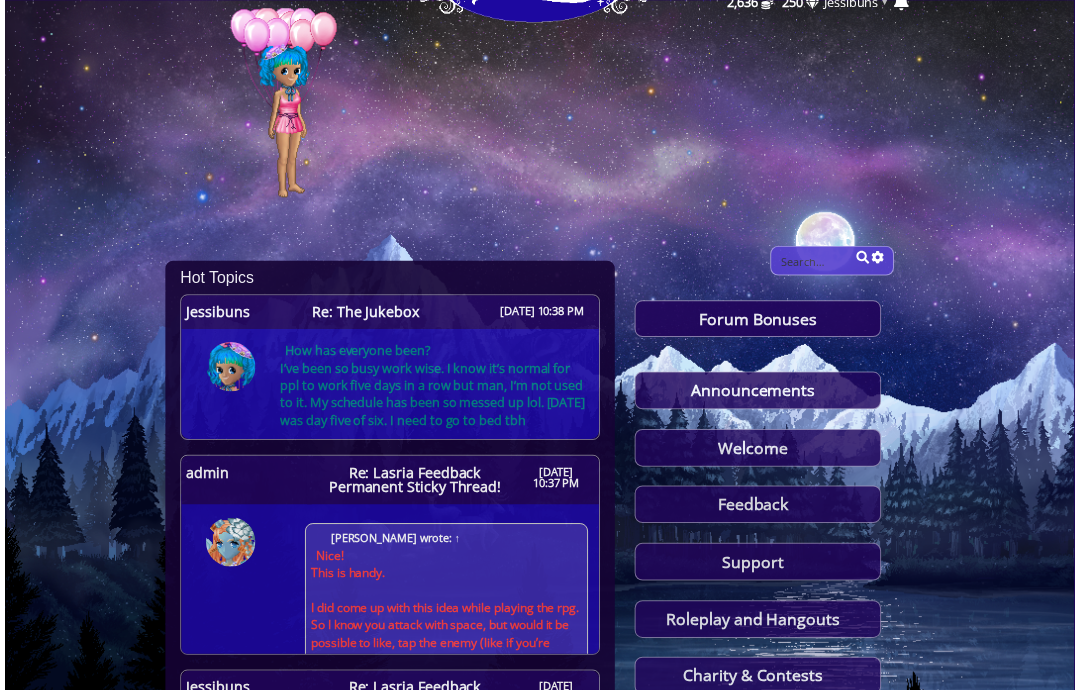 scroll, scrollTop: 0, scrollLeft: 0, axis: both 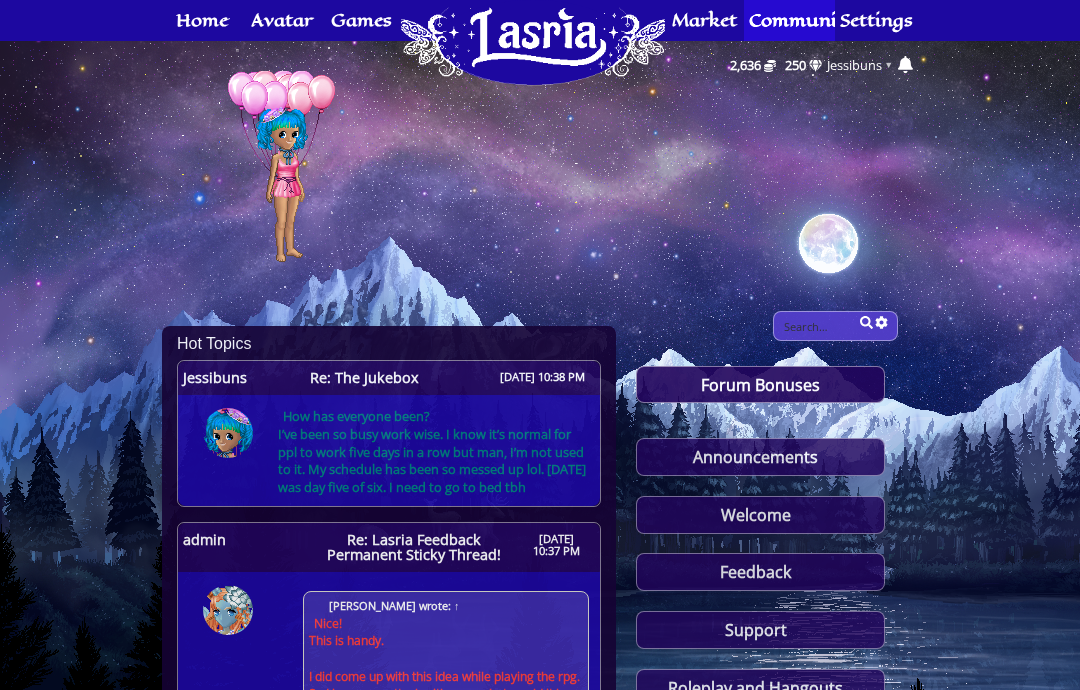 click on "Forum Bonuses" at bounding box center [760, 385] 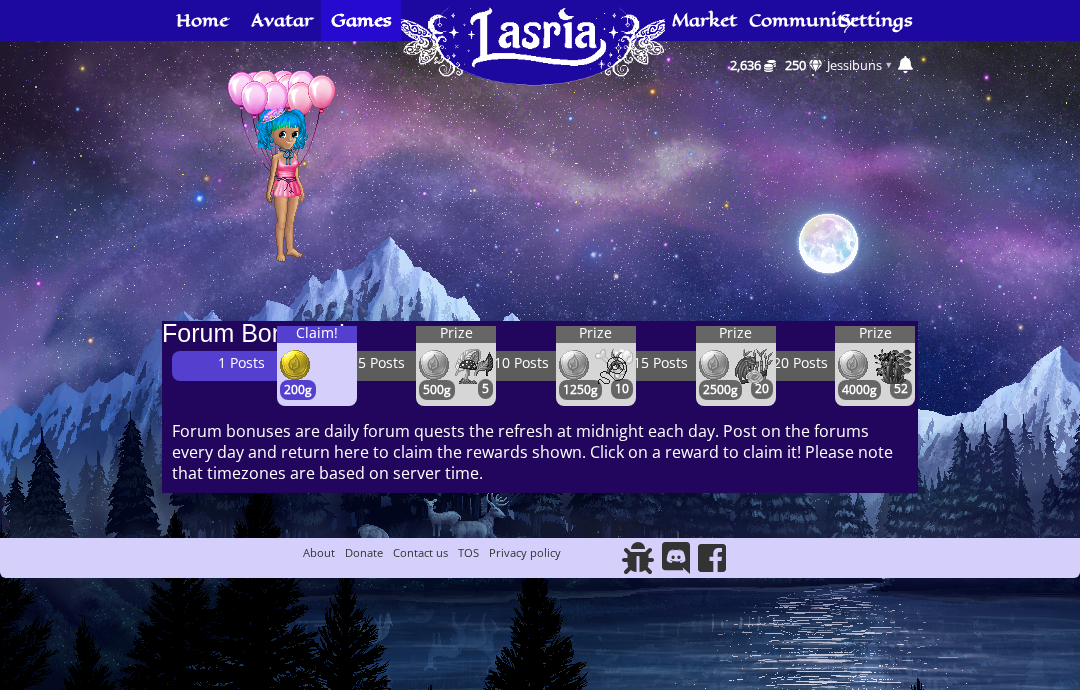 scroll, scrollTop: 0, scrollLeft: 0, axis: both 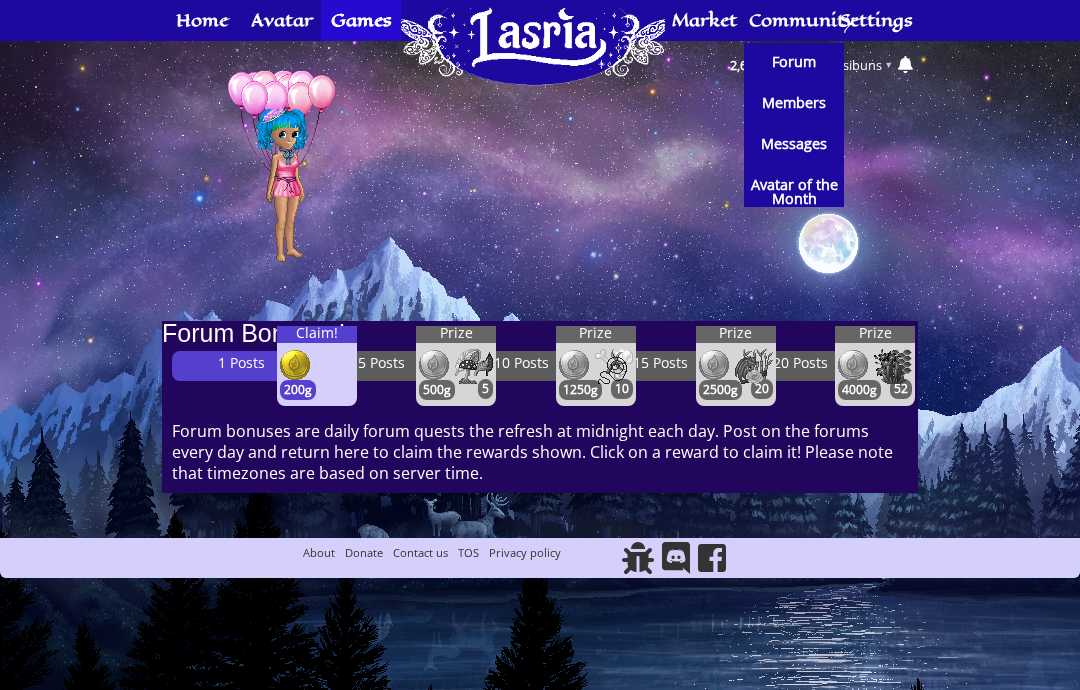 click on "Forum" at bounding box center (794, 62) 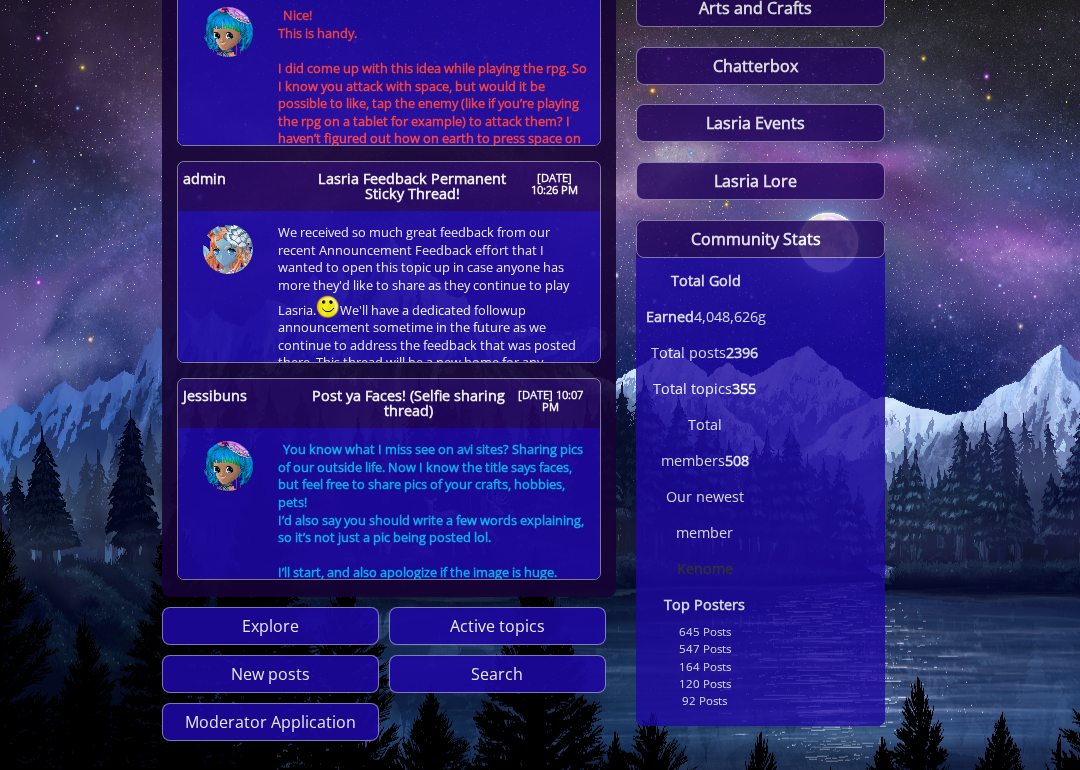 scroll, scrollTop: 795, scrollLeft: 0, axis: vertical 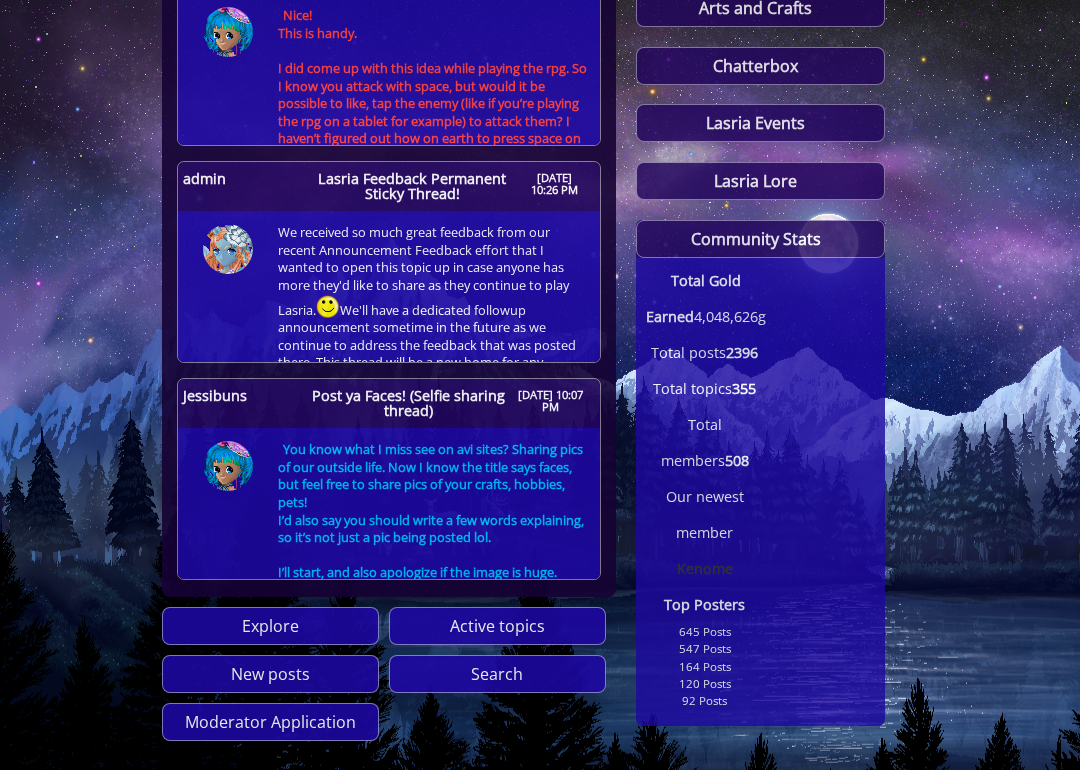 click on "Active topics" at bounding box center (497, 626) 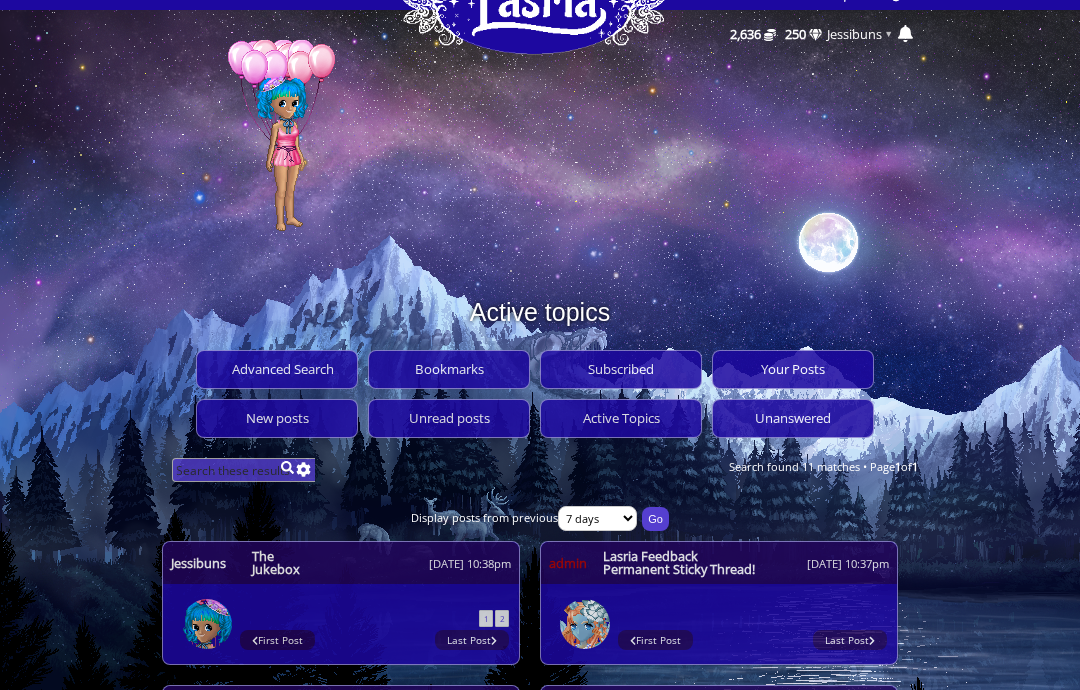 scroll, scrollTop: 0, scrollLeft: 0, axis: both 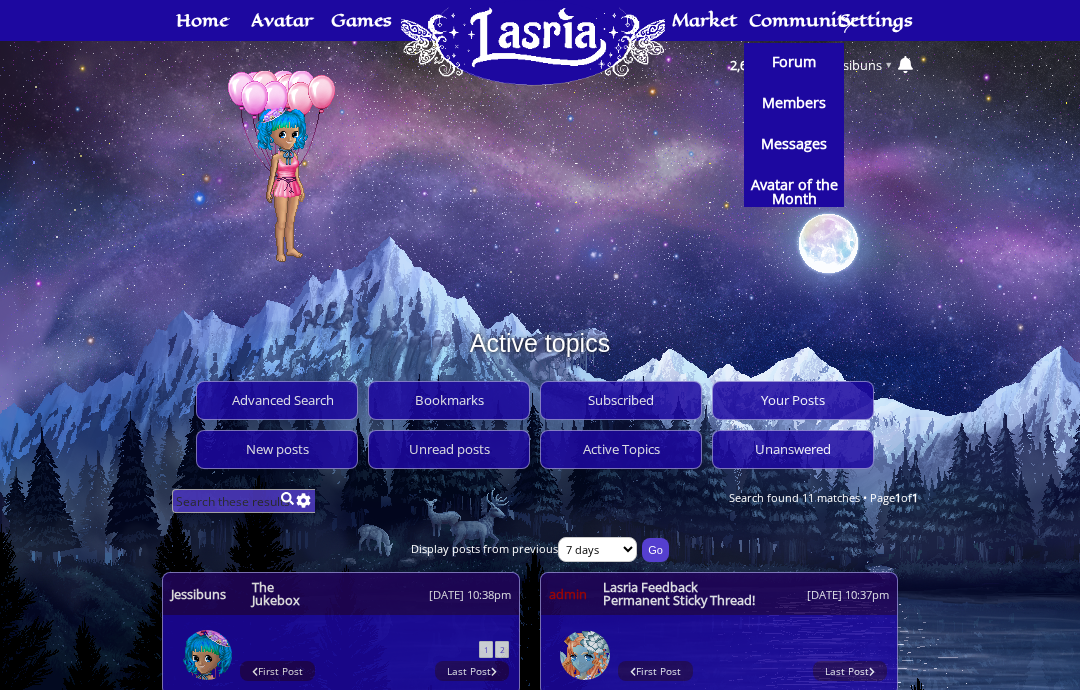 click on "Forum" at bounding box center [794, 62] 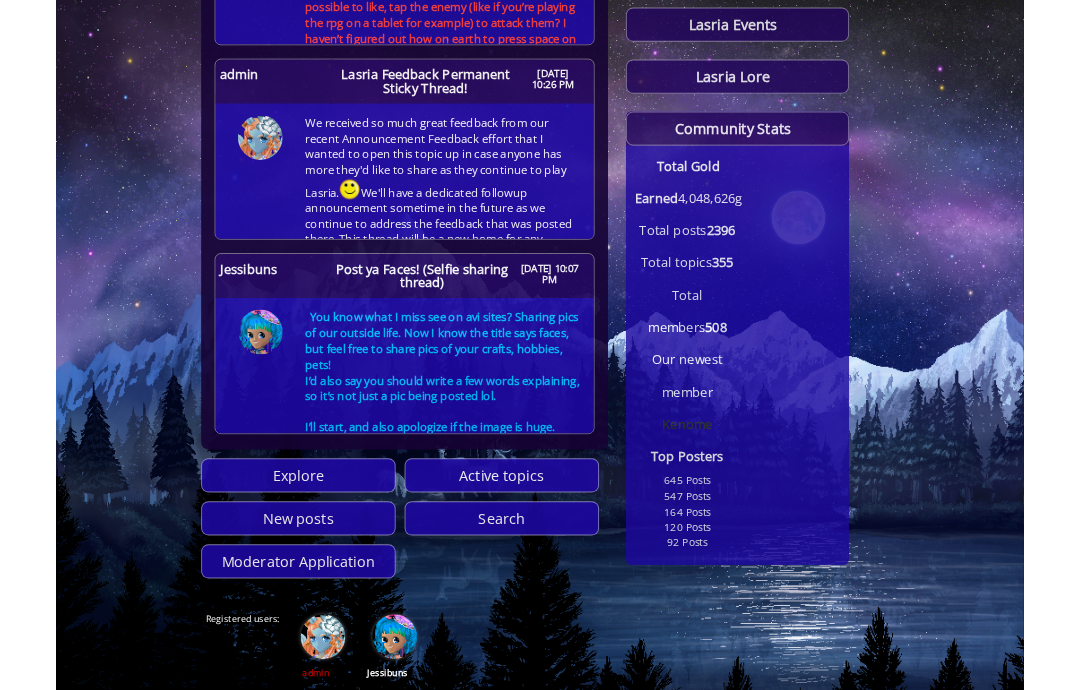 scroll, scrollTop: 943, scrollLeft: 0, axis: vertical 